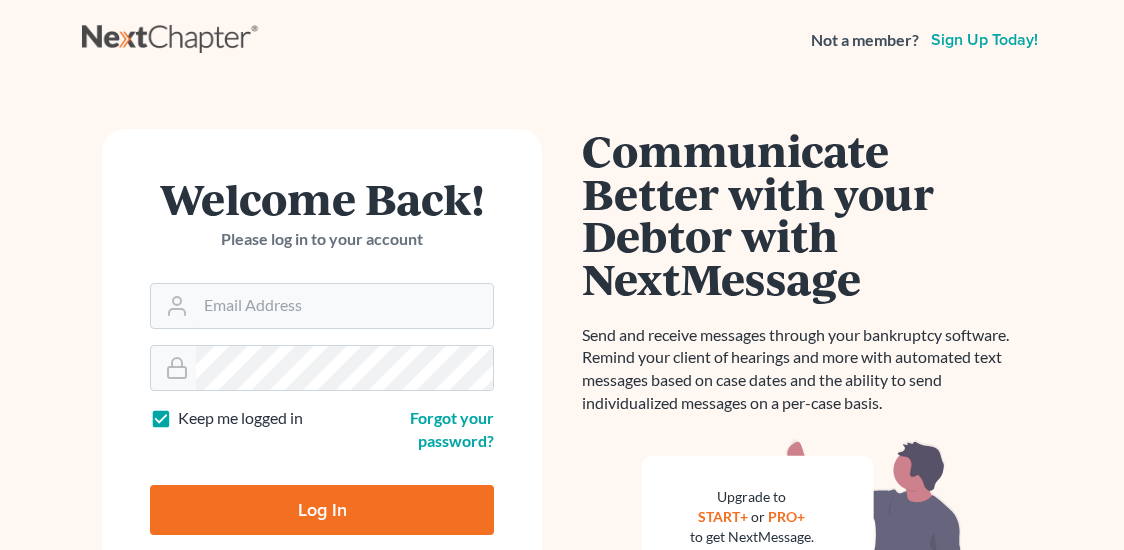 scroll, scrollTop: 0, scrollLeft: 0, axis: both 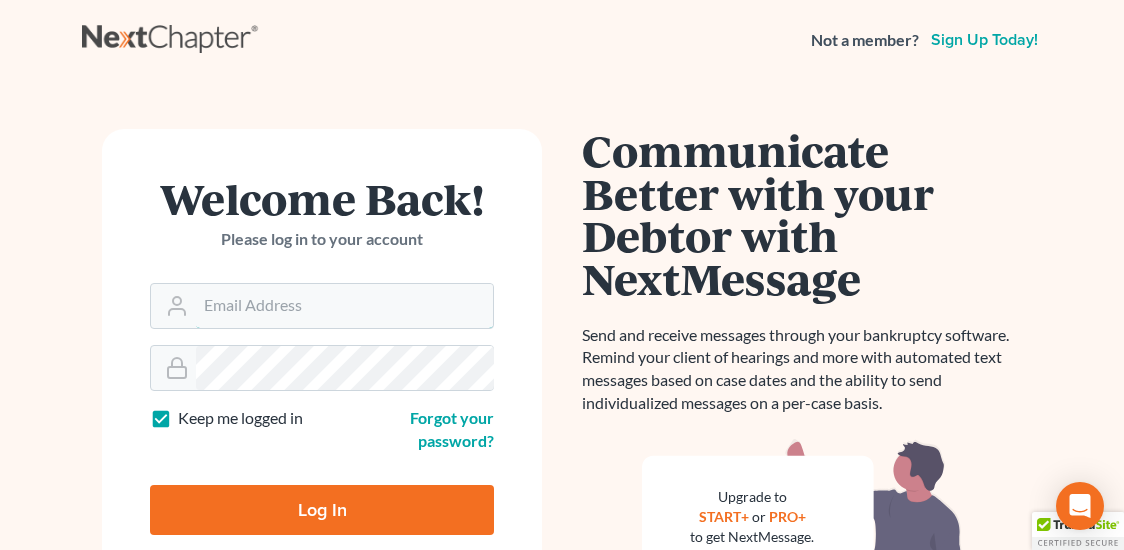 type on "[EMAIL]" 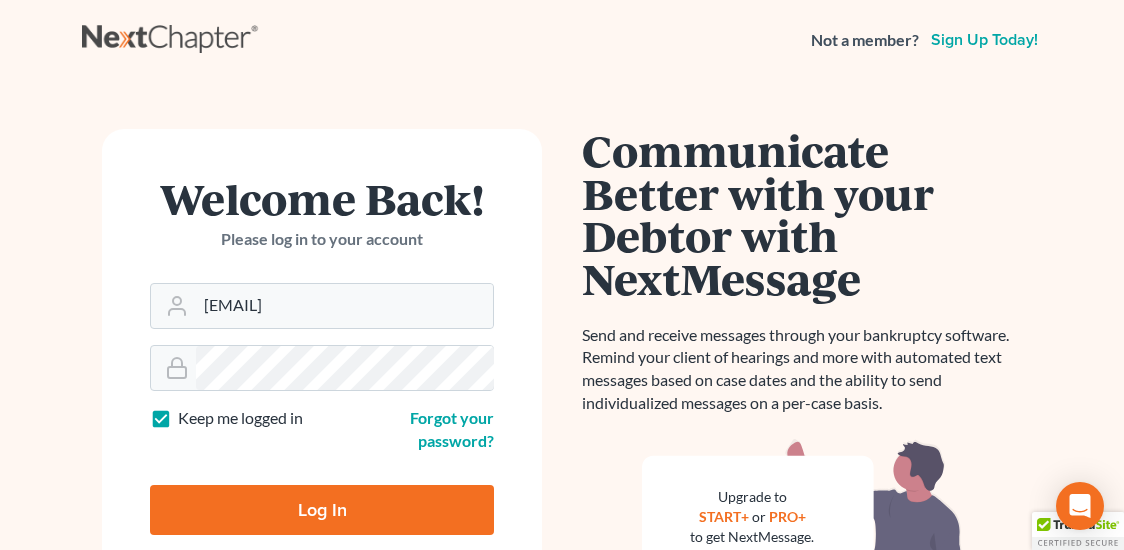 click on "Log In" at bounding box center (322, 510) 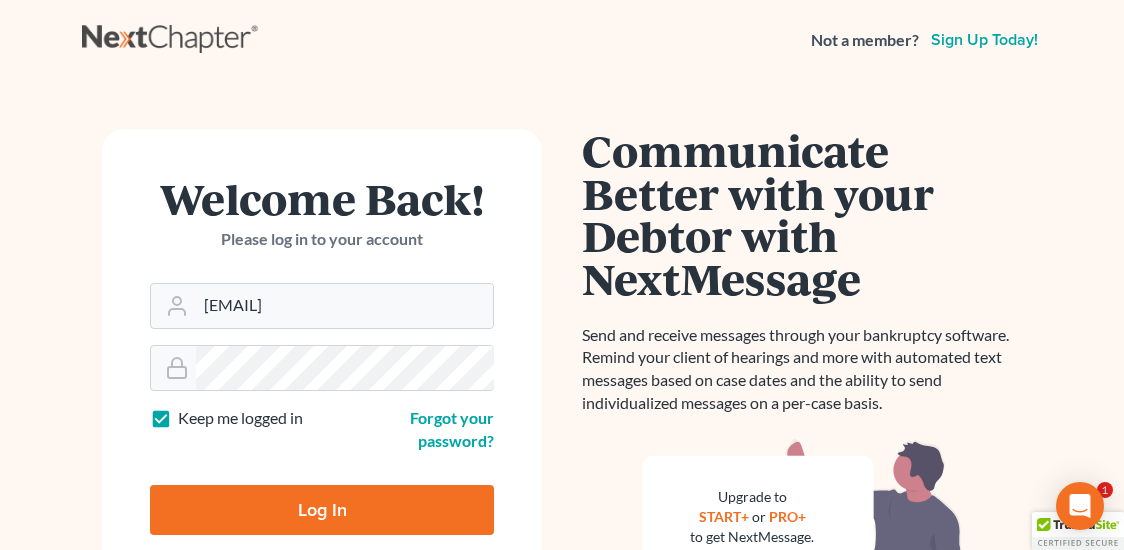 type on "Thinking..." 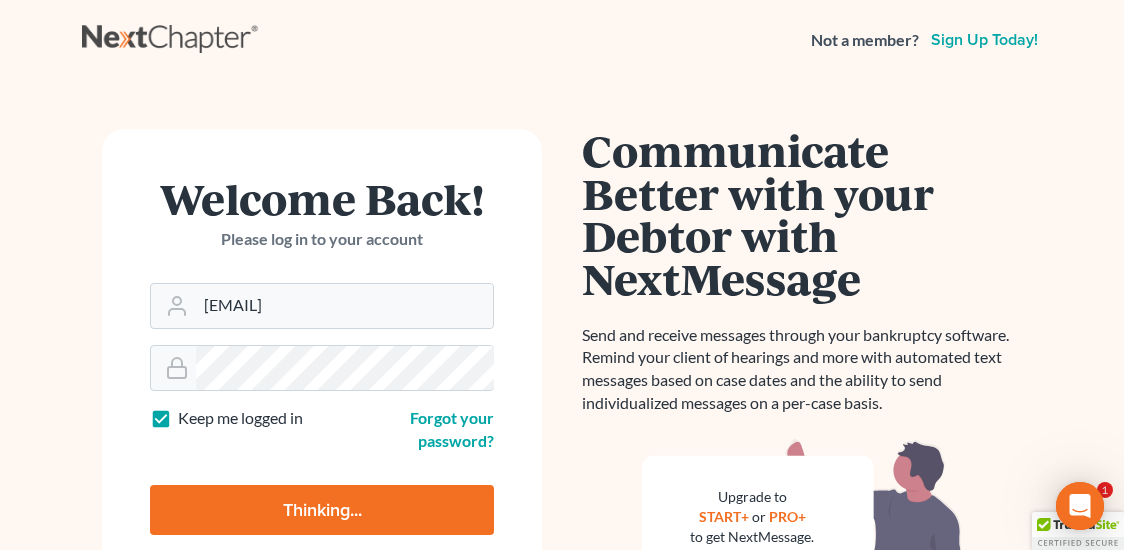 scroll, scrollTop: 0, scrollLeft: 0, axis: both 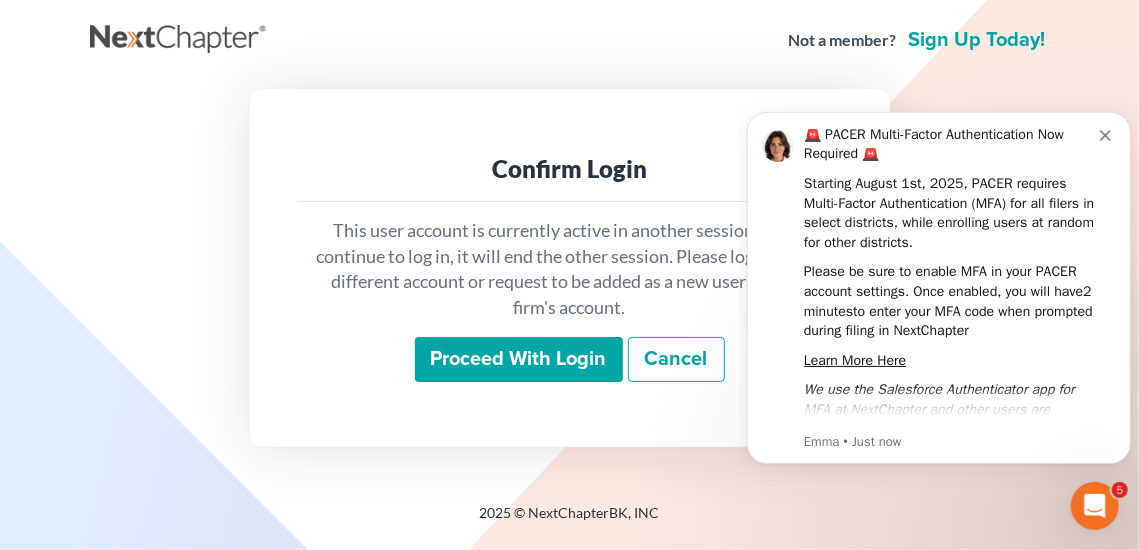click on "Proceed with login" at bounding box center (519, 360) 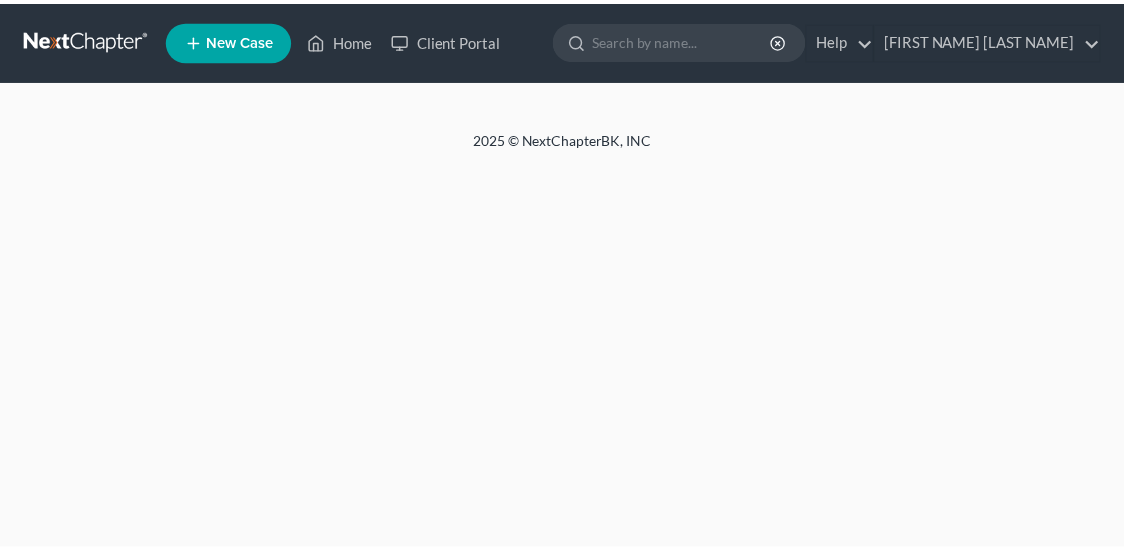 scroll, scrollTop: 0, scrollLeft: 0, axis: both 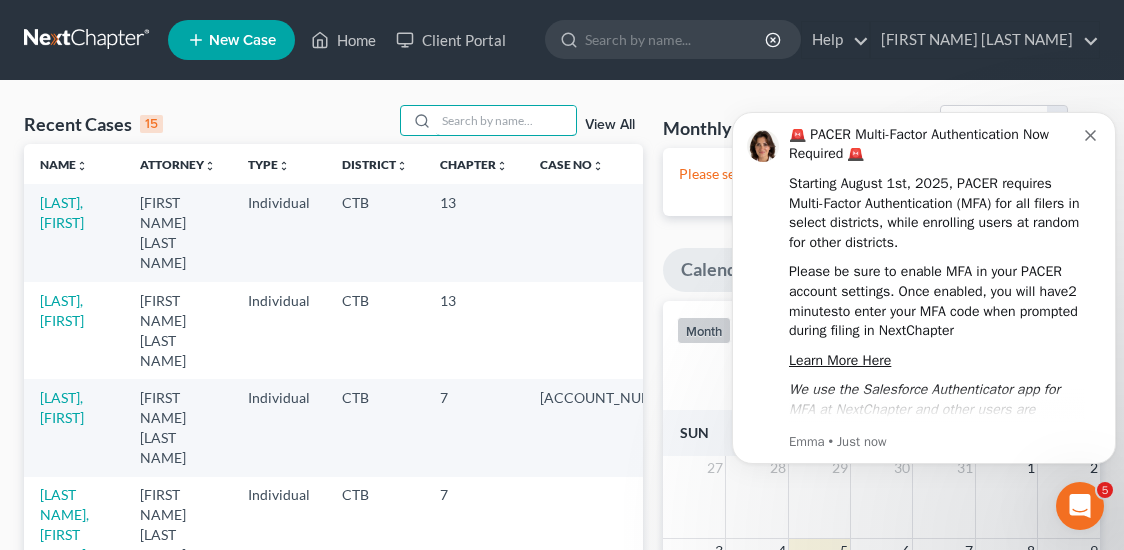 click at bounding box center [506, 120] 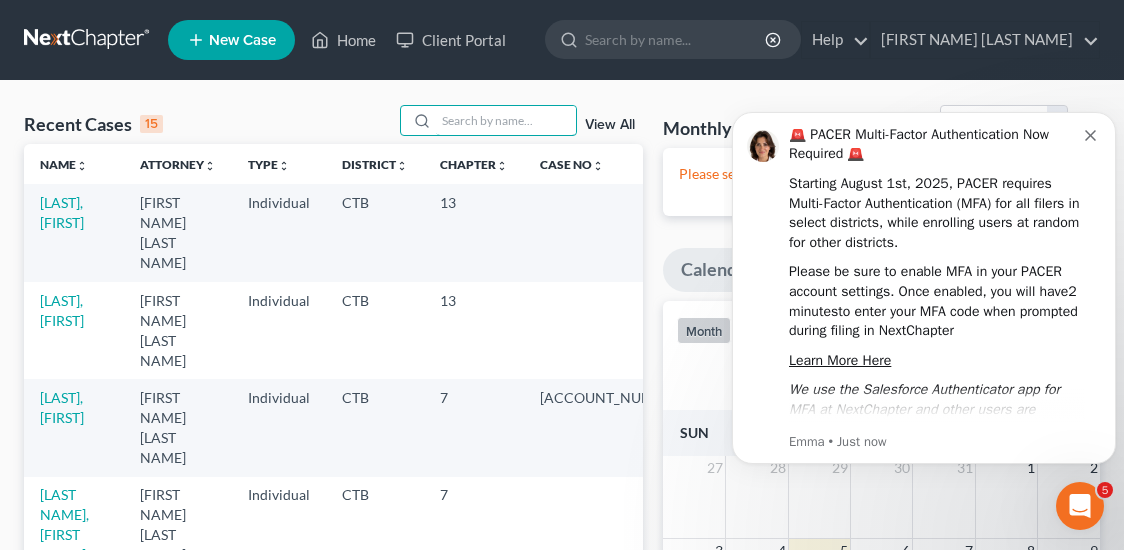 click at bounding box center [506, 120] 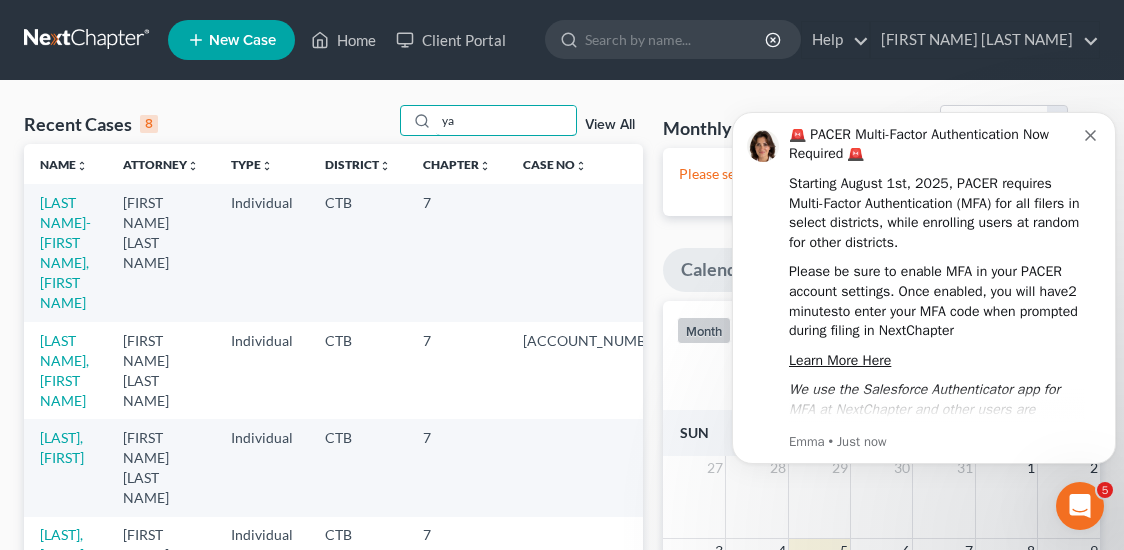 type on "ya" 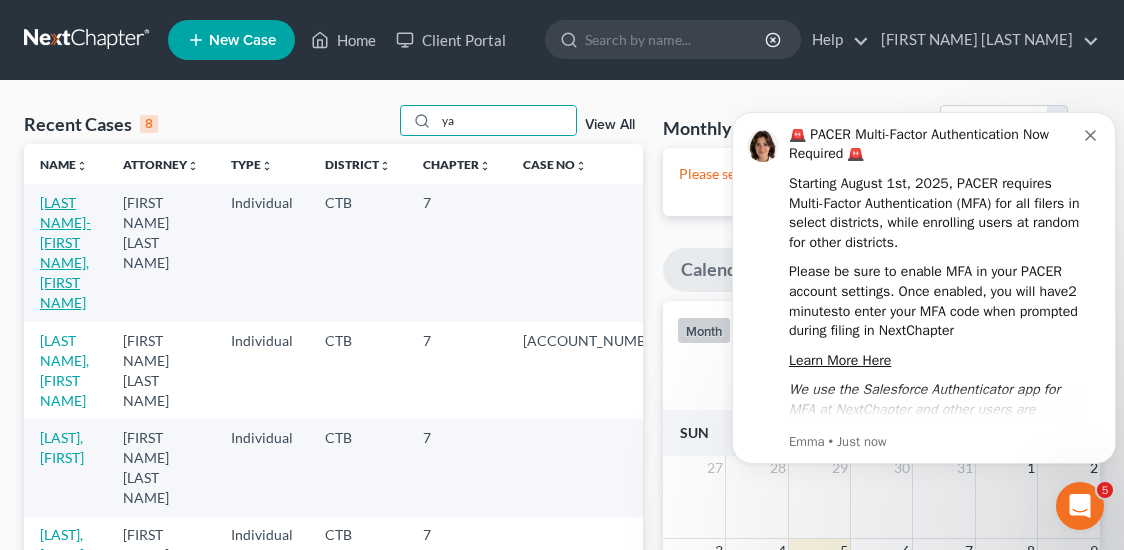 click on "[LAST NAME]-[FIRST NAME], [FIRST NAME]" at bounding box center [65, 252] 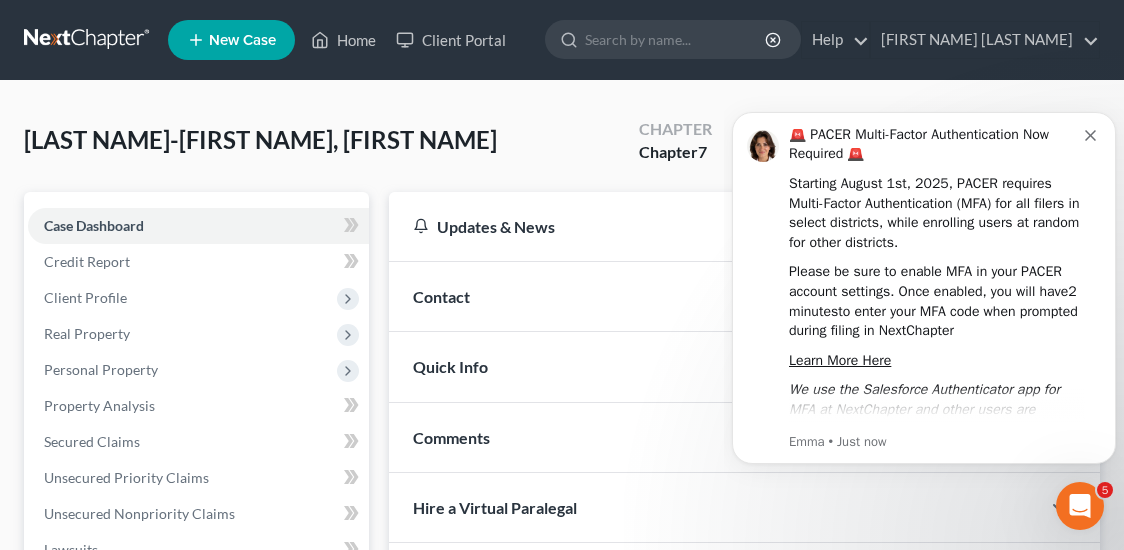 click on "Client Profile" at bounding box center [85, 297] 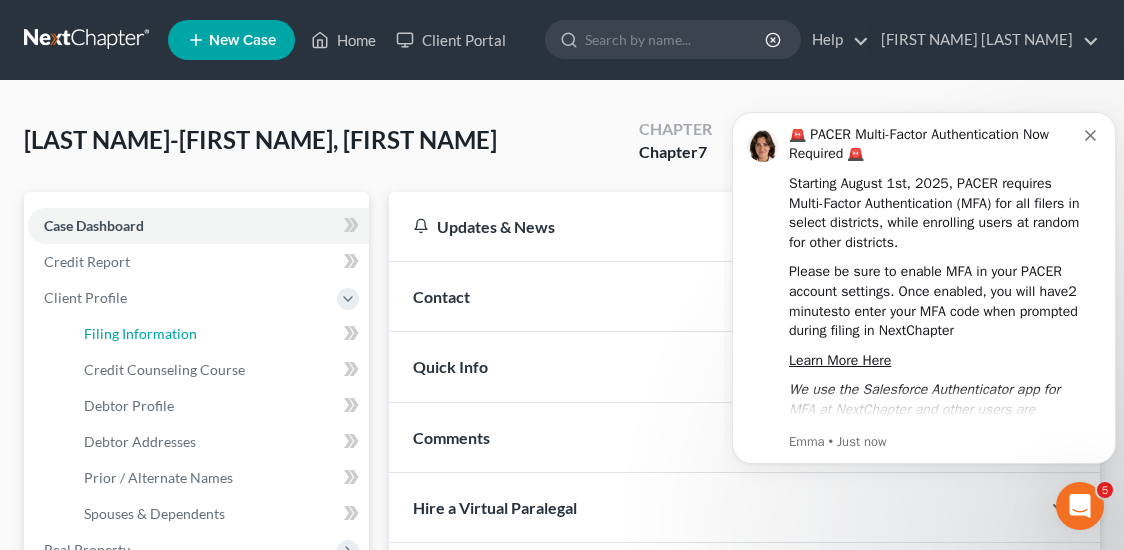 click on "Filing Information" at bounding box center (140, 333) 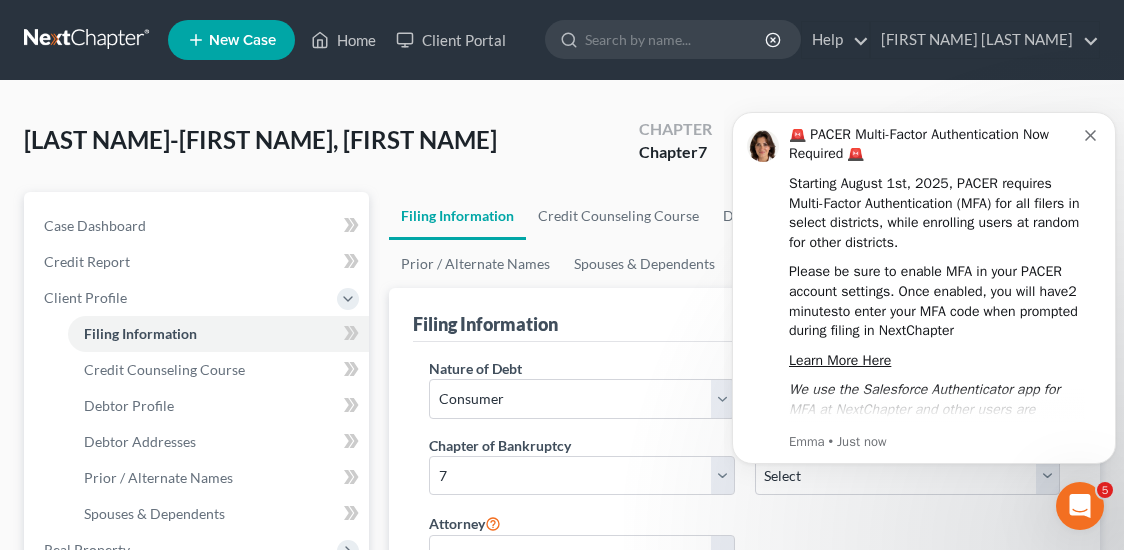 click on "Filing Information" at bounding box center [140, 333] 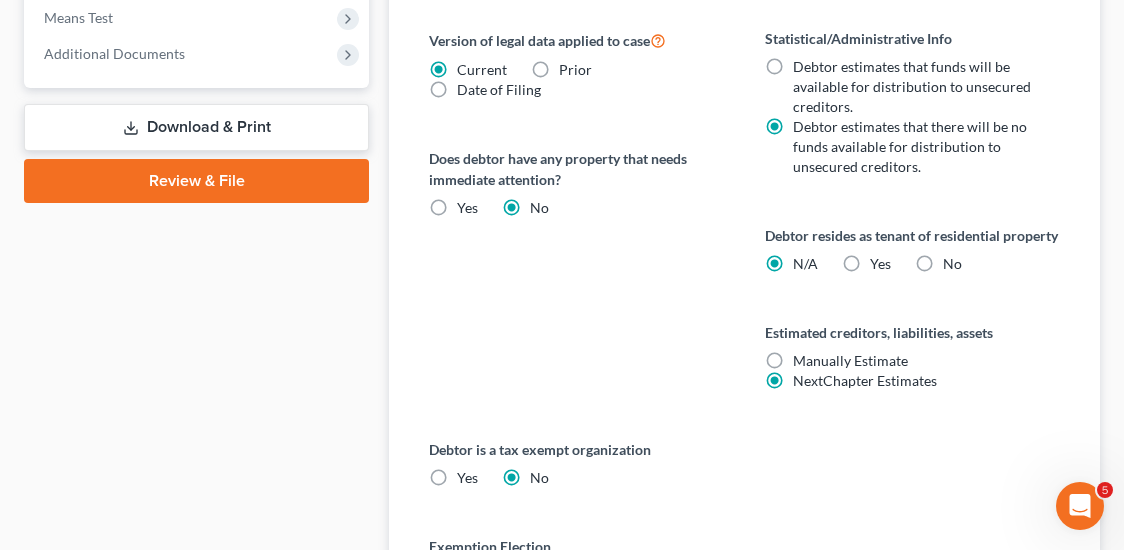 scroll, scrollTop: 1239, scrollLeft: 0, axis: vertical 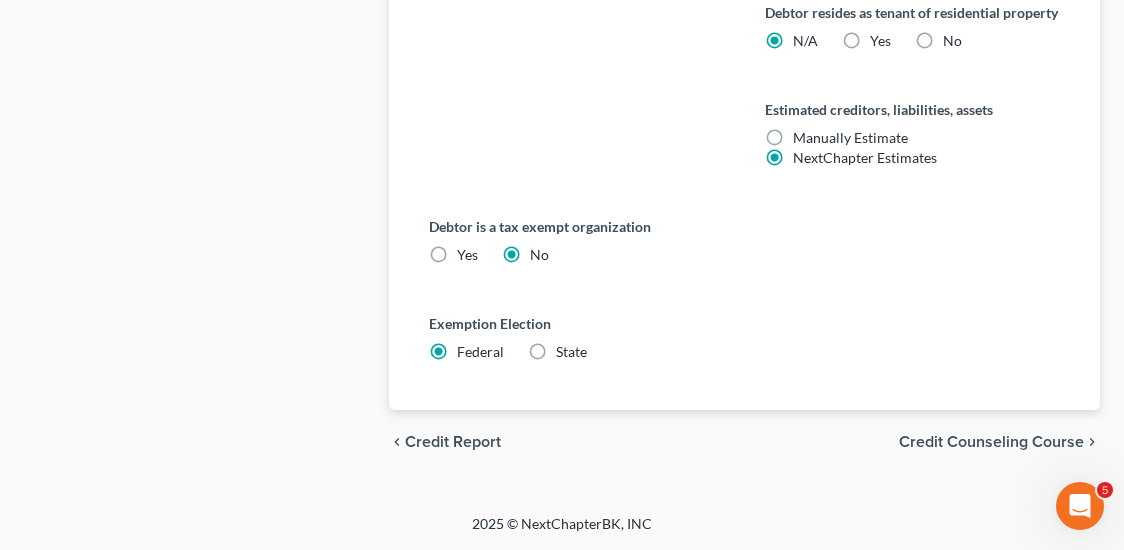 drag, startPoint x: 974, startPoint y: 402, endPoint x: 976, endPoint y: 416, distance: 14.142136 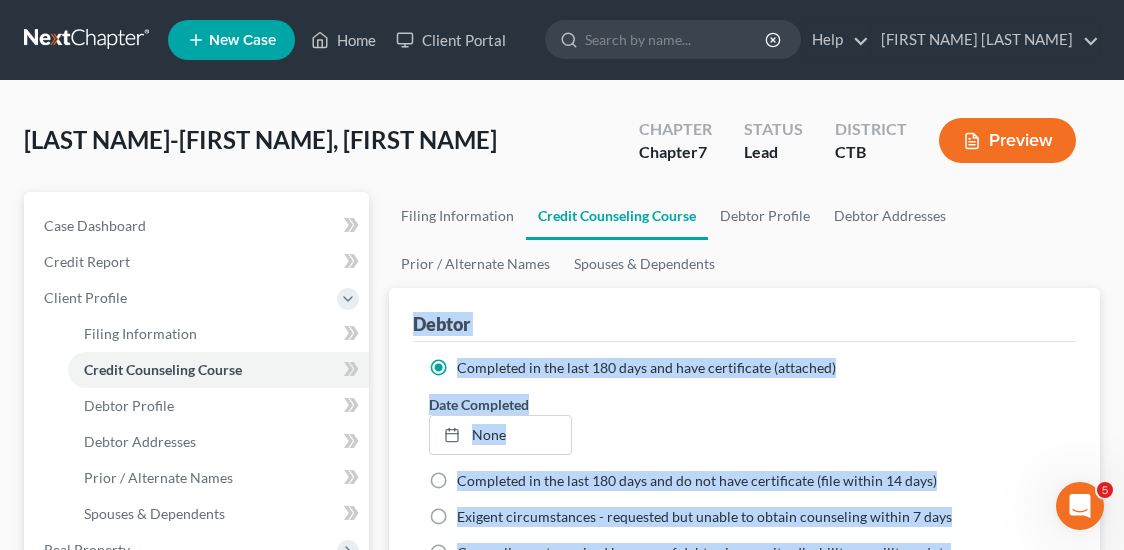 scroll, scrollTop: 333, scrollLeft: 0, axis: vertical 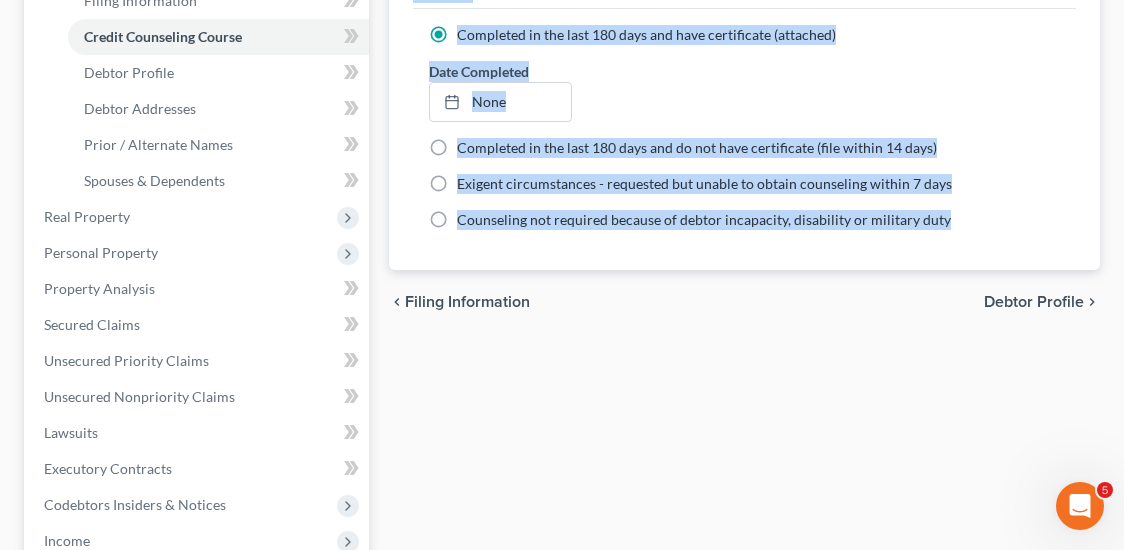 click on "Debtor Profile" at bounding box center (1034, 302) 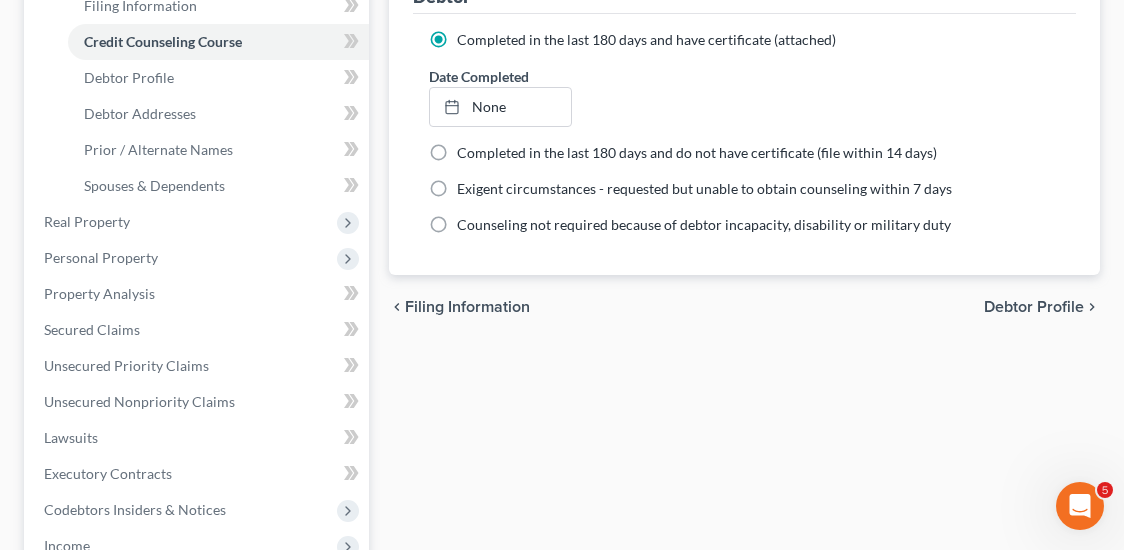 select on "1" 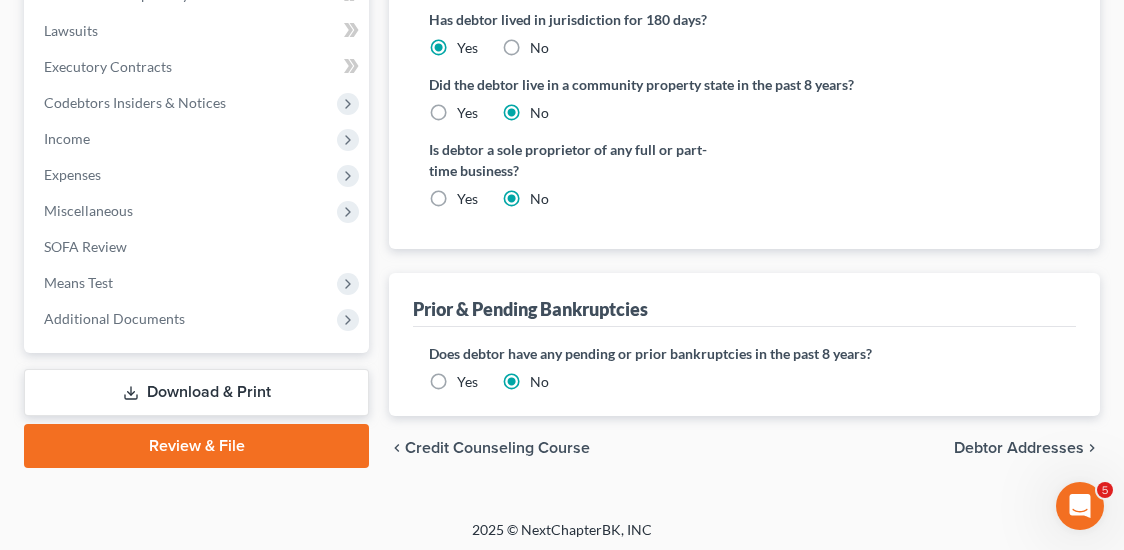 scroll, scrollTop: 736, scrollLeft: 0, axis: vertical 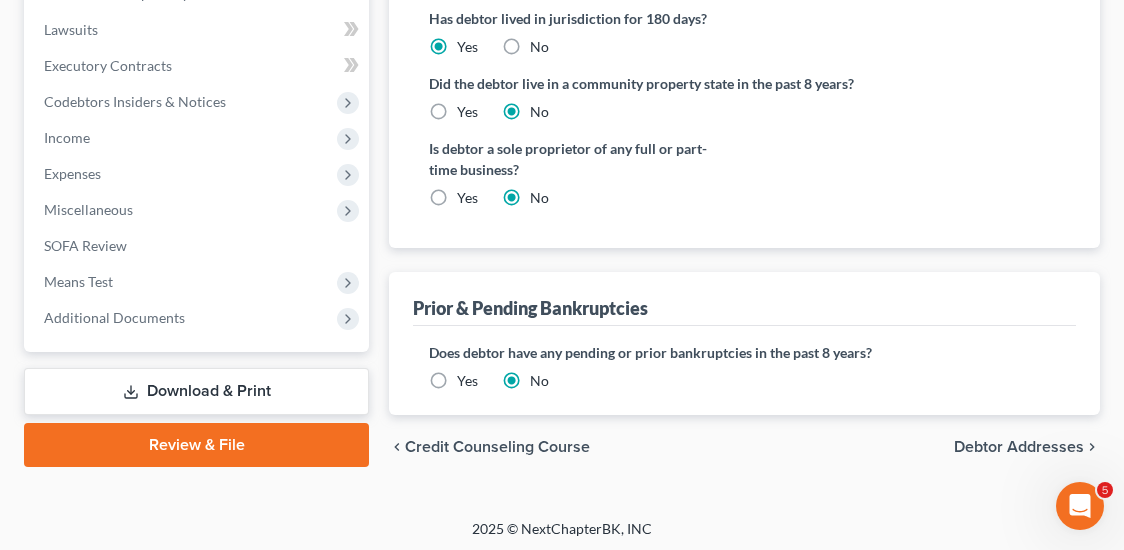 click on "Debtor Addresses" at bounding box center [1019, 447] 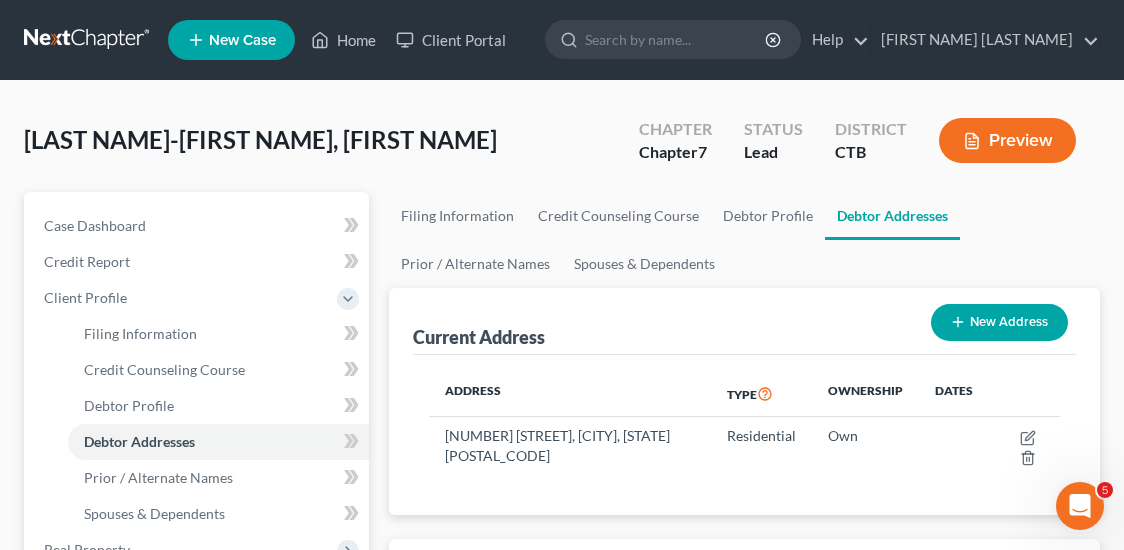 scroll, scrollTop: 333, scrollLeft: 0, axis: vertical 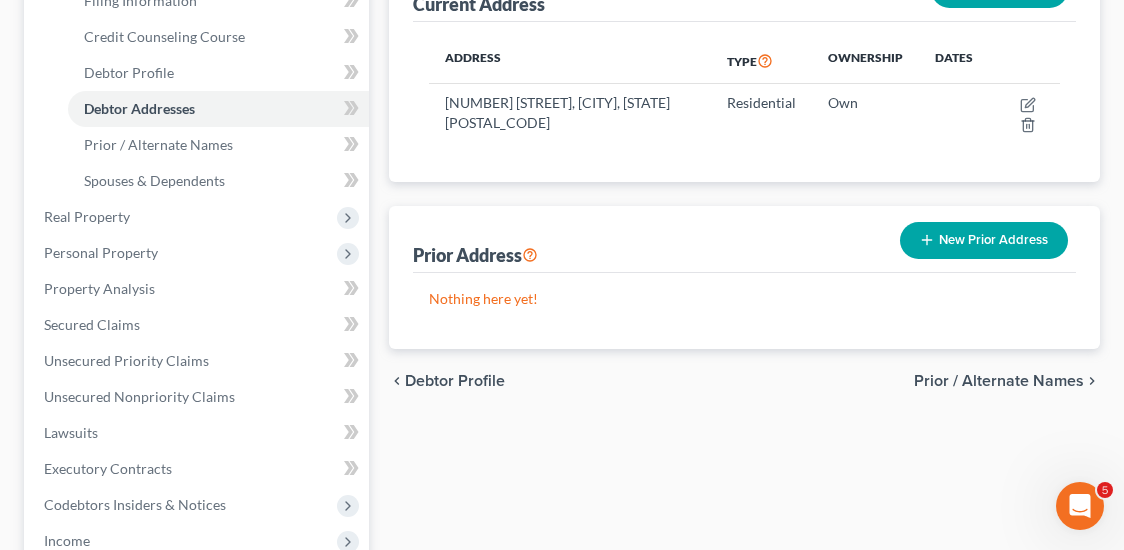 click on "Prior / Alternate Names" at bounding box center [999, 381] 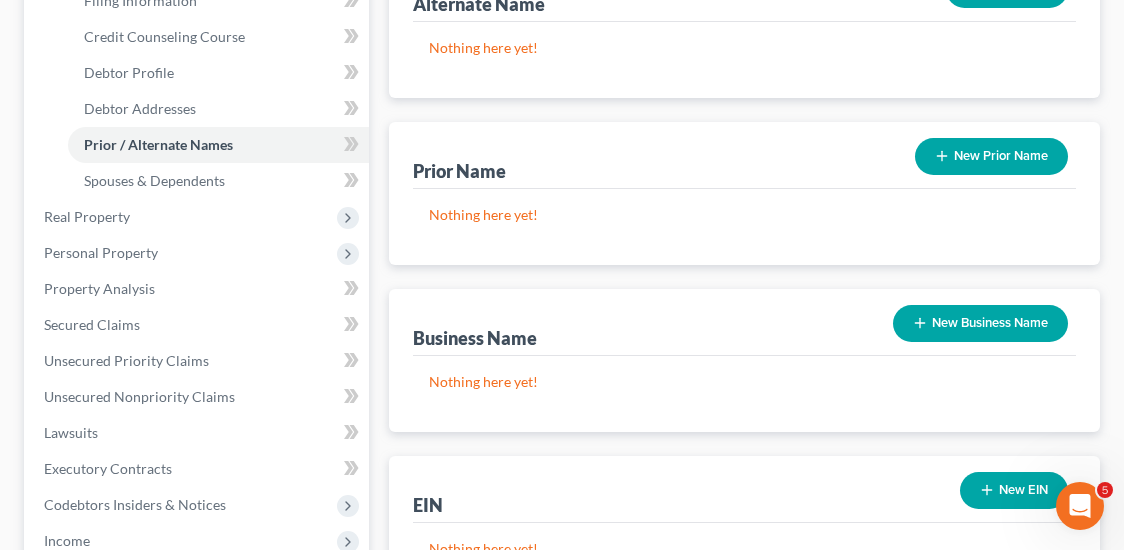scroll, scrollTop: 666, scrollLeft: 0, axis: vertical 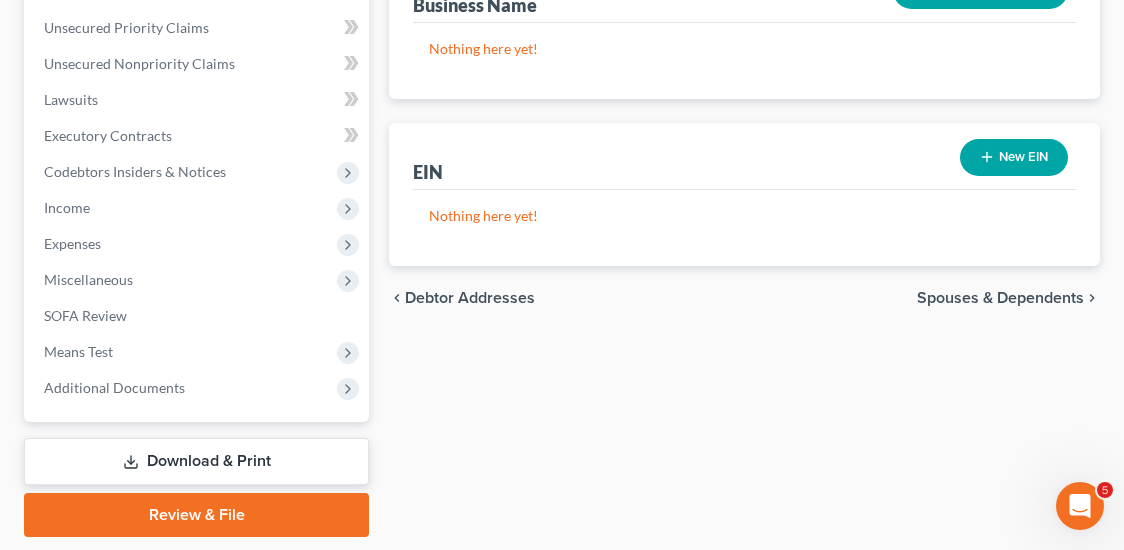 click on "Spouses & Dependents" at bounding box center (1000, 298) 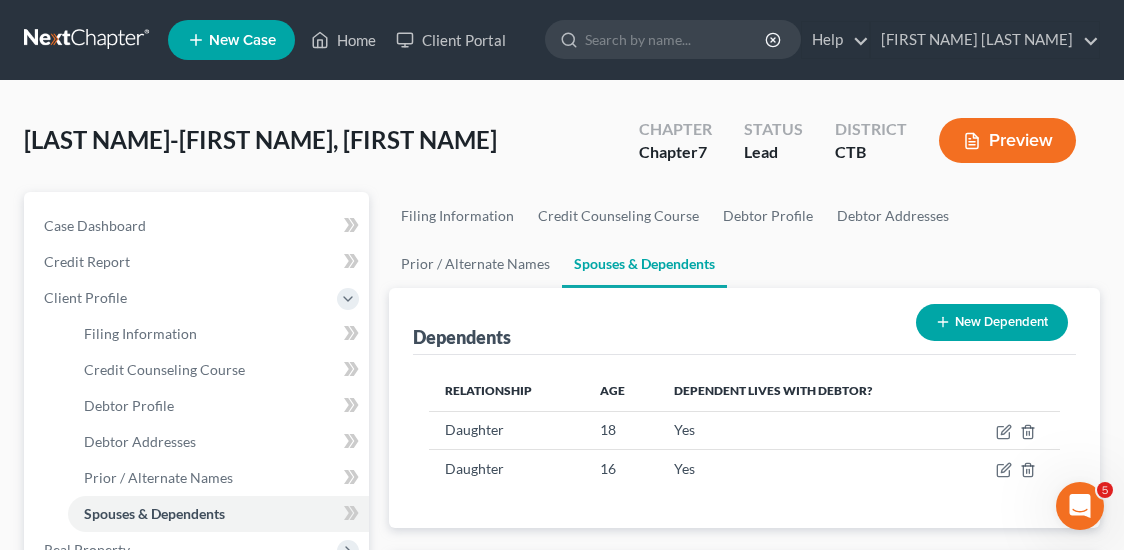 scroll, scrollTop: 333, scrollLeft: 0, axis: vertical 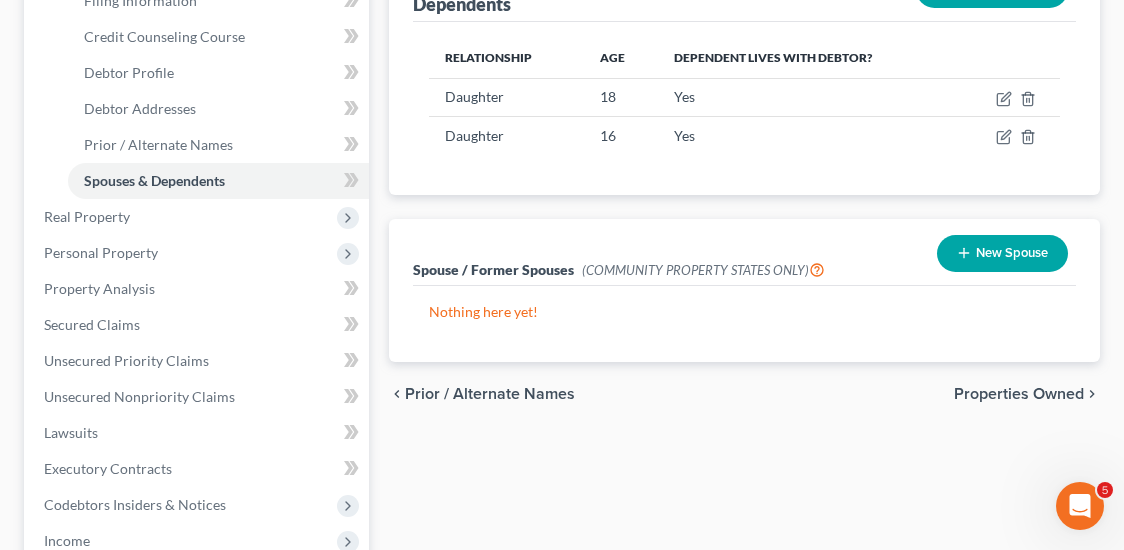 click at bounding box center (1008, 97) 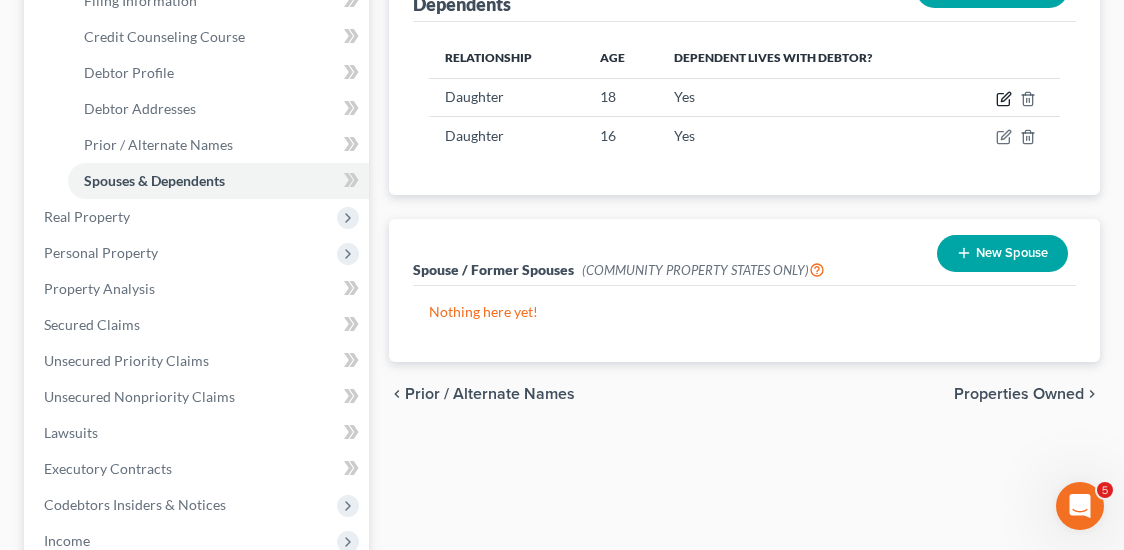 click 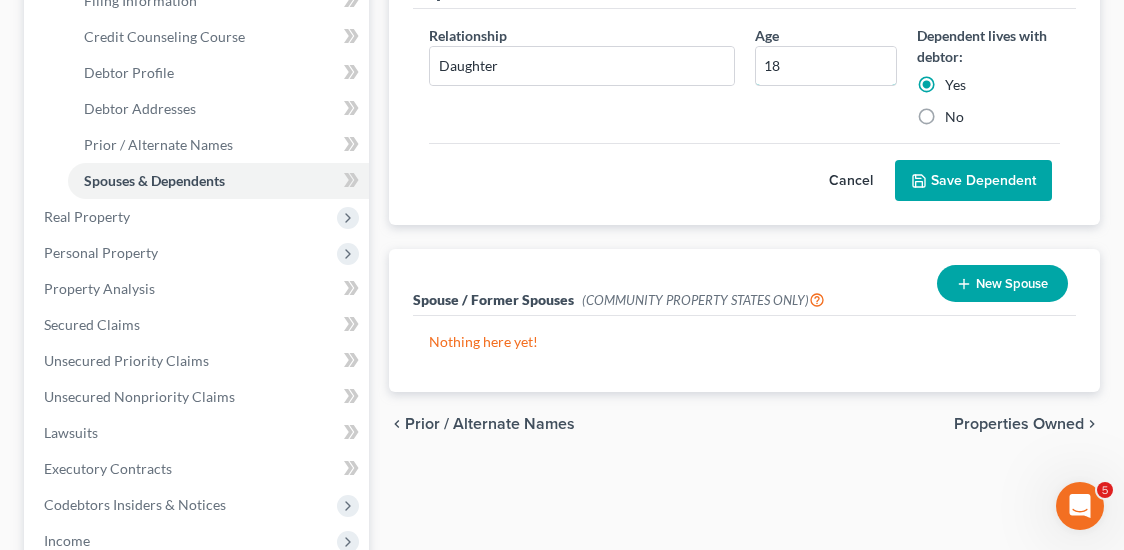 click on "18" at bounding box center (826, 66) 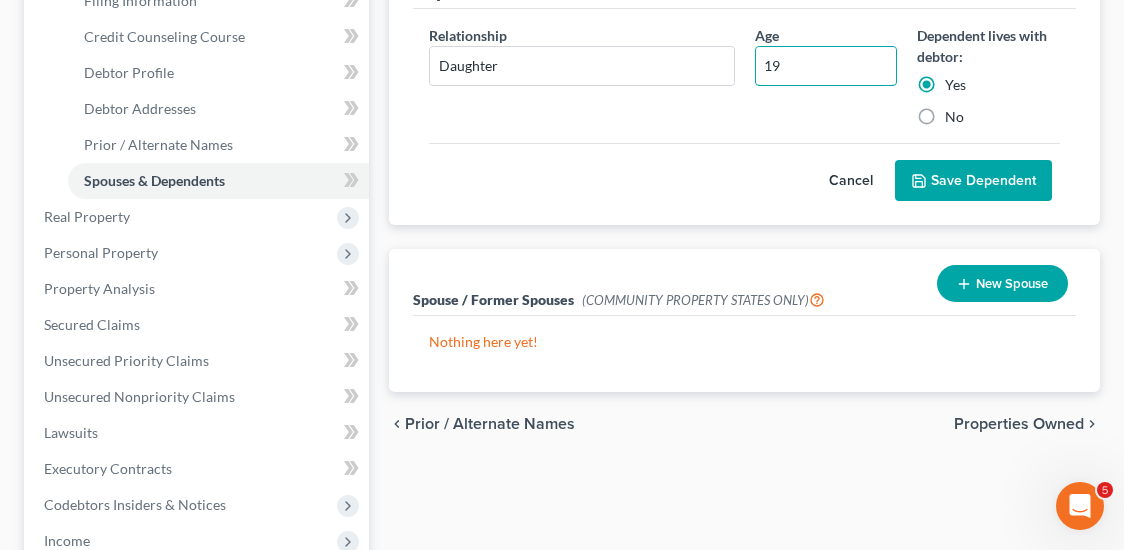 type on "19" 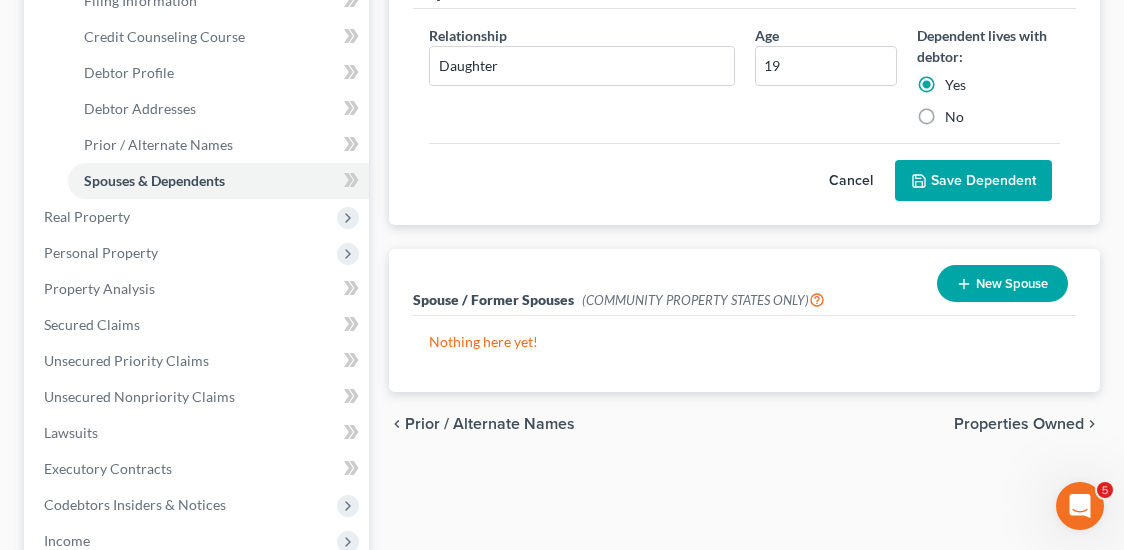click on "Save Dependent" at bounding box center [973, 181] 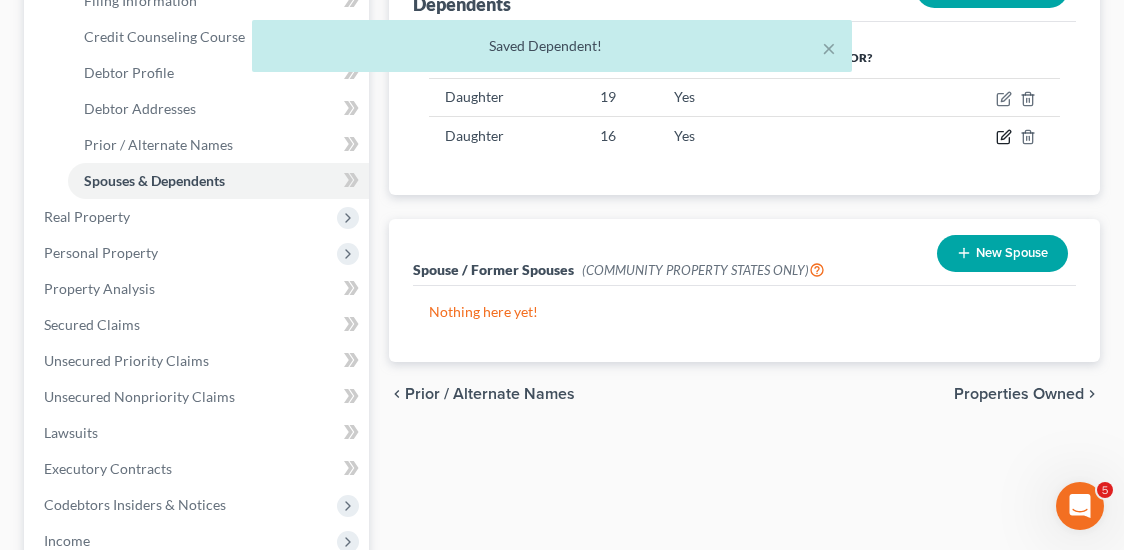 click 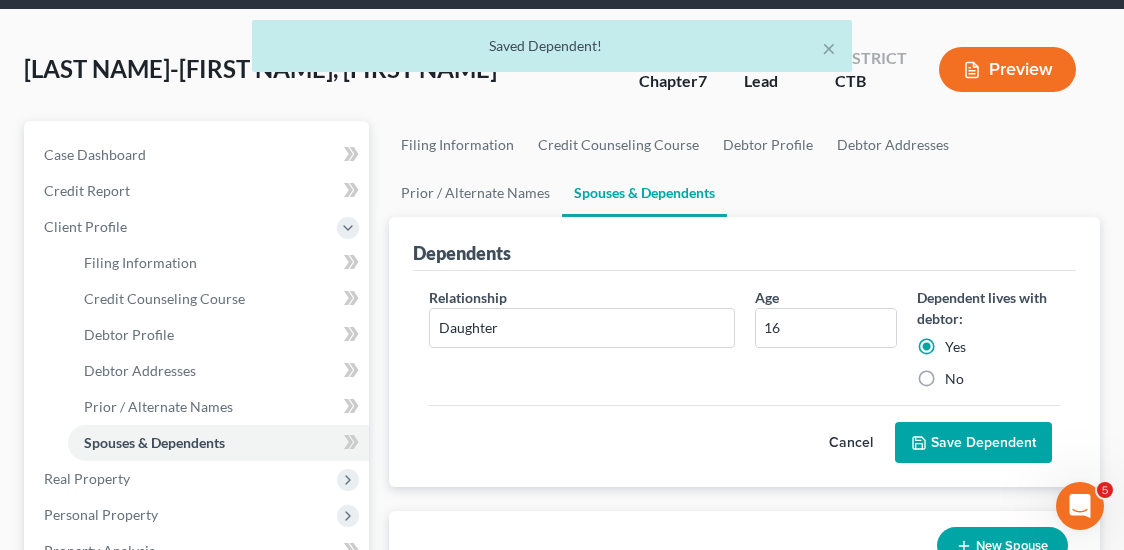 scroll, scrollTop: 0, scrollLeft: 0, axis: both 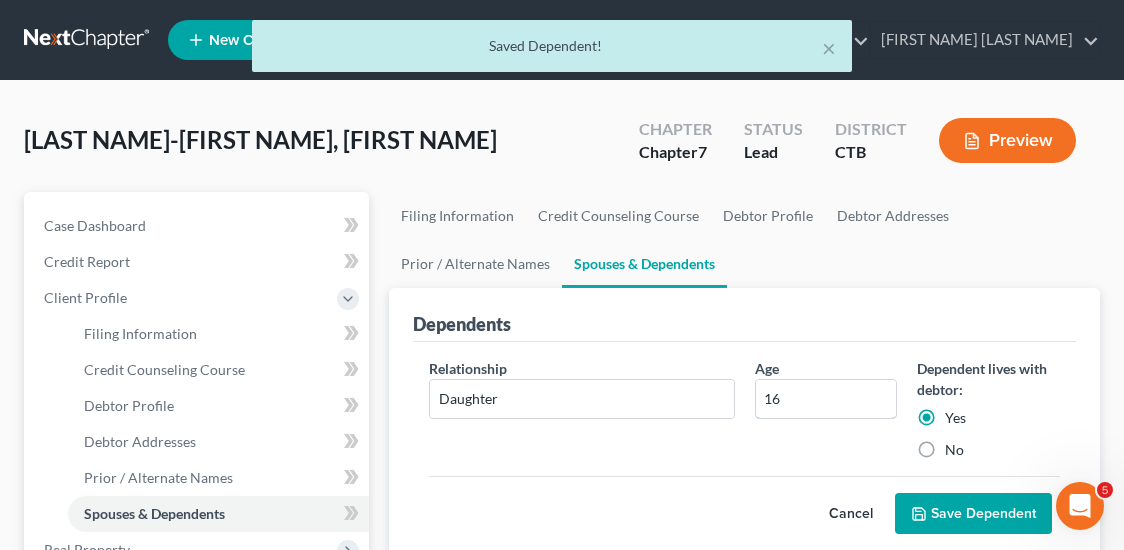 click on "16" at bounding box center [826, 399] 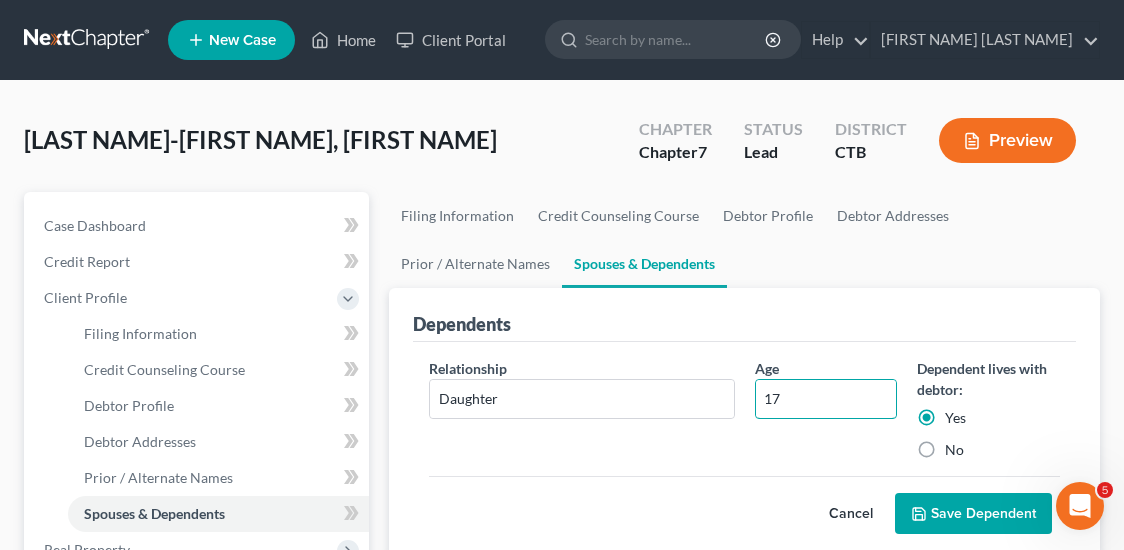 type on "17" 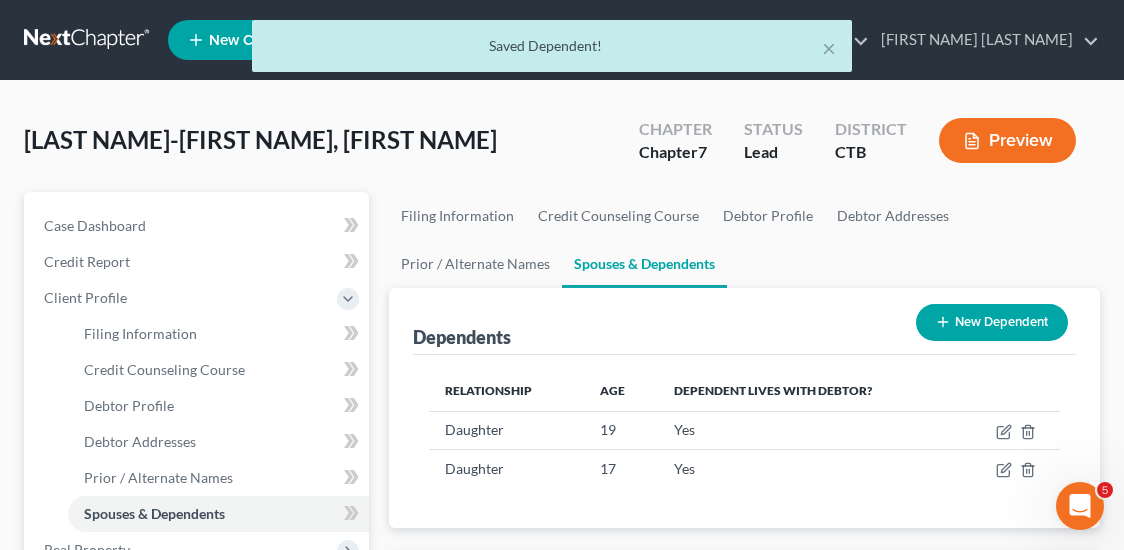 scroll, scrollTop: 333, scrollLeft: 0, axis: vertical 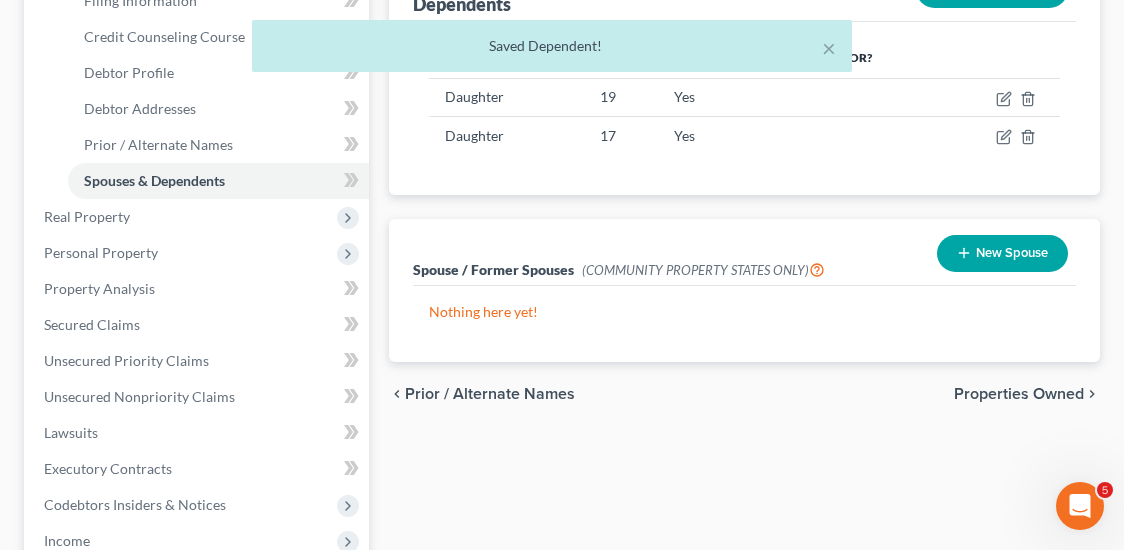 click on "Properties Owned" at bounding box center (1019, 394) 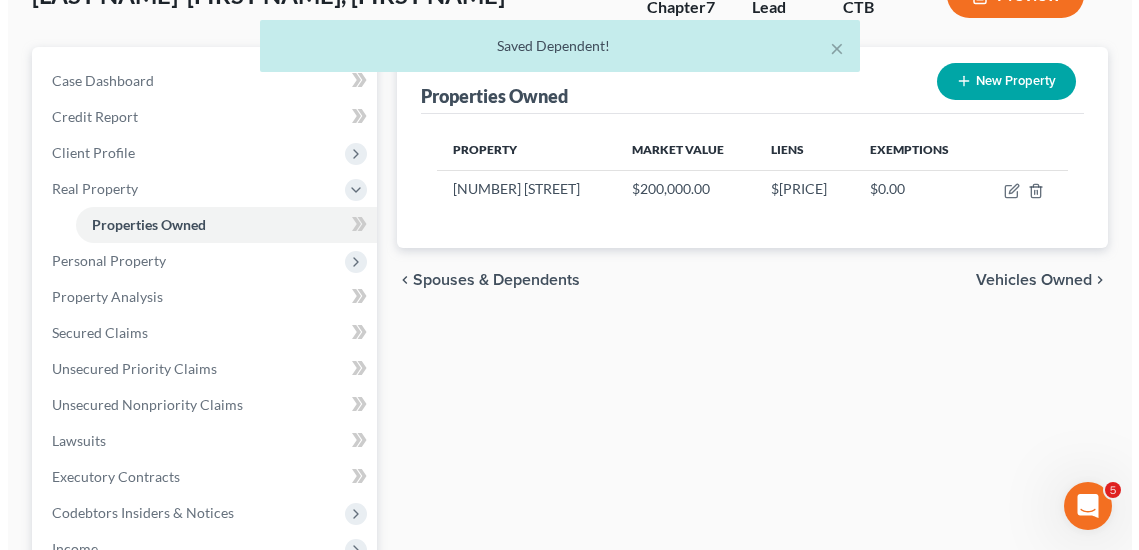 scroll, scrollTop: 0, scrollLeft: 0, axis: both 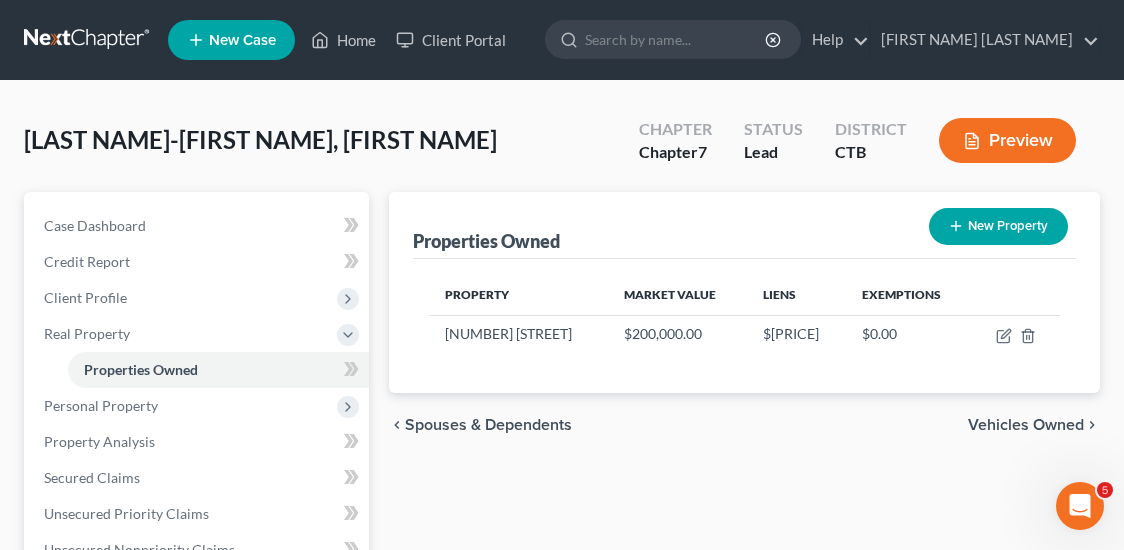 click on "Vehicles Owned" at bounding box center [1026, 425] 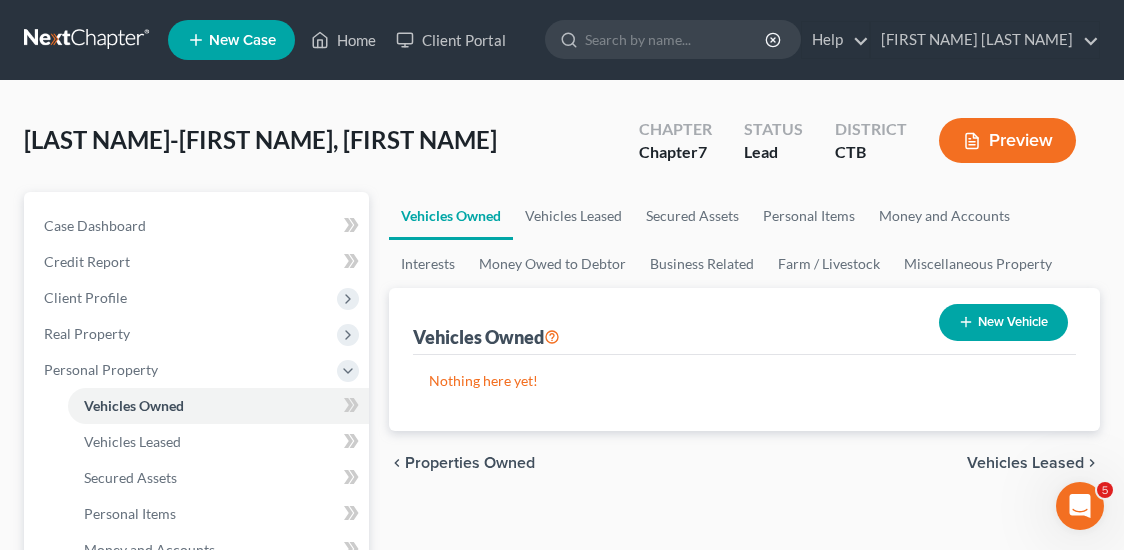 click on "New Vehicle" at bounding box center [1003, 322] 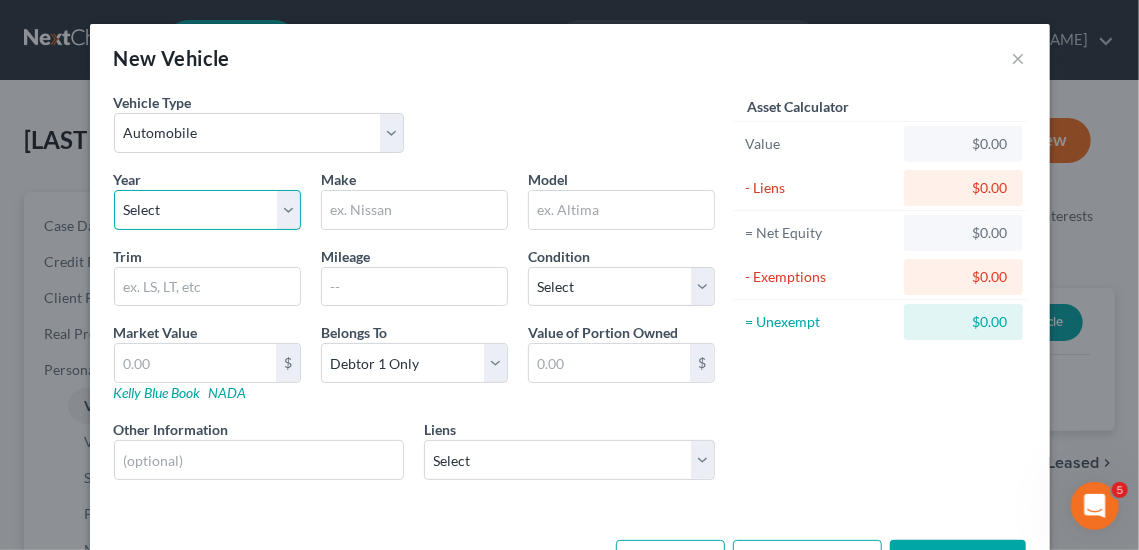 click on "Select 2026 2025 2024 2023 2022 2021 2020 2019 2018 2017 2016 2015 2014 2013 2012 2011 2010 2009 2008 2007 2006 2005 2004 2003 2002 2001 2000 1999 1998 1997 1996 1995 1994 1993 1992 1991 1990 1989 1988 1987 1986 1985 1984 1983 1982 1981 1980 1979 1978 1977 1976 1975 1974 1973 1972 1971 1970 1969 1968 1967 1966 1965 1964 1963 1962 1961 1960 1959 1958 1957 1956 1955 1954 1953 1952 1951 1950 1949 1948 1947 1946 1945 1944 1943 1942 1941 1940 1939 1938 1937 1936 1935 1934 1933 1932 1931 1930 1929 1928 1927 1926 1925 1924 1923 1922 1921 1920 1919 1918 1917 1916 1915 1914 1913 1912 1911 1910 1909 1908 1907 1906 1905 1904 1903 1902 1901" at bounding box center [207, 210] 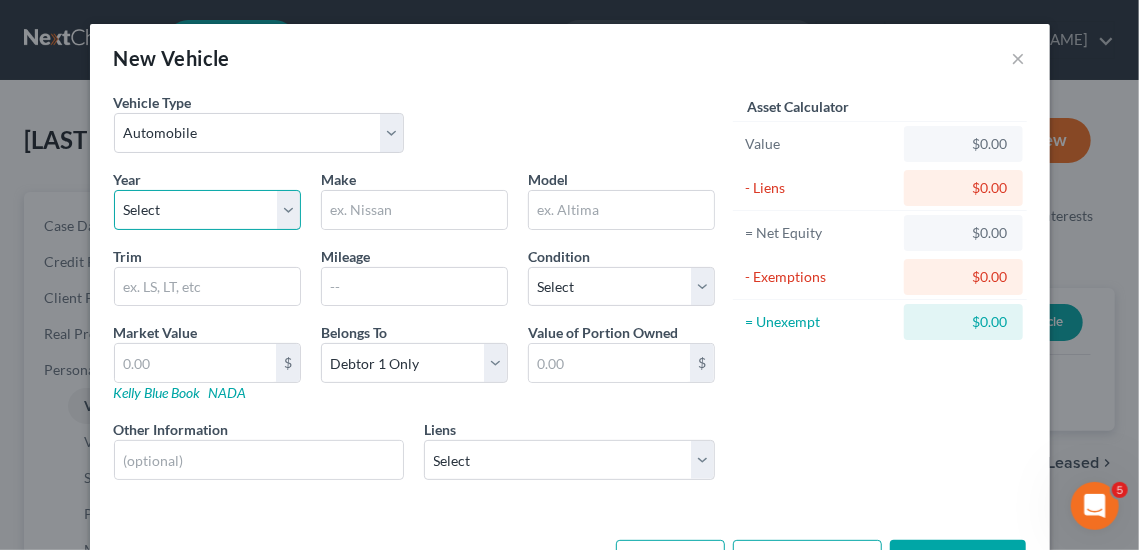 select on "5" 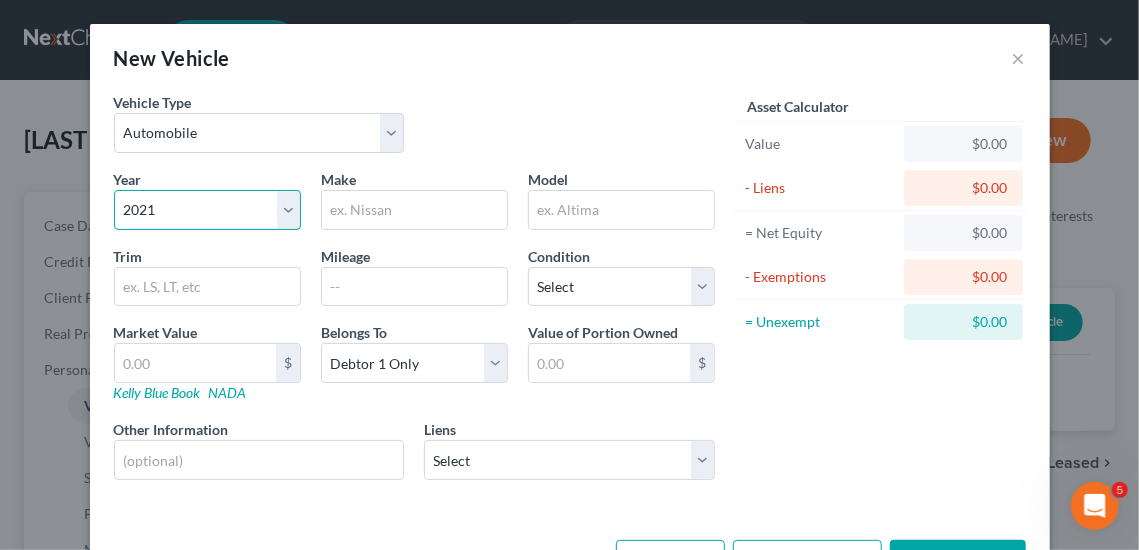 click on "Select 2026 2025 2024 2023 2022 2021 2020 2019 2018 2017 2016 2015 2014 2013 2012 2011 2010 2009 2008 2007 2006 2005 2004 2003 2002 2001 2000 1999 1998 1997 1996 1995 1994 1993 1992 1991 1990 1989 1988 1987 1986 1985 1984 1983 1982 1981 1980 1979 1978 1977 1976 1975 1974 1973 1972 1971 1970 1969 1968 1967 1966 1965 1964 1963 1962 1961 1960 1959 1958 1957 1956 1955 1954 1953 1952 1951 1950 1949 1948 1947 1946 1945 1944 1943 1942 1941 1940 1939 1938 1937 1936 1935 1934 1933 1932 1931 1930 1929 1928 1927 1926 1925 1924 1923 1922 1921 1920 1919 1918 1917 1916 1915 1914 1913 1912 1911 1910 1909 1908 1907 1906 1905 1904 1903 1902 1901" at bounding box center (207, 210) 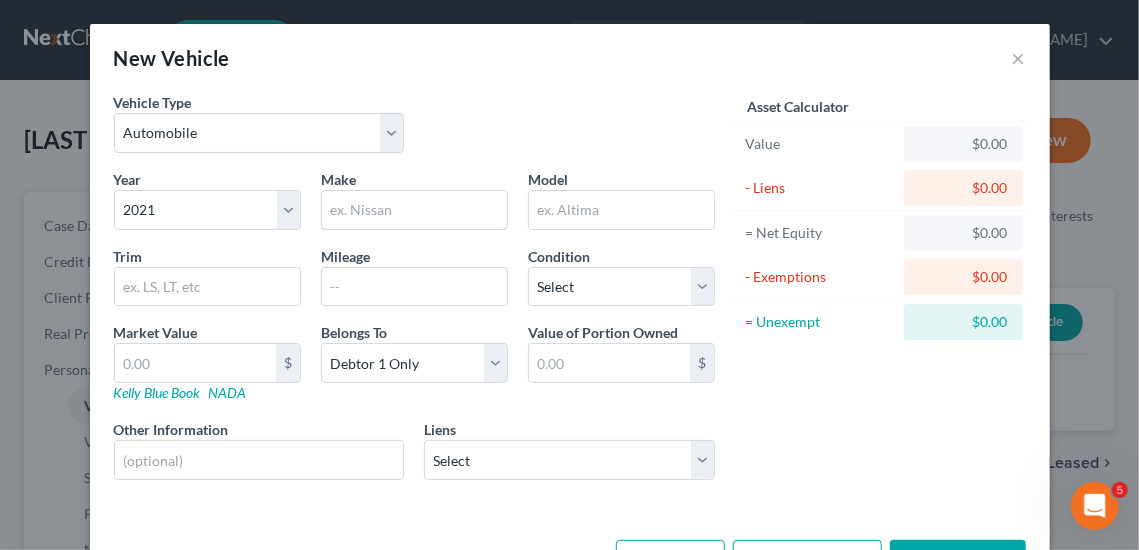 click at bounding box center [414, 210] 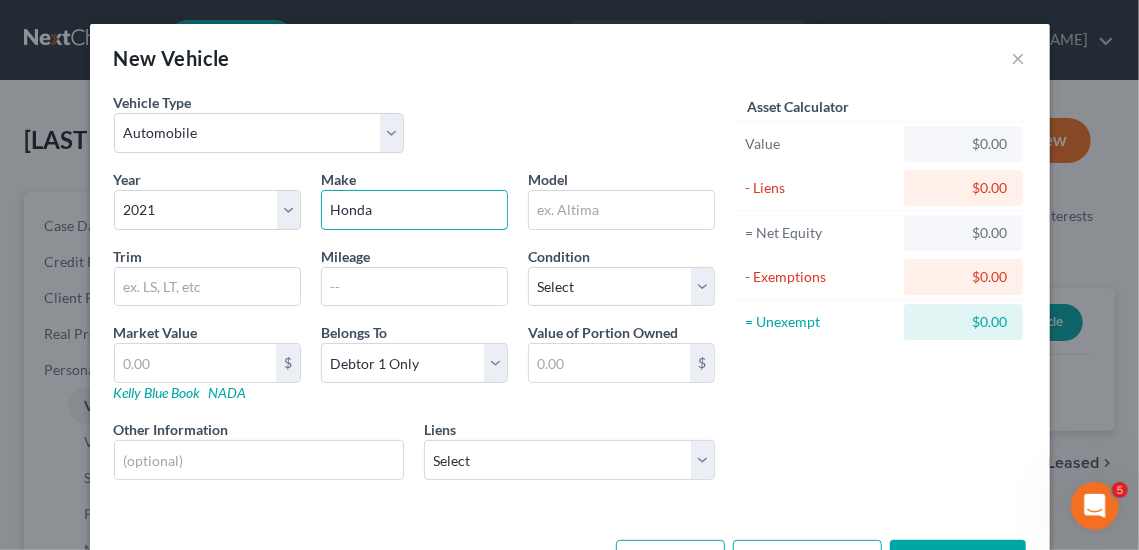 type on "Honda" 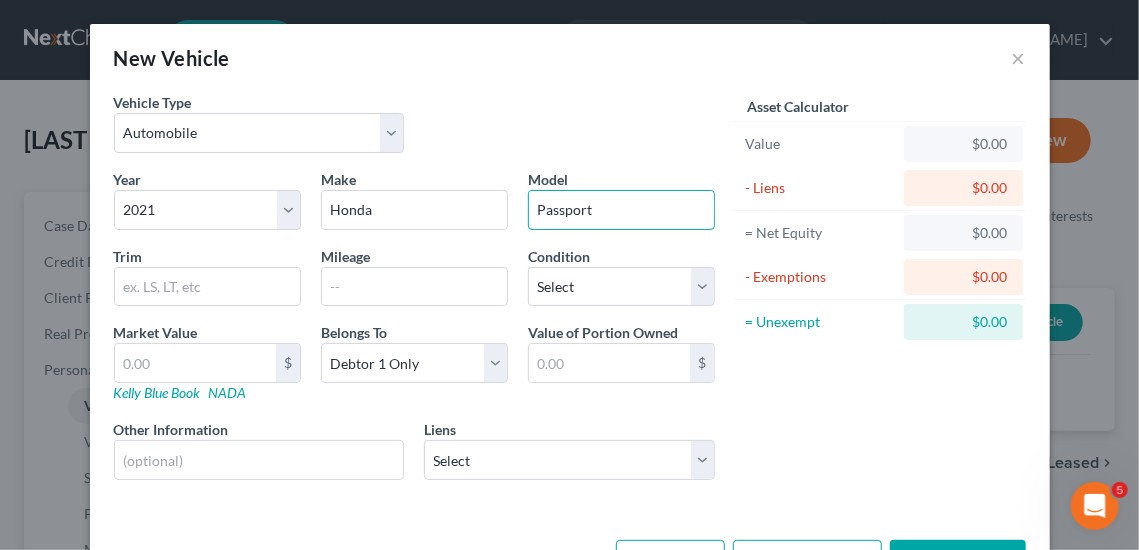 type on "Passport" 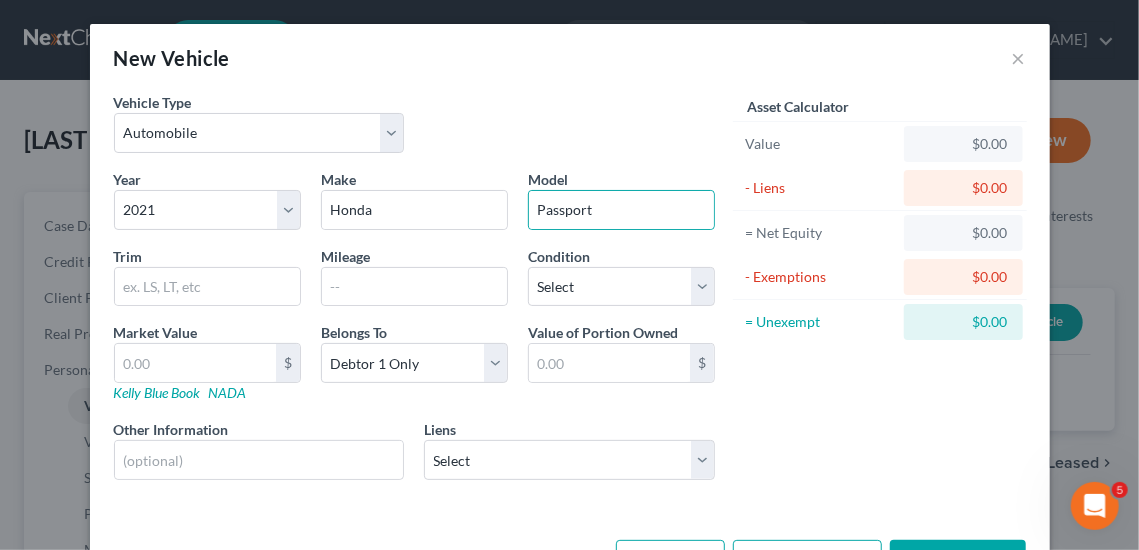 click on "Mileage" at bounding box center [414, 276] 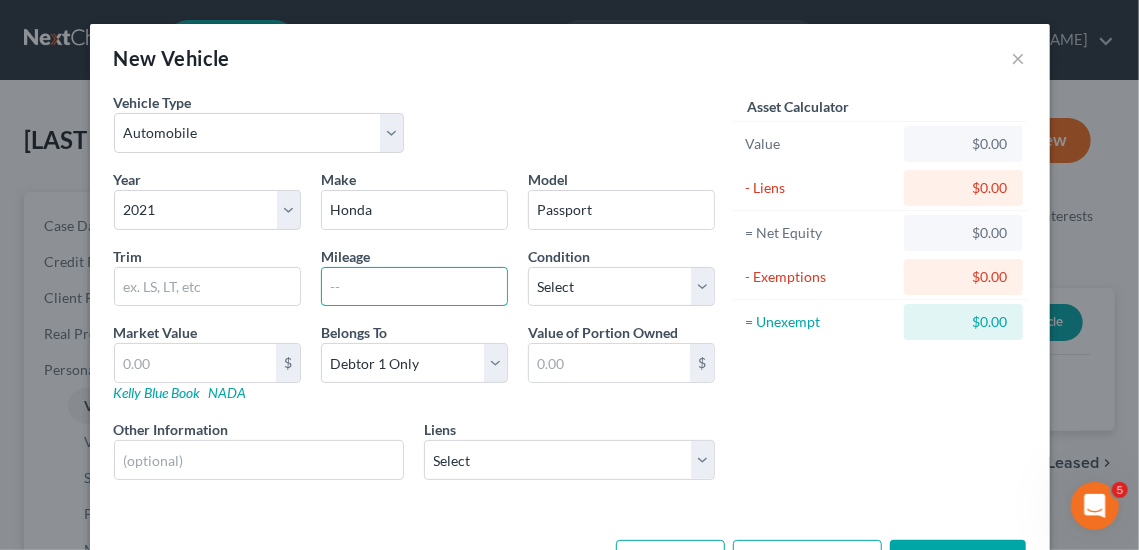 click at bounding box center (414, 287) 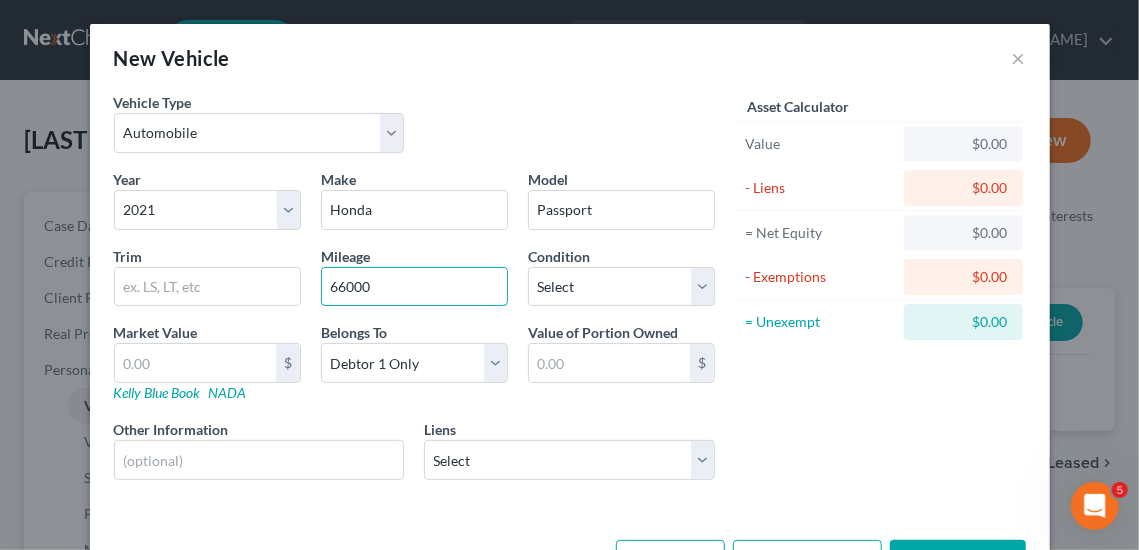 type on "66000" 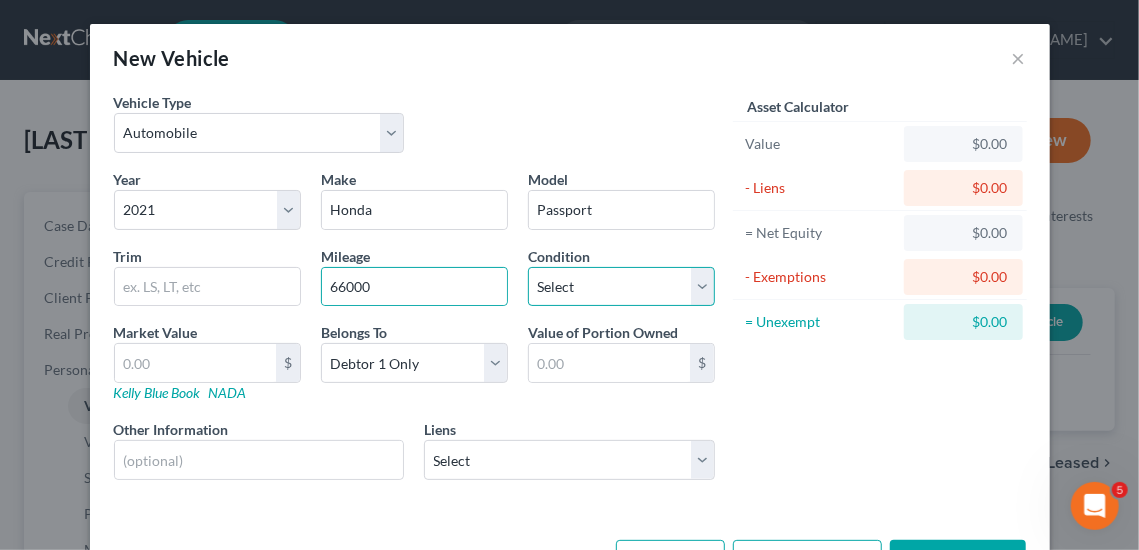 click on "Select Excellent Very Good Good Fair Poor" at bounding box center [621, 287] 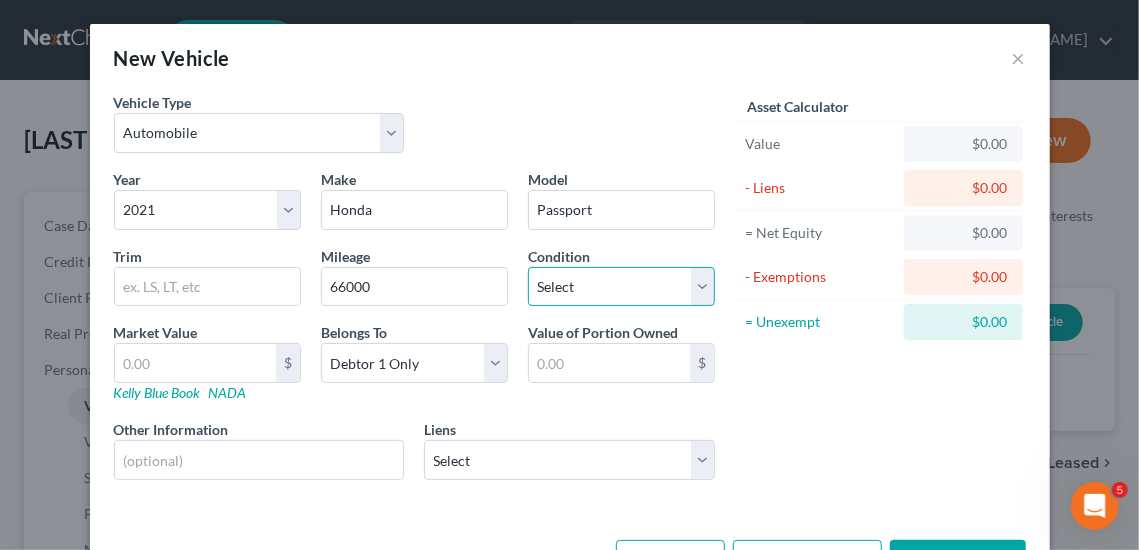 select on "3" 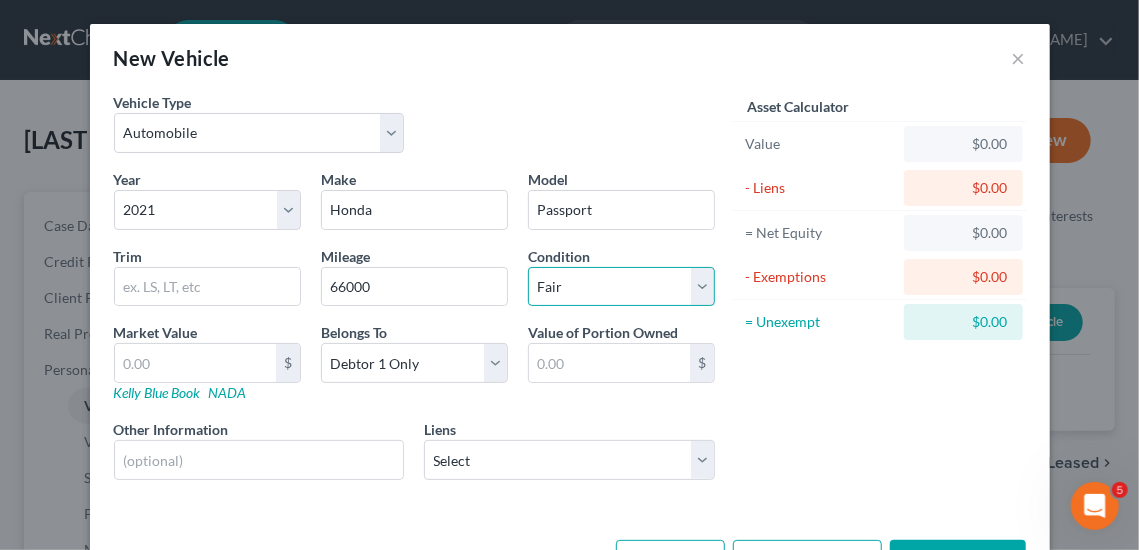 click on "Select Excellent Very Good Good Fair Poor" at bounding box center [621, 287] 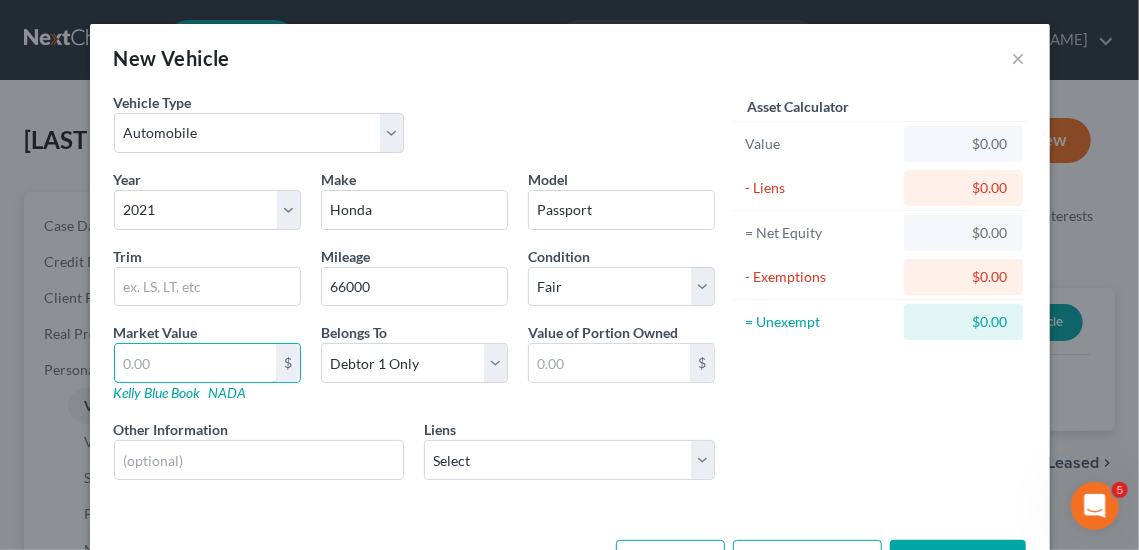 click at bounding box center (195, 363) 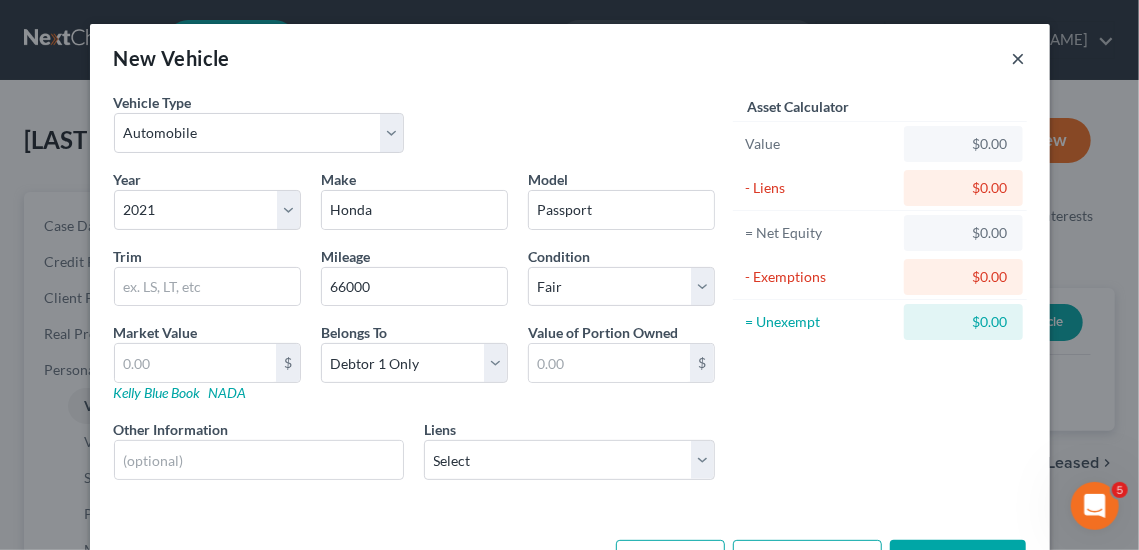 click on "×" at bounding box center [1019, 58] 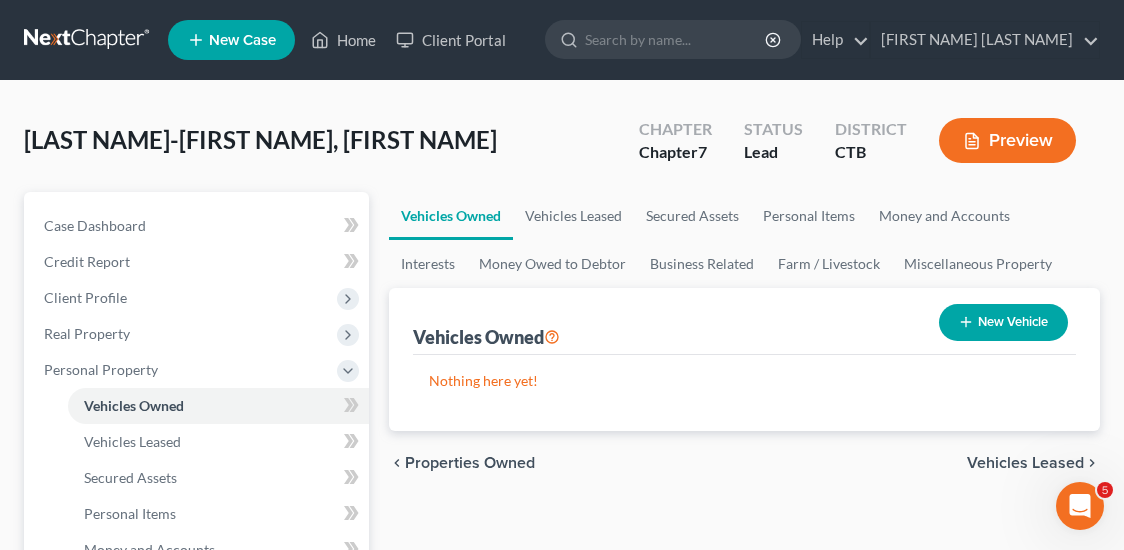 click on "Real Property" at bounding box center [198, 334] 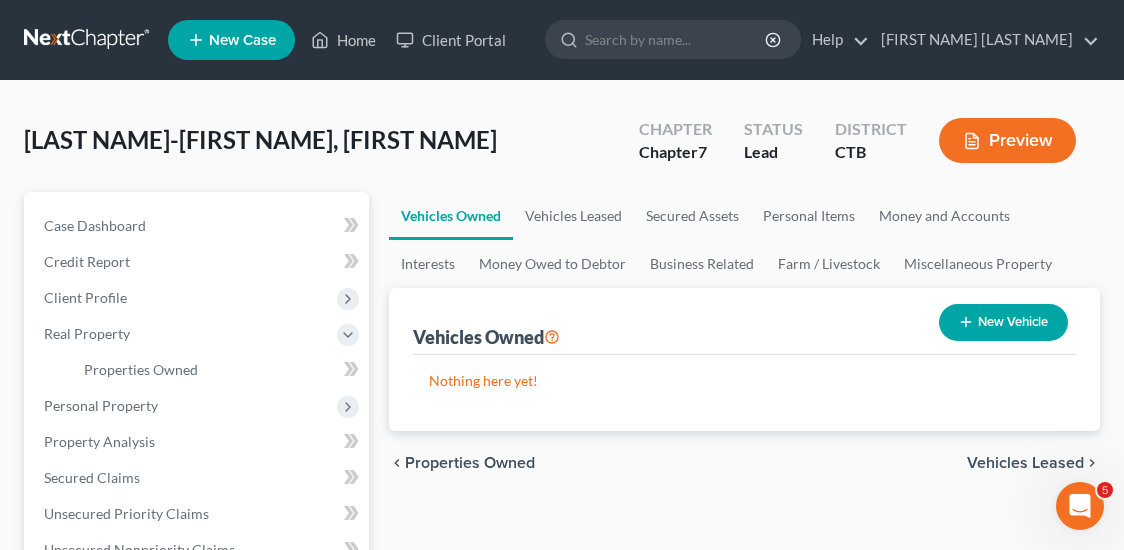 click on "Real Property" at bounding box center (198, 334) 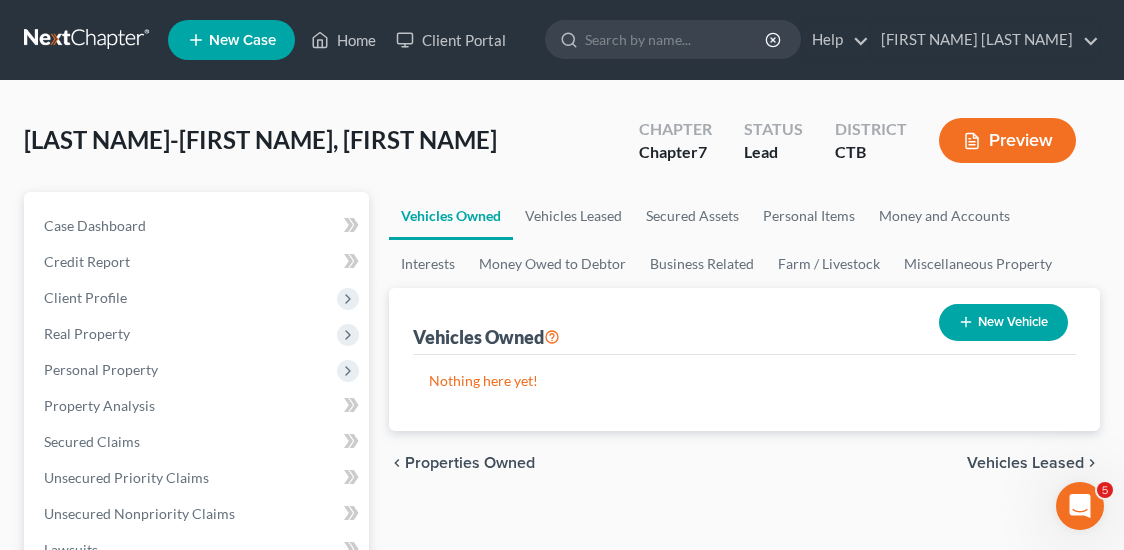 click on "Real Property" at bounding box center (198, 334) 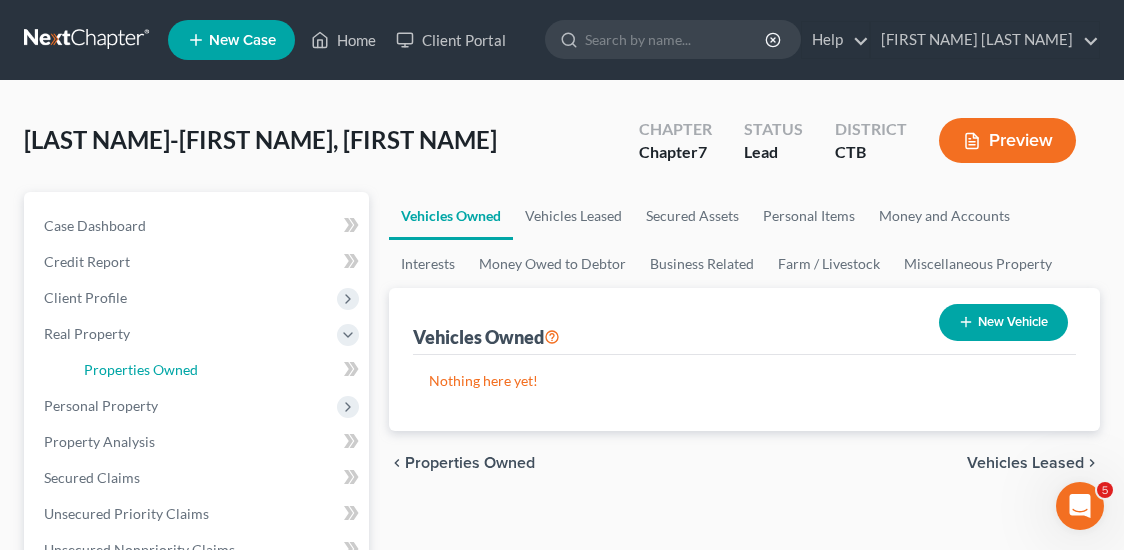 click on "Properties Owned" at bounding box center [218, 370] 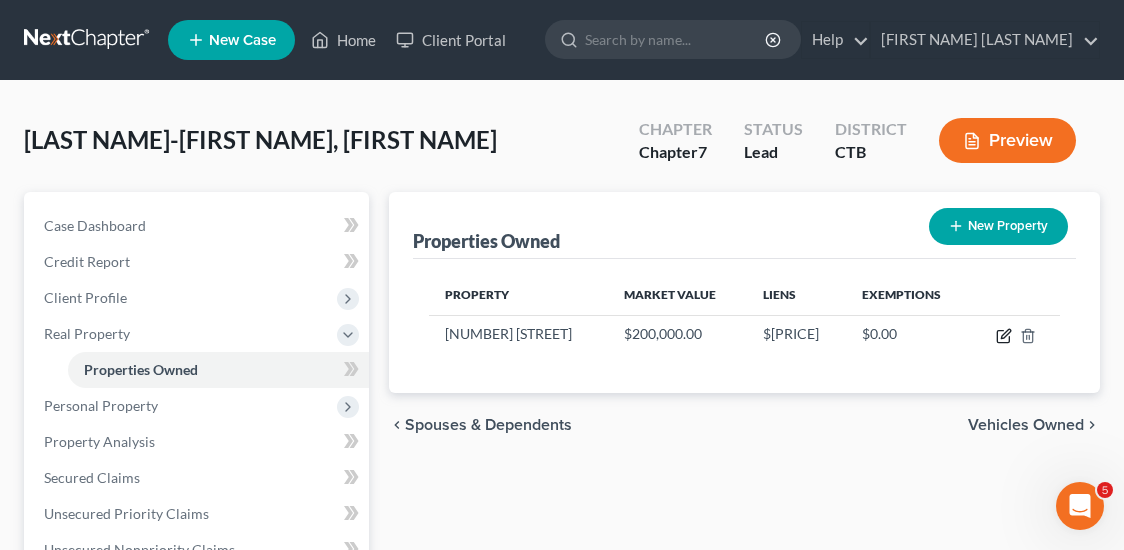 click 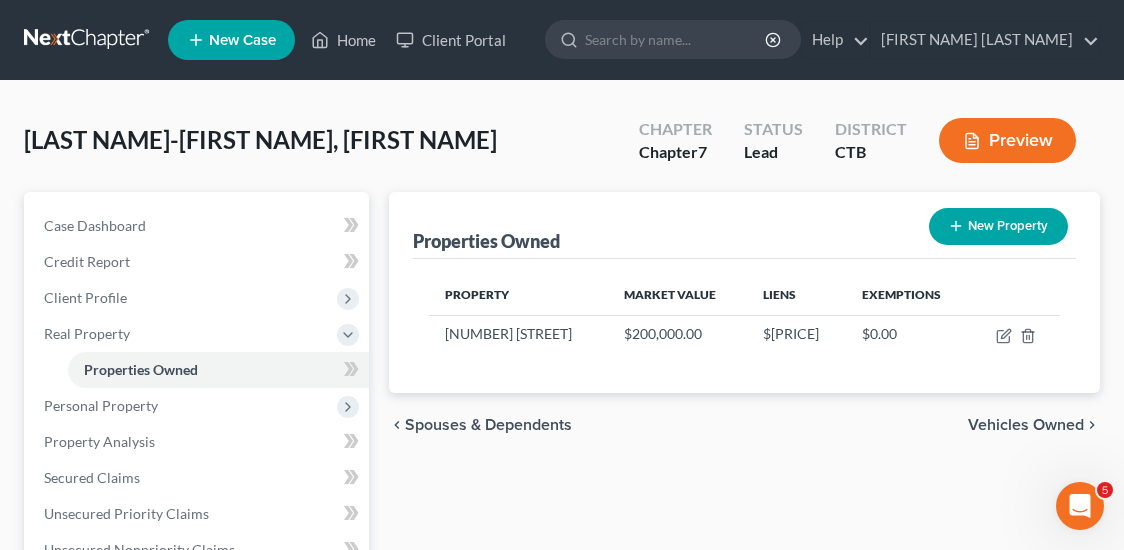 select on "6" 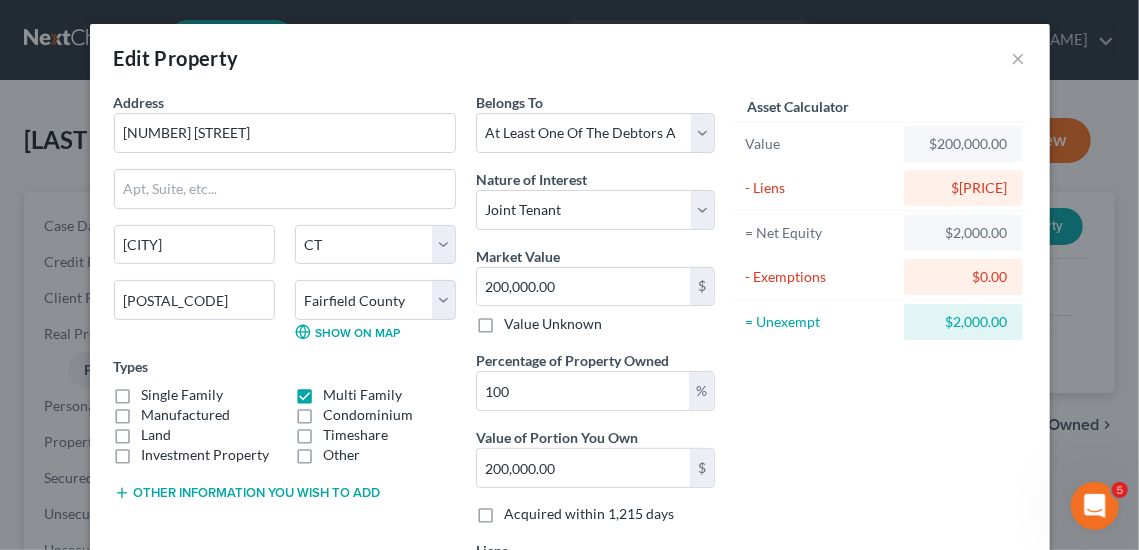 scroll, scrollTop: 243, scrollLeft: 0, axis: vertical 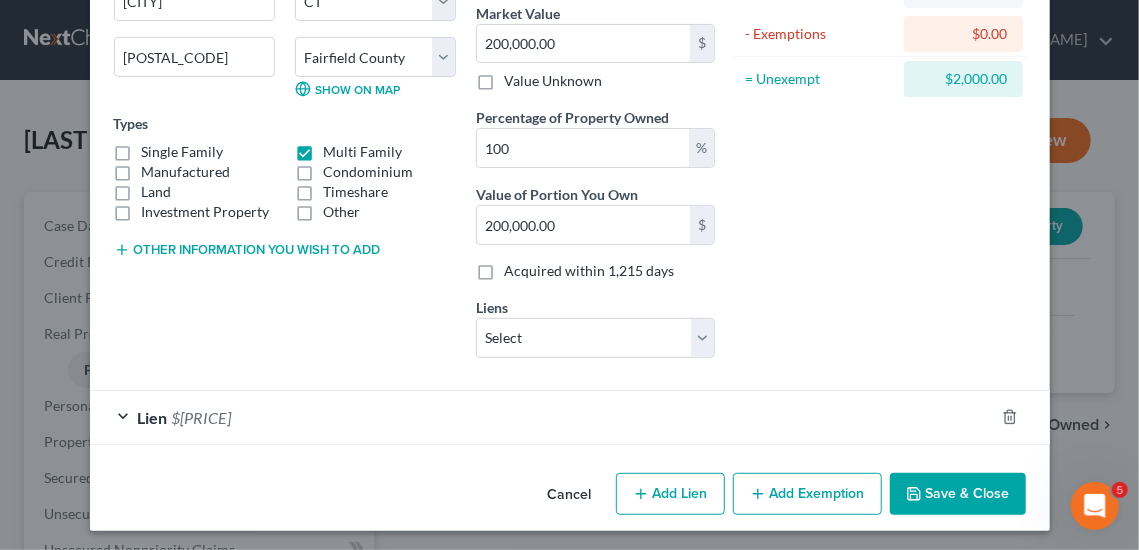click on "Add Exemption" at bounding box center [807, 494] 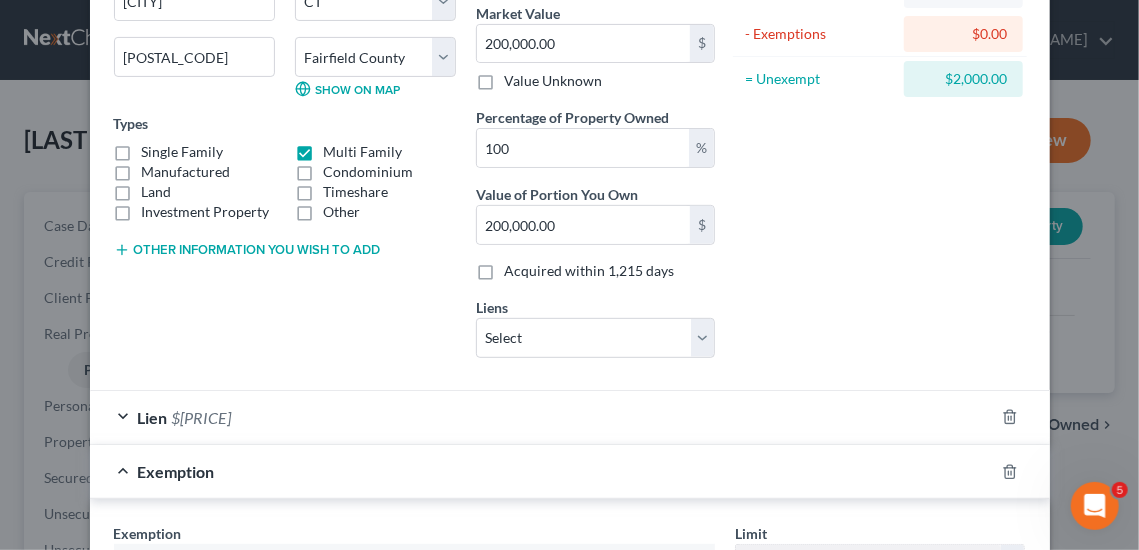 scroll, scrollTop: 576, scrollLeft: 0, axis: vertical 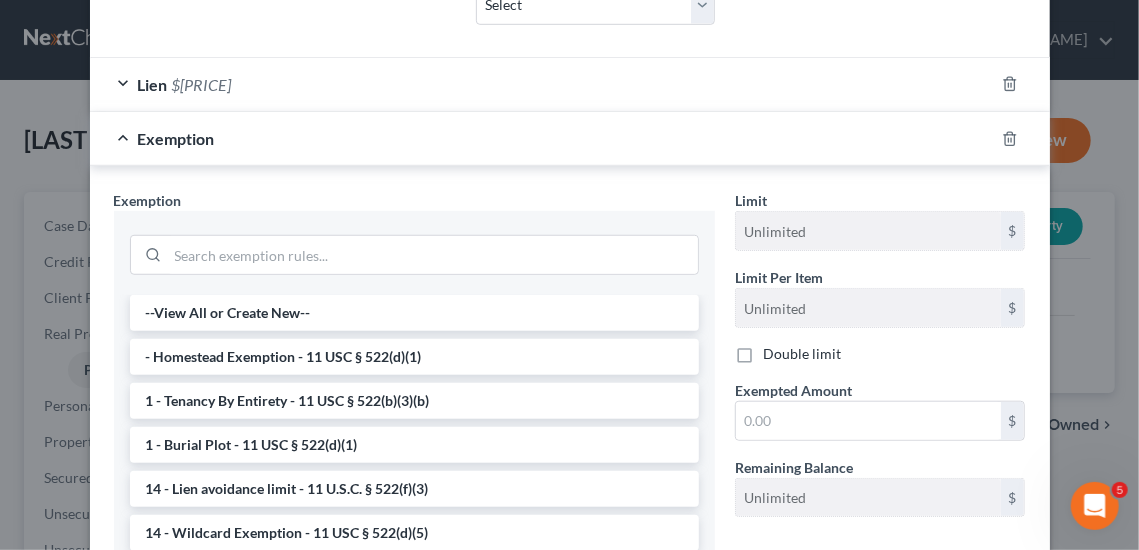 click on "- Homestead Exemption - 11 USC § 522(d)(1)" at bounding box center (414, 357) 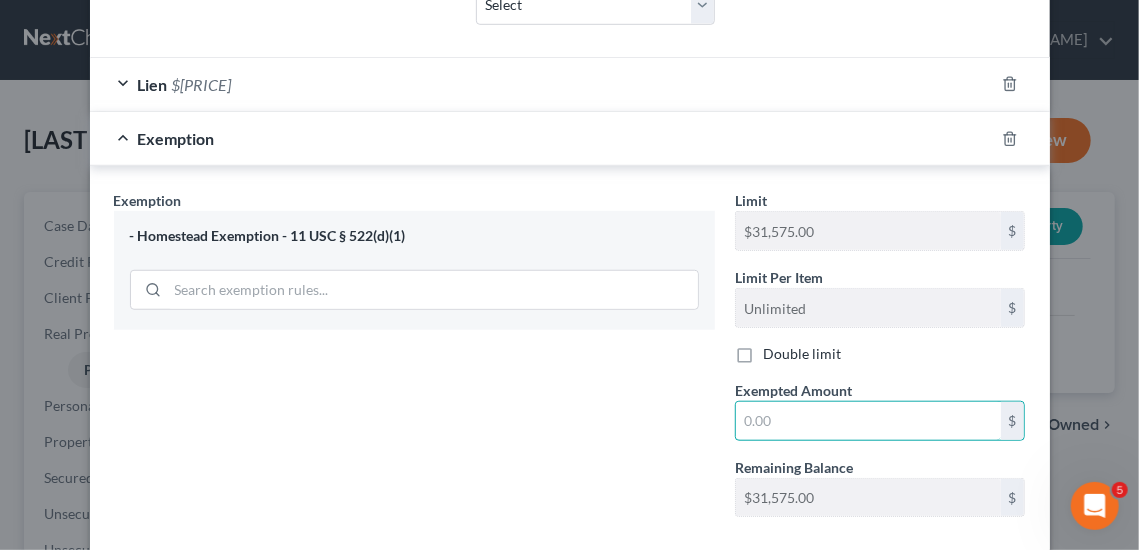 drag, startPoint x: 773, startPoint y: 407, endPoint x: 736, endPoint y: 425, distance: 41.14608 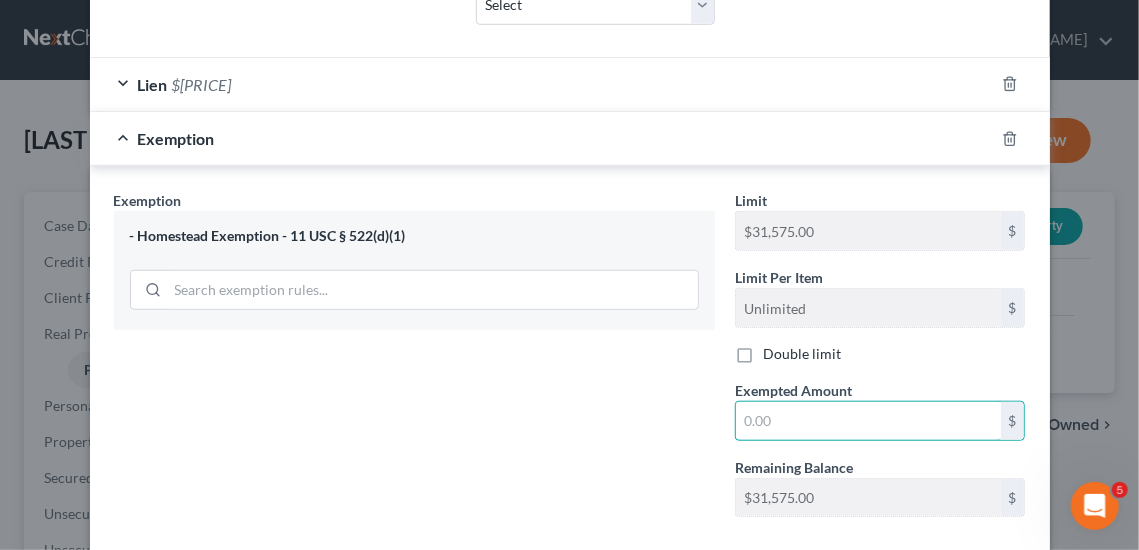 click at bounding box center (868, 421) 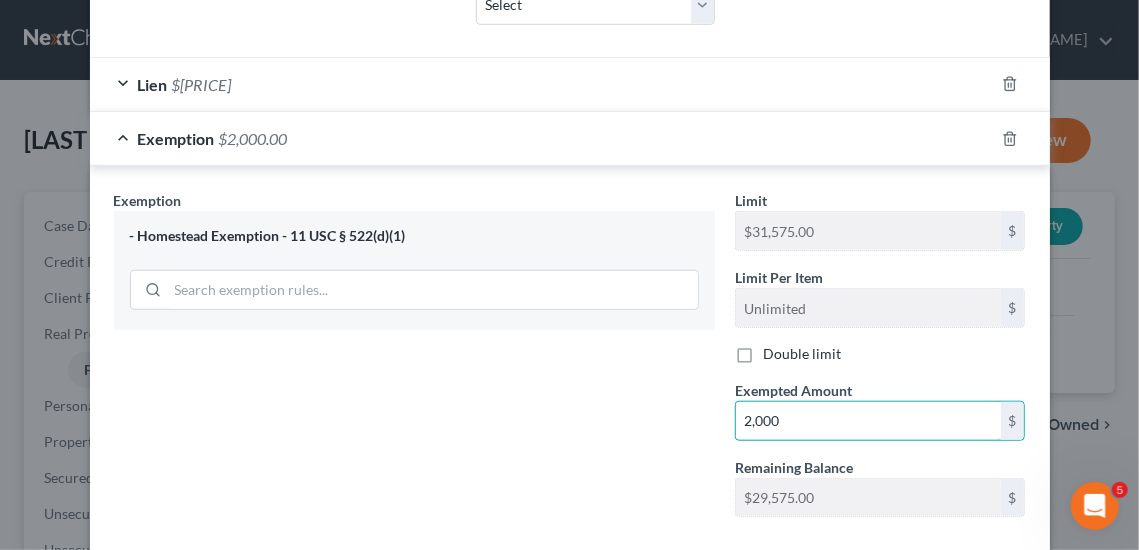 type on "2,000" 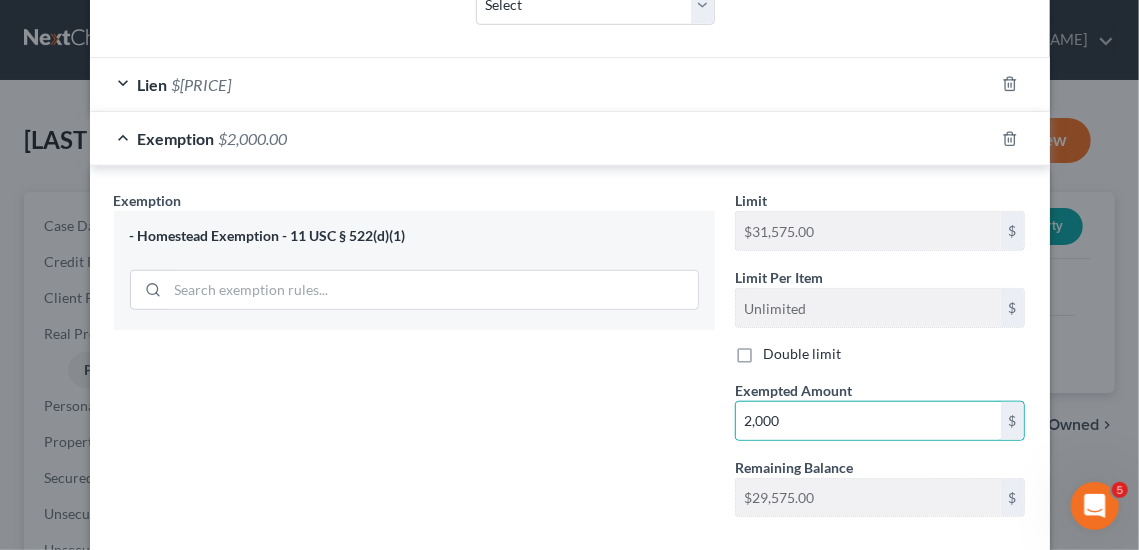 click on "Exemption Set must be selected for CA.
Exemption
*
- Homestead Exemption - 11 USC § 522(d)(1)" at bounding box center (414, 361) 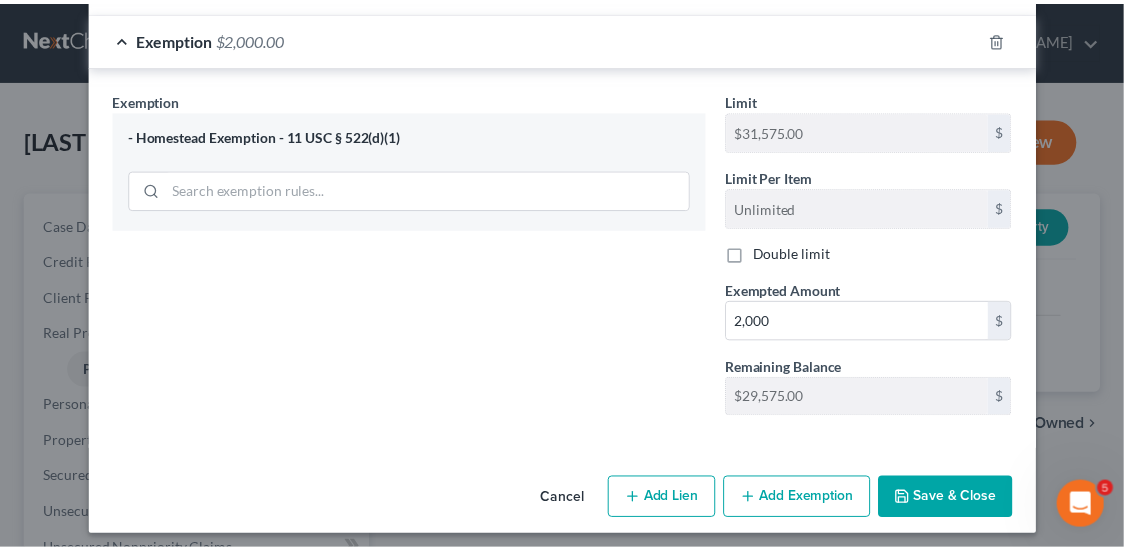scroll, scrollTop: 678, scrollLeft: 0, axis: vertical 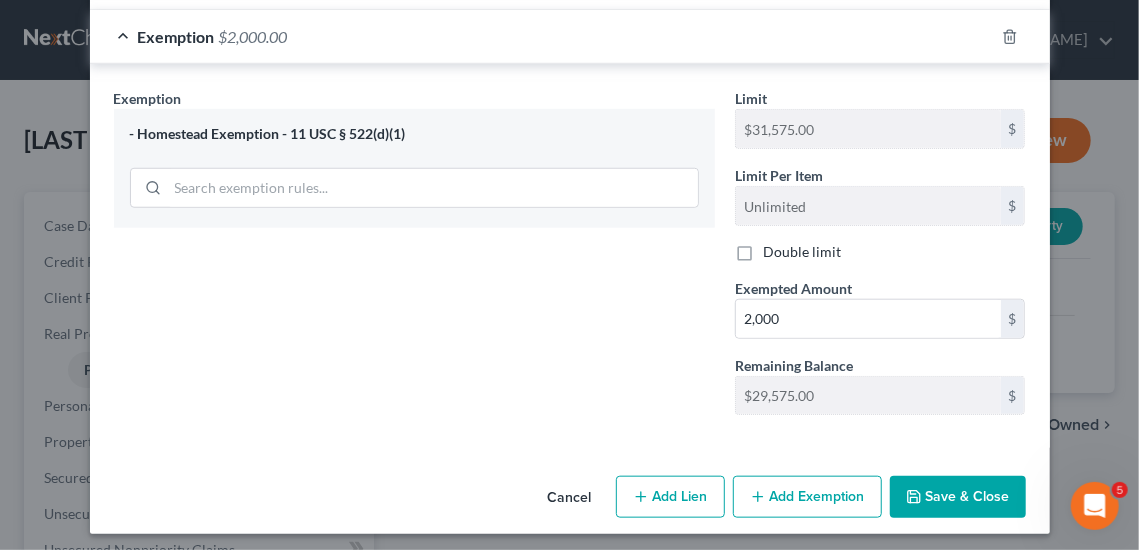 click on "Save & Close" at bounding box center [958, 497] 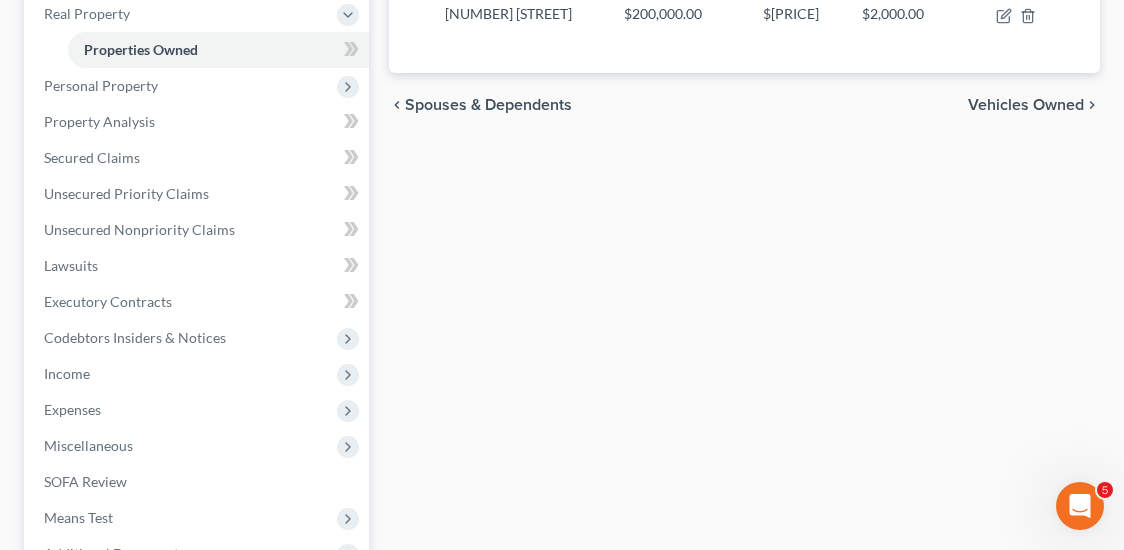 scroll, scrollTop: 333, scrollLeft: 0, axis: vertical 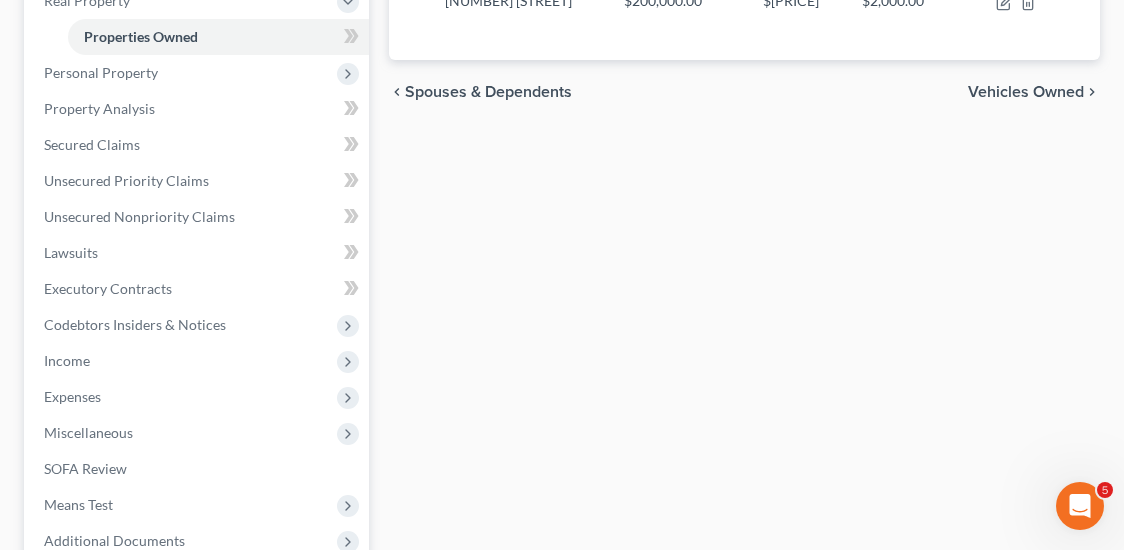 click on "Personal Property" at bounding box center [198, 73] 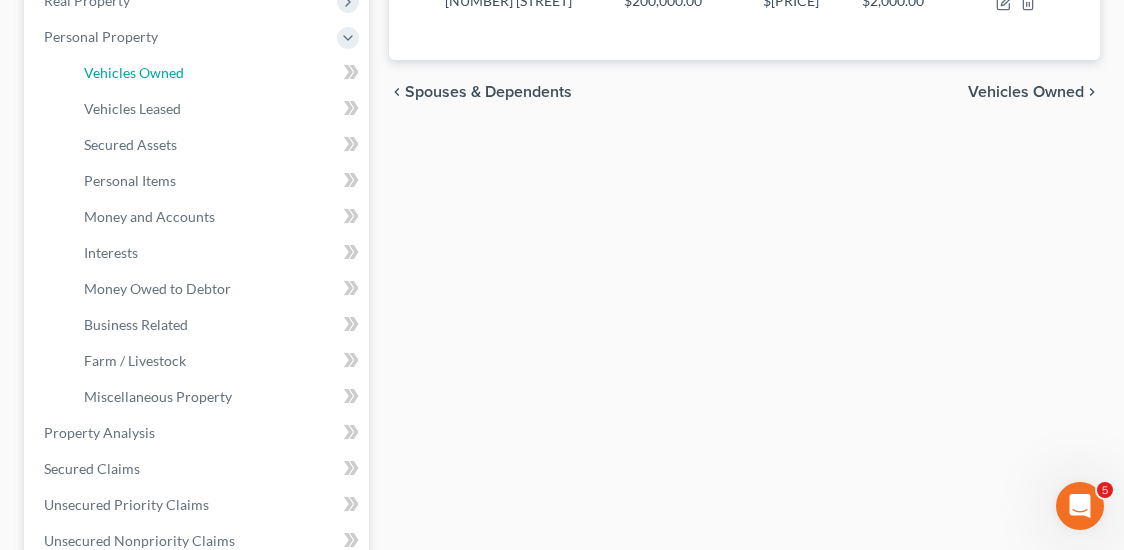 click on "Vehicles Owned" at bounding box center [218, 73] 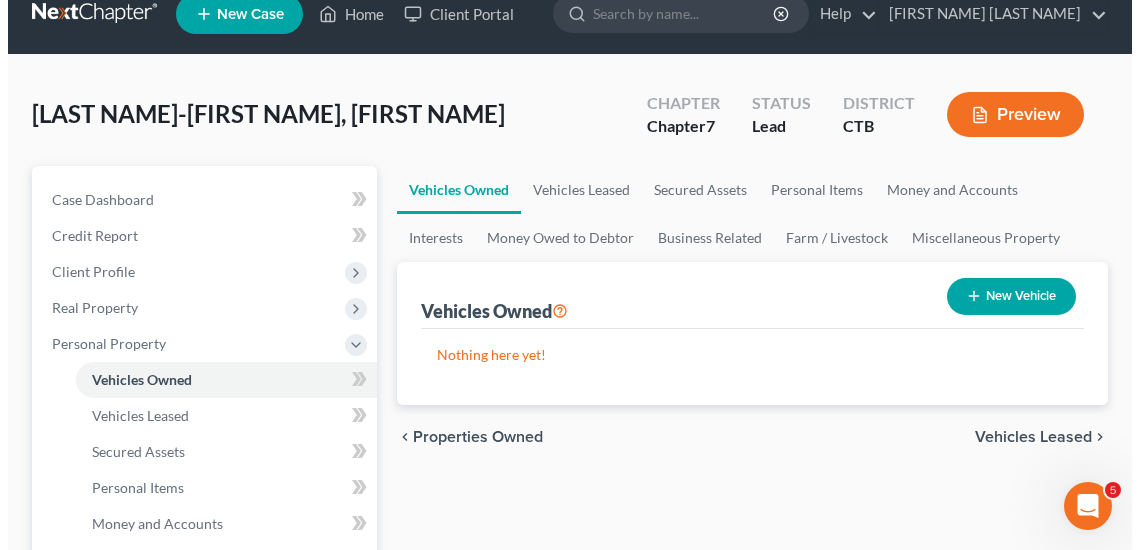 scroll, scrollTop: 0, scrollLeft: 0, axis: both 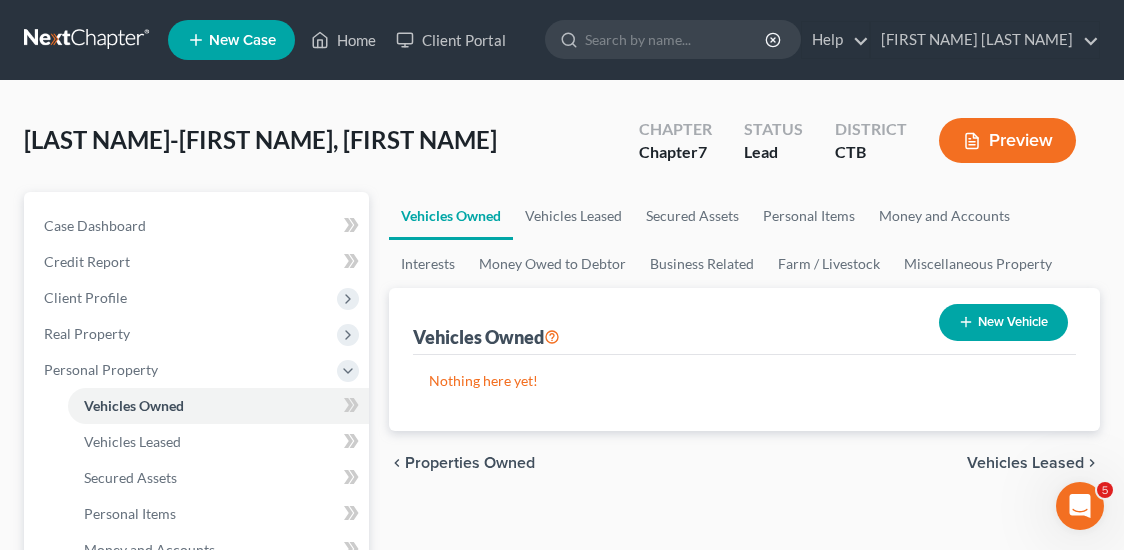 click on "New Vehicle" at bounding box center (1003, 322) 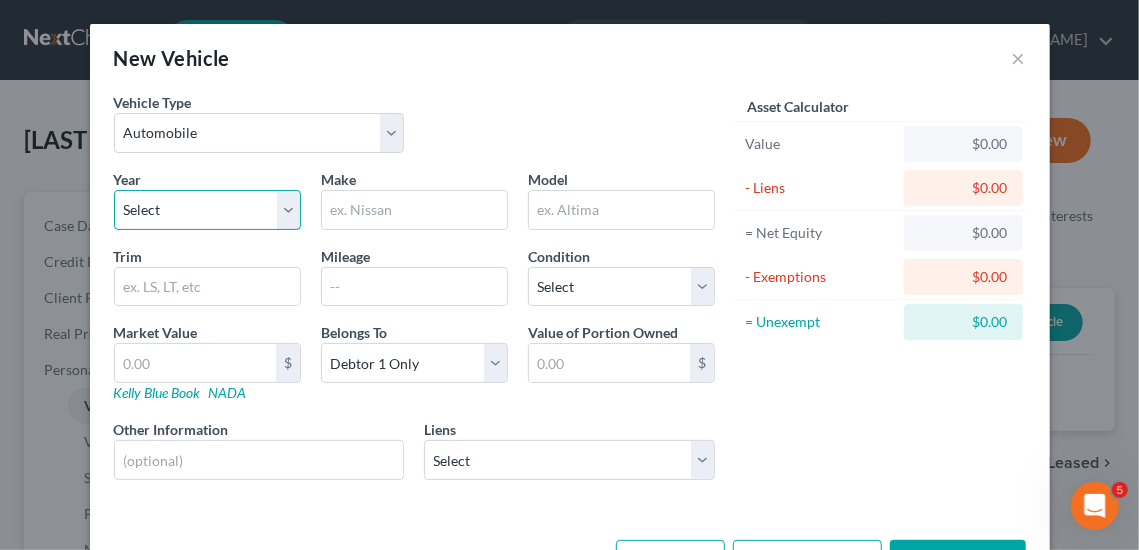 click on "Select 2026 2025 2024 2023 2022 2021 2020 2019 2018 2017 2016 2015 2014 2013 2012 2011 2010 2009 2008 2007 2006 2005 2004 2003 2002 2001 2000 1999 1998 1997 1996 1995 1994 1993 1992 1991 1990 1989 1988 1987 1986 1985 1984 1983 1982 1981 1980 1979 1978 1977 1976 1975 1974 1973 1972 1971 1970 1969 1968 1967 1966 1965 1964 1963 1962 1961 1960 1959 1958 1957 1956 1955 1954 1953 1952 1951 1950 1949 1948 1947 1946 1945 1944 1943 1942 1941 1940 1939 1938 1937 1936 1935 1934 1933 1932 1931 1930 1929 1928 1927 1926 1925 1924 1923 1922 1921 1920 1919 1918 1917 1916 1915 1914 1913 1912 1911 1910 1909 1908 1907 1906 1905 1904 1903 1902 1901" at bounding box center (207, 210) 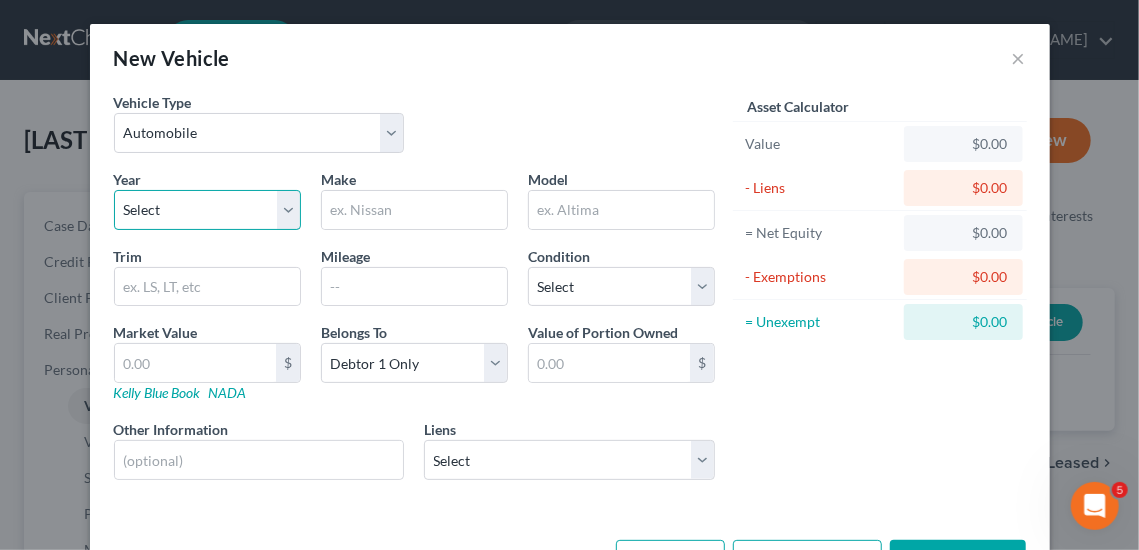 select on "5" 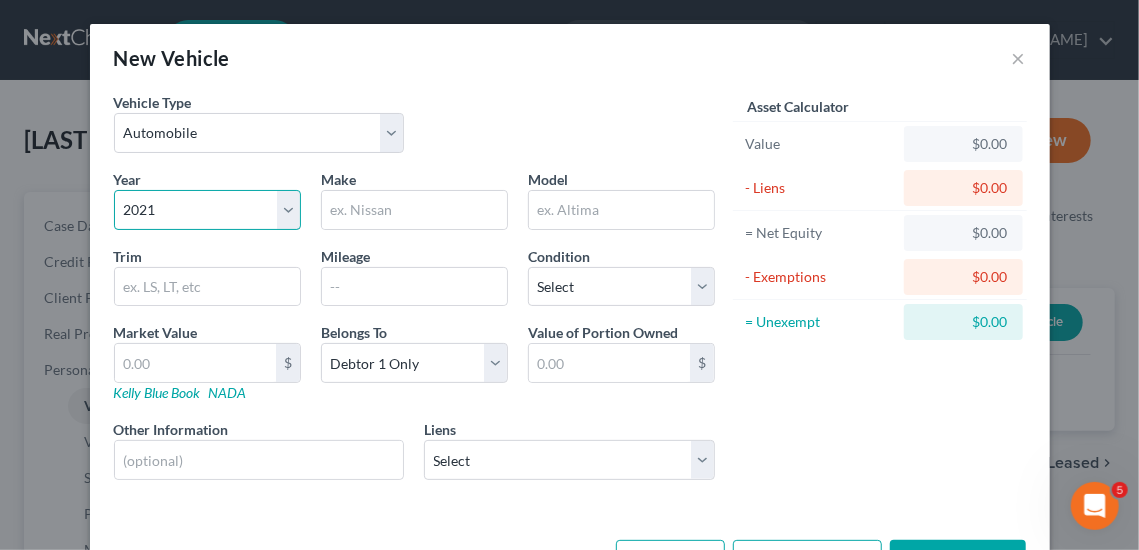 click on "Select 2026 2025 2024 2023 2022 2021 2020 2019 2018 2017 2016 2015 2014 2013 2012 2011 2010 2009 2008 2007 2006 2005 2004 2003 2002 2001 2000 1999 1998 1997 1996 1995 1994 1993 1992 1991 1990 1989 1988 1987 1986 1985 1984 1983 1982 1981 1980 1979 1978 1977 1976 1975 1974 1973 1972 1971 1970 1969 1968 1967 1966 1965 1964 1963 1962 1961 1960 1959 1958 1957 1956 1955 1954 1953 1952 1951 1950 1949 1948 1947 1946 1945 1944 1943 1942 1941 1940 1939 1938 1937 1936 1935 1934 1933 1932 1931 1930 1929 1928 1927 1926 1925 1924 1923 1922 1921 1920 1919 1918 1917 1916 1915 1914 1913 1912 1911 1910 1909 1908 1907 1906 1905 1904 1903 1902 1901" at bounding box center [207, 210] 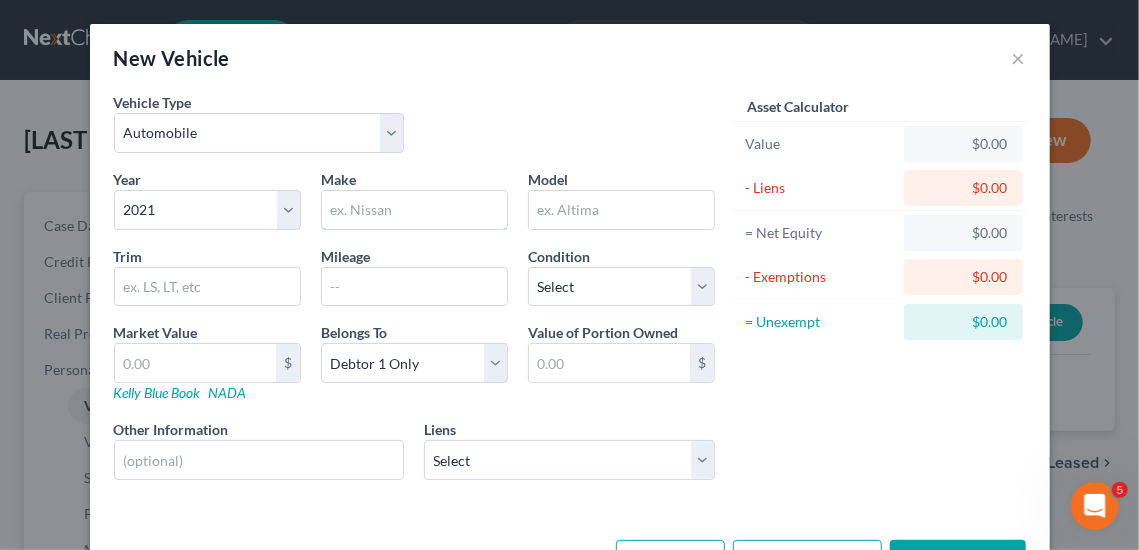 click at bounding box center [414, 210] 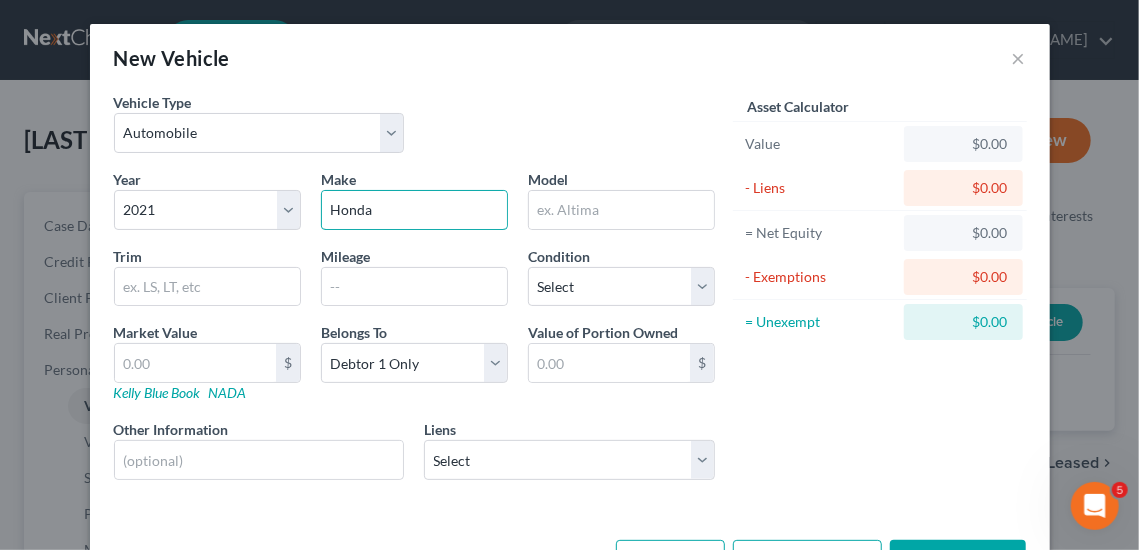 type on "Honda" 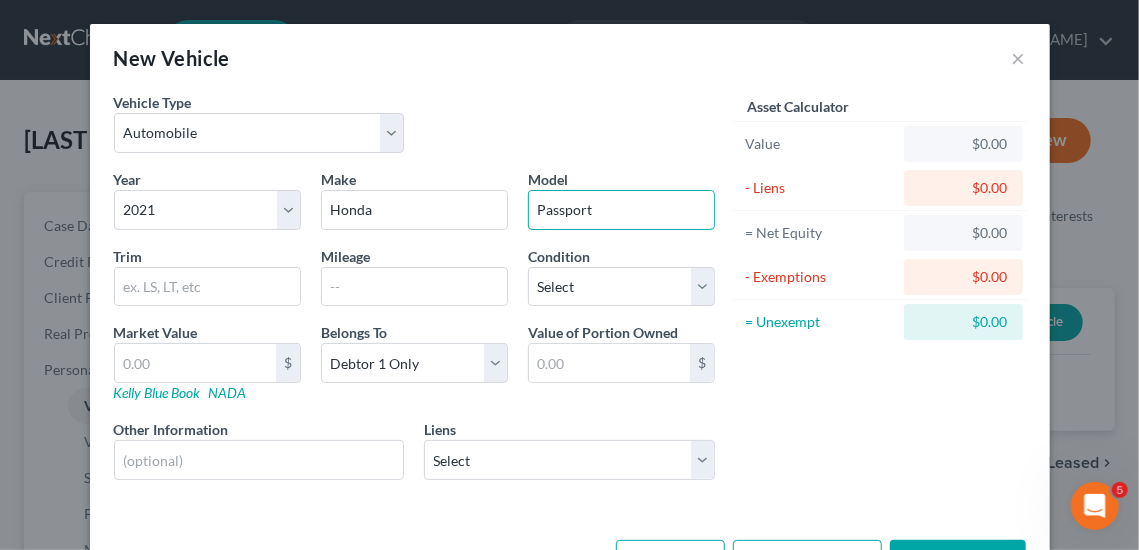 type on "Passport" 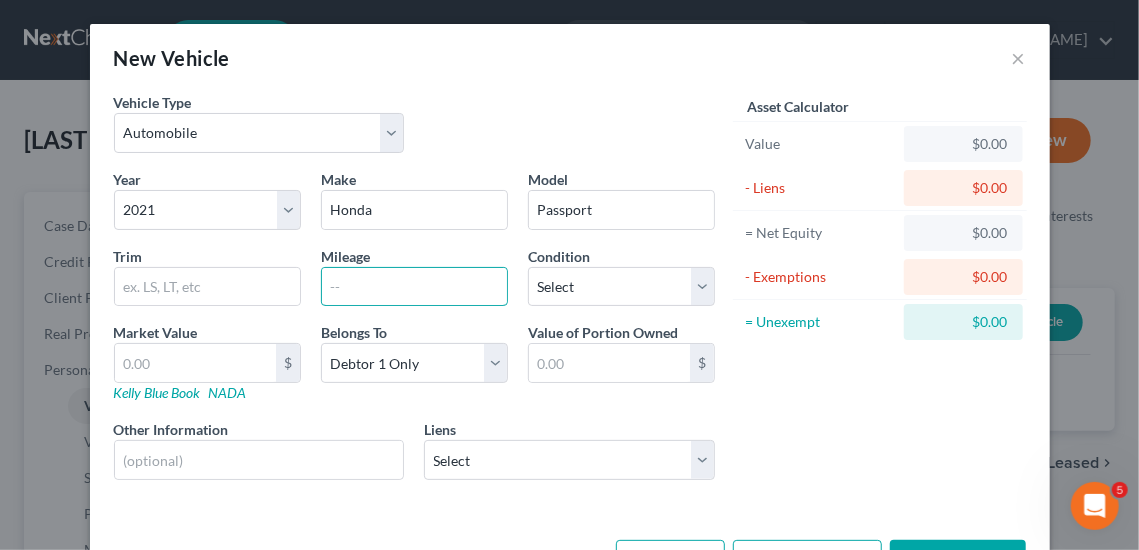 click at bounding box center (414, 287) 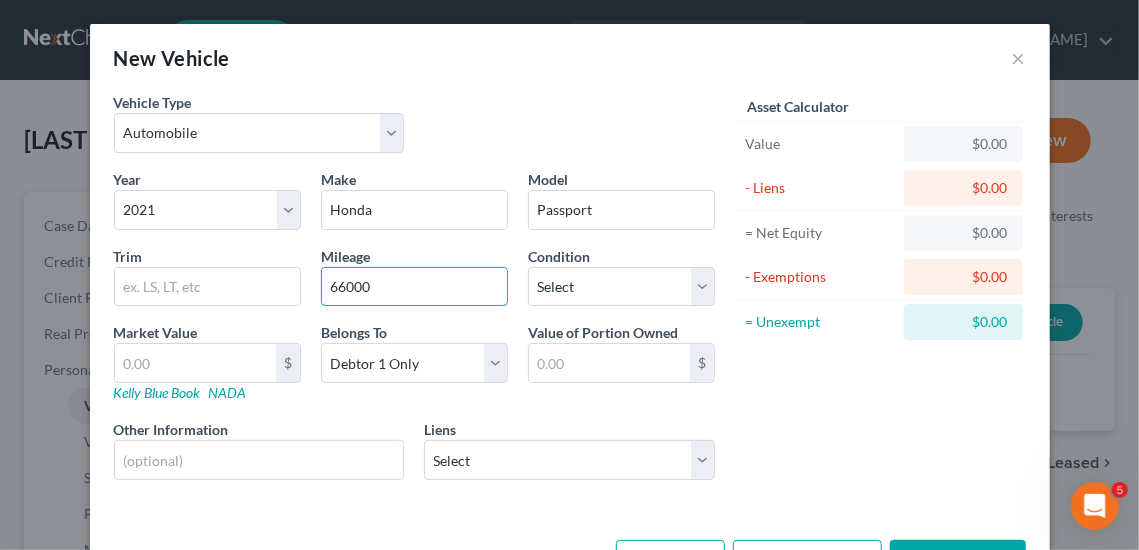 type on "66000" 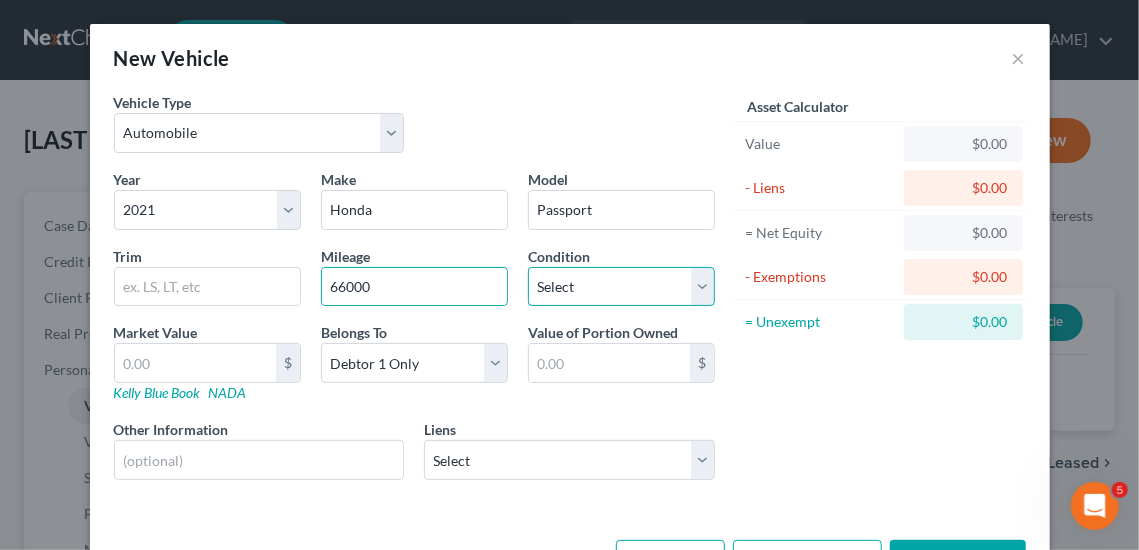 click on "Select Excellent Very Good Good Fair Poor" at bounding box center (621, 287) 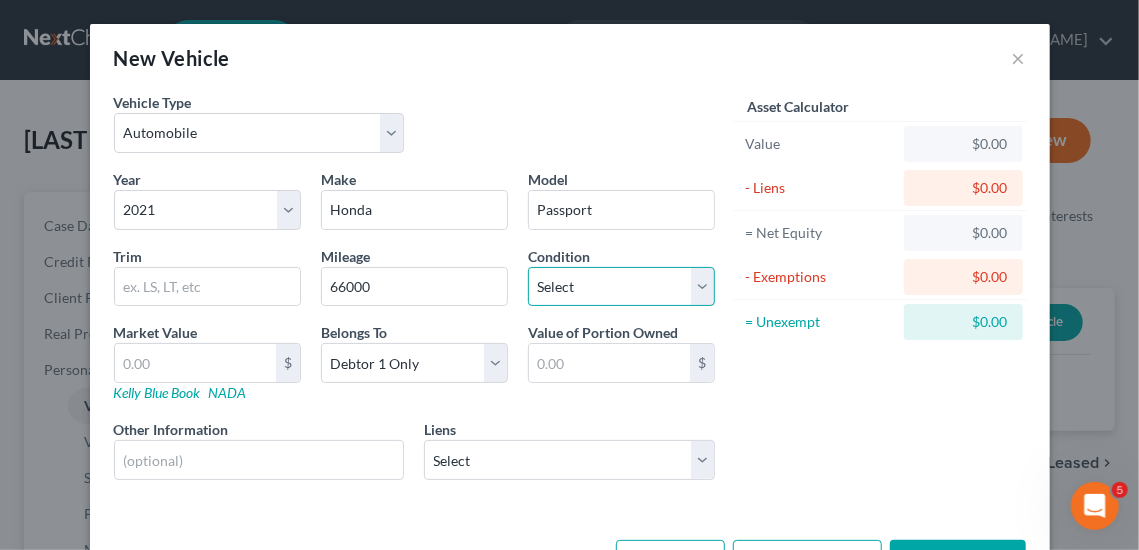 select on "3" 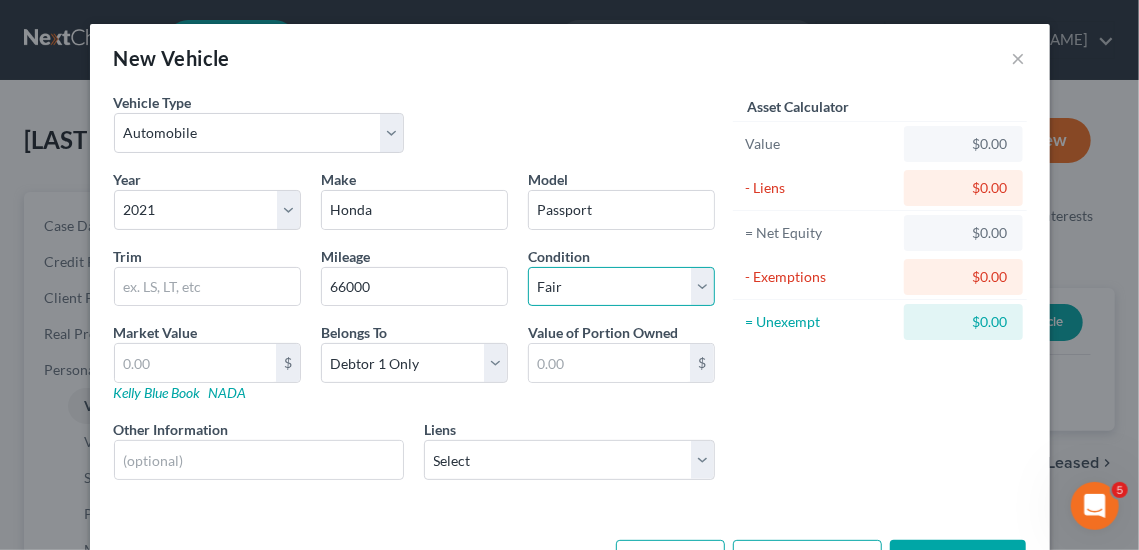 click on "Select Excellent Very Good Good Fair Poor" at bounding box center [621, 287] 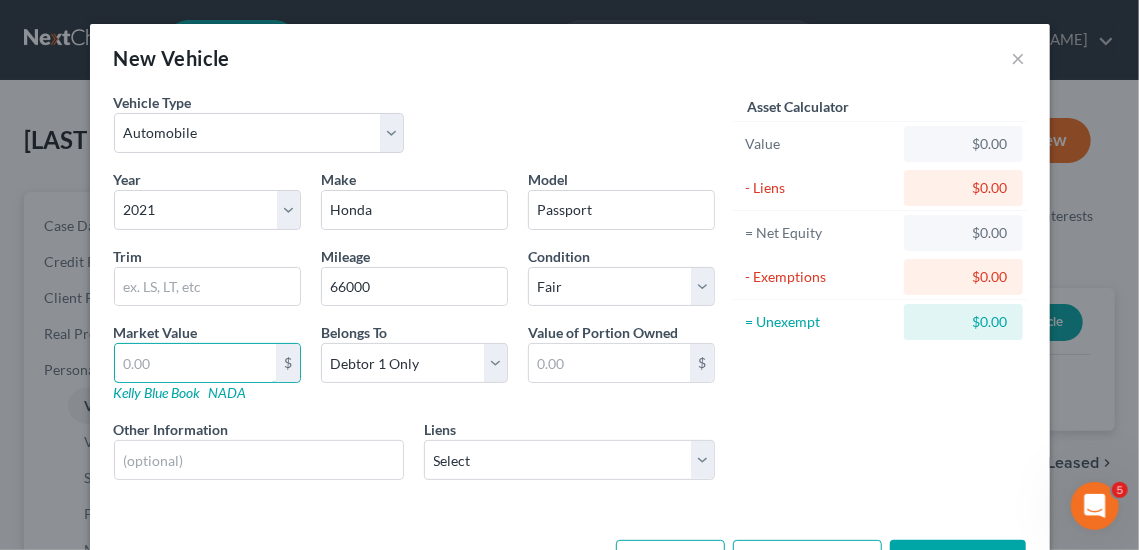 click at bounding box center [195, 363] 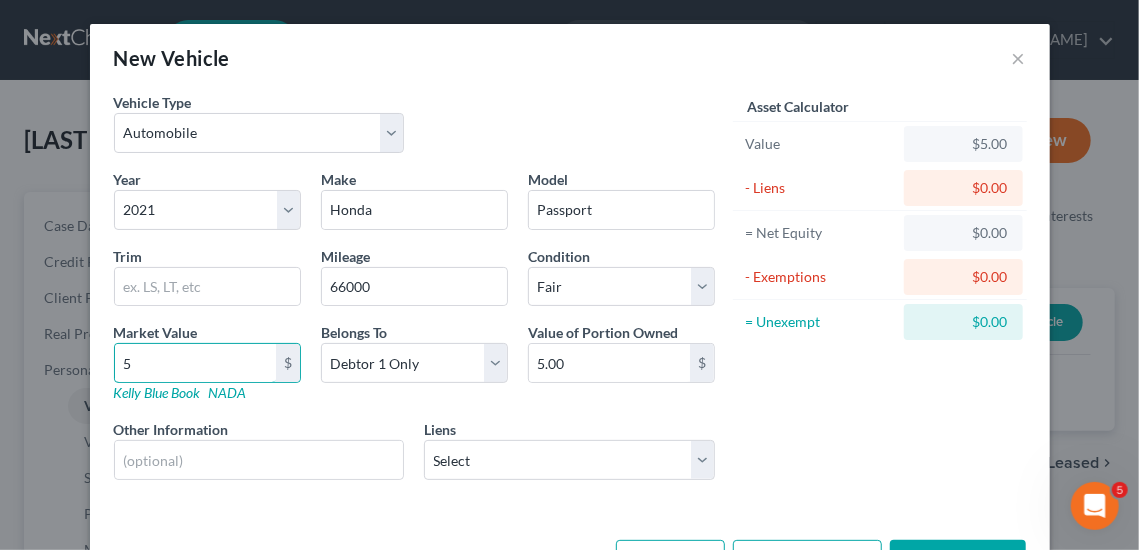 type 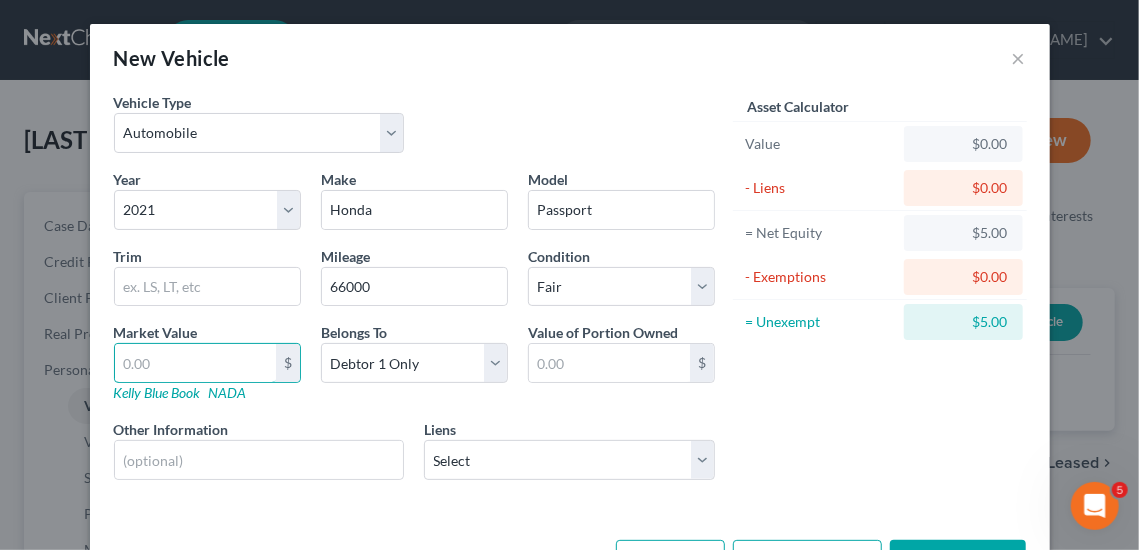 type on "7" 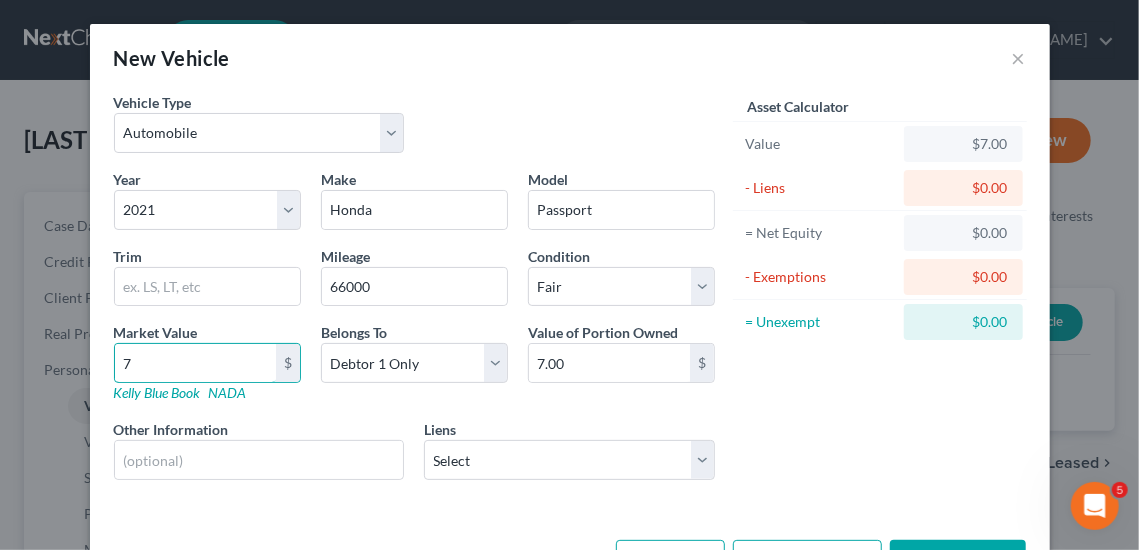 type 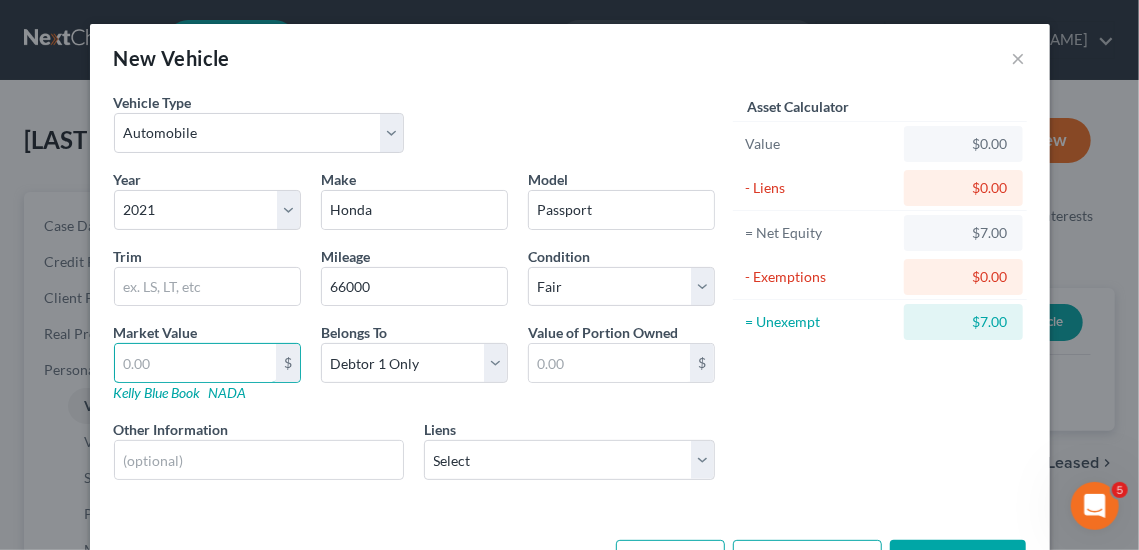 type on "1" 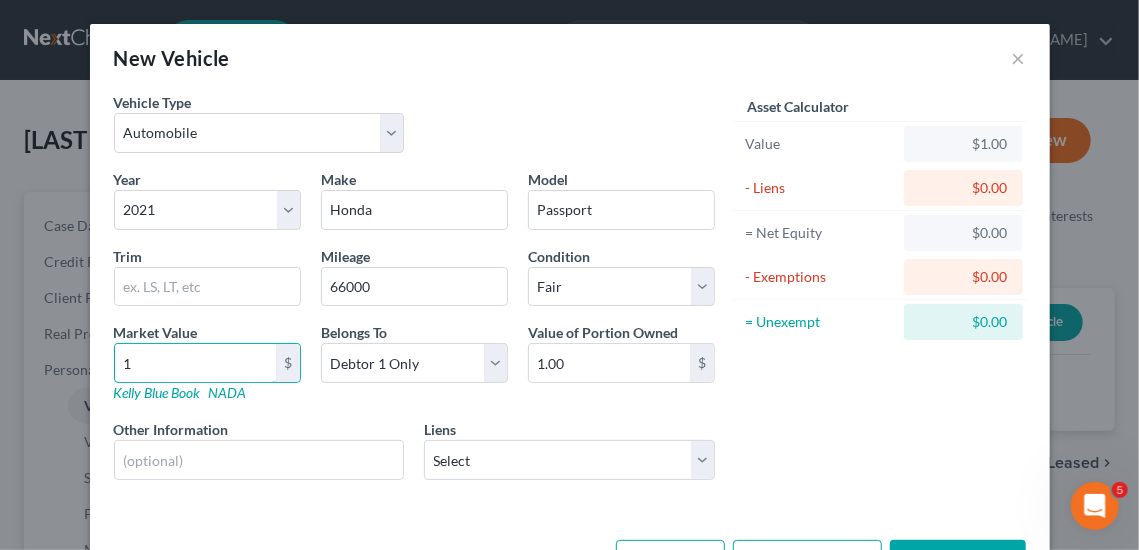type on "10" 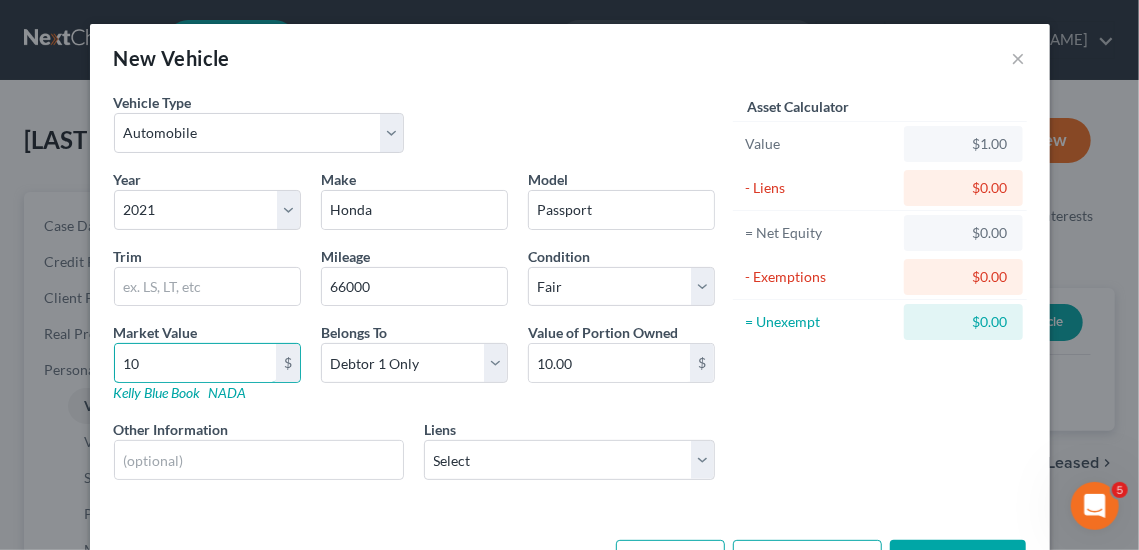 type on "100" 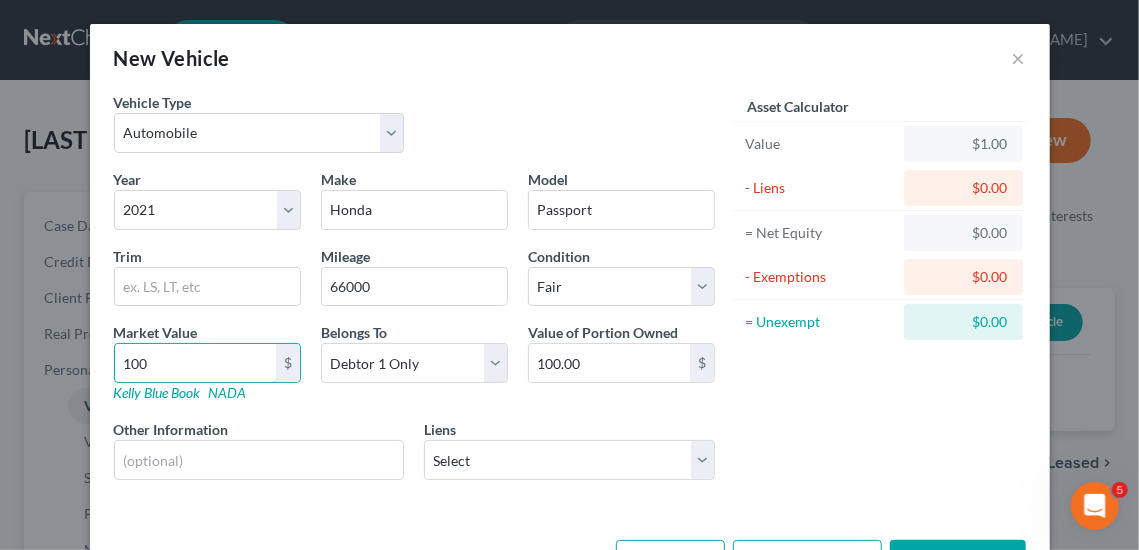 type on "1000" 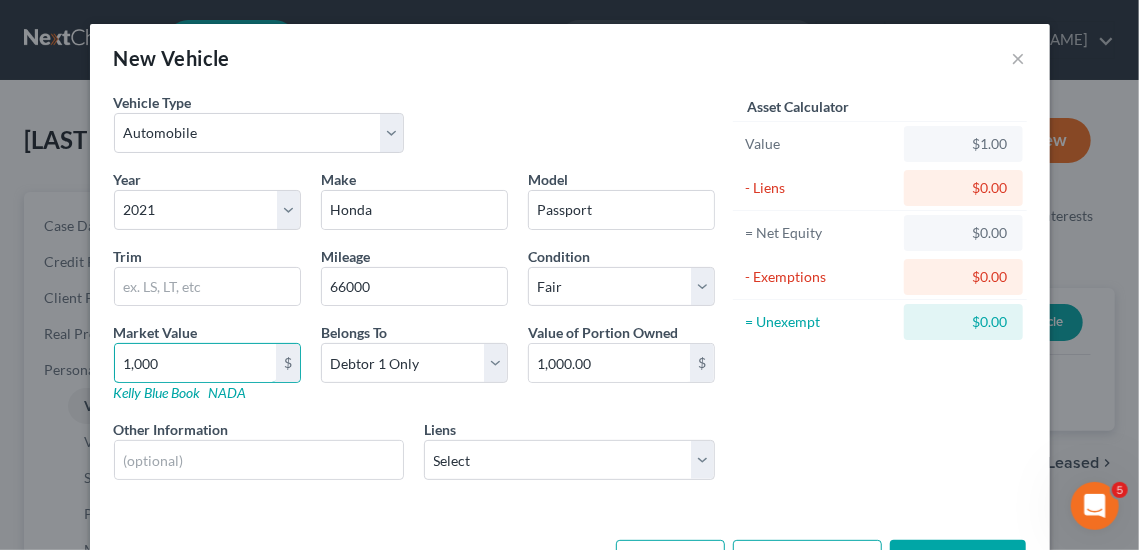 type on "1,0000" 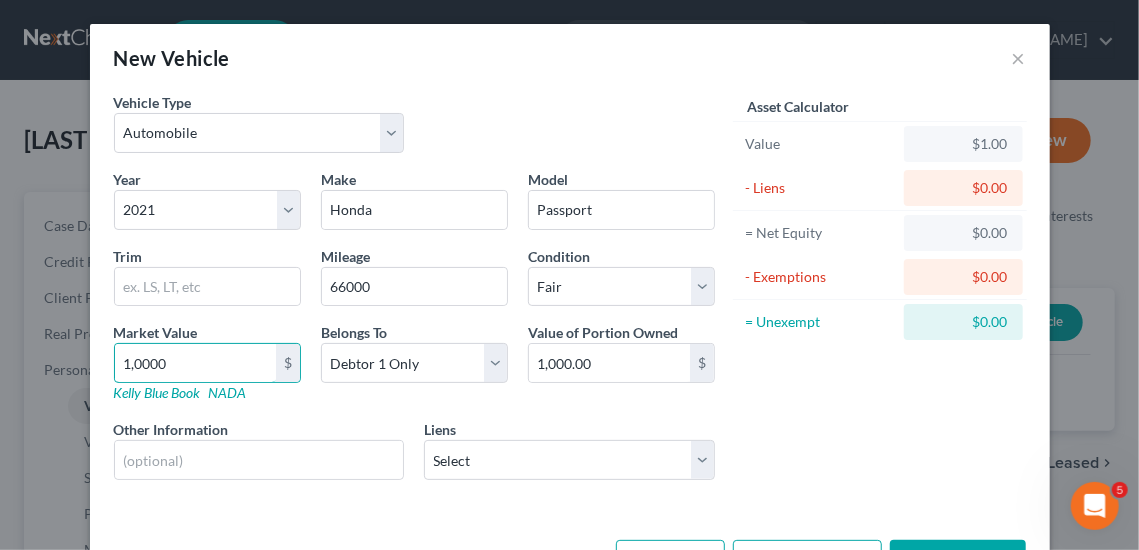 type on "10,000.00" 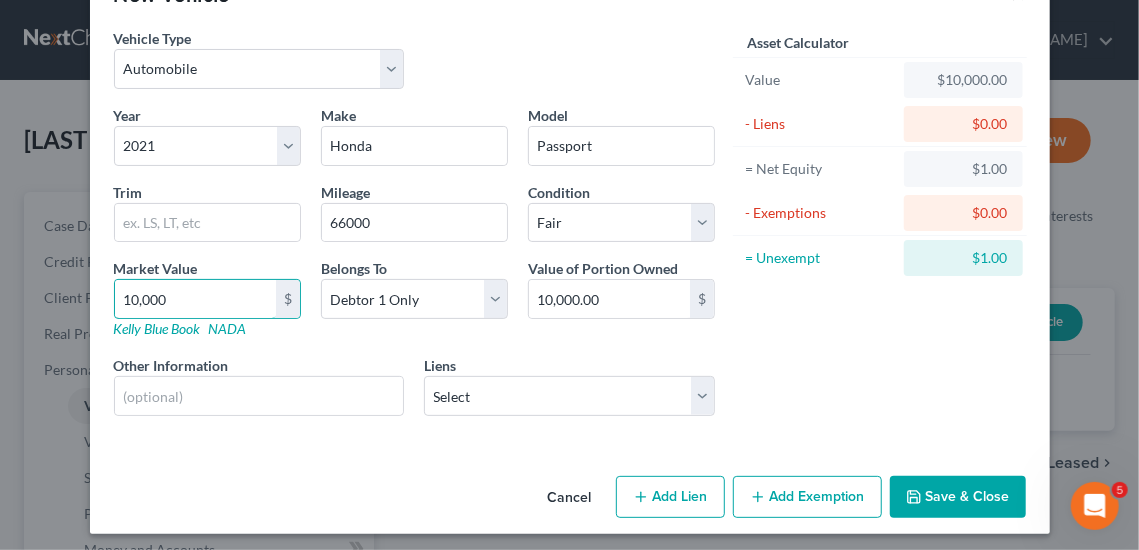 scroll, scrollTop: 68, scrollLeft: 0, axis: vertical 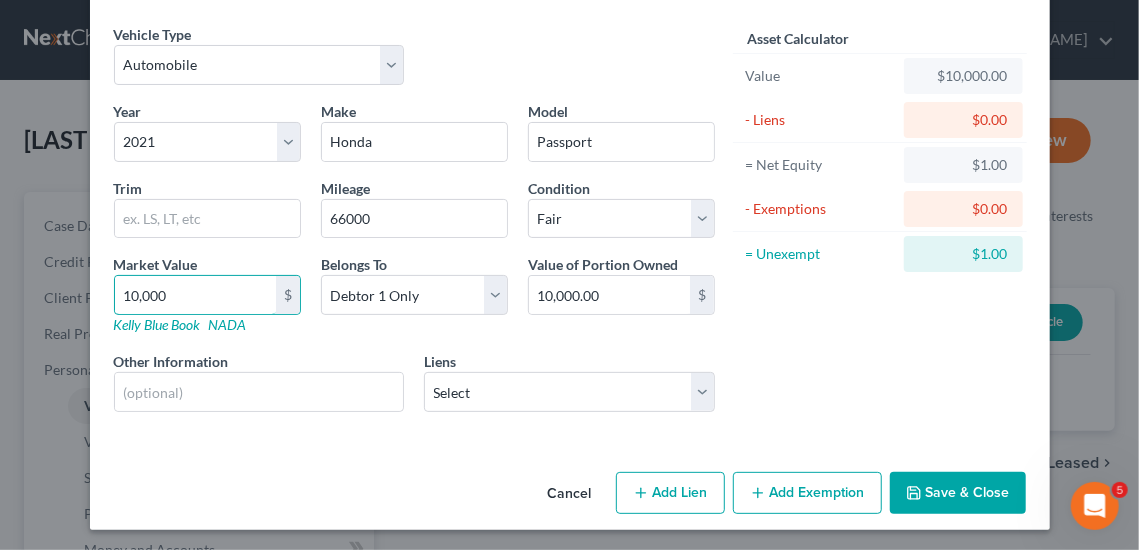 type on "10,000" 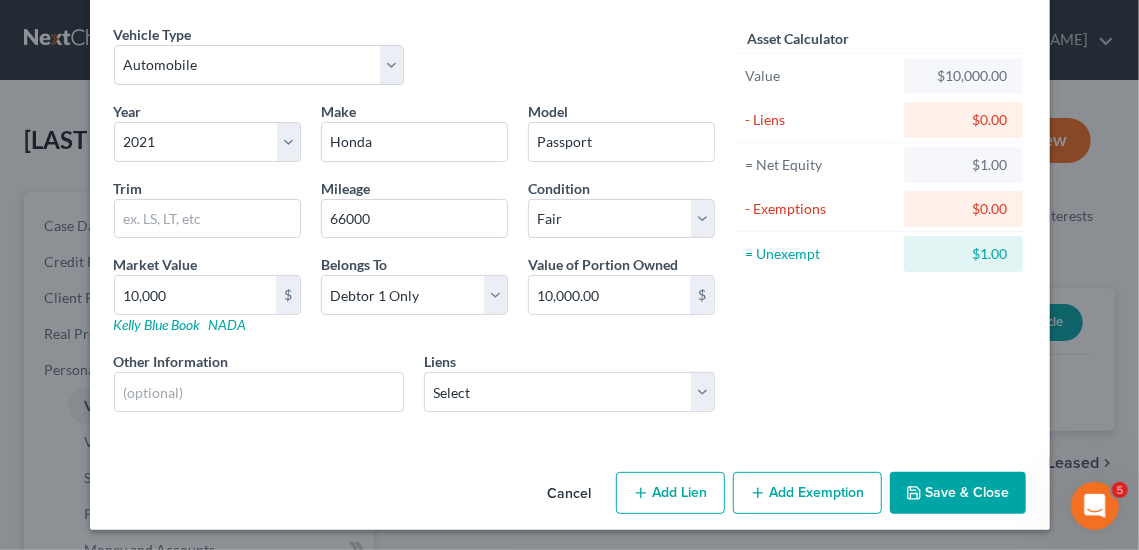 click on "Add Exemption" at bounding box center (807, 493) 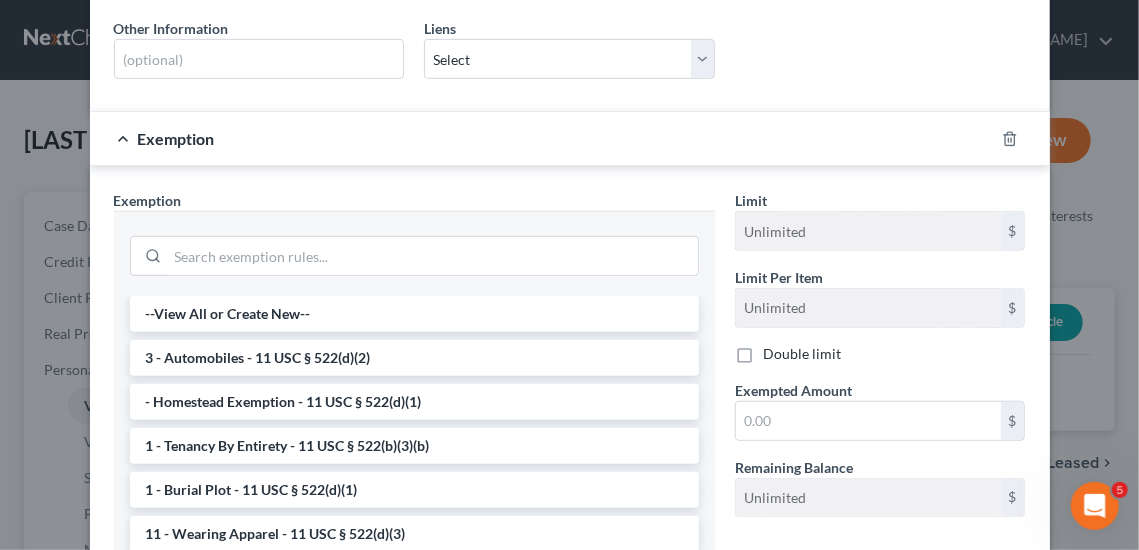 scroll, scrollTop: 0, scrollLeft: 0, axis: both 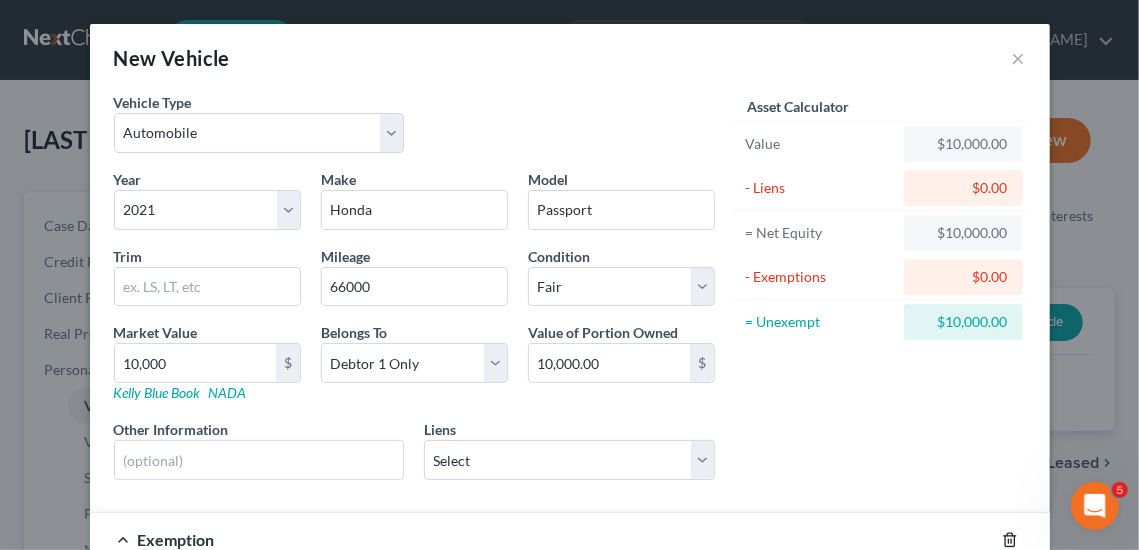 click 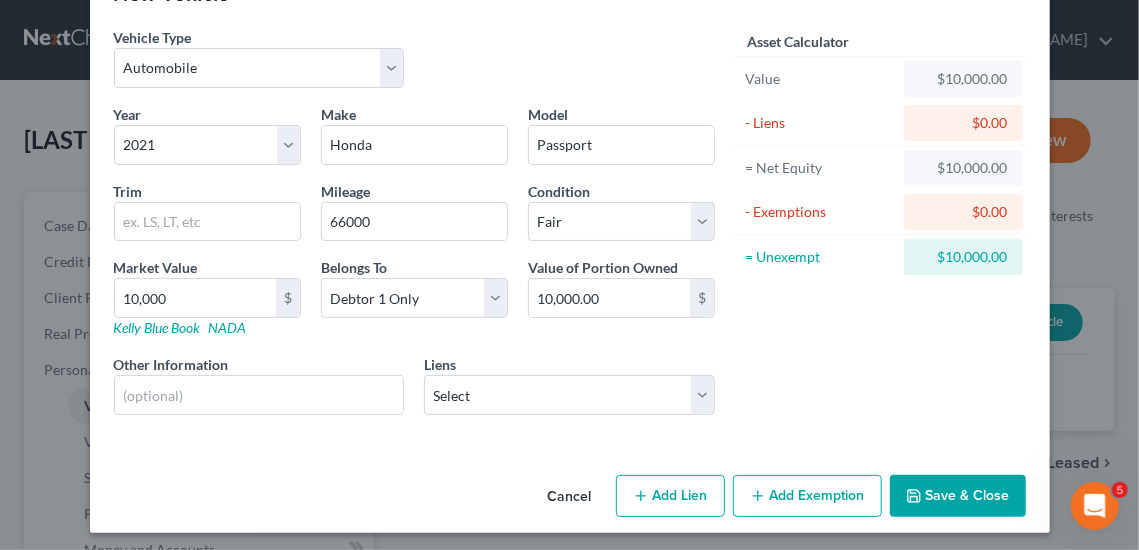 scroll, scrollTop: 68, scrollLeft: 0, axis: vertical 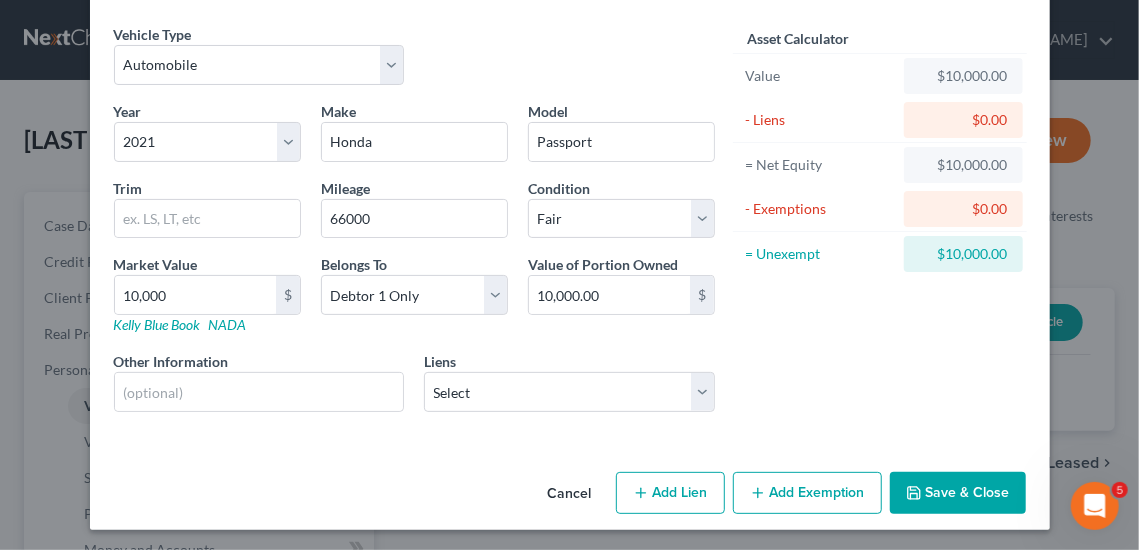 click on "Add Lien" at bounding box center (670, 493) 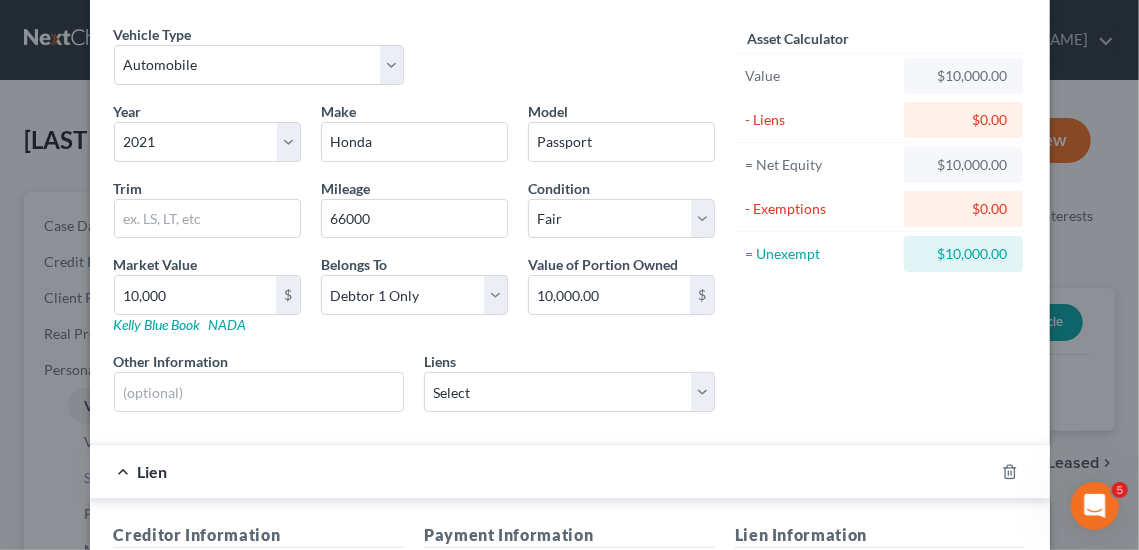 scroll, scrollTop: 401, scrollLeft: 0, axis: vertical 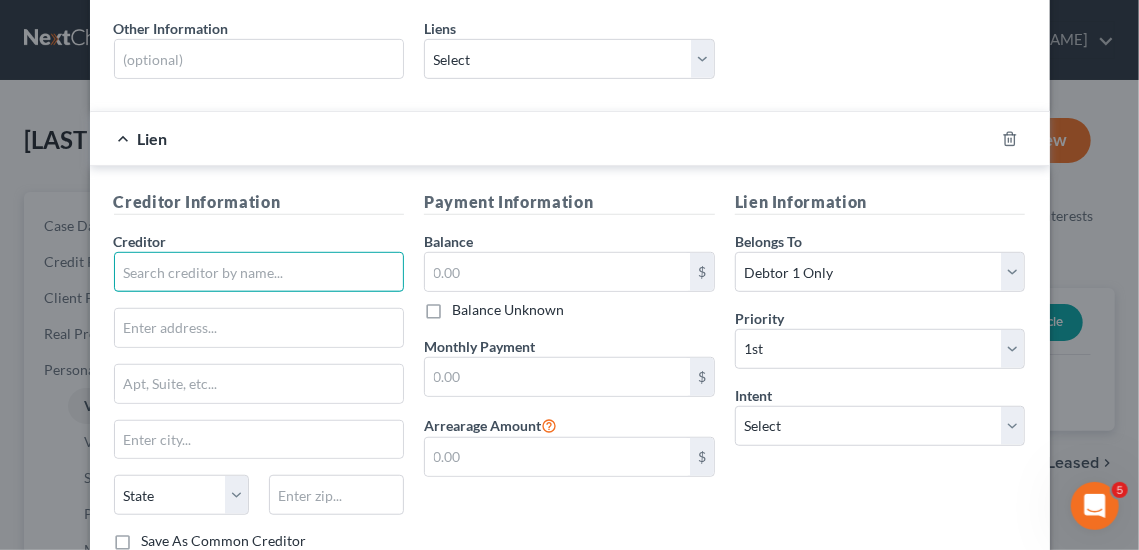 click at bounding box center [259, 272] 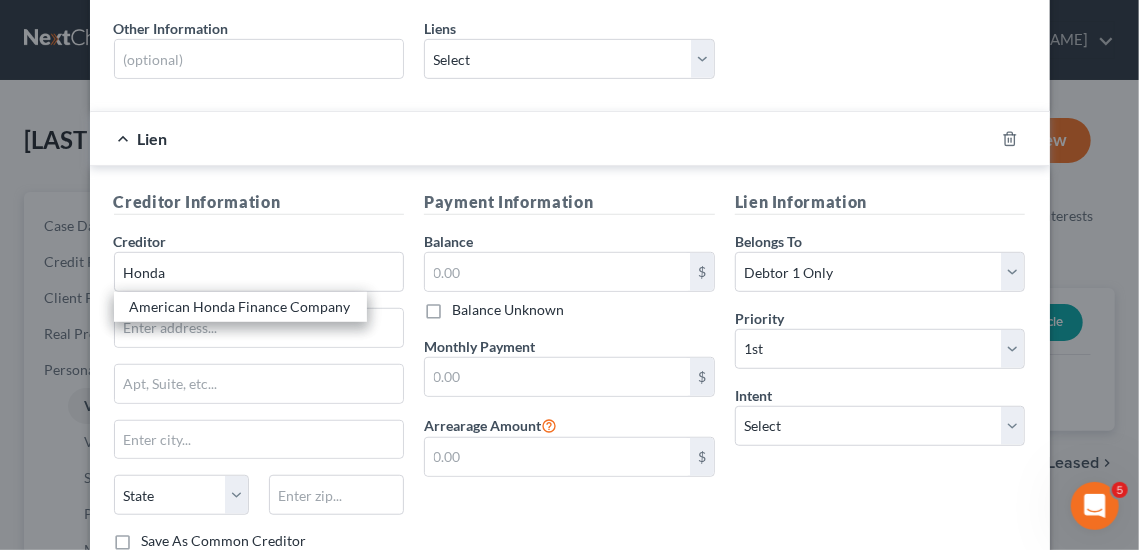 click on "American Honda Finance Company" at bounding box center [240, 307] 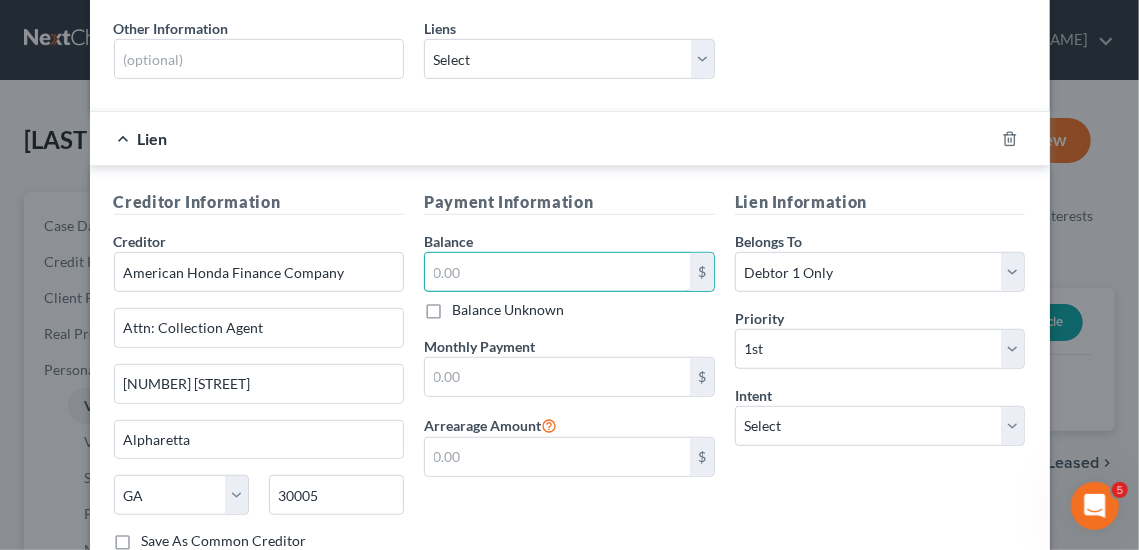 click at bounding box center [557, 272] 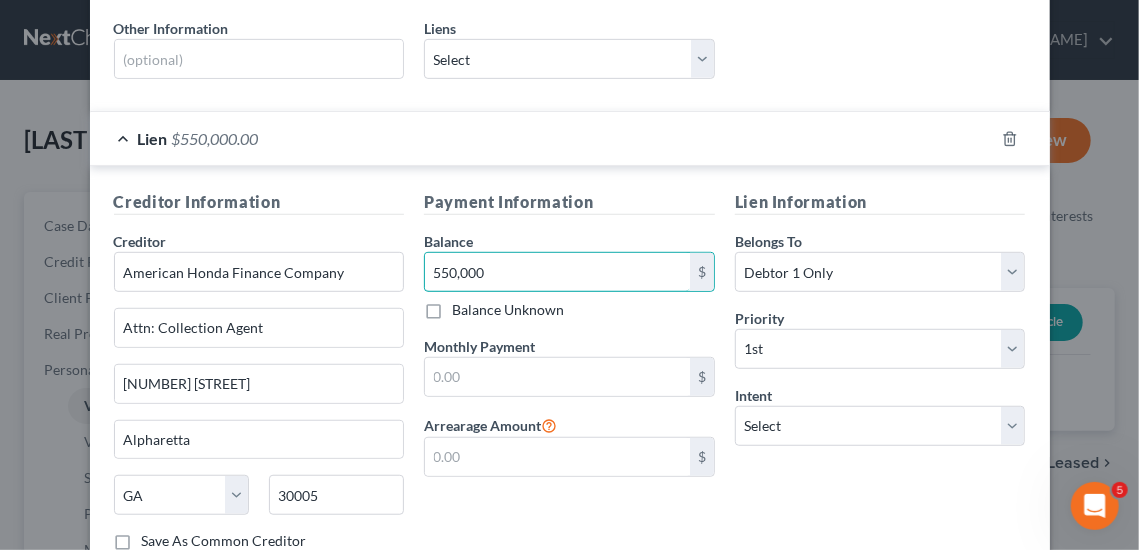 type on "550,000" 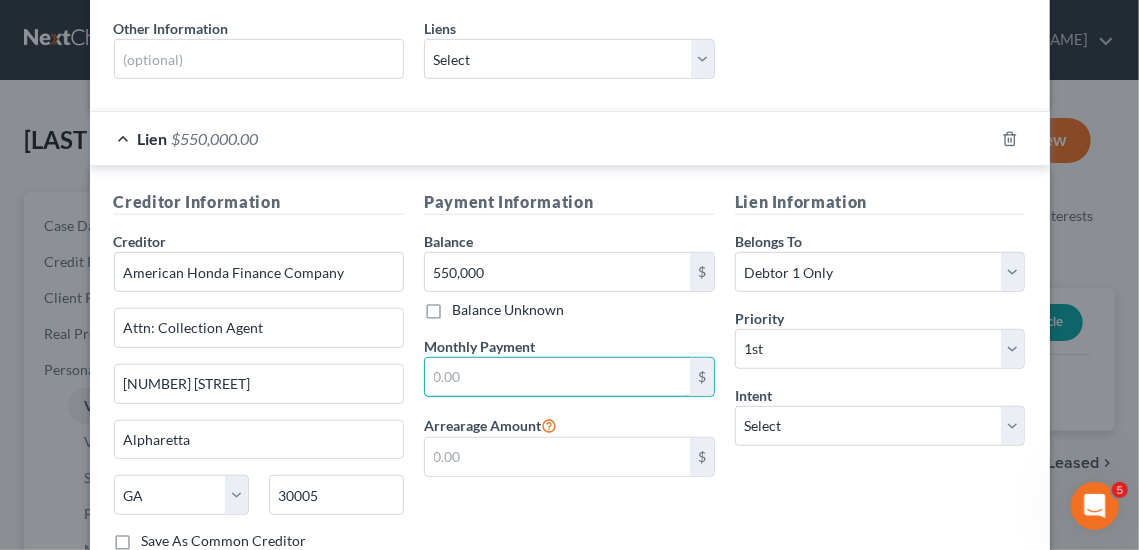 click at bounding box center [557, 377] 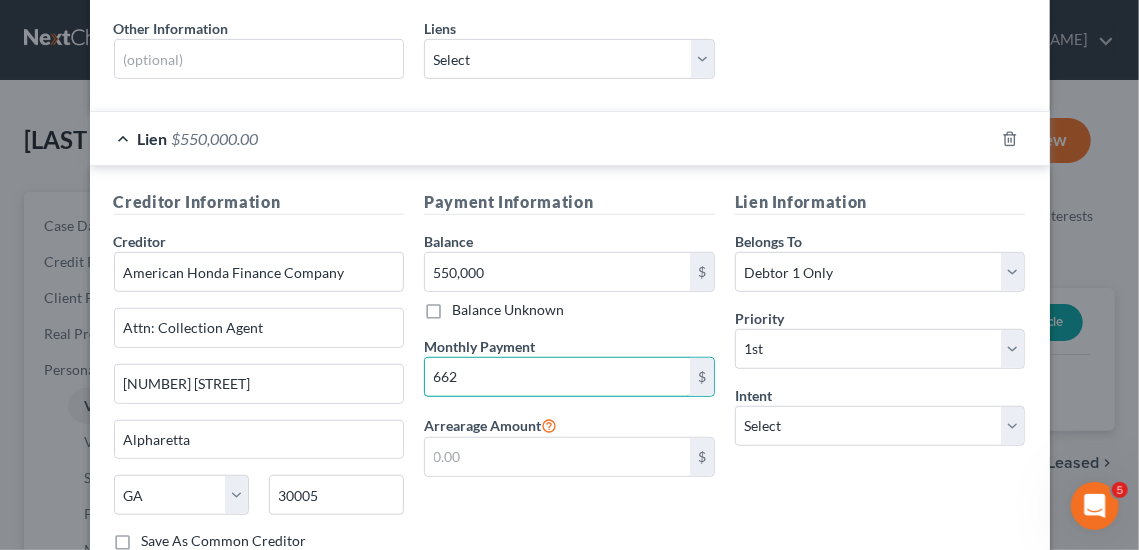 type on "662" 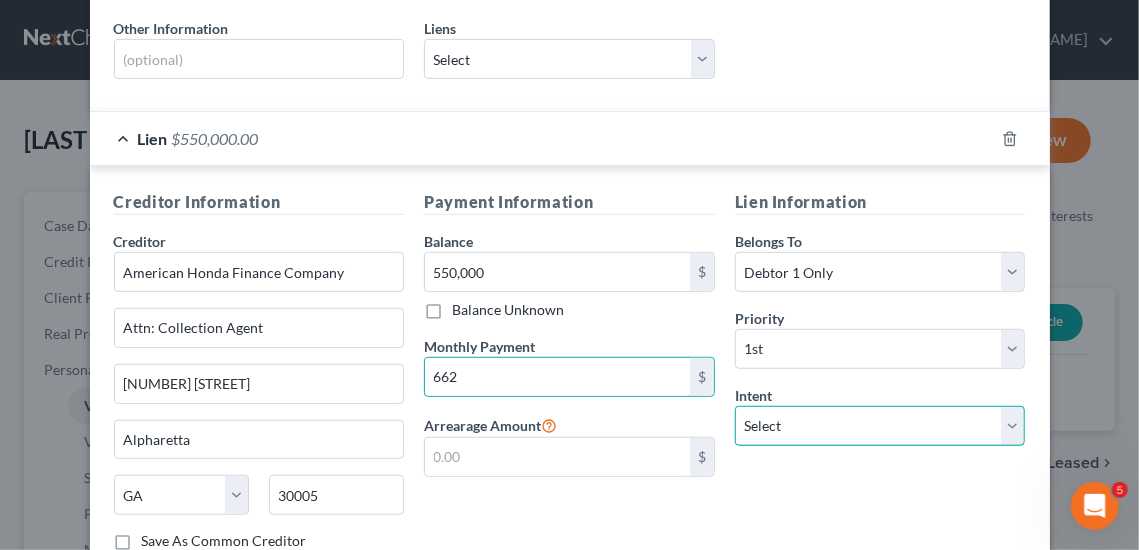 click on "Select Surrender Redeem Reaffirm Avoid Other" at bounding box center (880, 426) 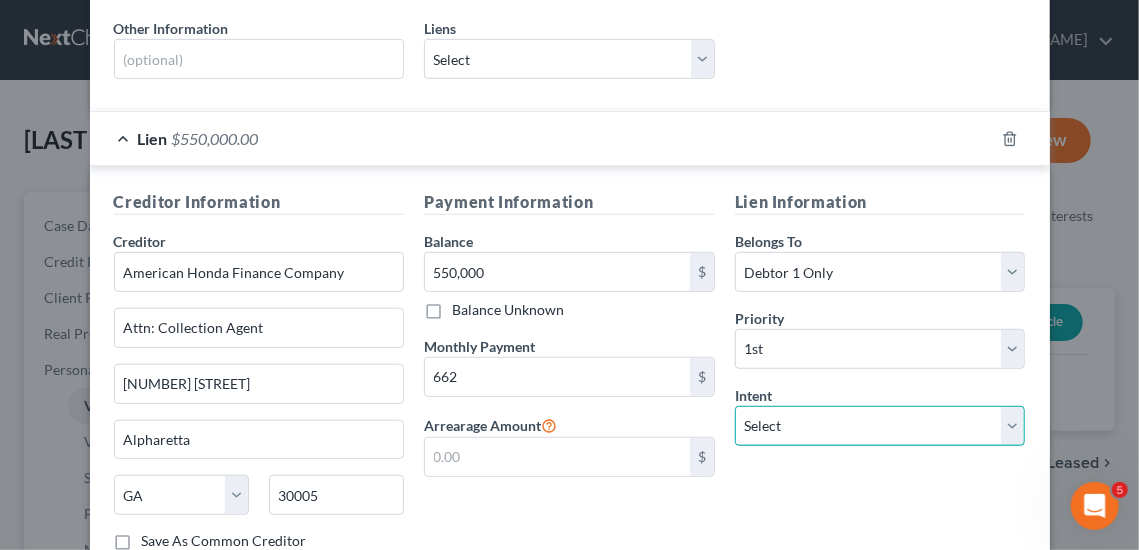 select on "4" 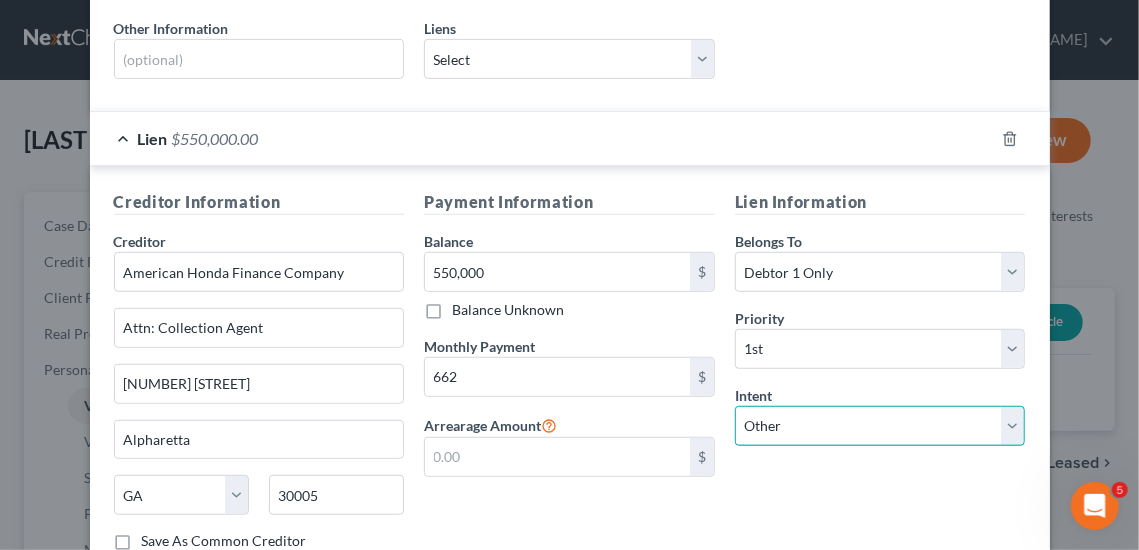 click on "Select Surrender Redeem Reaffirm Avoid Other" at bounding box center (880, 426) 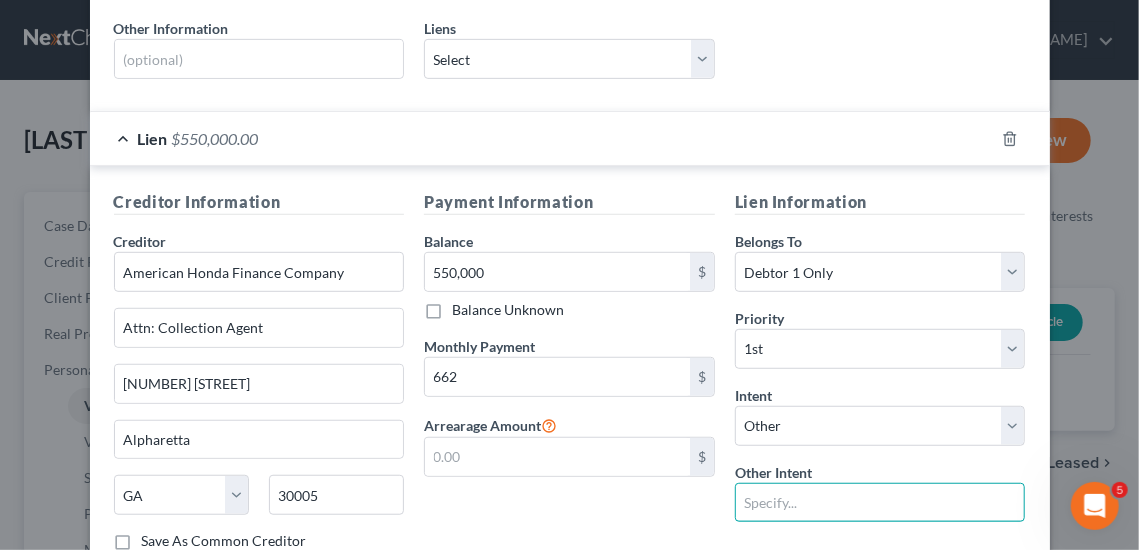 click at bounding box center (880, 503) 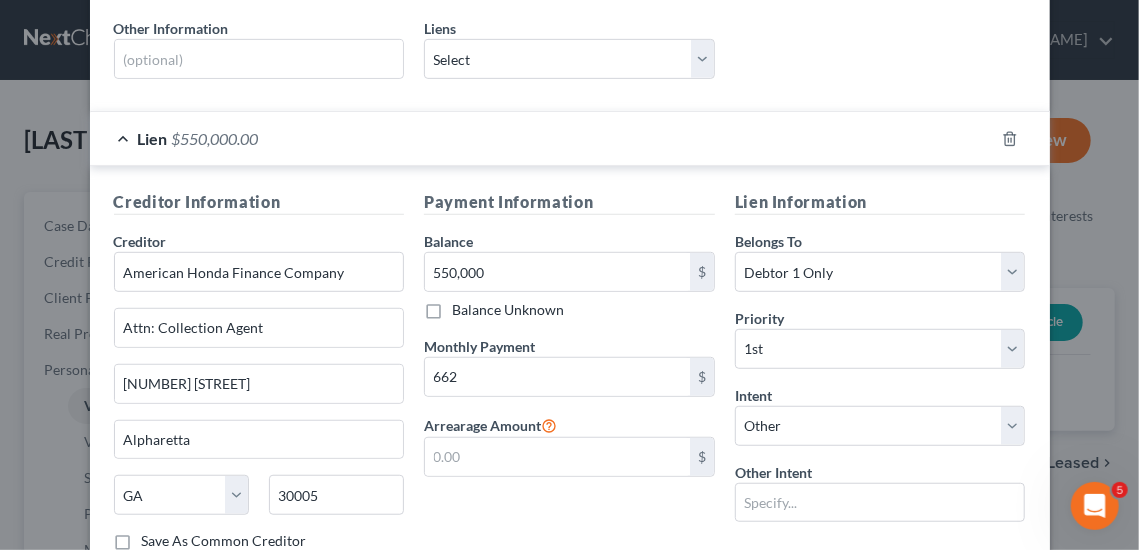 drag, startPoint x: 506, startPoint y: 523, endPoint x: 518, endPoint y: 525, distance: 12.165525 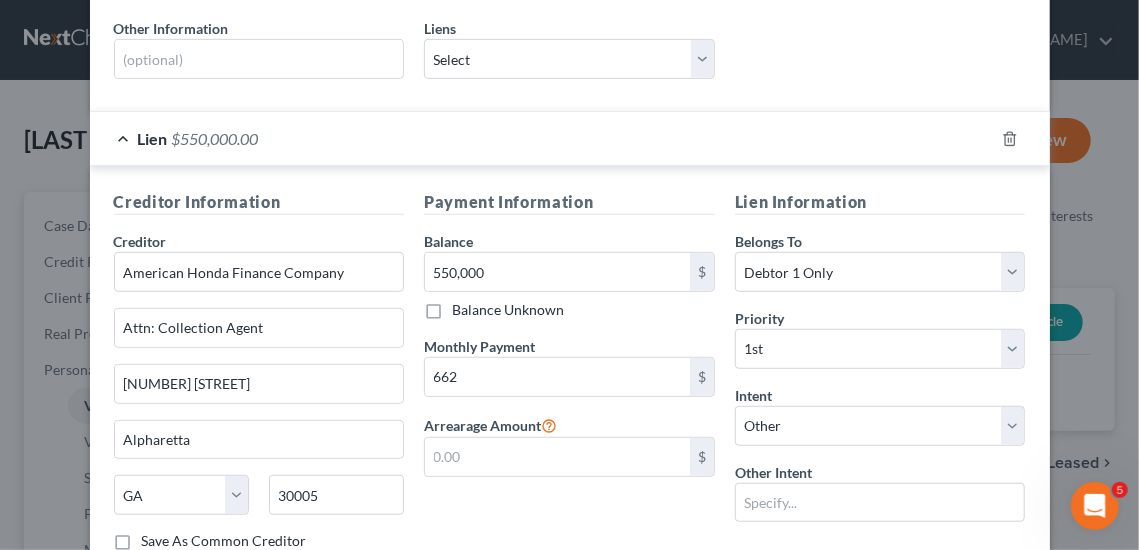 click on "Payment Information Balance
550,000.00 $
Balance Unknown
Balance Undetermined
550,000 $
Balance Unknown
Monthly Payment 662 $ Arrearage Amount  $" at bounding box center [569, 378] 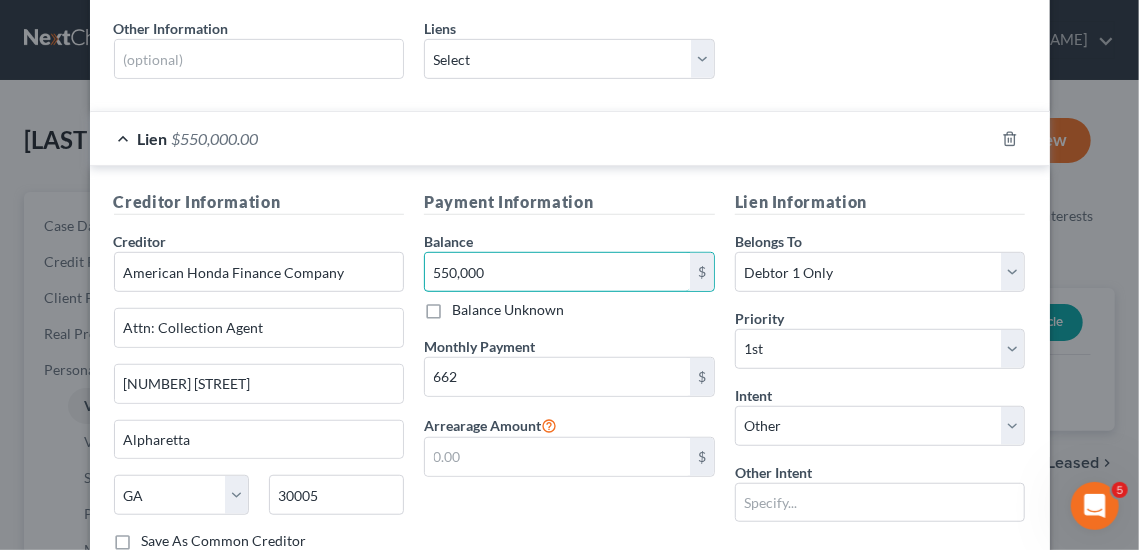 click on "550,000" at bounding box center [557, 272] 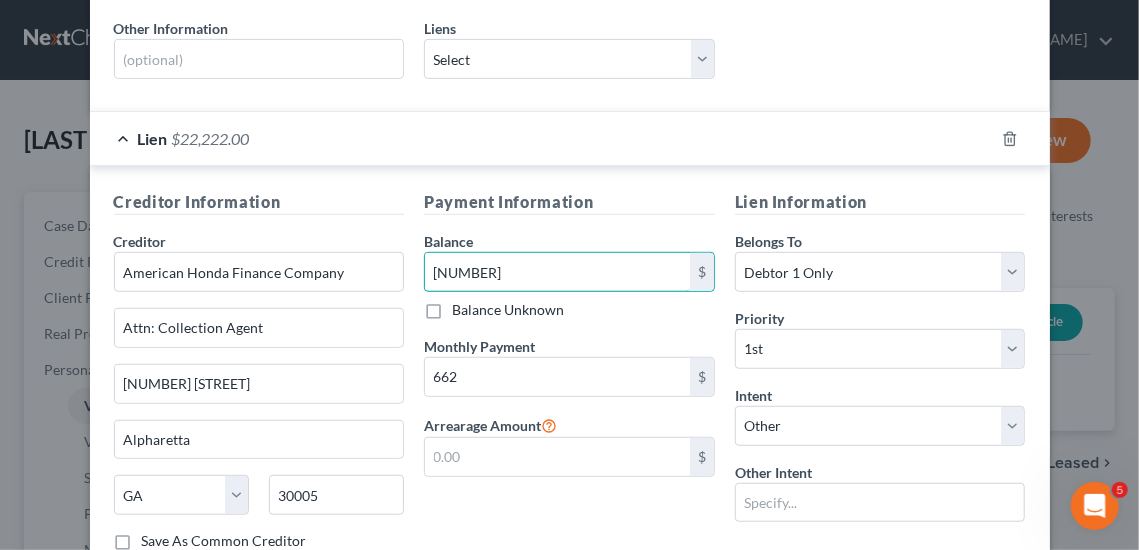 type on "[NUMBER]" 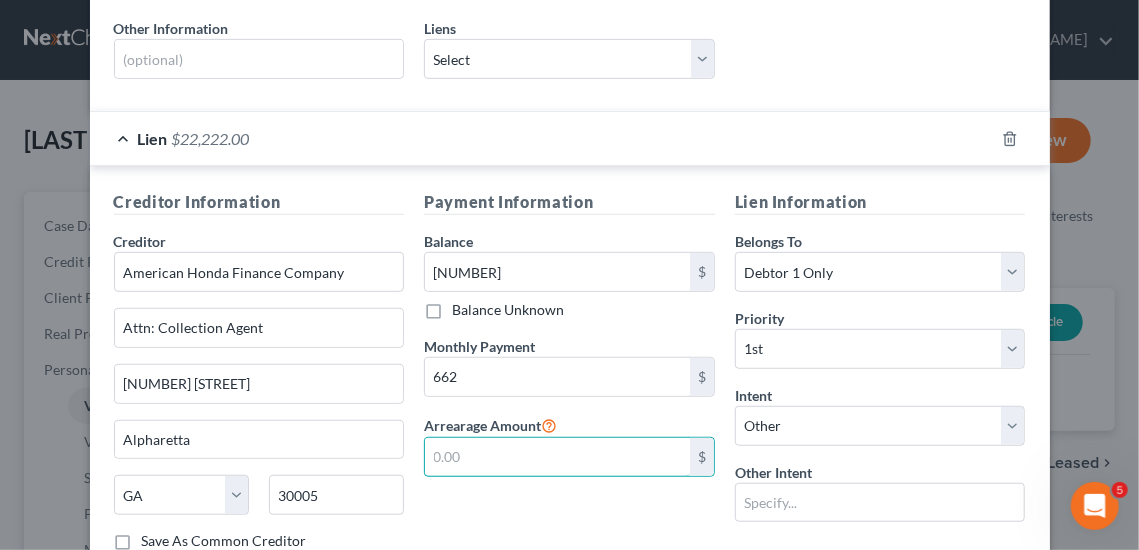click at bounding box center [557, 457] 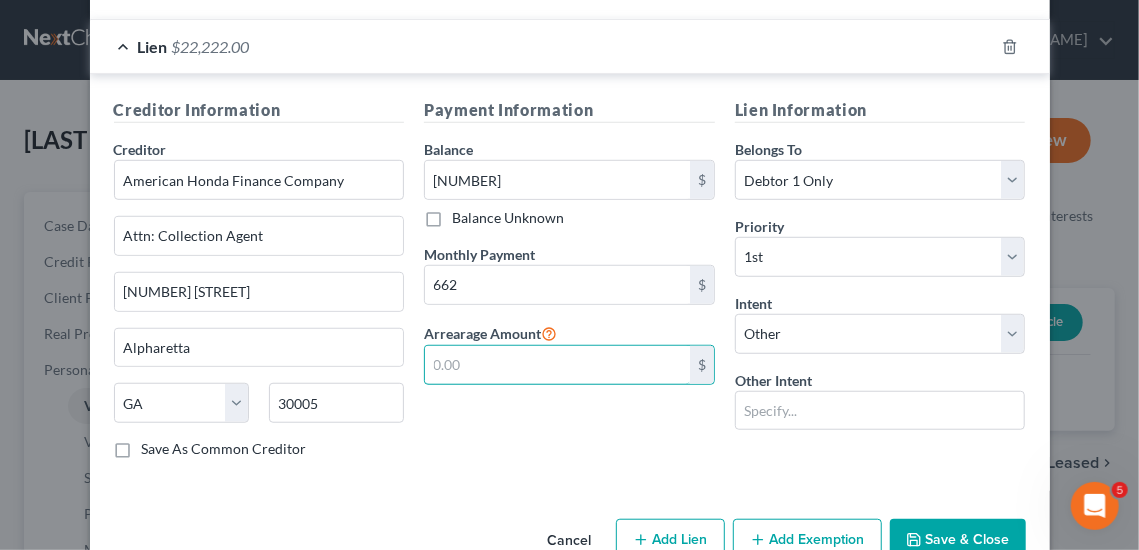 scroll, scrollTop: 536, scrollLeft: 0, axis: vertical 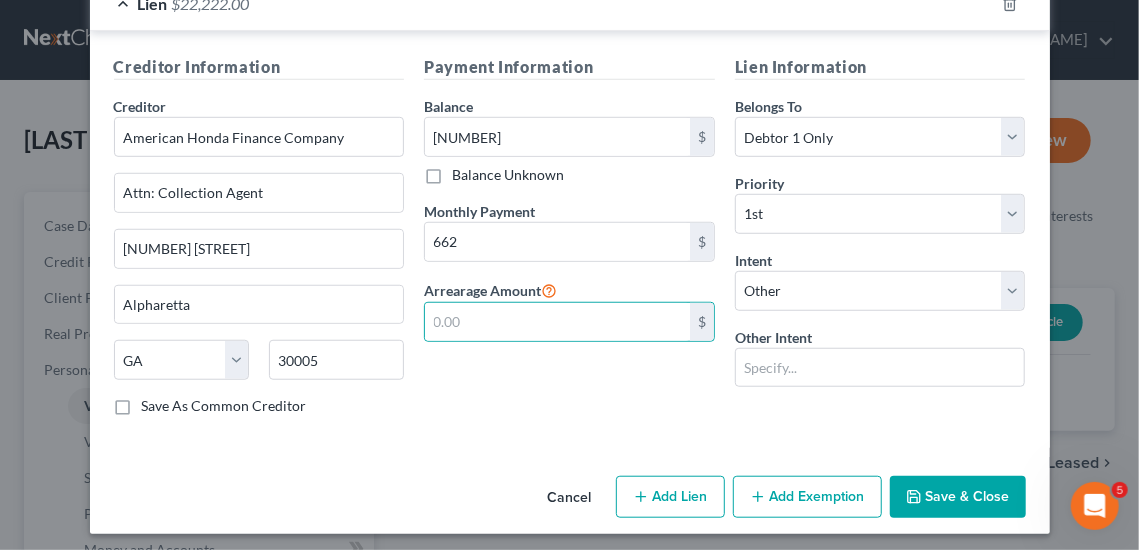 click on "Add Exemption" at bounding box center [807, 497] 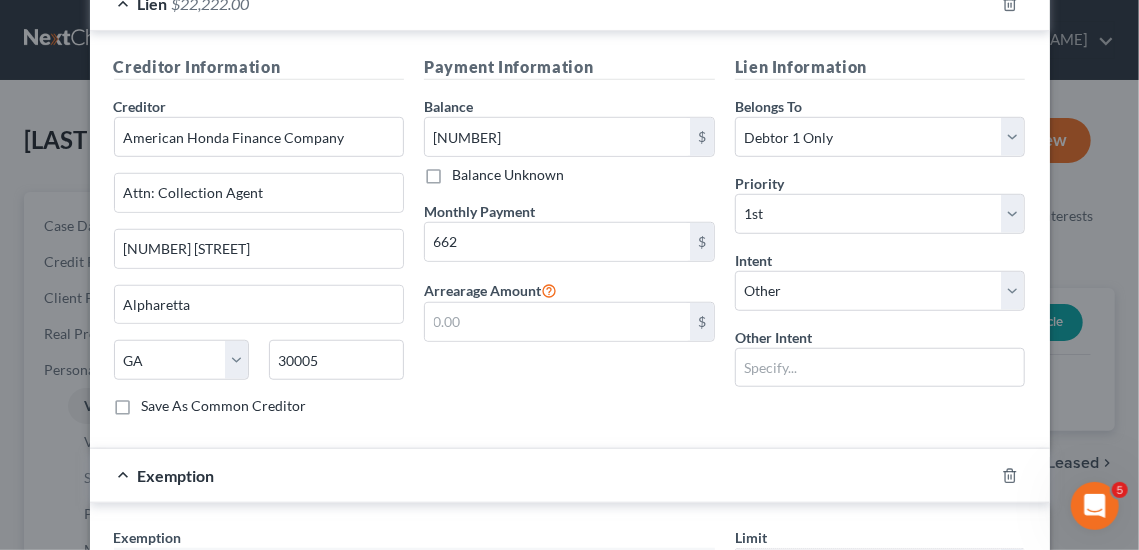 scroll, scrollTop: 869, scrollLeft: 0, axis: vertical 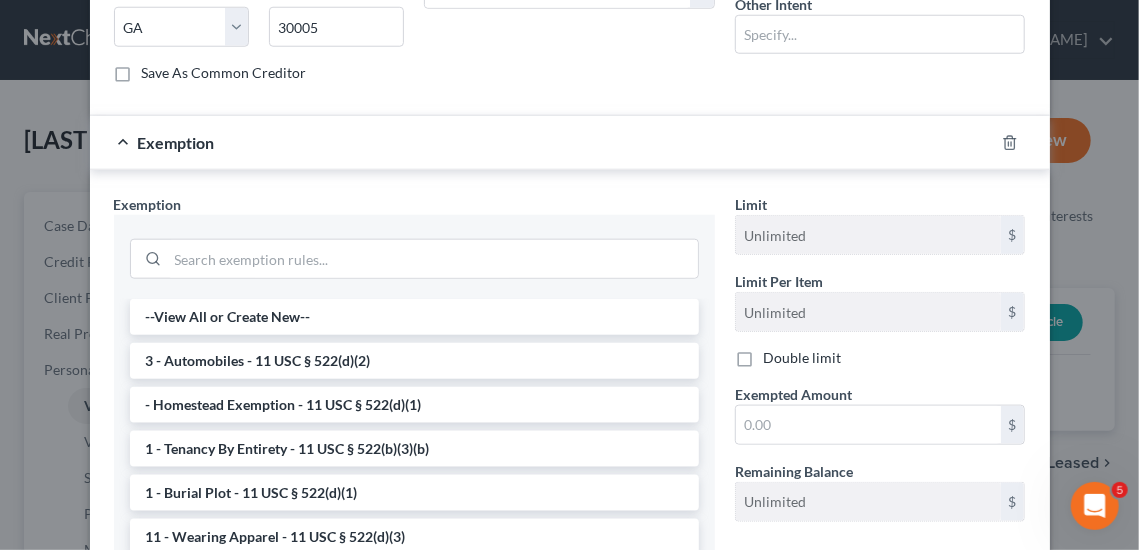click on "3 - Automobiles - 11 USC § 522(d)(2)" at bounding box center (414, 361) 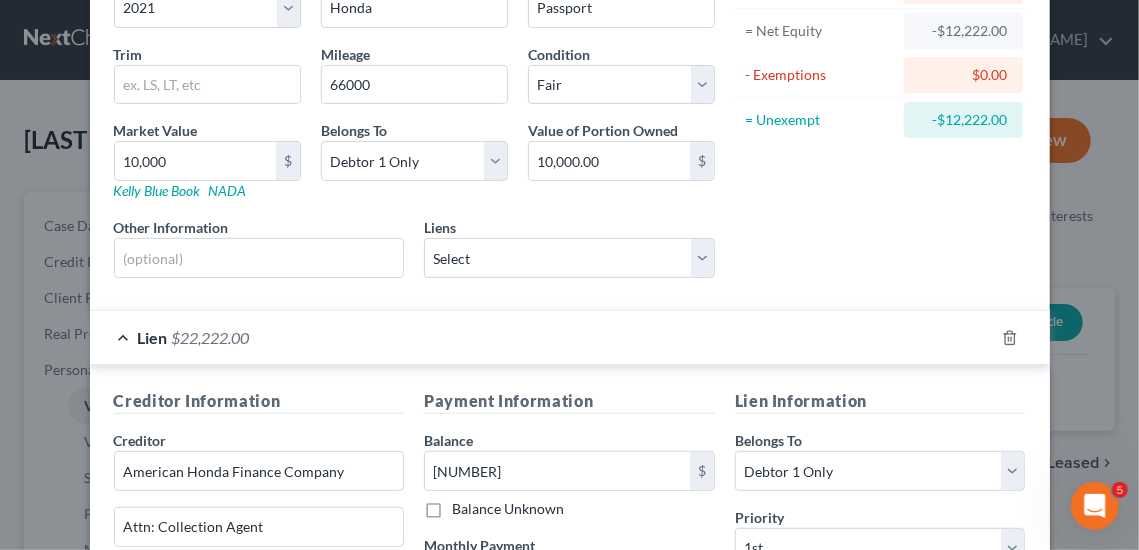 scroll, scrollTop: 0, scrollLeft: 0, axis: both 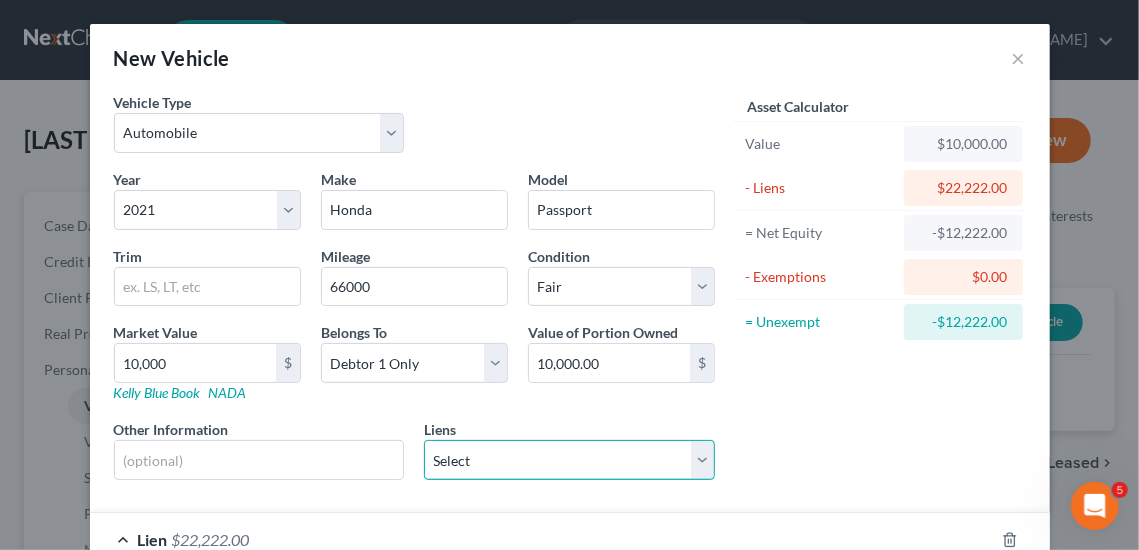 click on "Select Carrington Mortgage - $198,000.00" at bounding box center [569, 460] 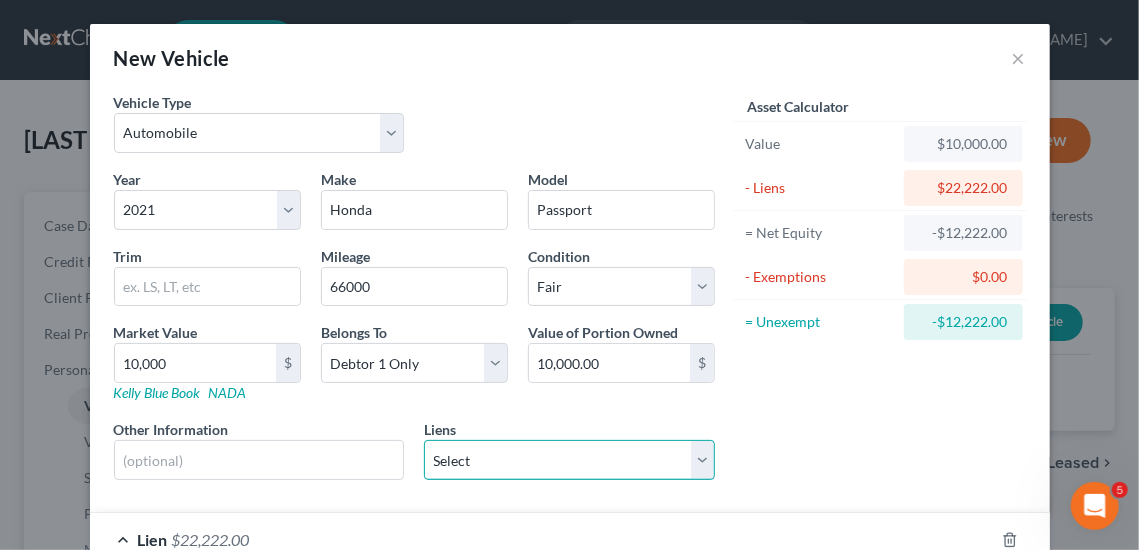 click on "Select Carrington Mortgage - $198,000.00" at bounding box center [569, 460] 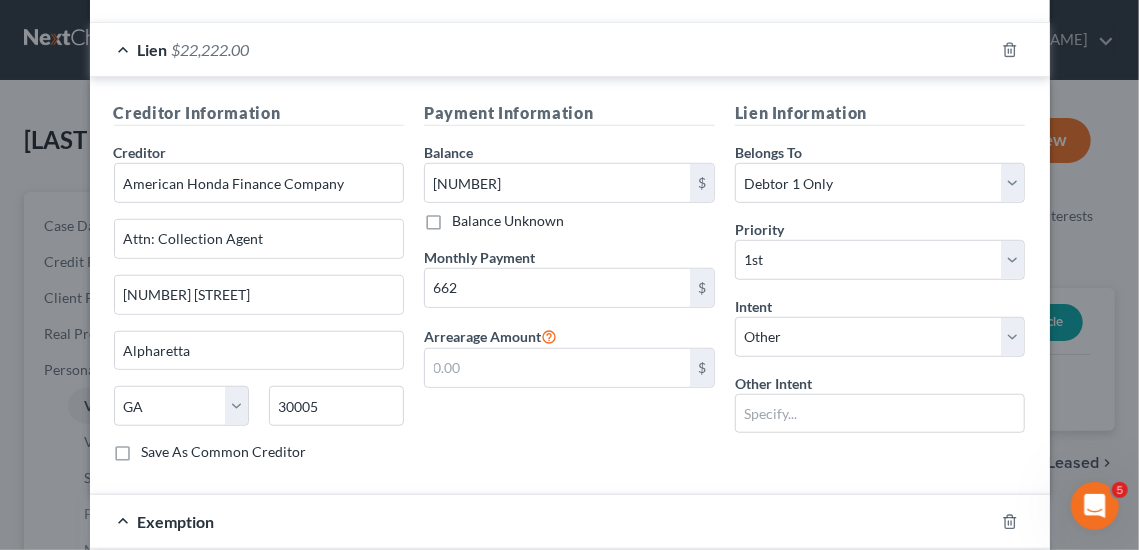 scroll, scrollTop: 0, scrollLeft: 0, axis: both 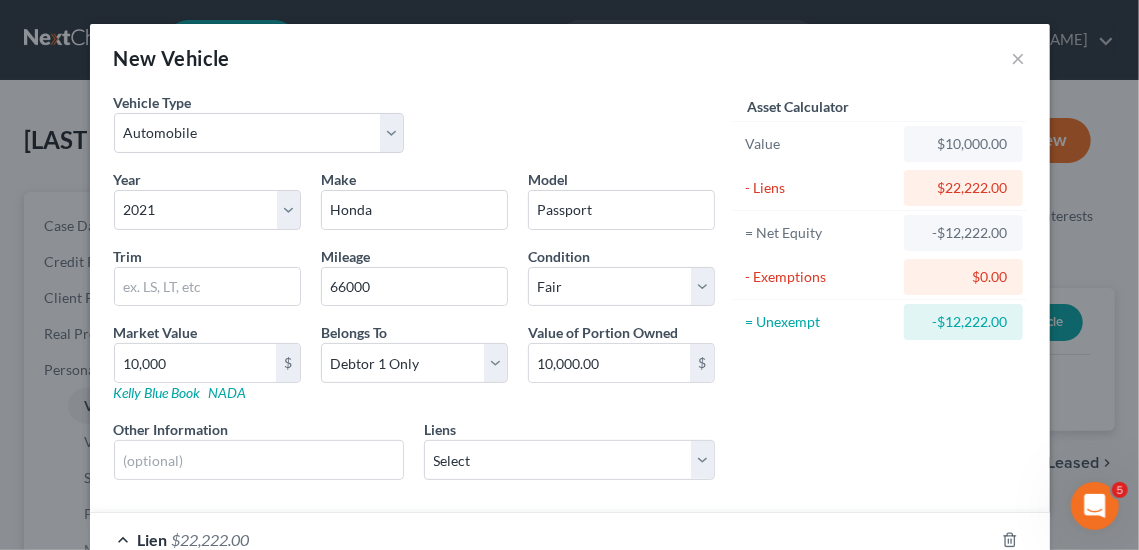 click on "$10,000.00" at bounding box center (963, 144) 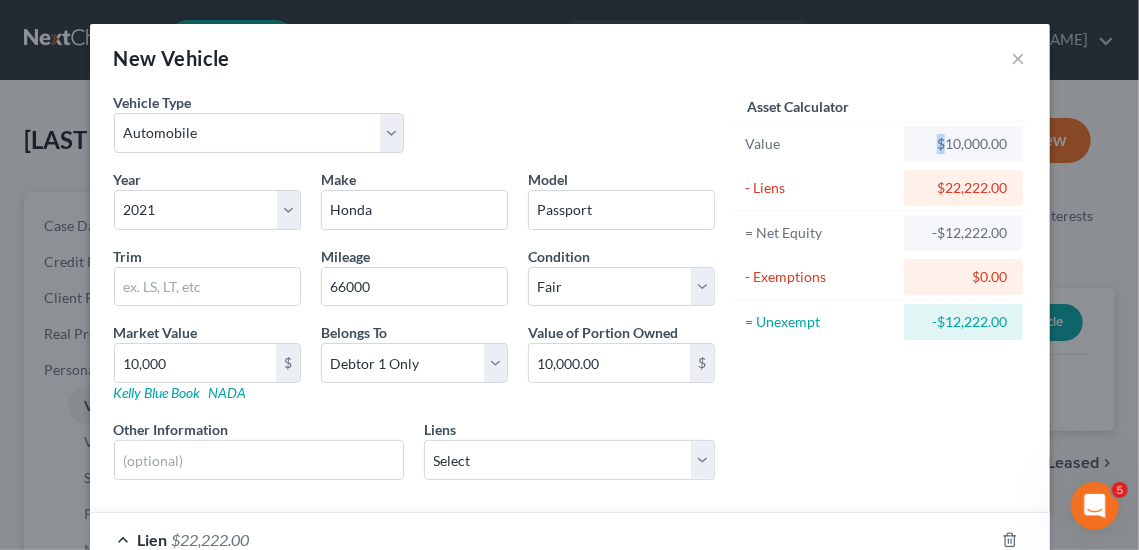 click on "$10,000.00" at bounding box center [963, 144] 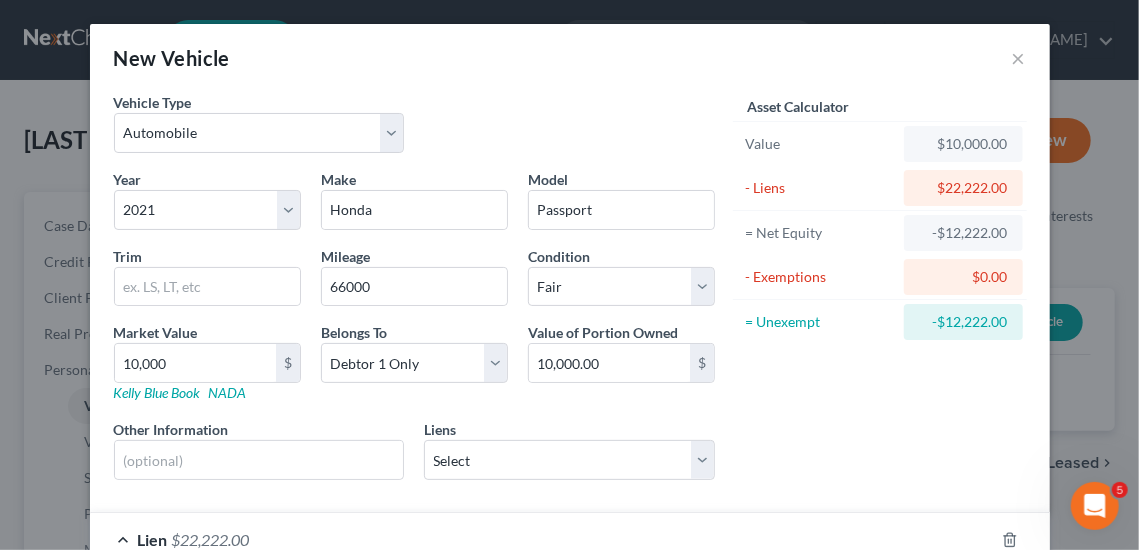 click on "Honda Model Passport Trim Mileage 66000 Condition Select Excellent Very Good Good Fair Poor Market Value 10,000 $ Kelly Blue Book NADA
Belongs To
*
Select Debtor 1 Only Debtor 2 Only Debtor 1 And Debtor 2 Only Community Property $" at bounding box center [414, 332] 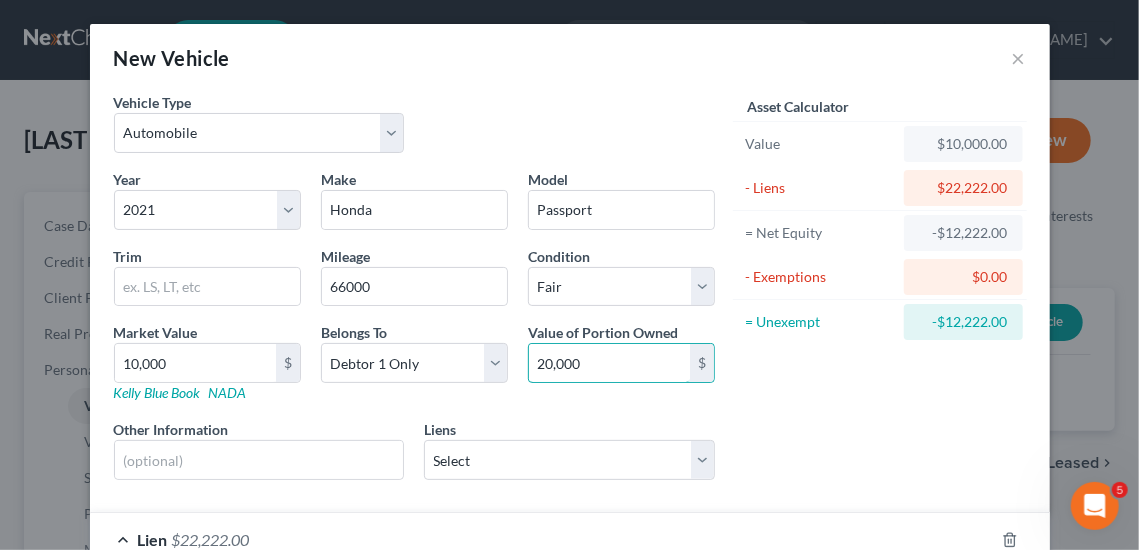 type on "20,000" 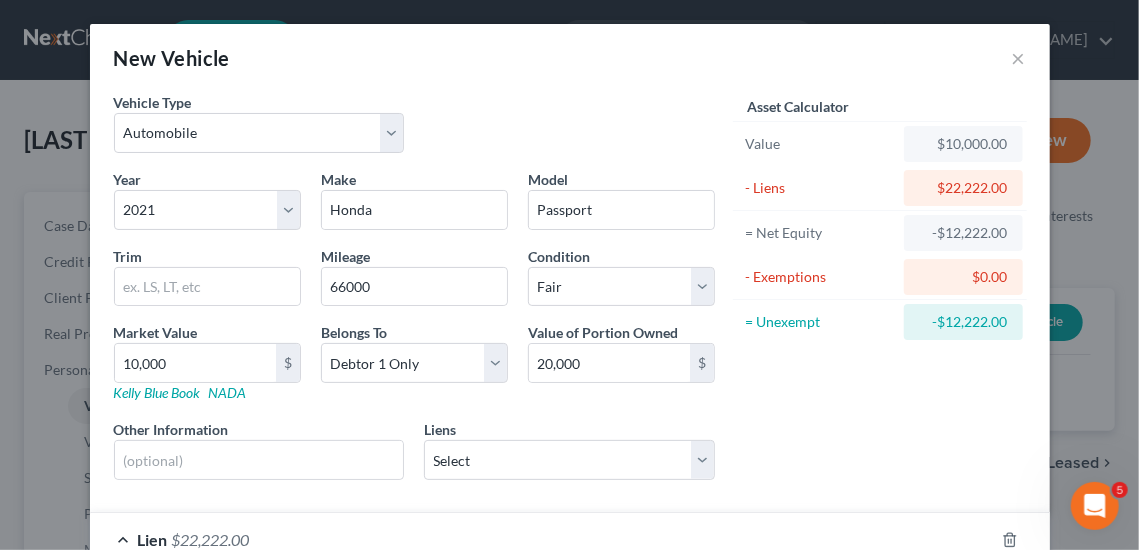 click on "Asset Calculator Value $[PRICE] - Liens $[PRICE] = Net Equity $[PRICE] - Exemptions $[PRICE] = Unexempt $[PRICE]" at bounding box center (880, 294) 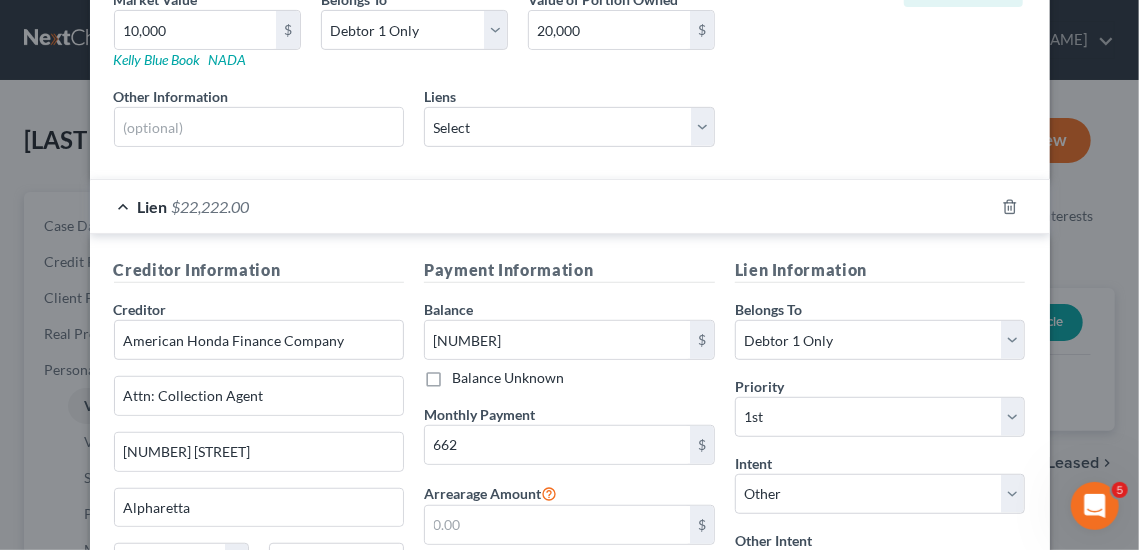 scroll, scrollTop: 666, scrollLeft: 0, axis: vertical 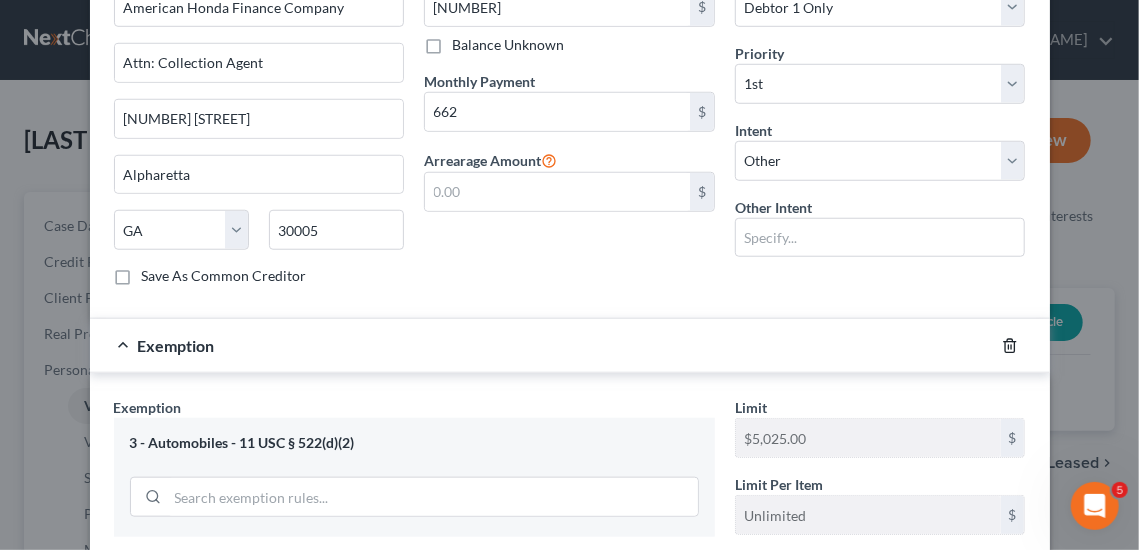 click 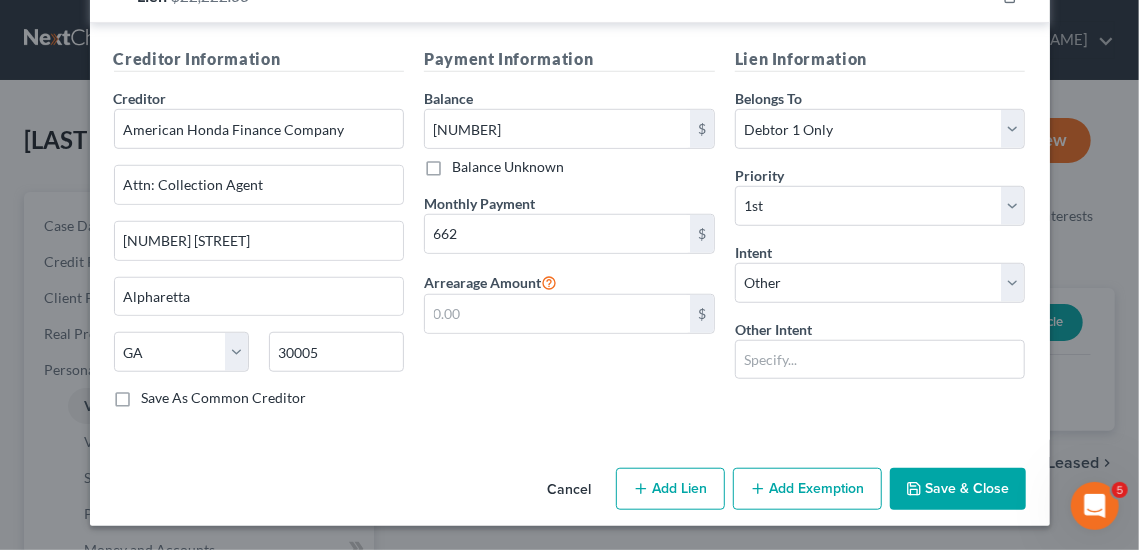 scroll, scrollTop: 536, scrollLeft: 0, axis: vertical 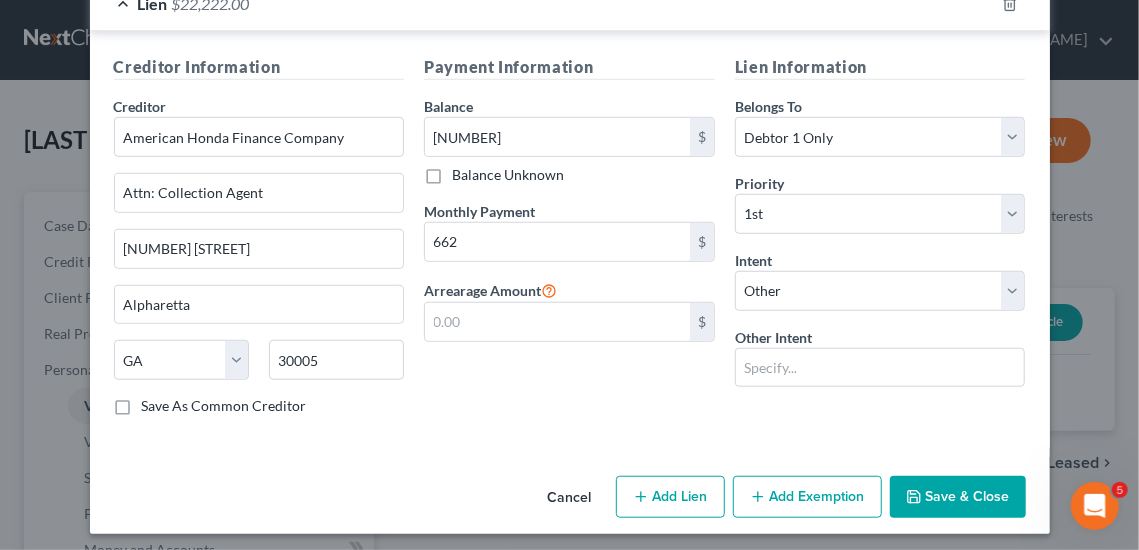 click on "Save & Close" at bounding box center (958, 497) 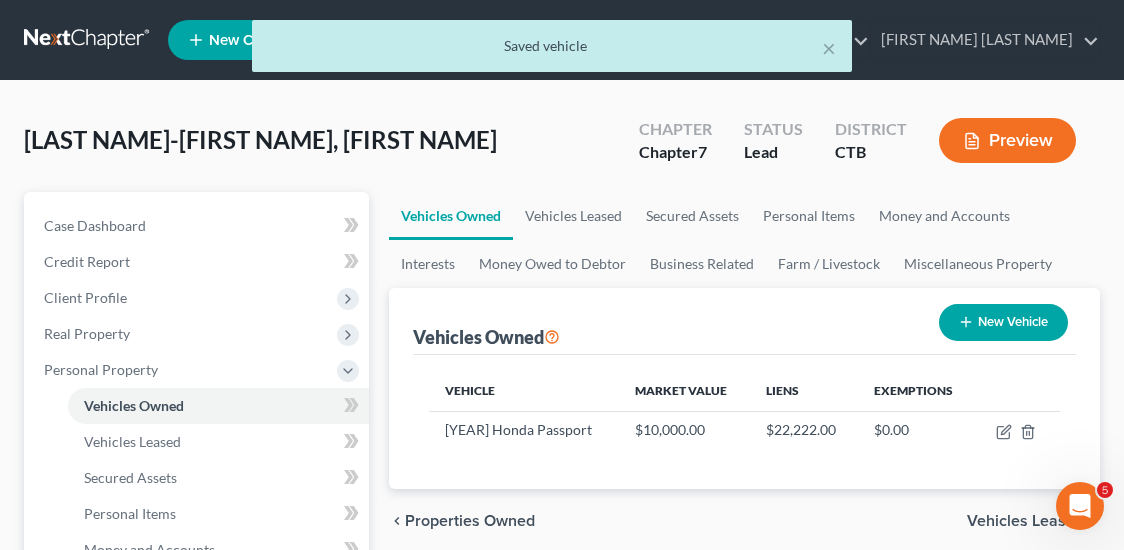 click at bounding box center (1017, 430) 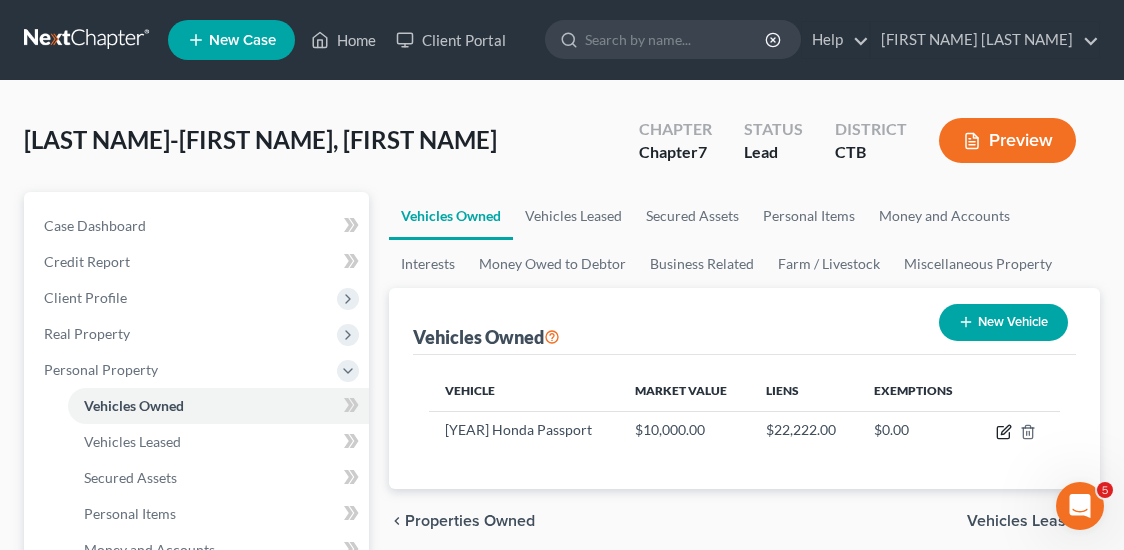 click 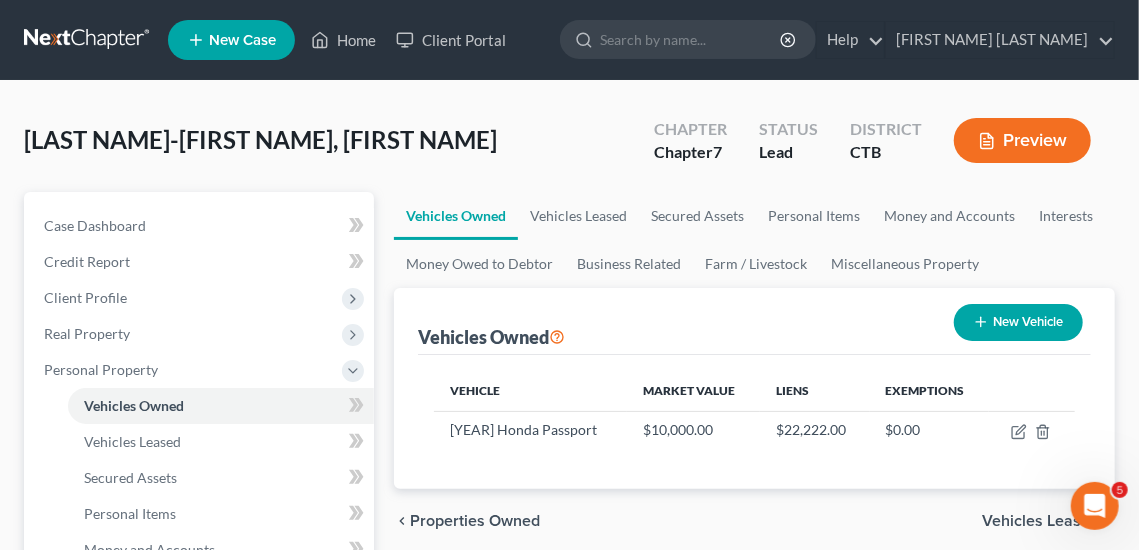 select on "0" 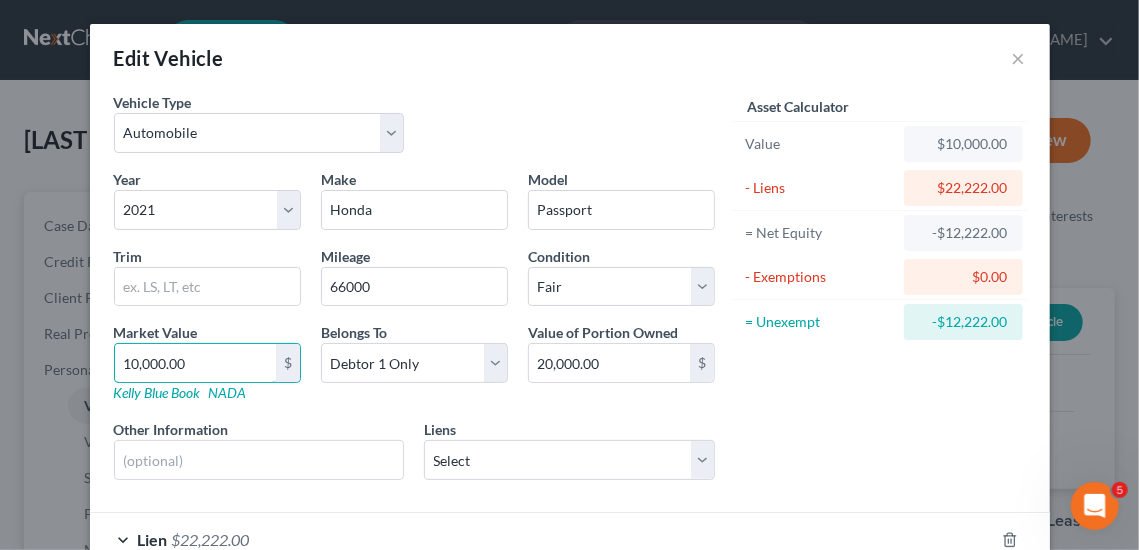 type on "2" 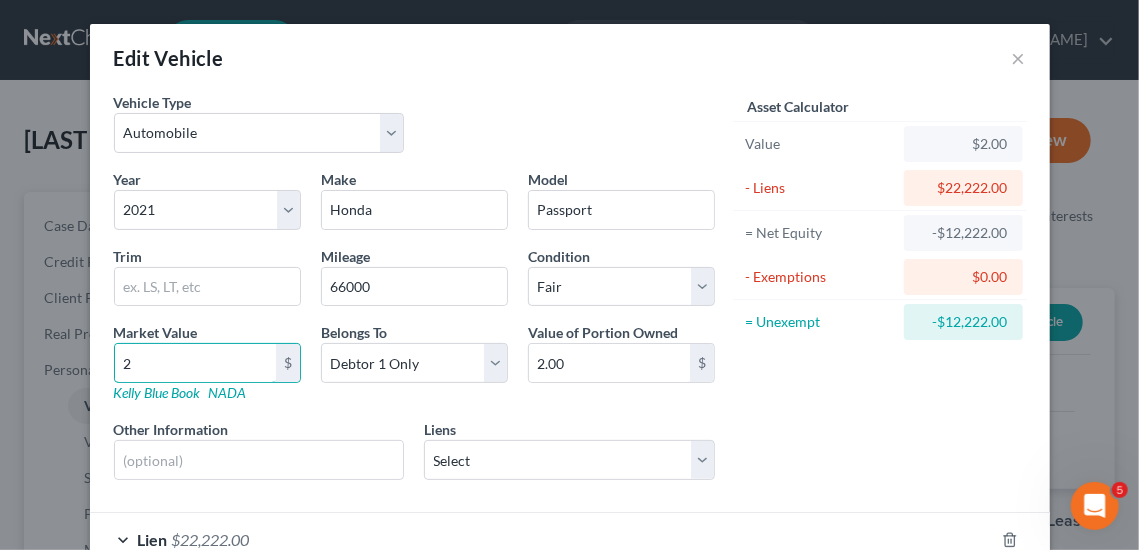 type on "20" 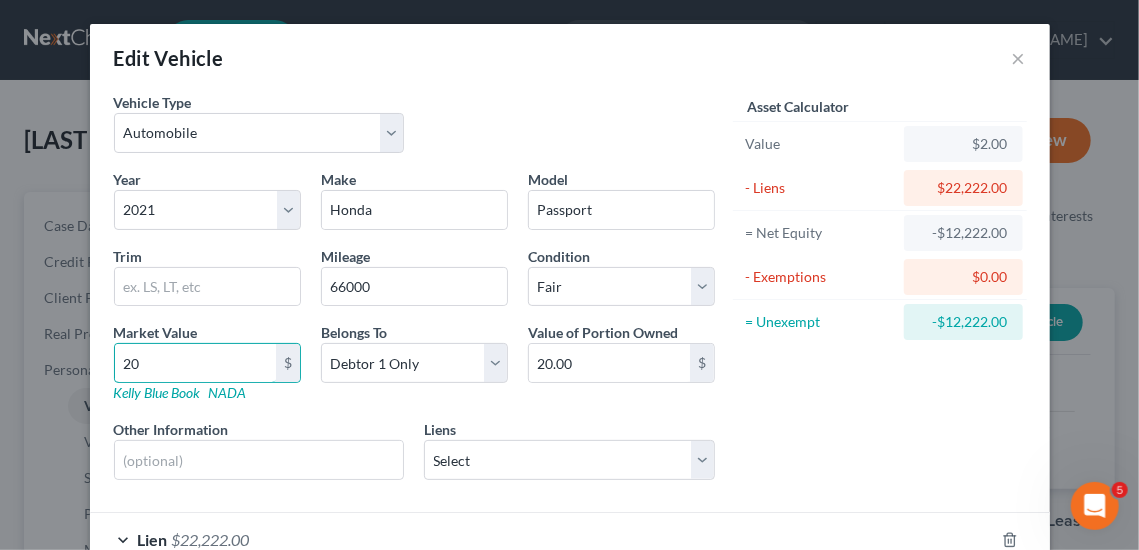 type on "200" 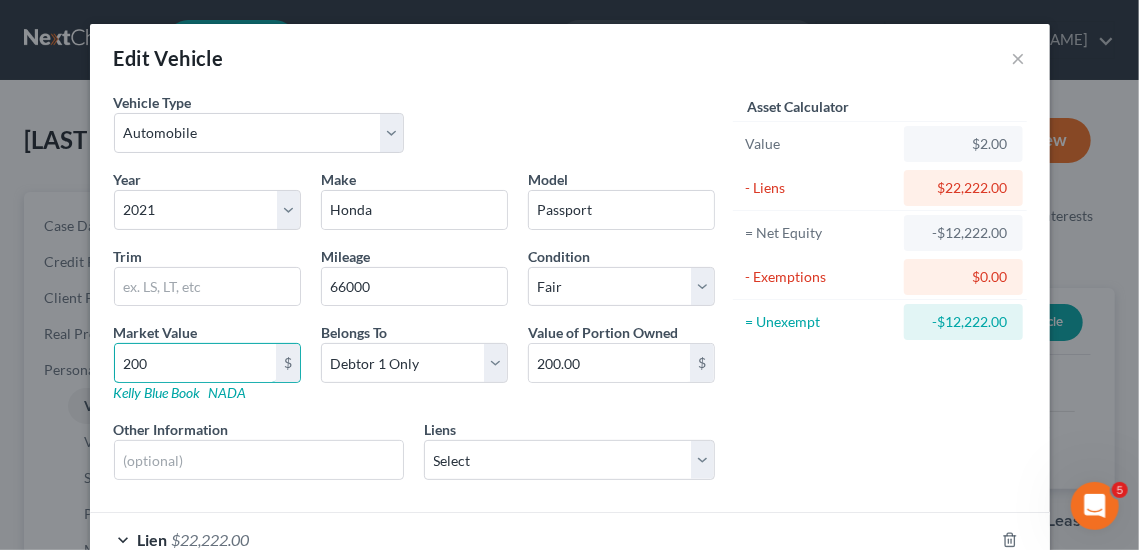 type on "2000" 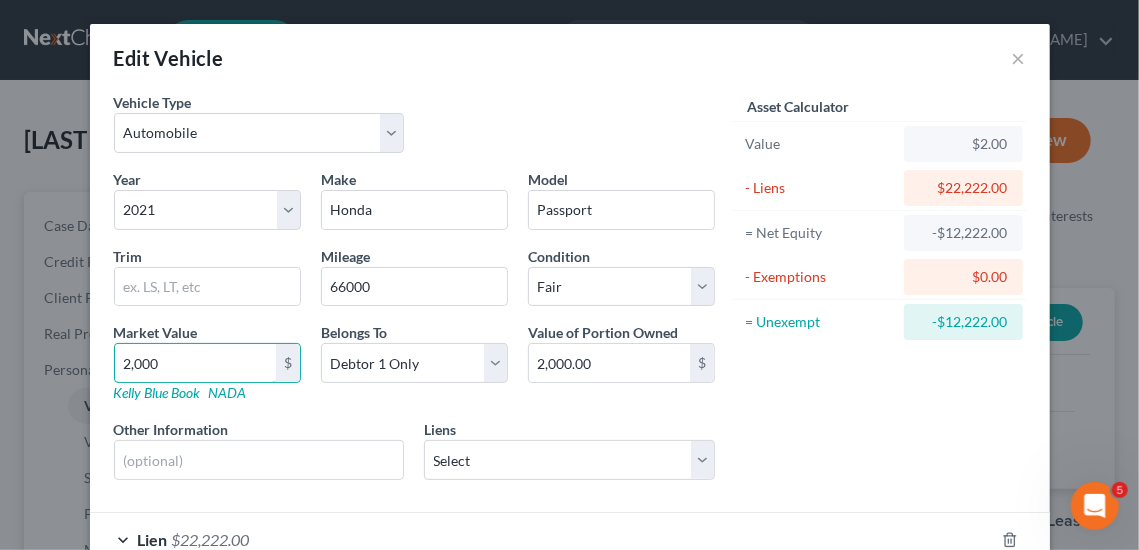 type on "2,0000" 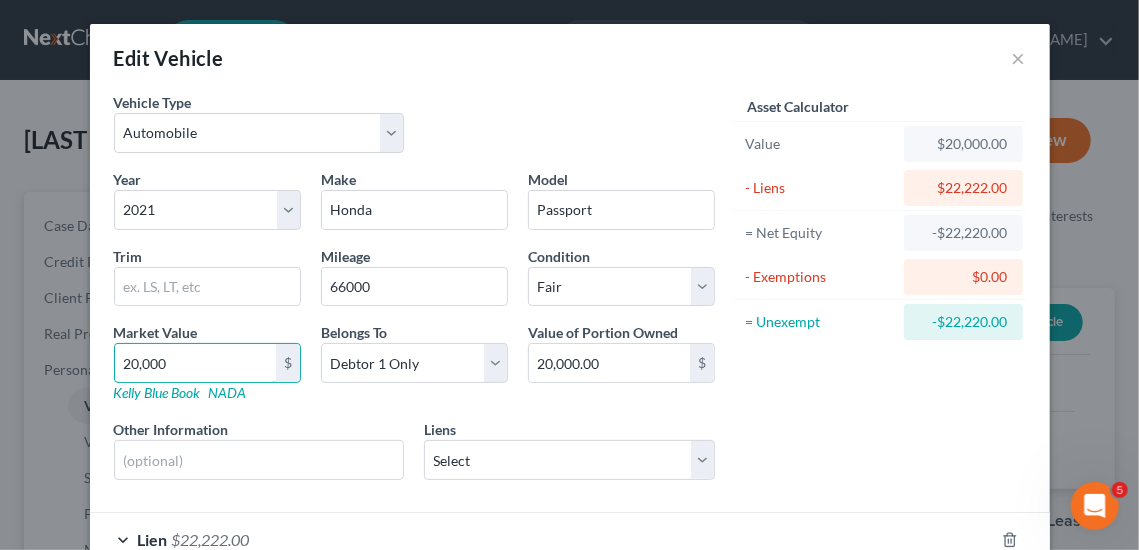 type on "20,000" 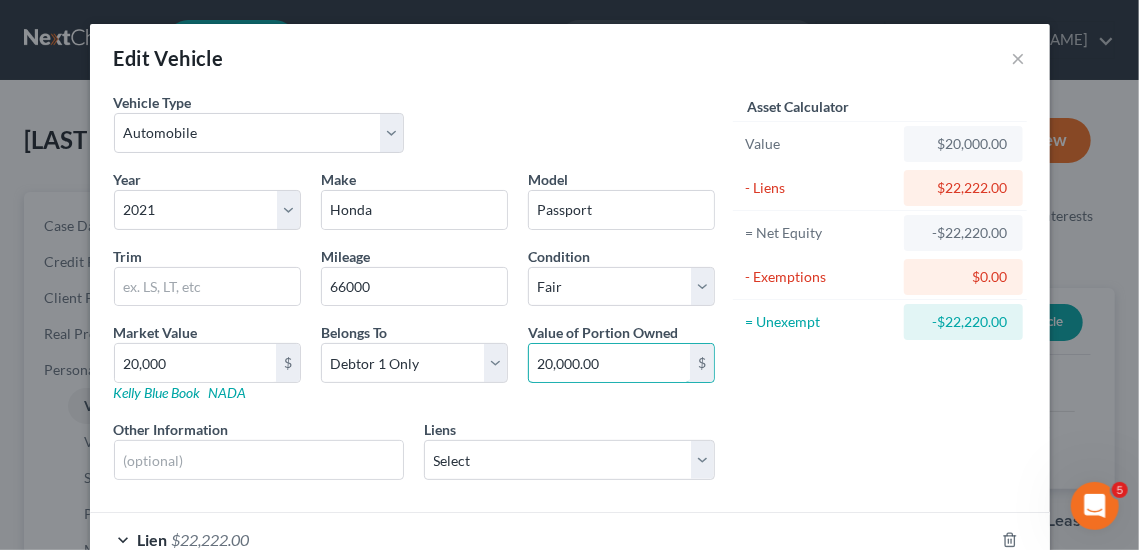 click on "20,000.00" at bounding box center [609, 363] 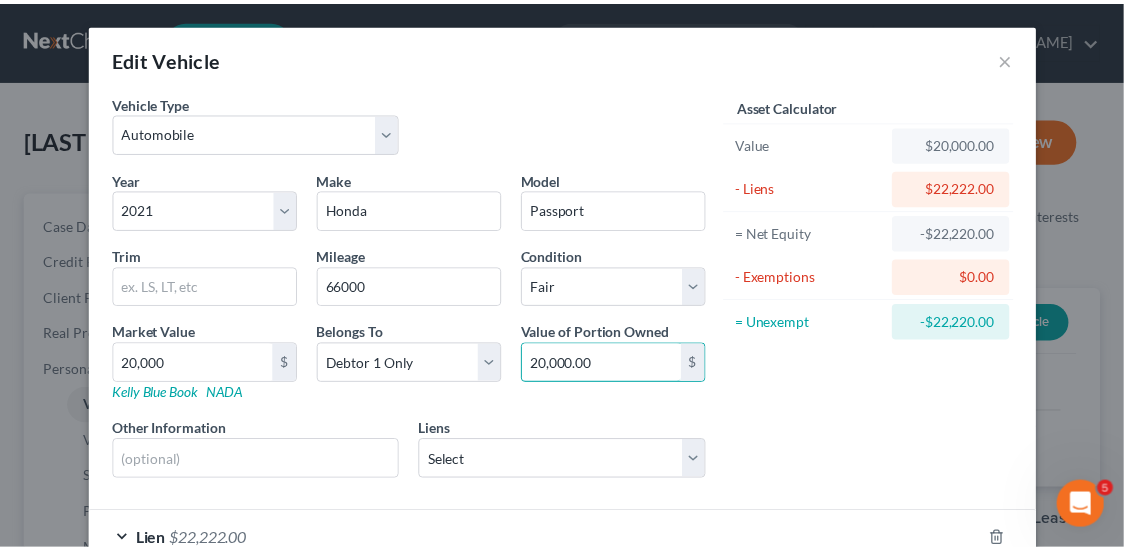 scroll, scrollTop: 122, scrollLeft: 0, axis: vertical 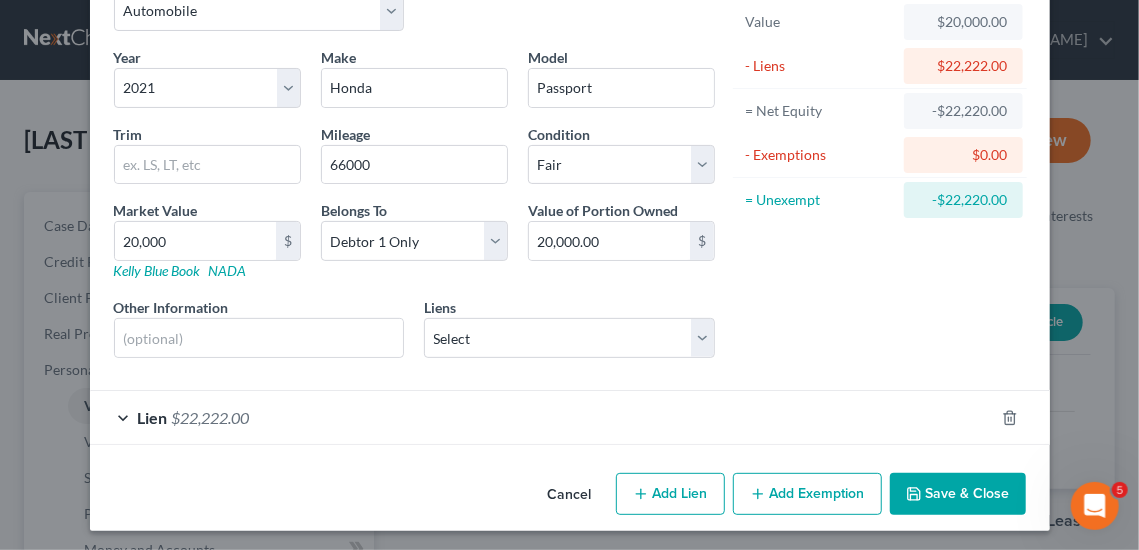 click on "Save & Close" at bounding box center [958, 494] 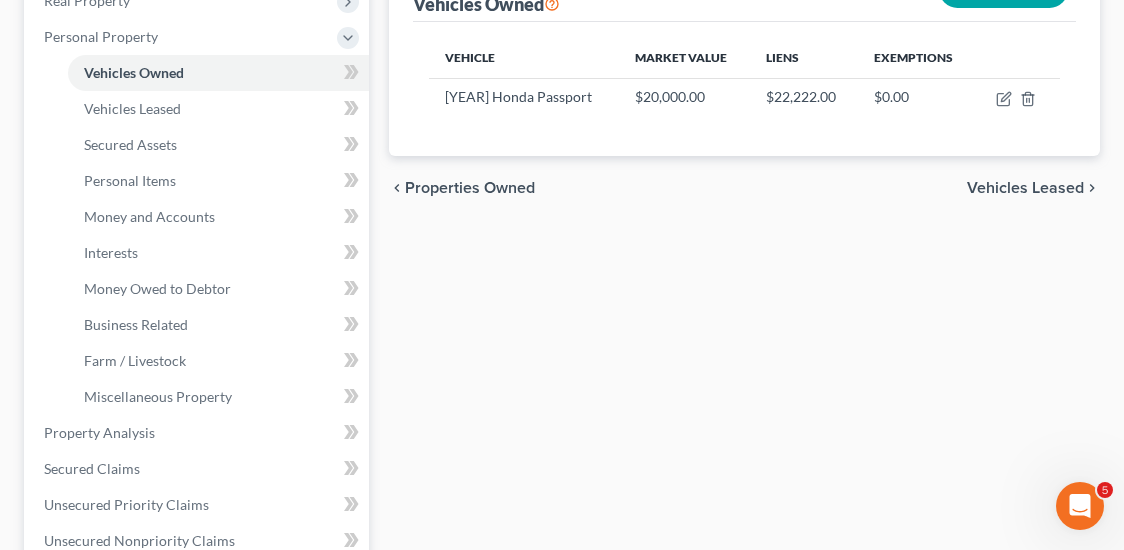scroll, scrollTop: 0, scrollLeft: 0, axis: both 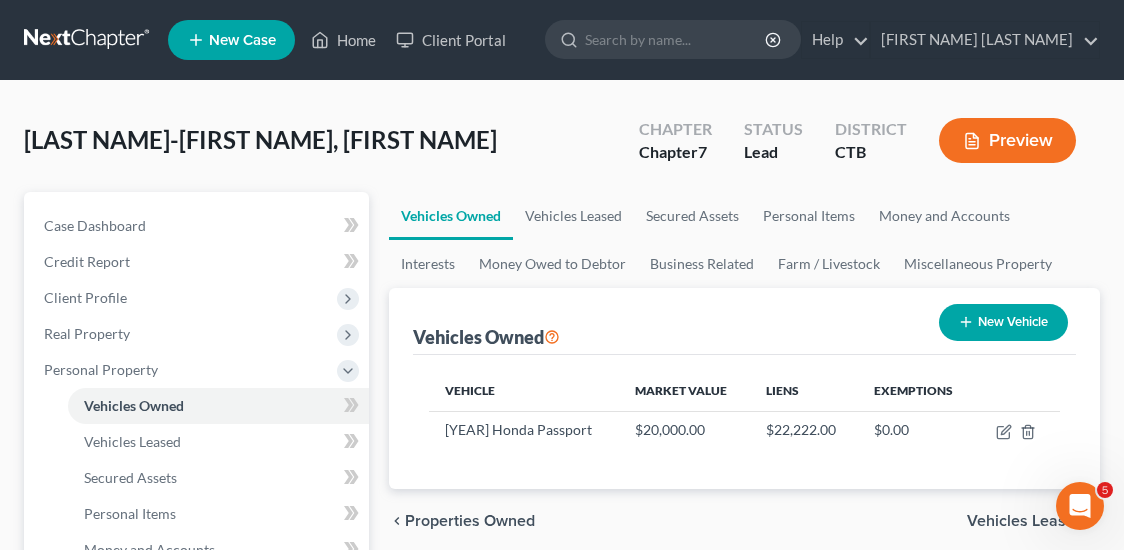 click on "Personal Property" at bounding box center [101, 369] 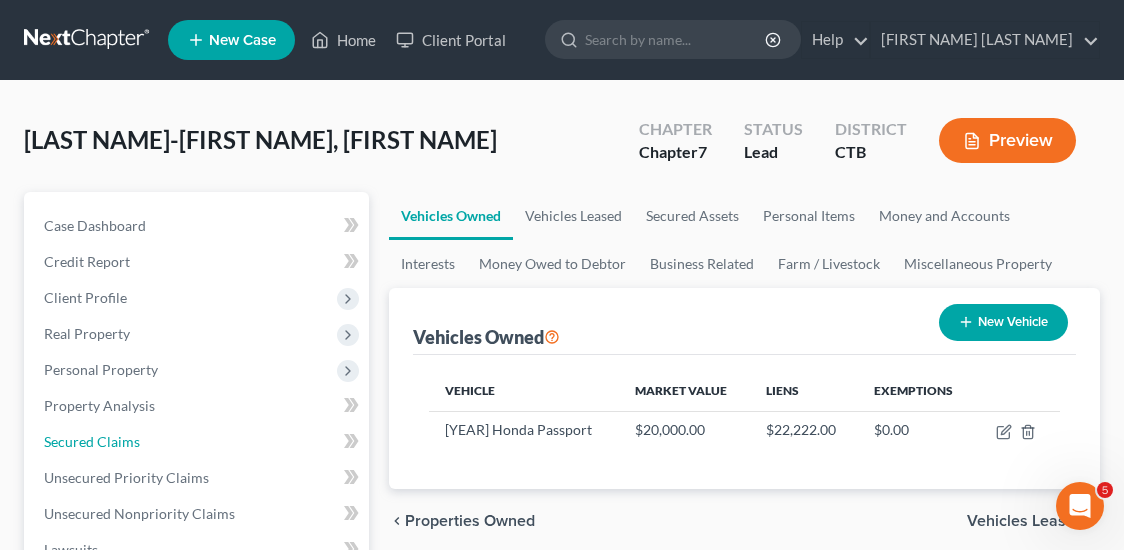 click on "Secured Claims" at bounding box center (198, 442) 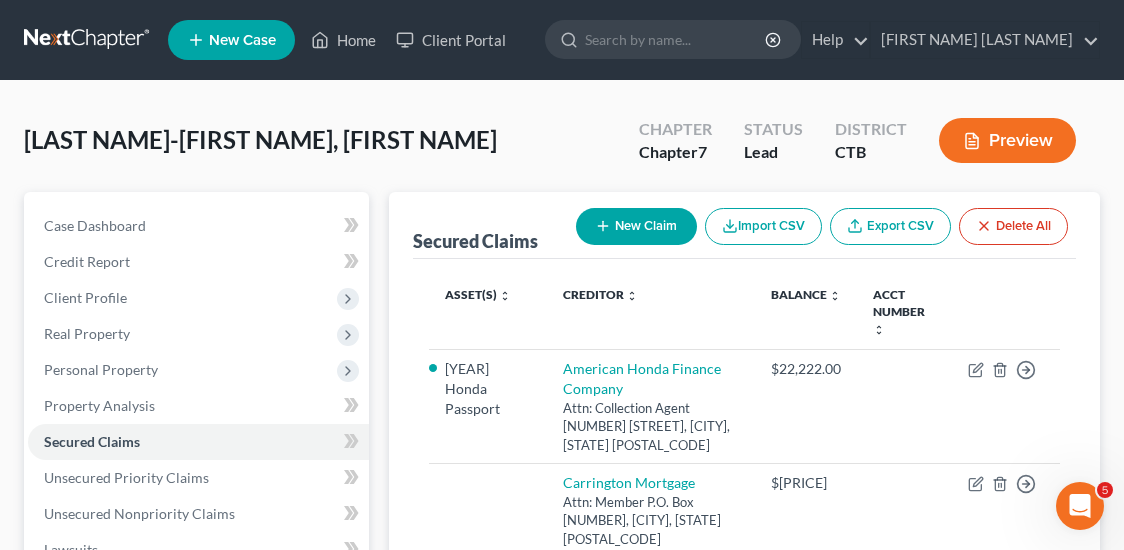 scroll, scrollTop: 333, scrollLeft: 0, axis: vertical 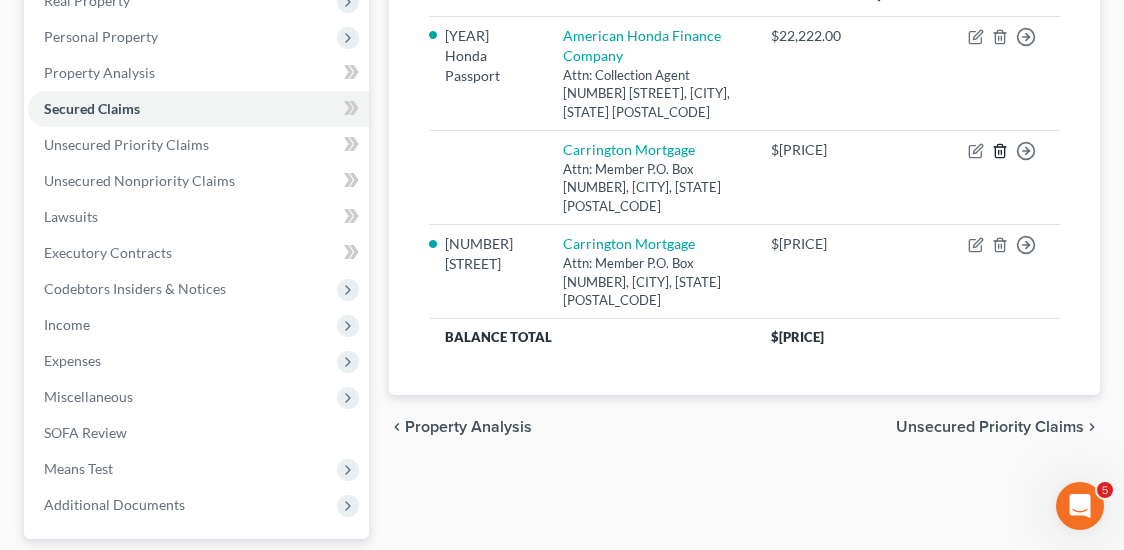 click 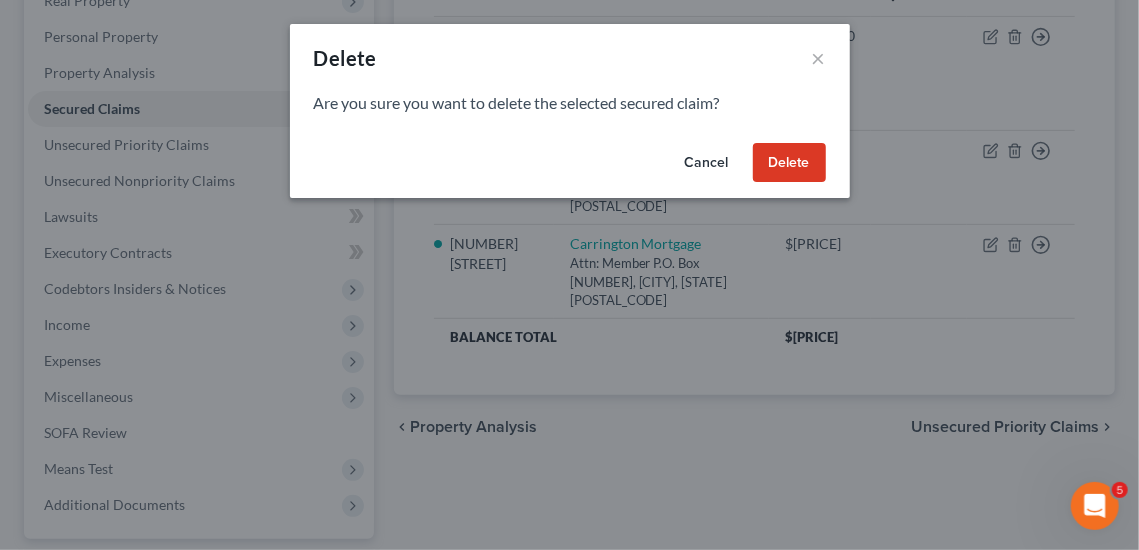 click on "Delete" at bounding box center [789, 163] 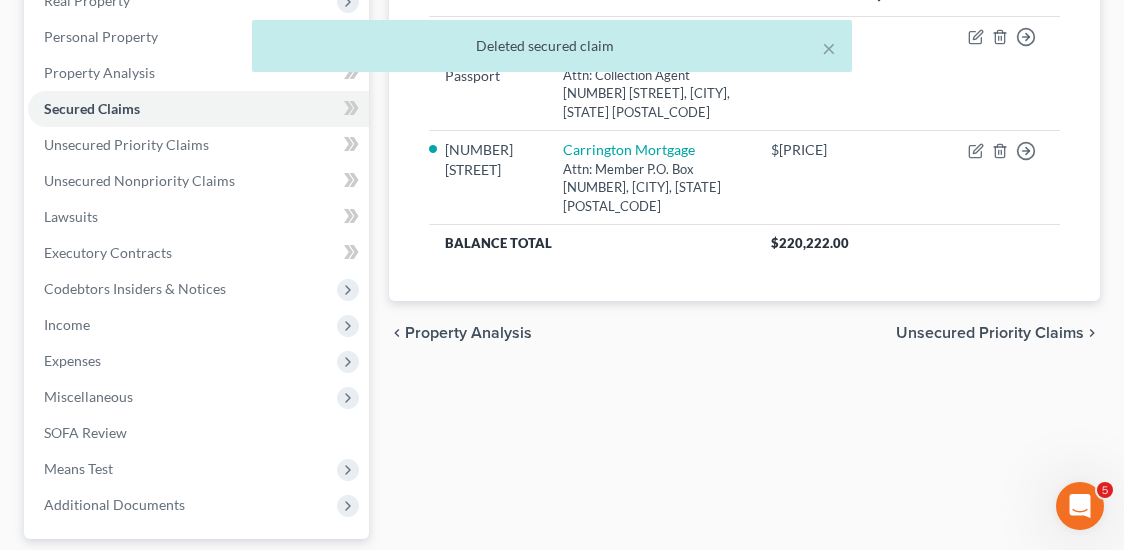 click on "2021 Honda Passport American Honda Finance Company Attn: Collection Agent [NUMBER] [STREET], [CITY], [STATE] [POSTAL_CODE] $22,222.00 Move to E Move to F Move to G Move to Notice Only 23 [STREET] Carrington Mortgage Attn: Member P.O. Box [NUMBER], [CITY], [STATE] [POSTAL_CODE] $198,000.00 Move to E Move to F Move to G Move to Notice Only Balance Total $220,222.00" at bounding box center (744, 113) 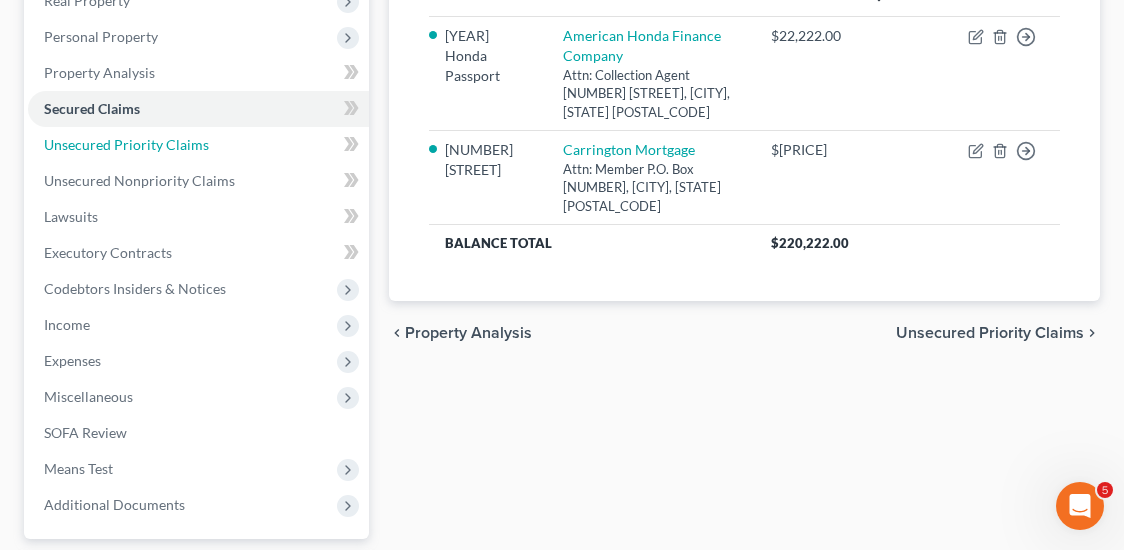 click on "Unsecured Priority Claims" at bounding box center [126, 144] 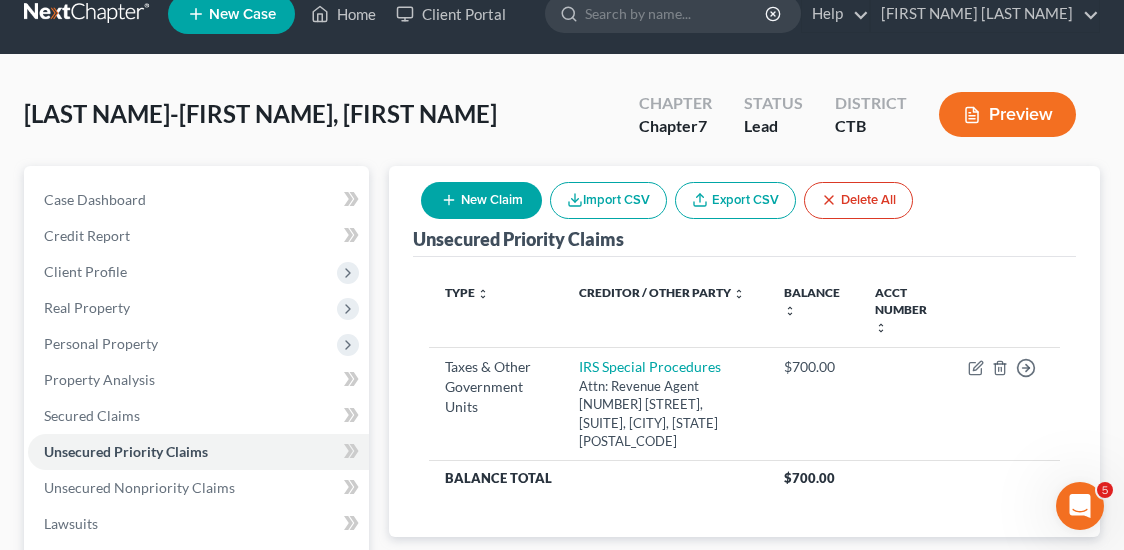 scroll, scrollTop: 0, scrollLeft: 0, axis: both 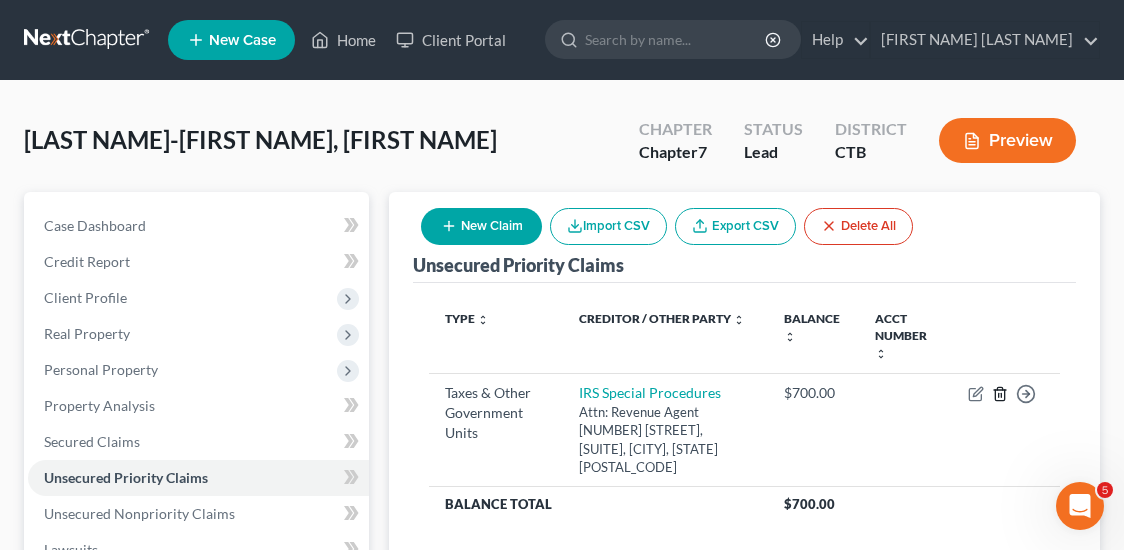 click 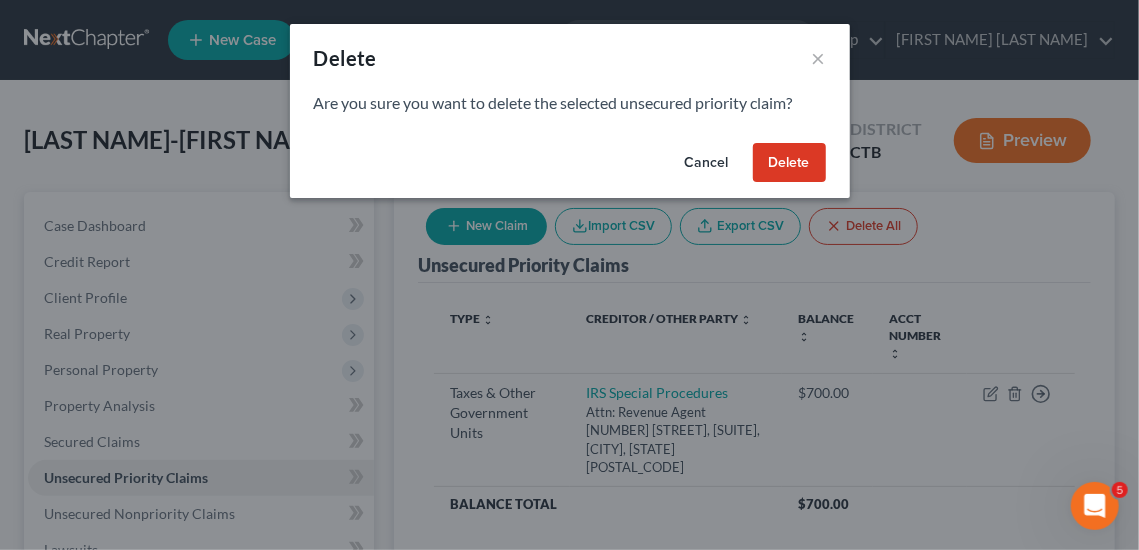 click on "Delete" at bounding box center [789, 163] 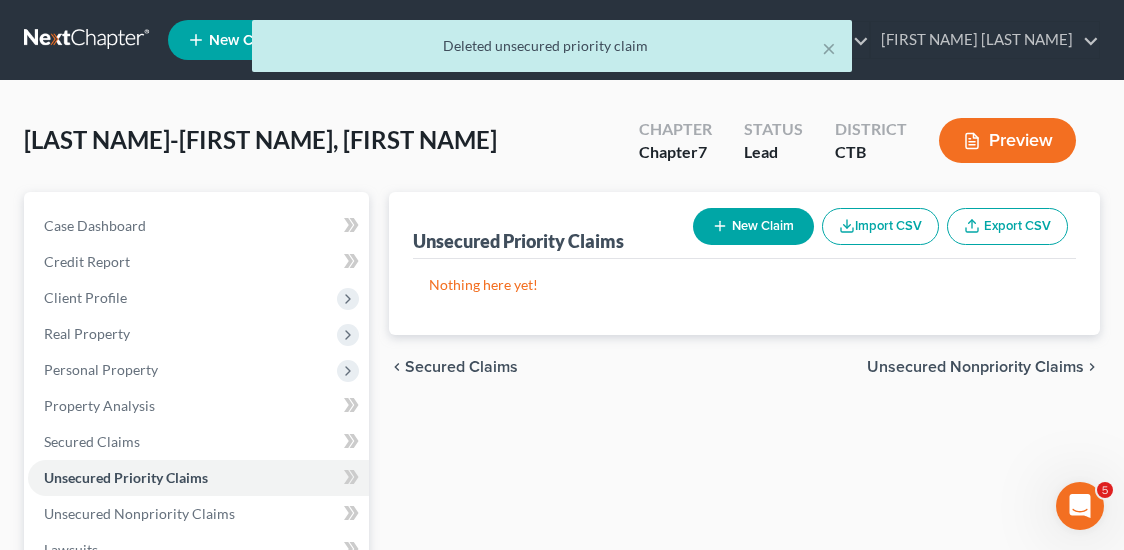 scroll, scrollTop: 333, scrollLeft: 0, axis: vertical 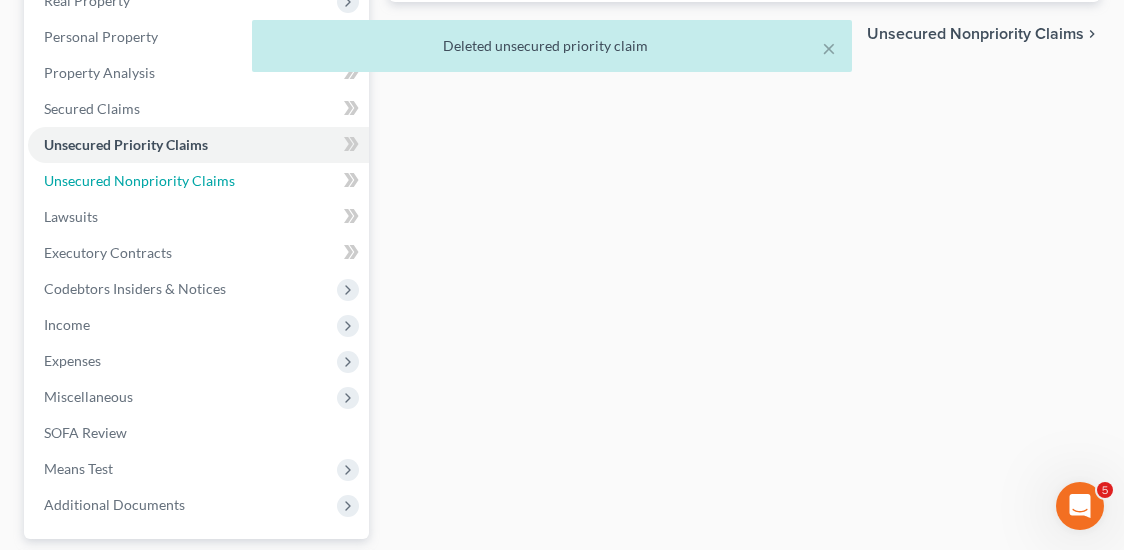 click on "Unsecured Nonpriority Claims" at bounding box center (139, 180) 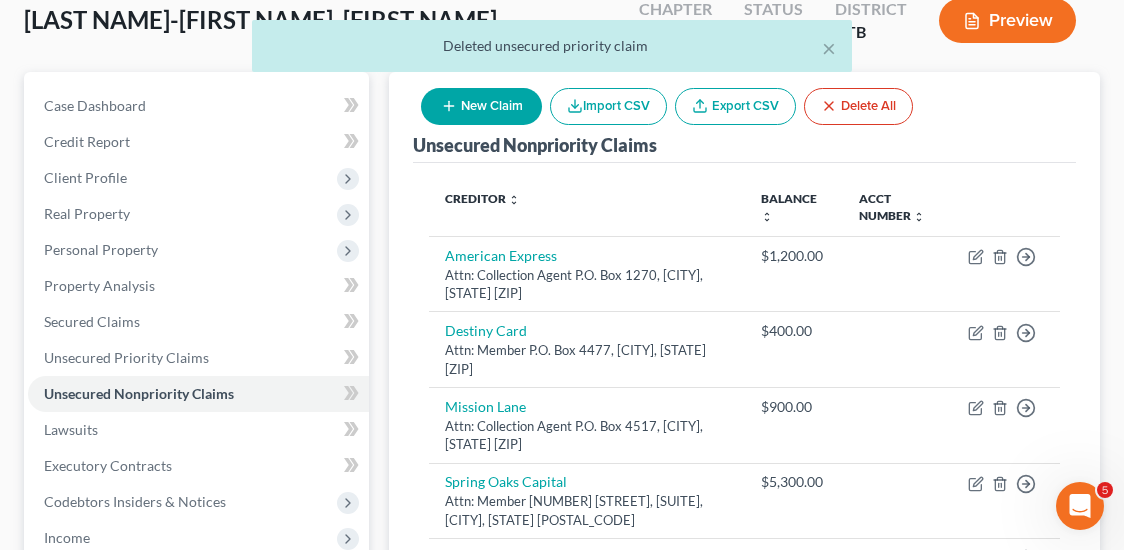 scroll, scrollTop: 333, scrollLeft: 0, axis: vertical 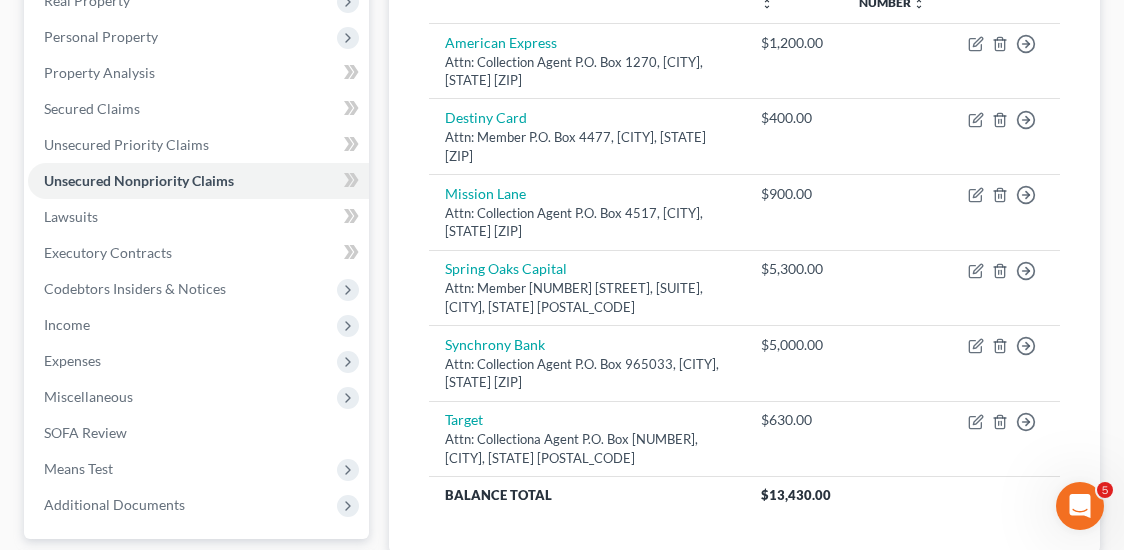 click on "Personal Property" at bounding box center (101, 36) 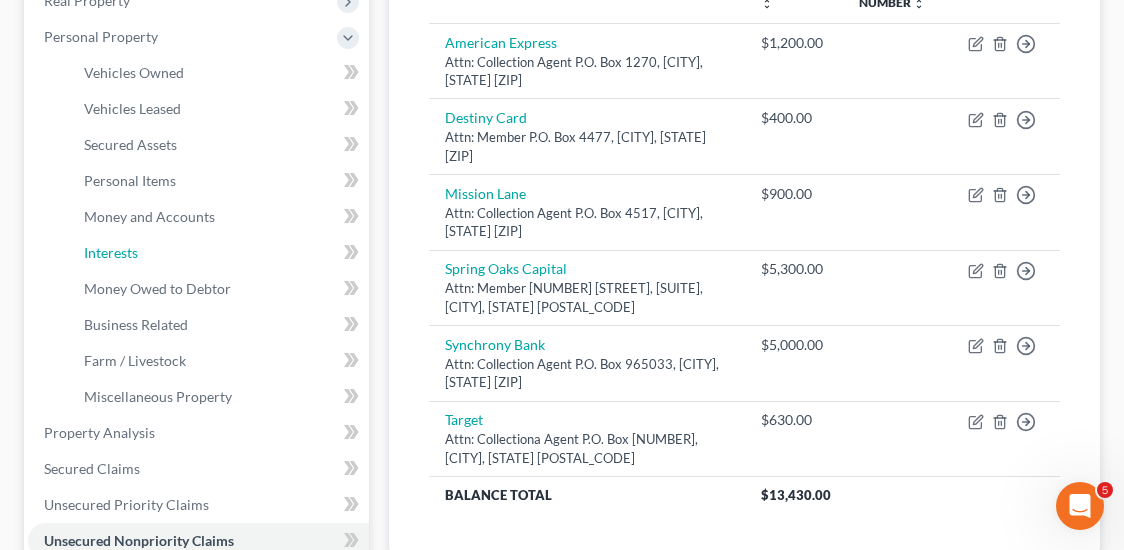 click on "Interests" at bounding box center (111, 252) 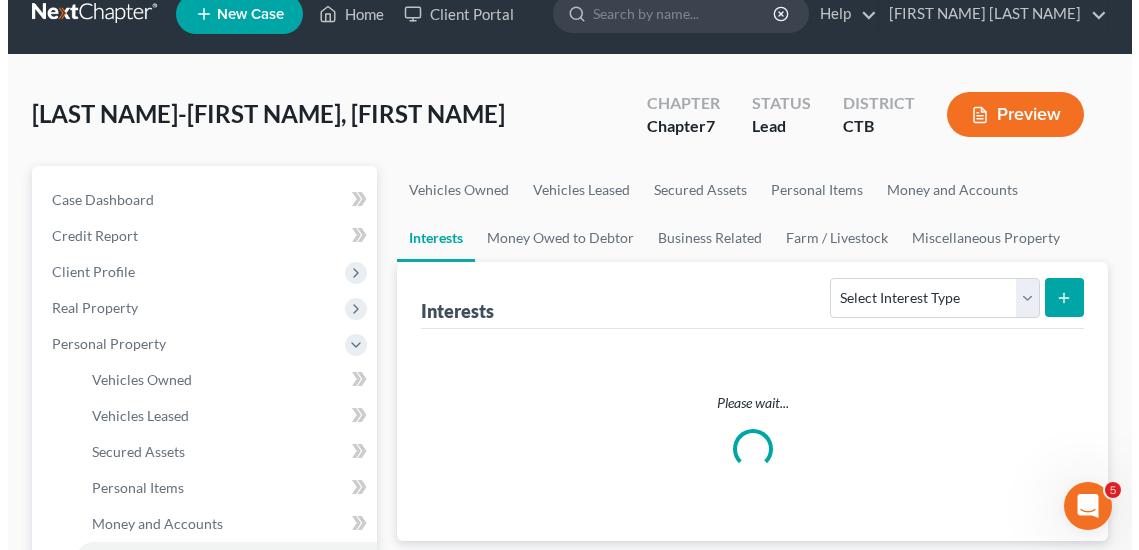 scroll, scrollTop: 0, scrollLeft: 0, axis: both 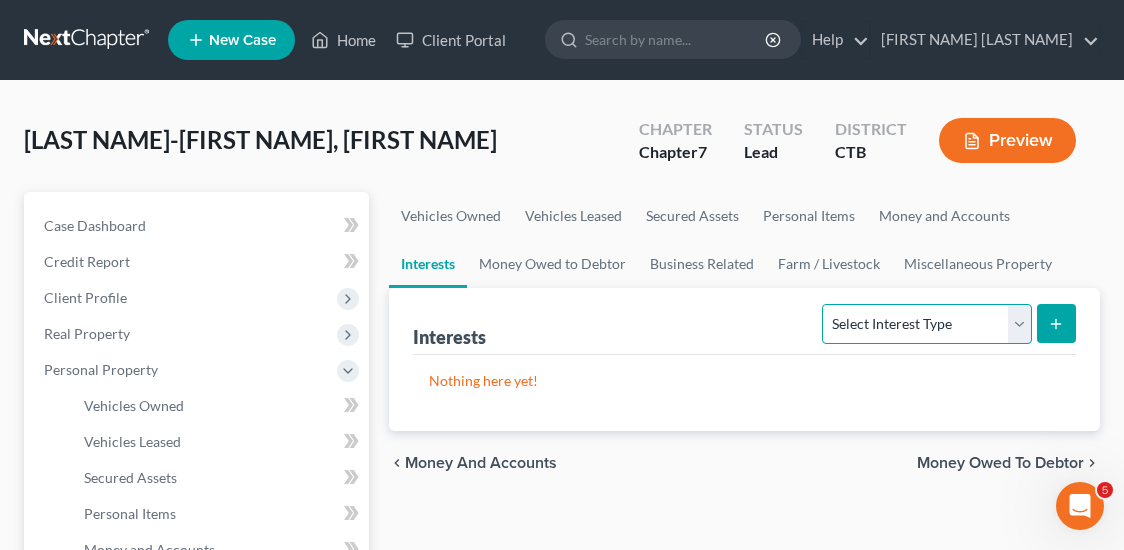 click on "Select Interest Type 401K Annuity Bond Education IRA Government Bond Government Pension Plan Incorporated Business IRA Joint Venture (Active) Joint Venture (Inactive) Keogh Mutual Fund Other Retirement Plan Partnership (Active) Partnership (Inactive) Pension Plan Stock Term Life Insurance Unincorporated Business Whole Life Insurance" at bounding box center [926, 324] 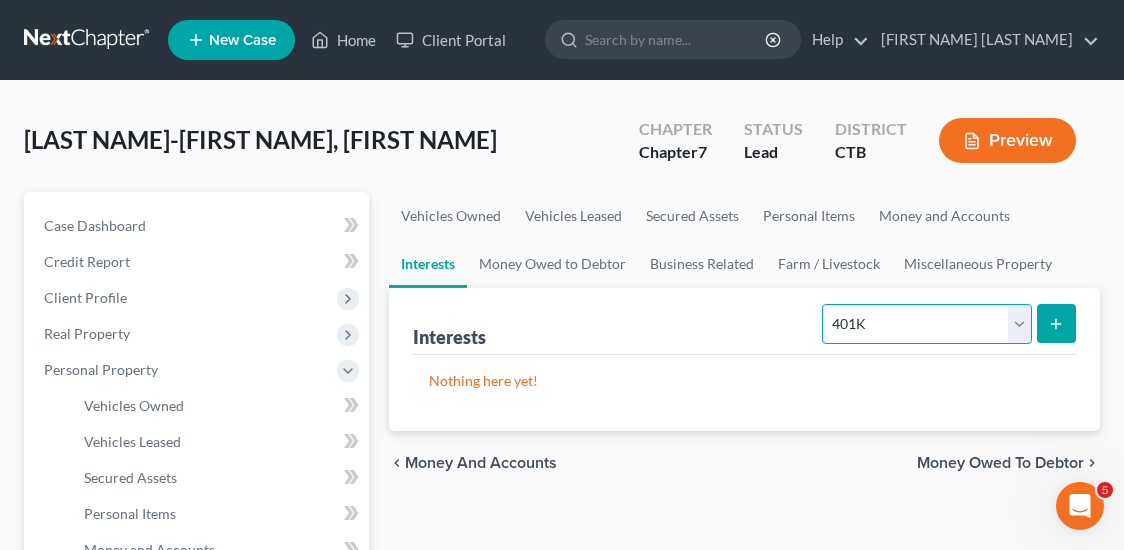 click on "Select Interest Type 401K Annuity Bond Education IRA Government Bond Government Pension Plan Incorporated Business IRA Joint Venture (Active) Joint Venture (Inactive) Keogh Mutual Fund Other Retirement Plan Partnership (Active) Partnership (Inactive) Pension Plan Stock Term Life Insurance Unincorporated Business Whole Life Insurance" at bounding box center [926, 324] 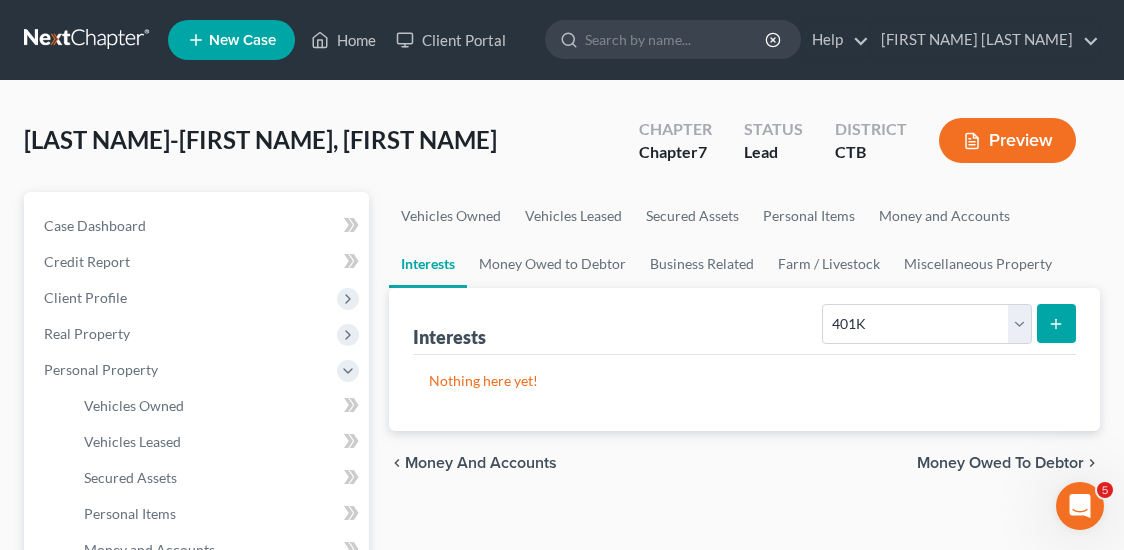 click 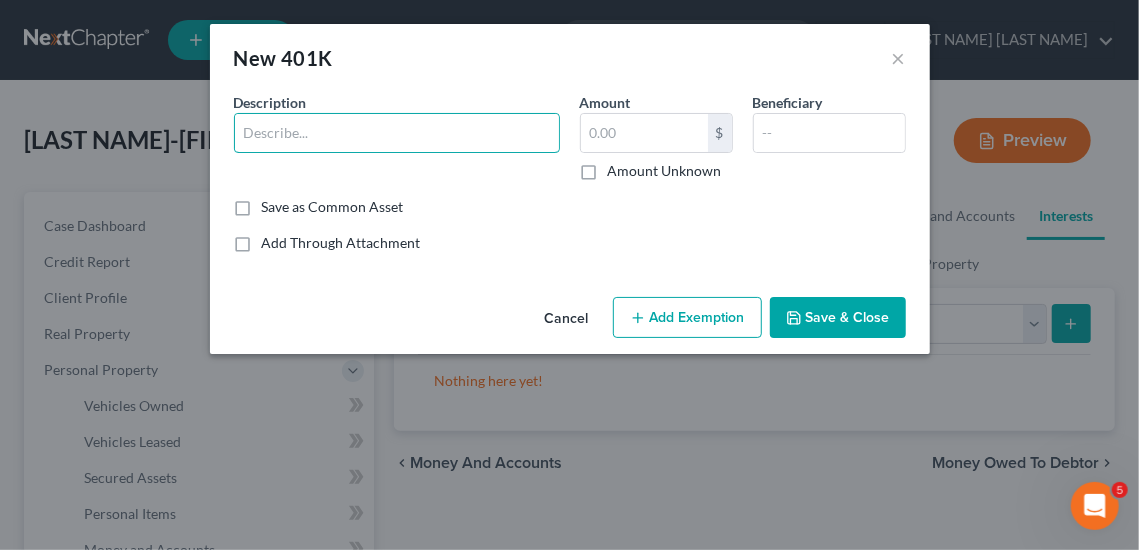 click at bounding box center (397, 133) 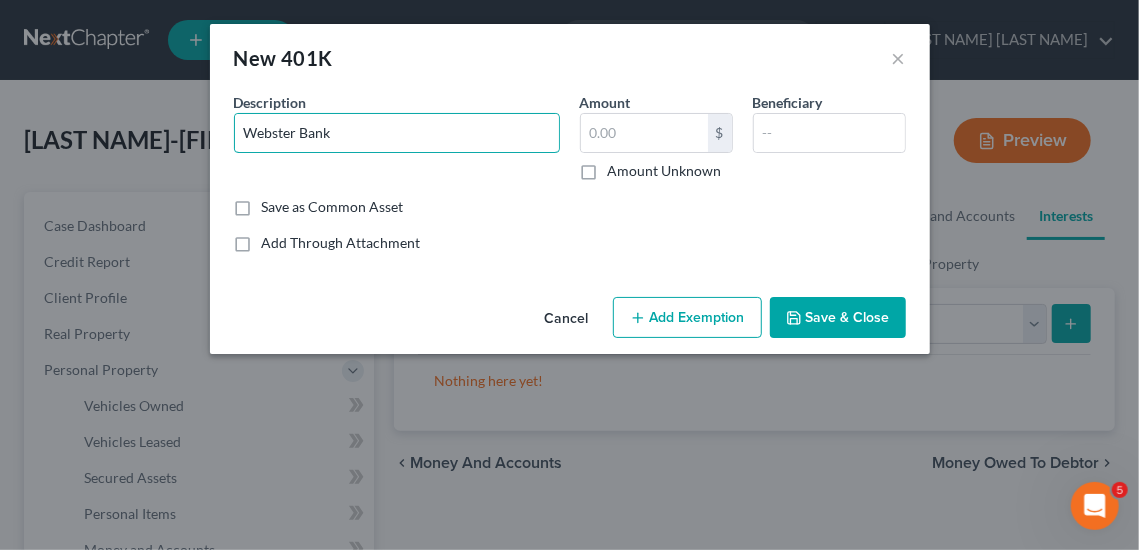 type on "Webster Bank" 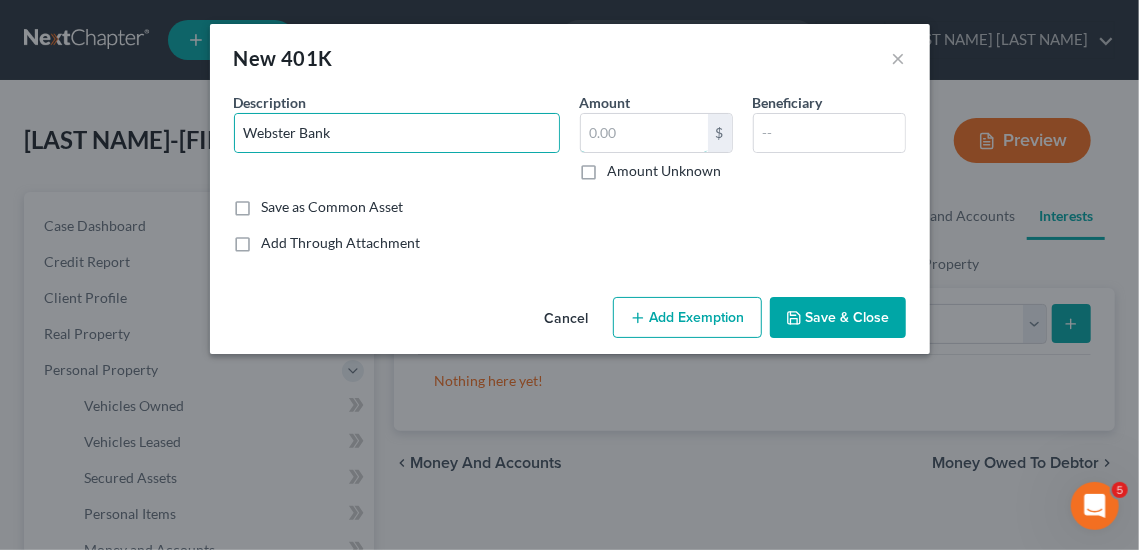 click at bounding box center [644, 133] 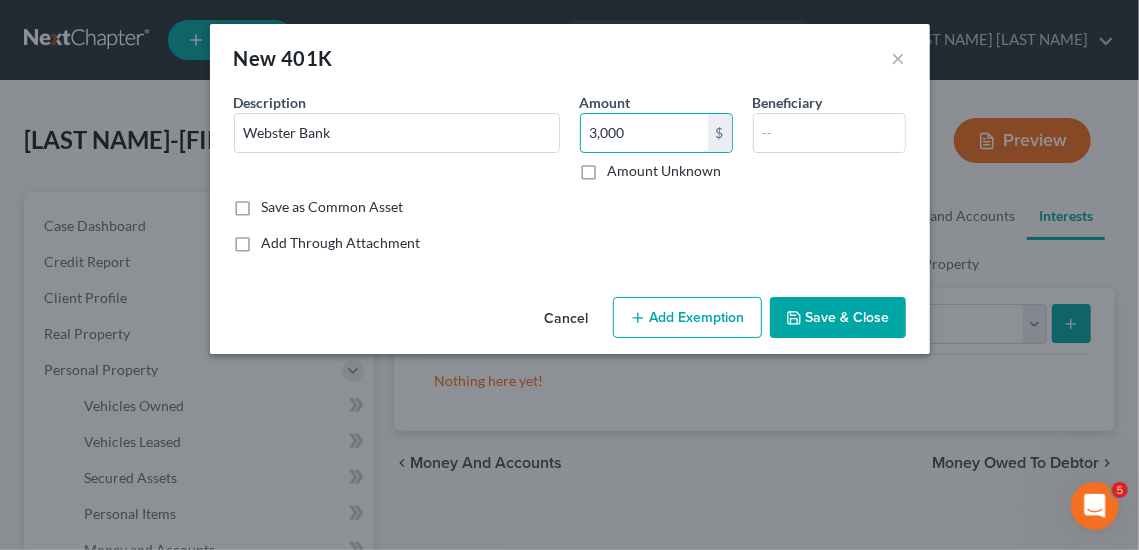 type on "3,000" 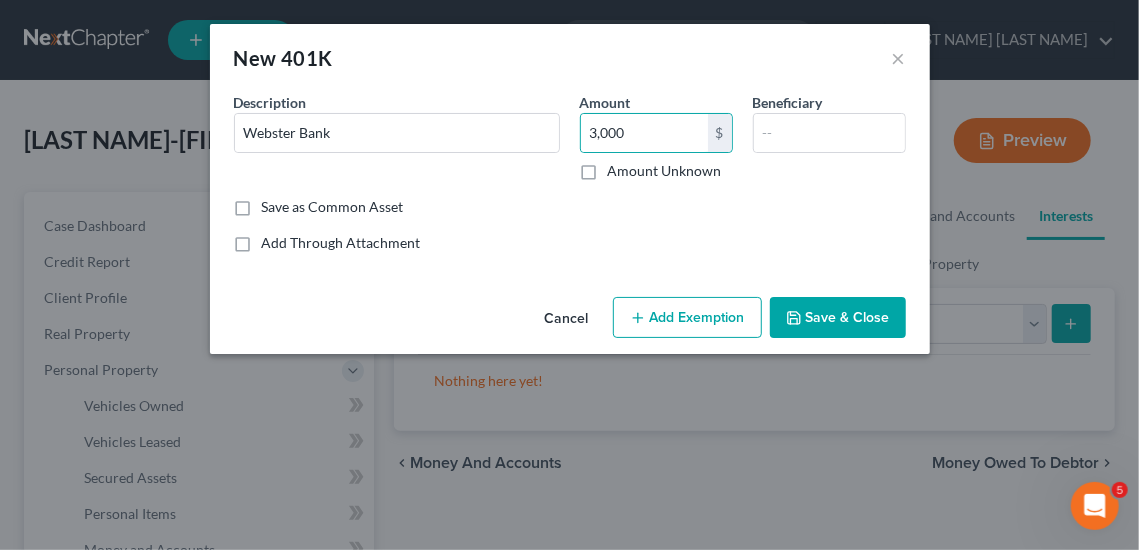 click on "Add Exemption" at bounding box center [687, 318] 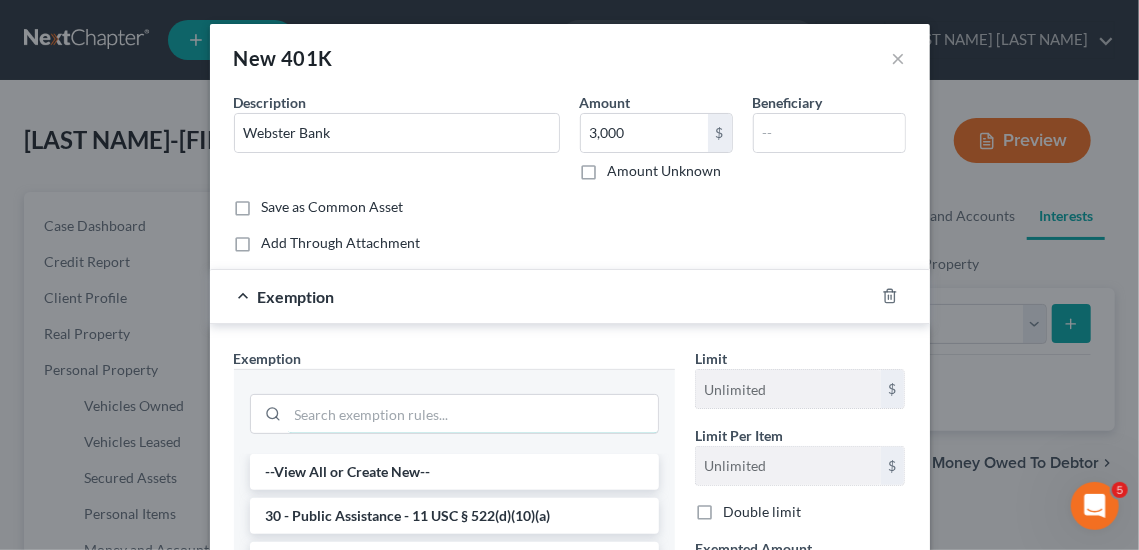 click at bounding box center (473, 414) 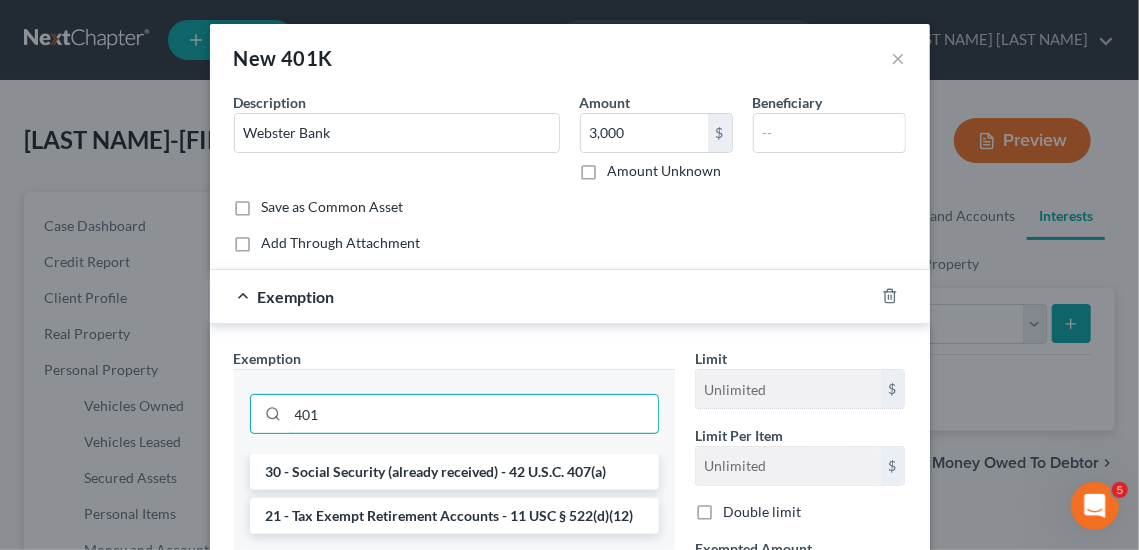 type on "401" 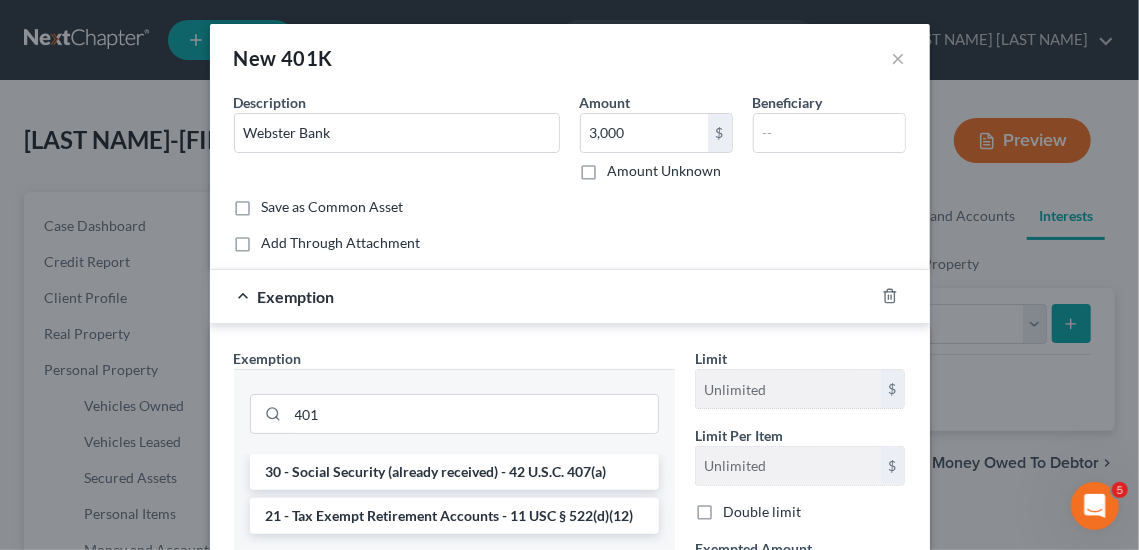click on "21 - Tax Exempt Retirement Accounts - 11 USC § 522(d)(12)" at bounding box center [454, 516] 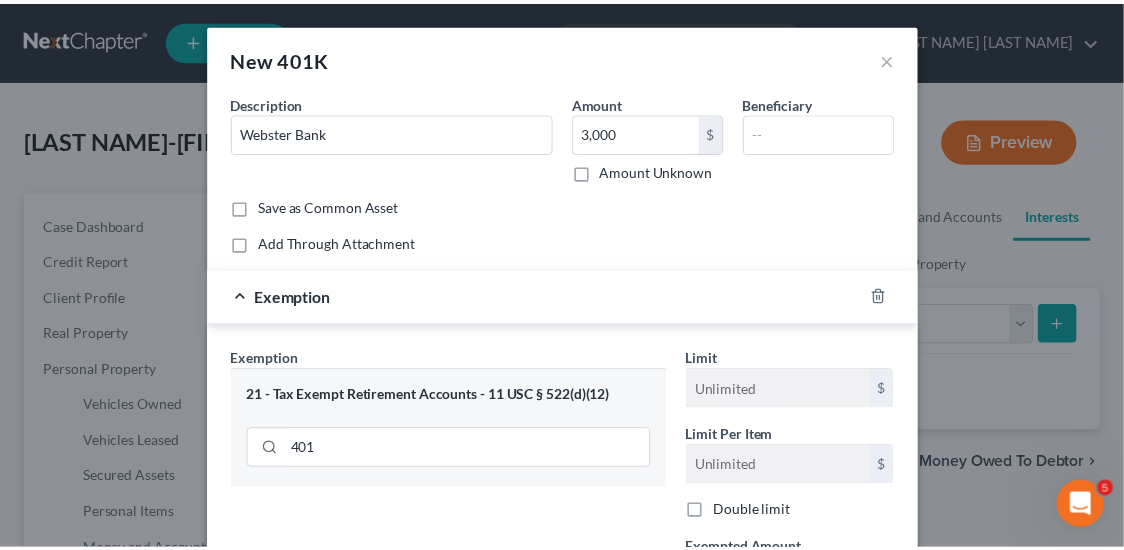 scroll, scrollTop: 264, scrollLeft: 0, axis: vertical 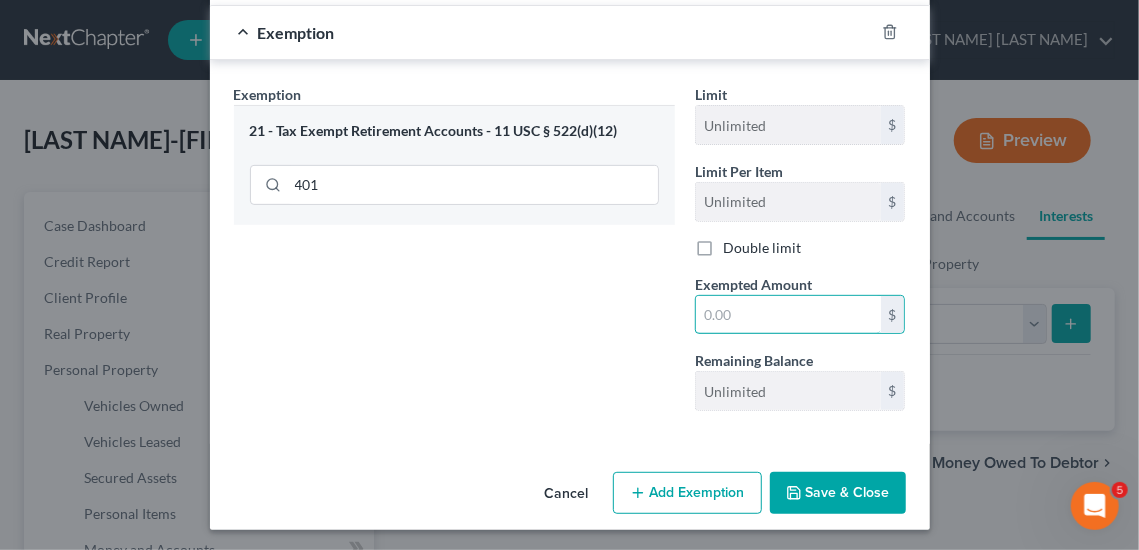 click at bounding box center (788, 315) 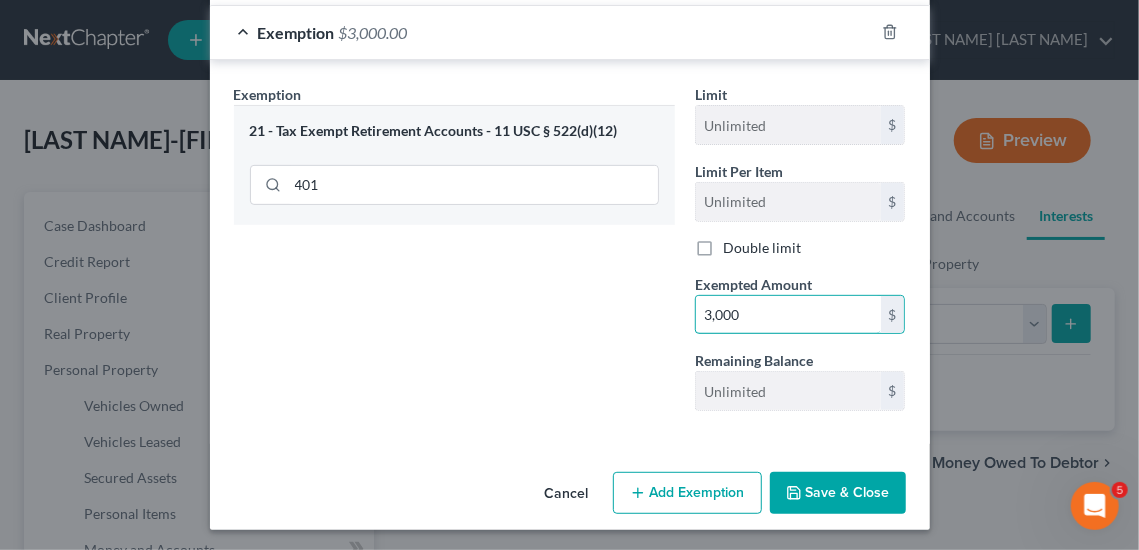 type on "3,000" 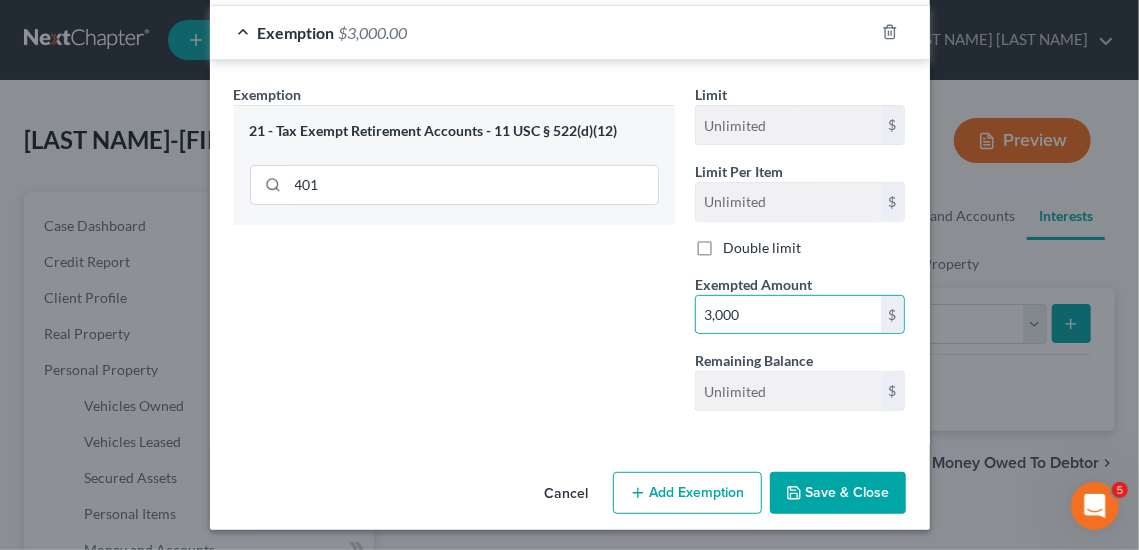 click 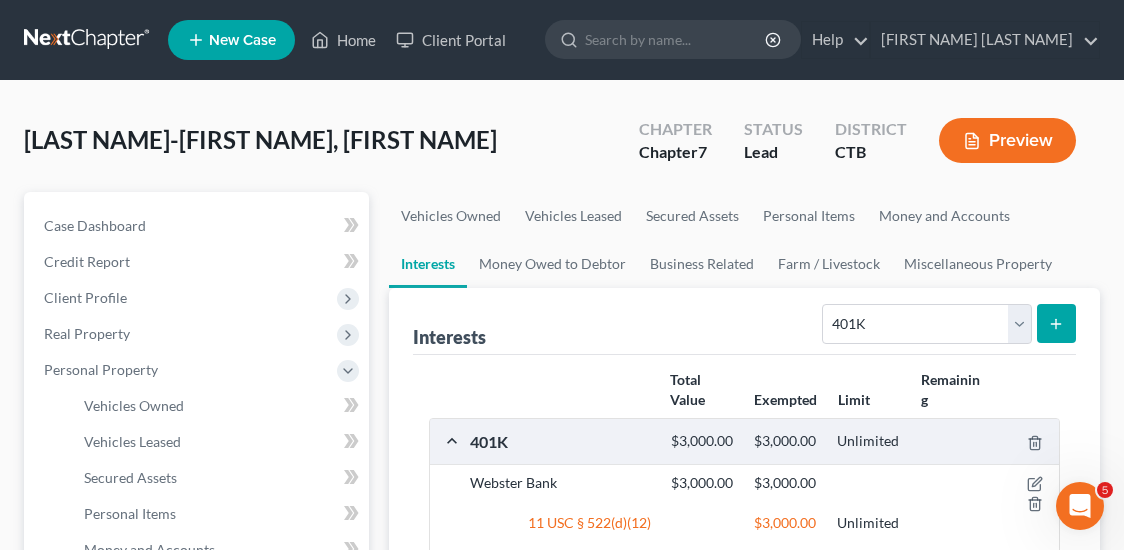 scroll, scrollTop: 333, scrollLeft: 0, axis: vertical 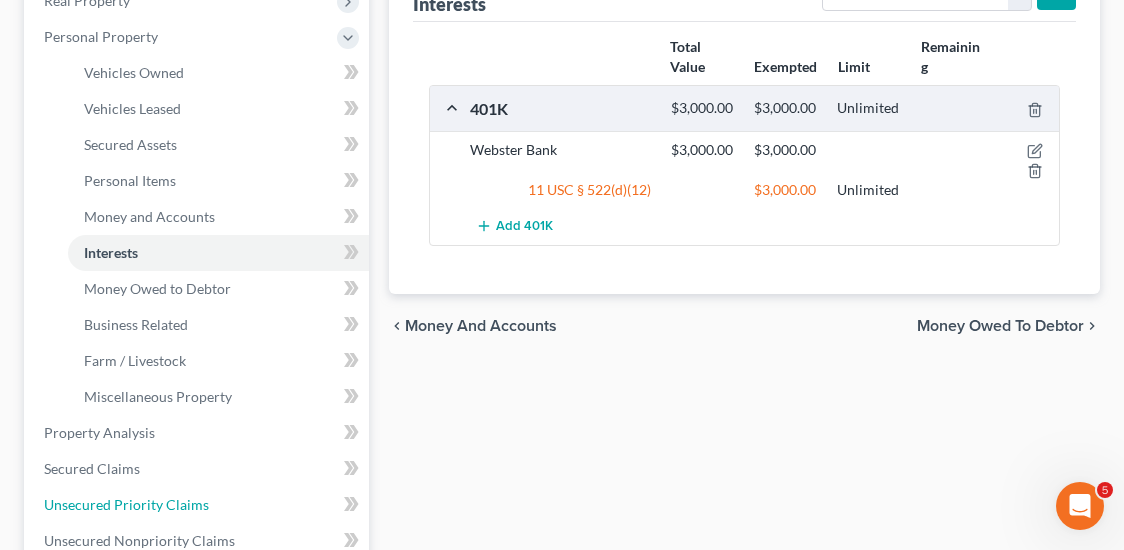 click on "Unsecured Priority Claims" at bounding box center (126, 504) 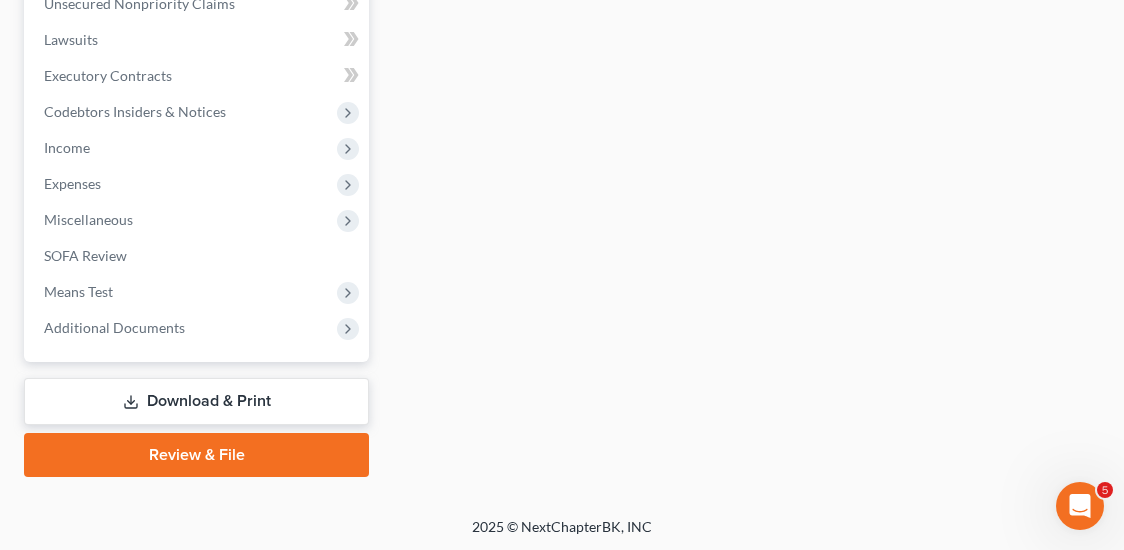 scroll, scrollTop: 177, scrollLeft: 0, axis: vertical 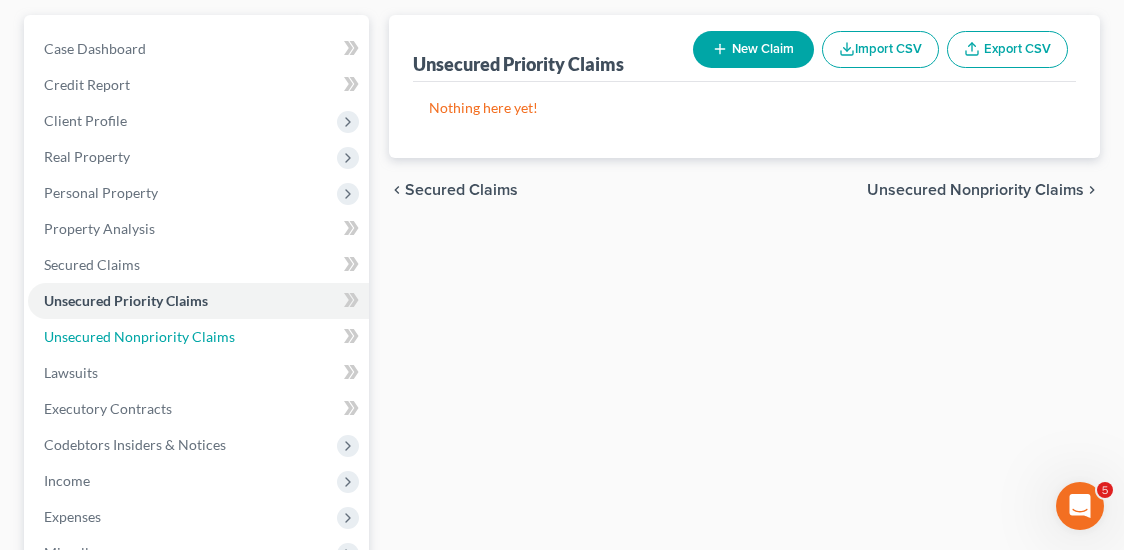click on "Unsecured Nonpriority Claims" at bounding box center (139, 336) 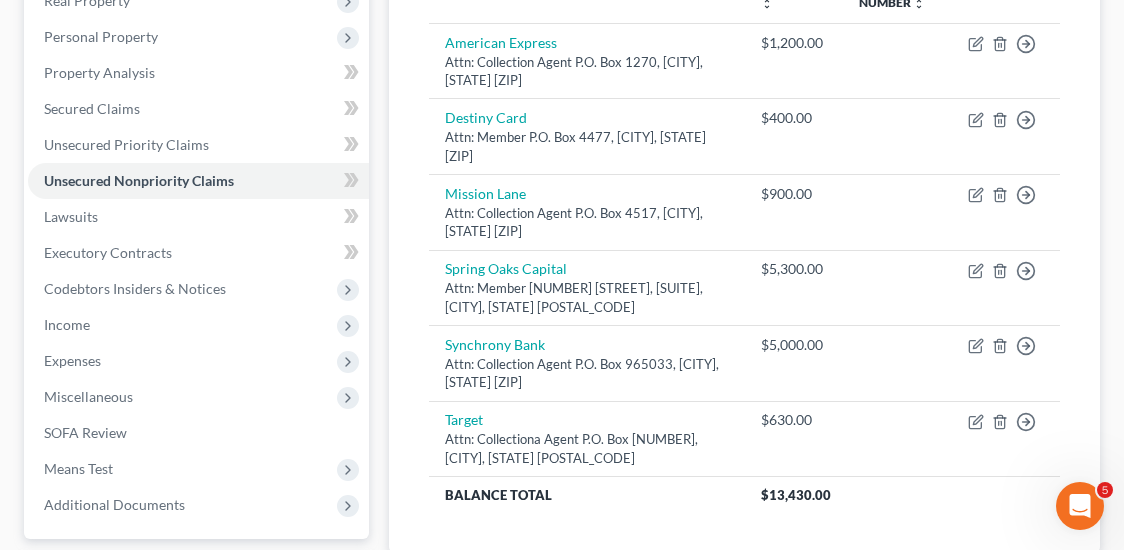 scroll, scrollTop: 0, scrollLeft: 0, axis: both 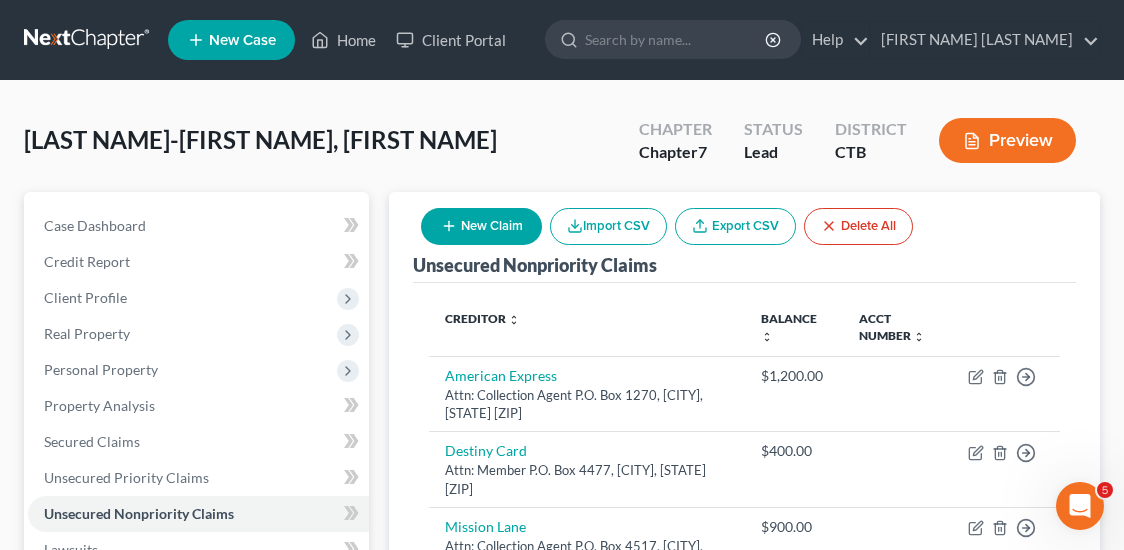 click 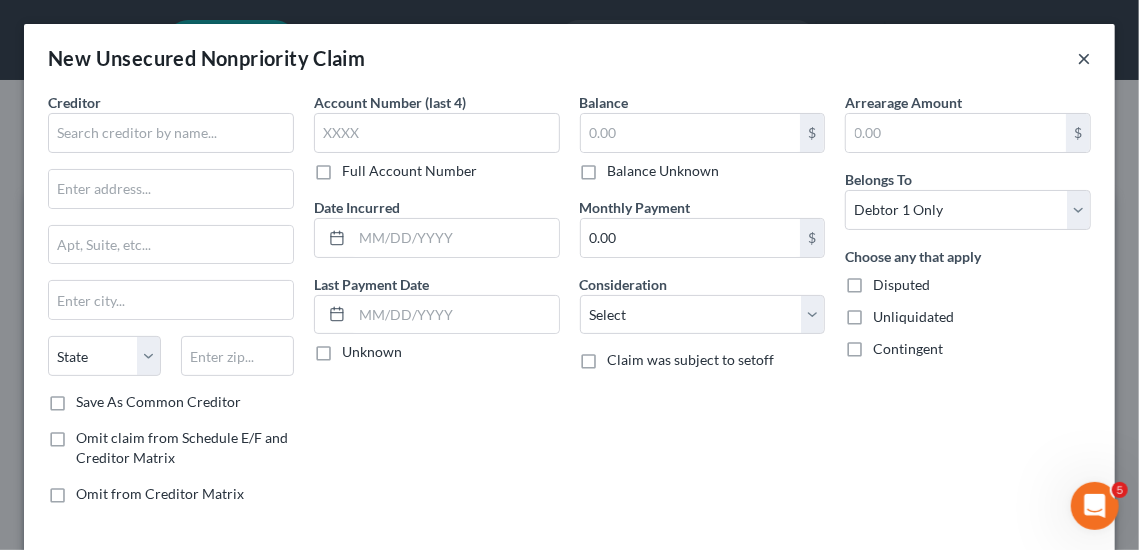 click on "×" at bounding box center (1084, 58) 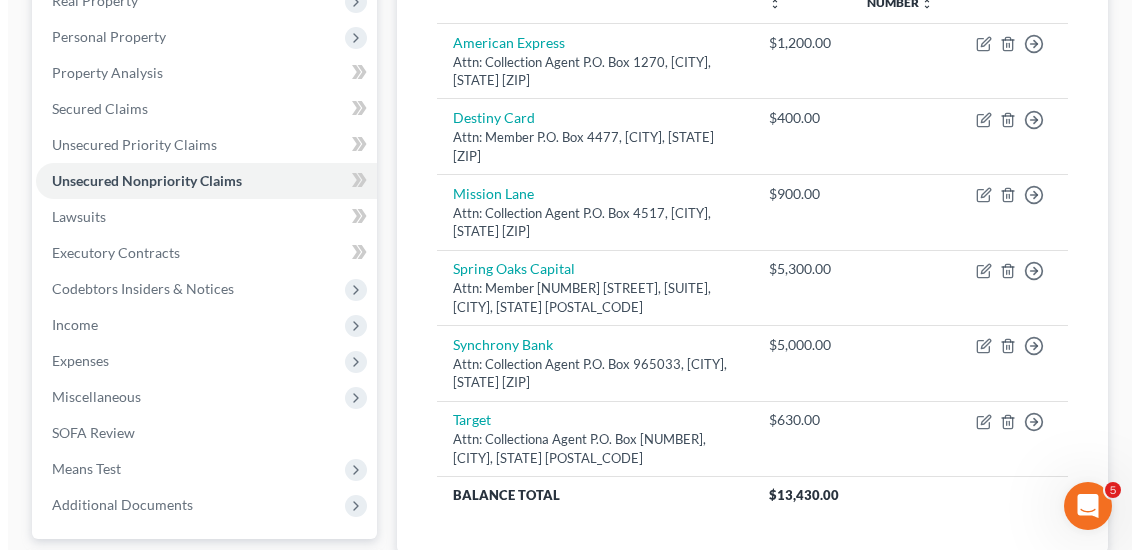 scroll, scrollTop: 0, scrollLeft: 0, axis: both 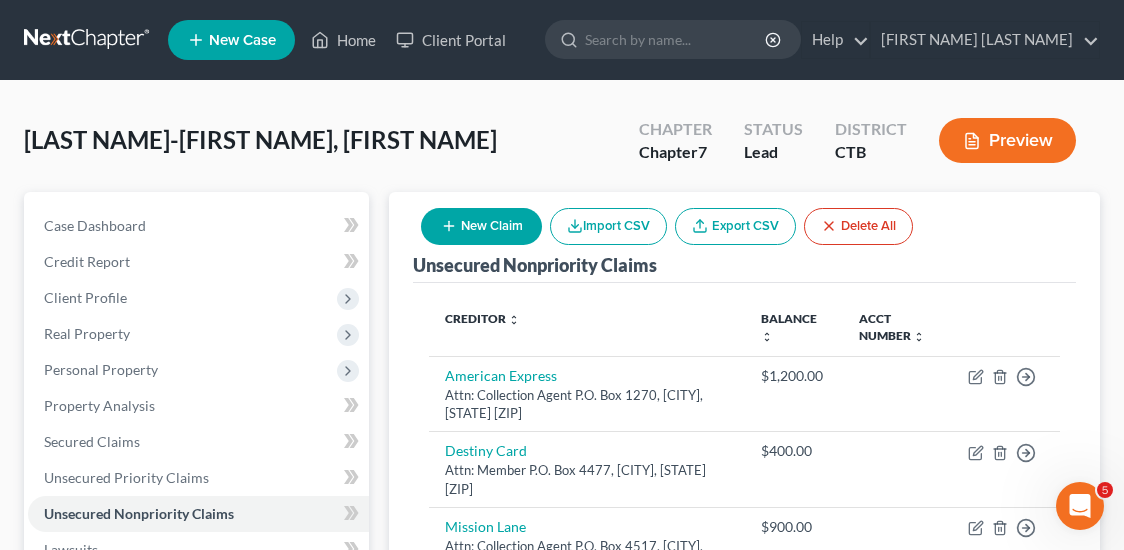 click 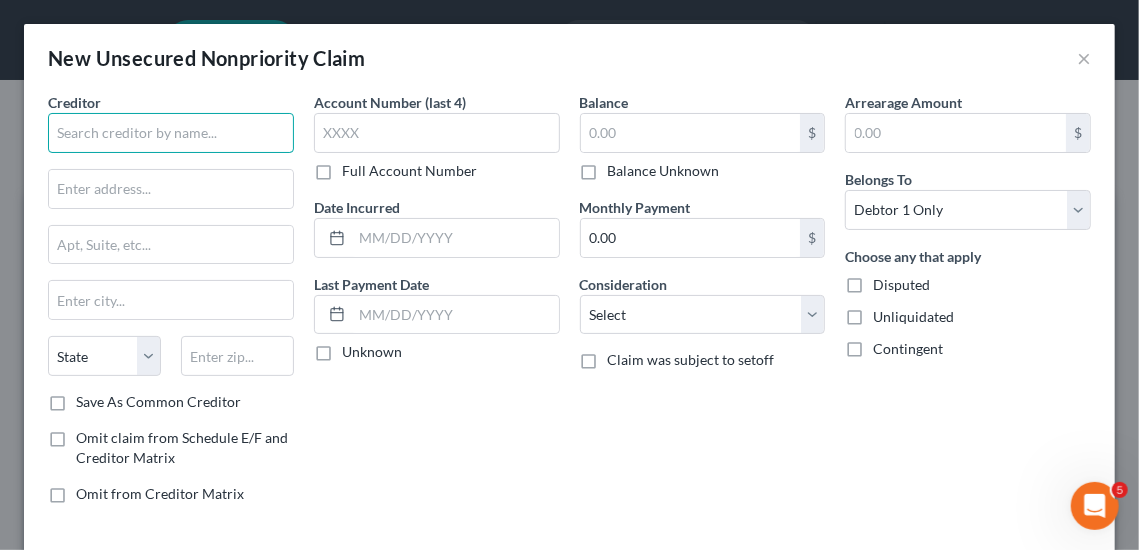 click at bounding box center (171, 133) 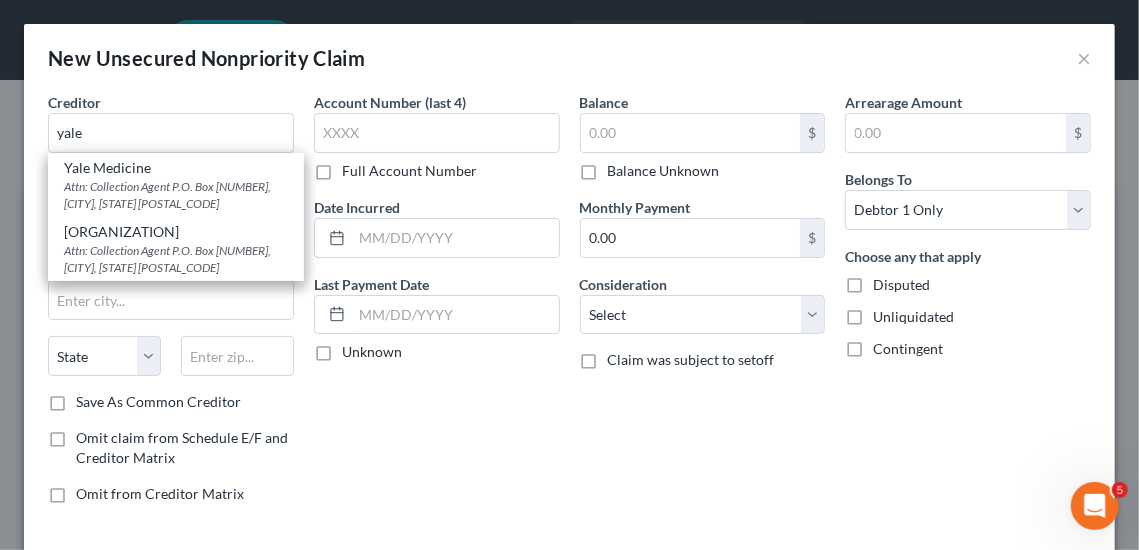 click on "Attn: Collection Agent P.O. Box [NUMBER], [CITY], [STATE] [POSTAL_CODE]" at bounding box center (176, 259) 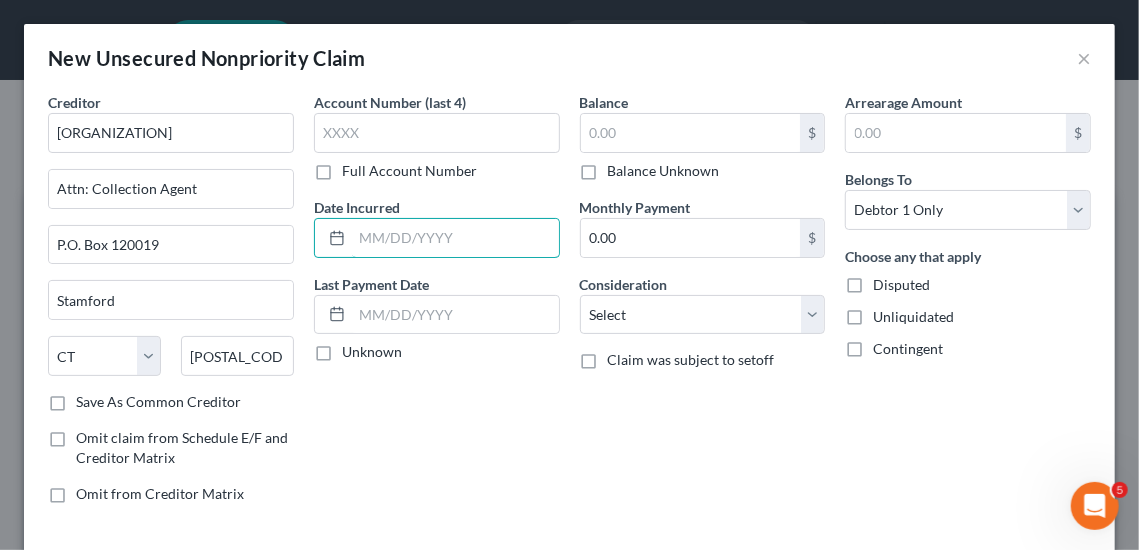 click at bounding box center [455, 238] 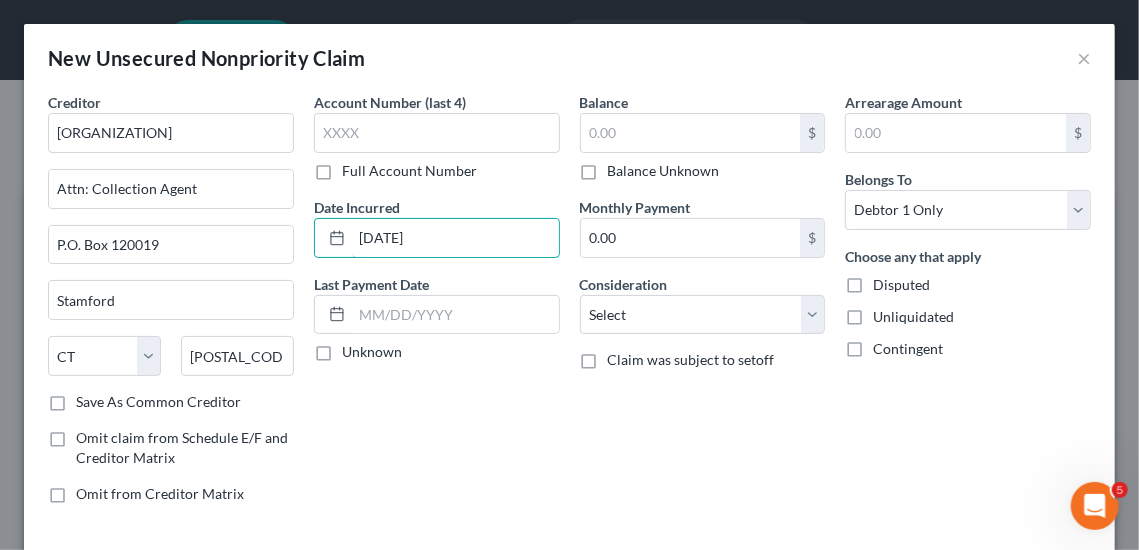 type on "[DATE]" 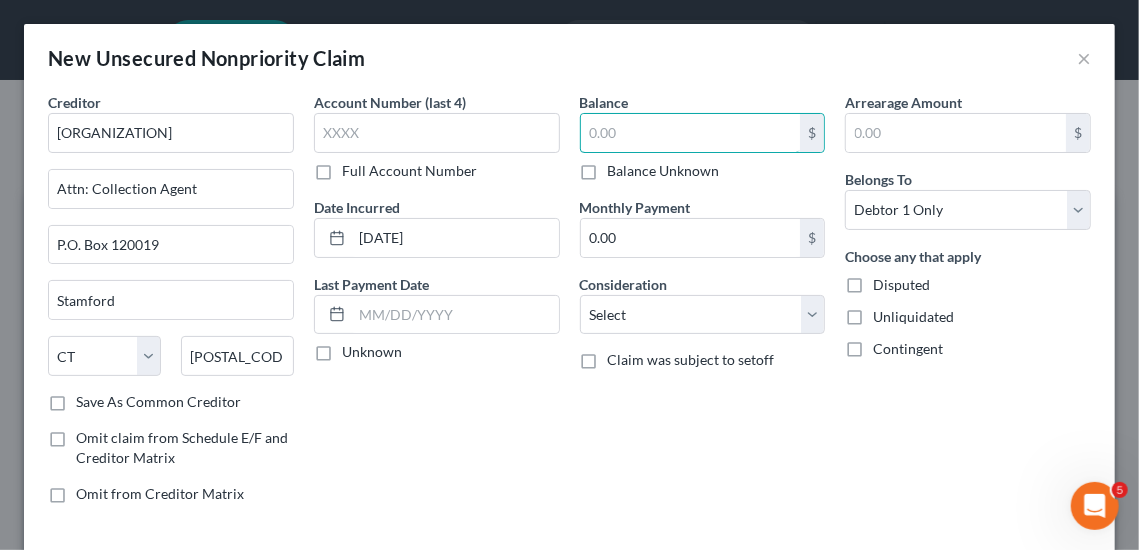 click at bounding box center (691, 133) 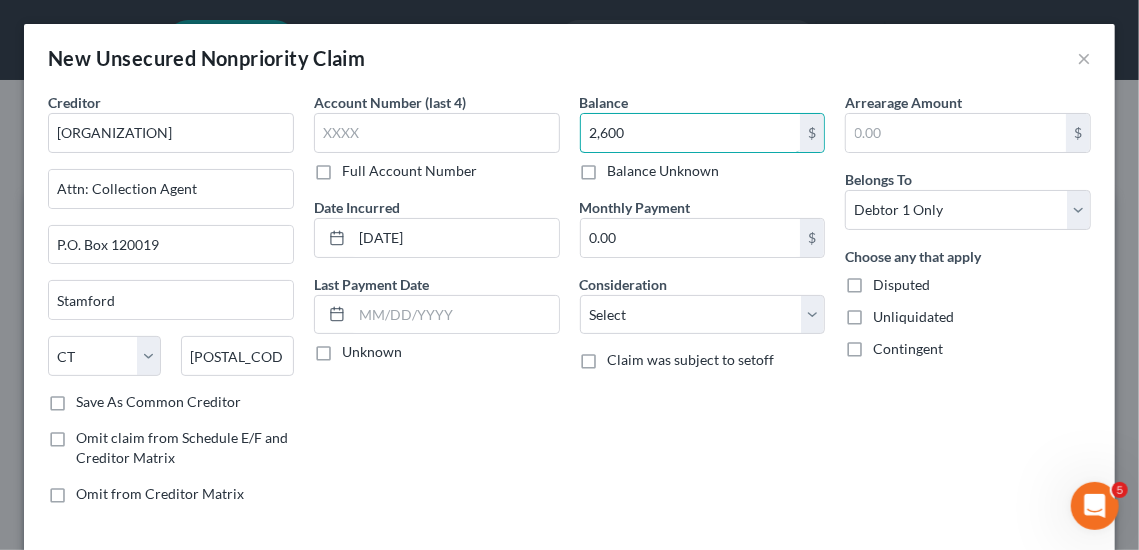 type on "2,600" 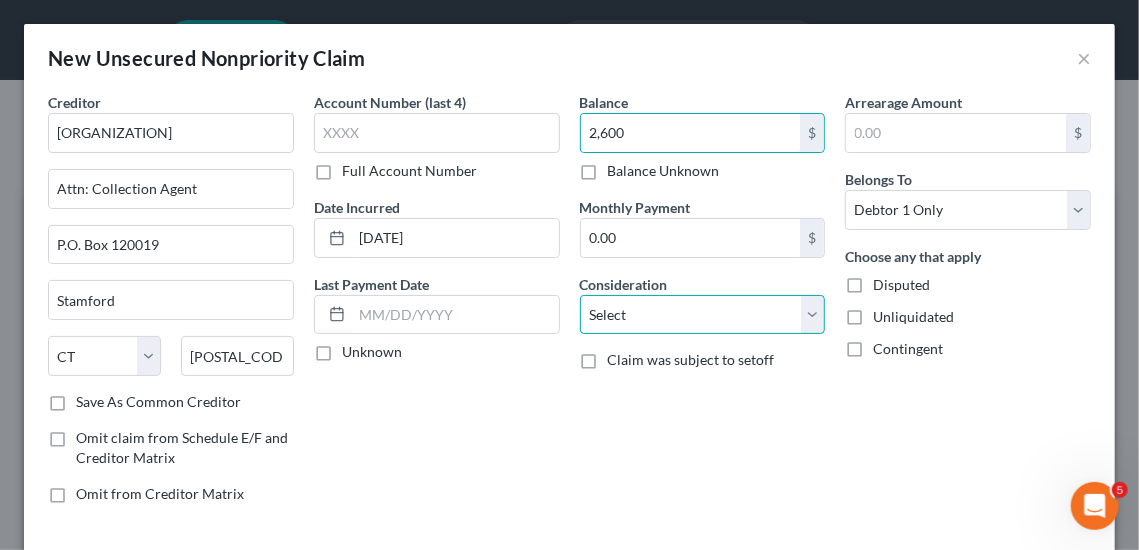 click on "Select Cable / Satellite Services Collection Agency Credit Card Debt Debt Counseling / Attorneys Deficiency Balance Domestic Support Obligations Home / Car Repairs Income Taxes Judgment Liens Medical Services Monies Loaned / Advanced Mortgage Obligation From Divorce Or Separation Obligation To Pensions Other Overdrawn Bank Account Promised To Help Pay Creditors Student Loans Suppliers And Vendors Telephone / Internet Services Utility Services" at bounding box center (703, 315) 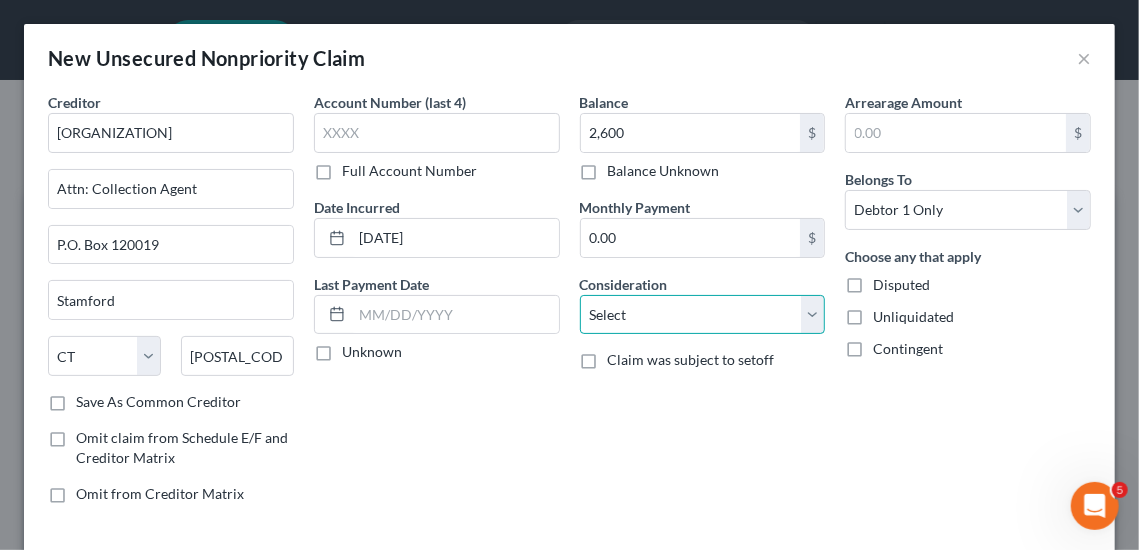 select on "9" 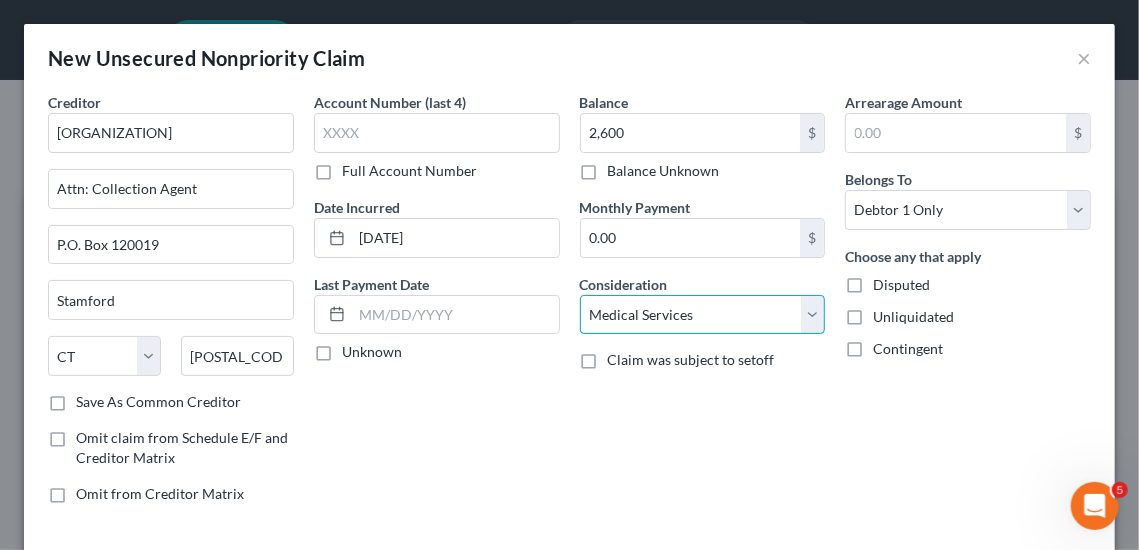 click on "Select Cable / Satellite Services Collection Agency Credit Card Debt Debt Counseling / Attorneys Deficiency Balance Domestic Support Obligations Home / Car Repairs Income Taxes Judgment Liens Medical Services Monies Loaned / Advanced Mortgage Obligation From Divorce Or Separation Obligation To Pensions Other Overdrawn Bank Account Promised To Help Pay Creditors Student Loans Suppliers And Vendors Telephone / Internet Services Utility Services" at bounding box center (703, 315) 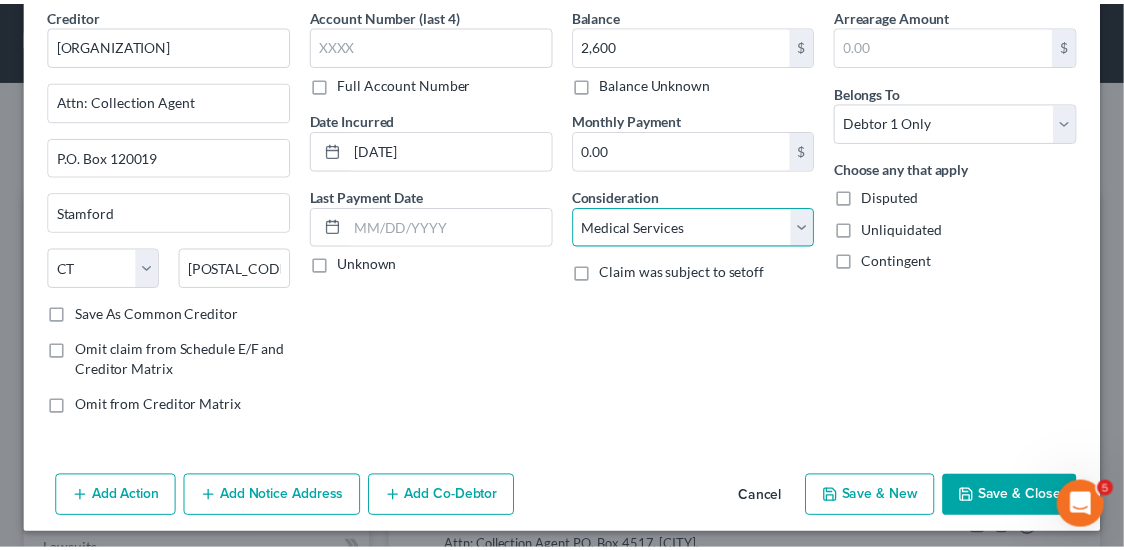 scroll, scrollTop: 92, scrollLeft: 0, axis: vertical 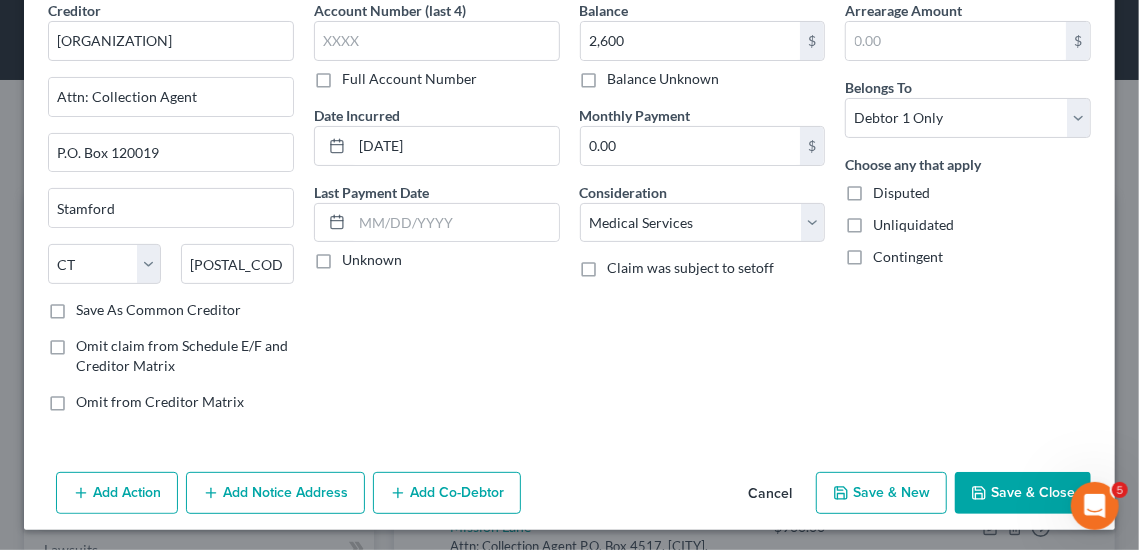 click 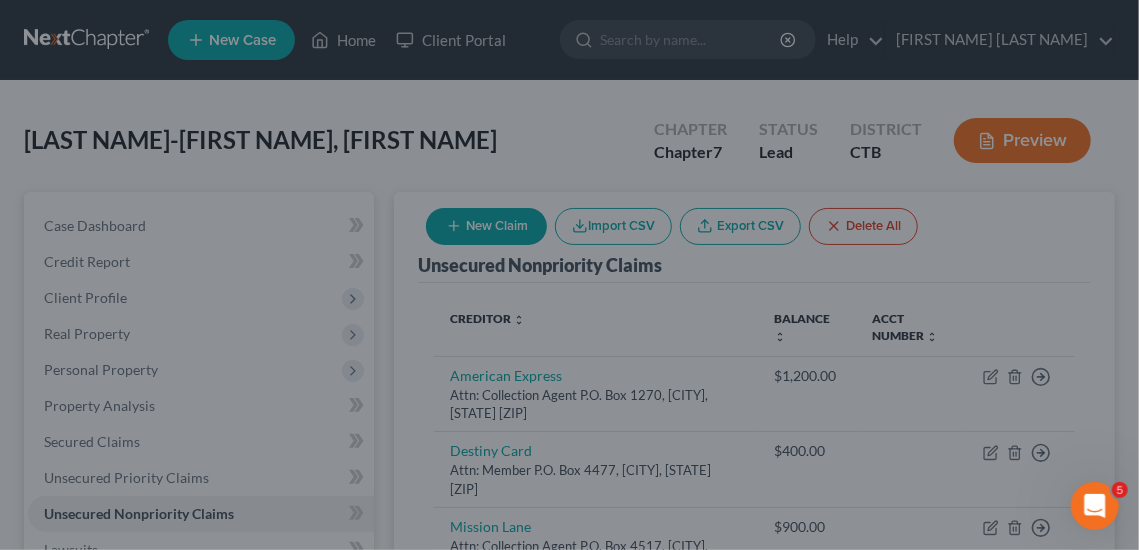 type on "2,600.00" 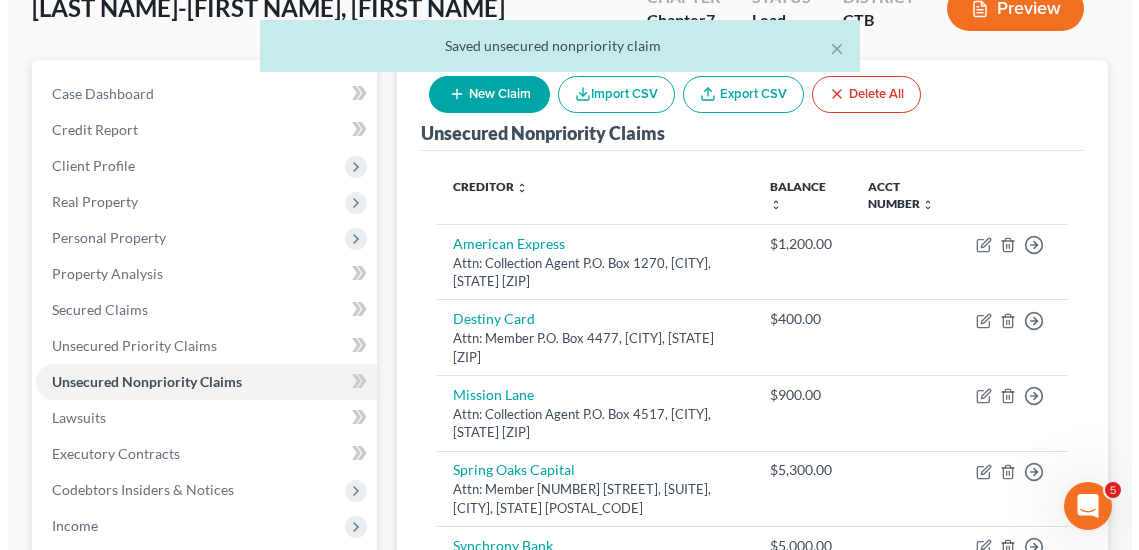 scroll, scrollTop: 333, scrollLeft: 0, axis: vertical 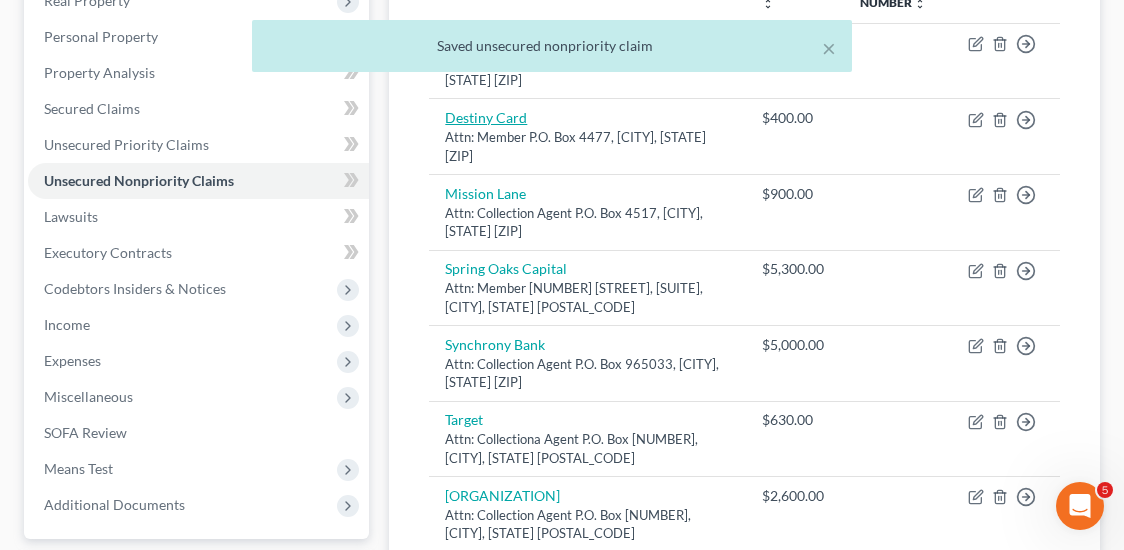 click on "Destiny Card" at bounding box center (486, 117) 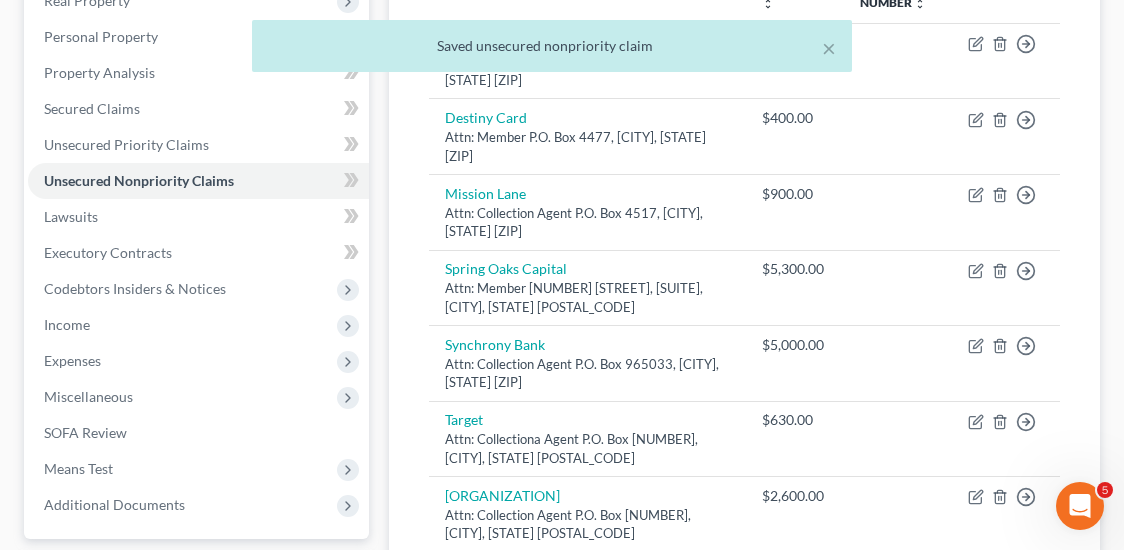 select on "38" 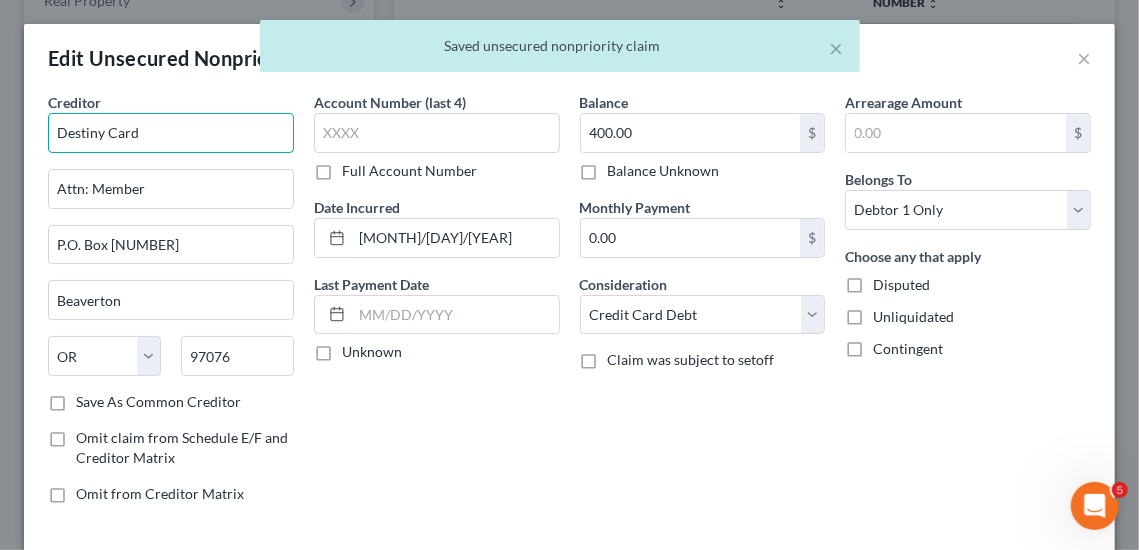 click on "Destiny Card" at bounding box center [171, 133] 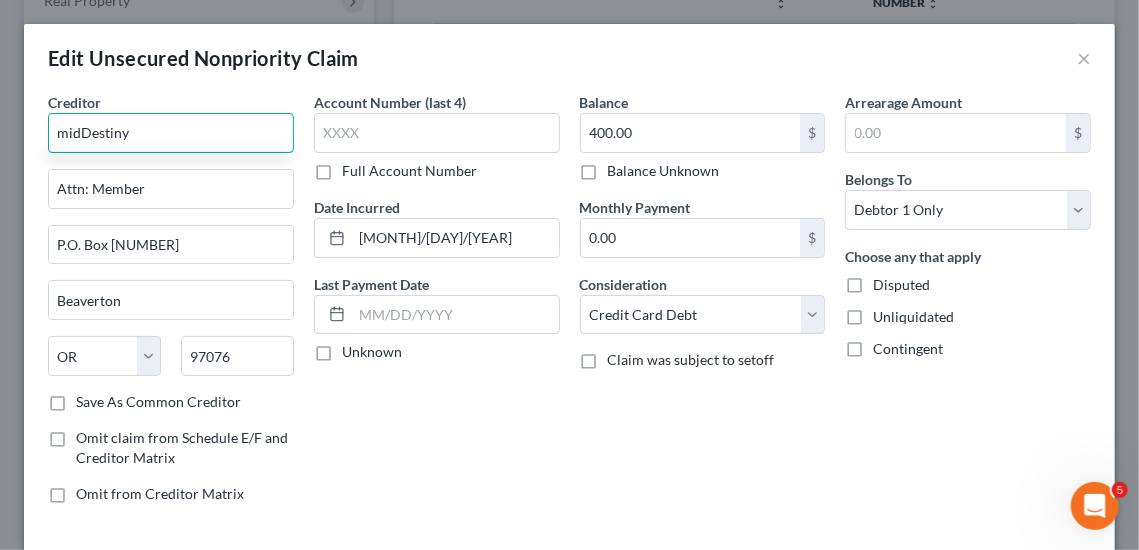 drag, startPoint x: 164, startPoint y: 128, endPoint x: 73, endPoint y: 127, distance: 91.00549 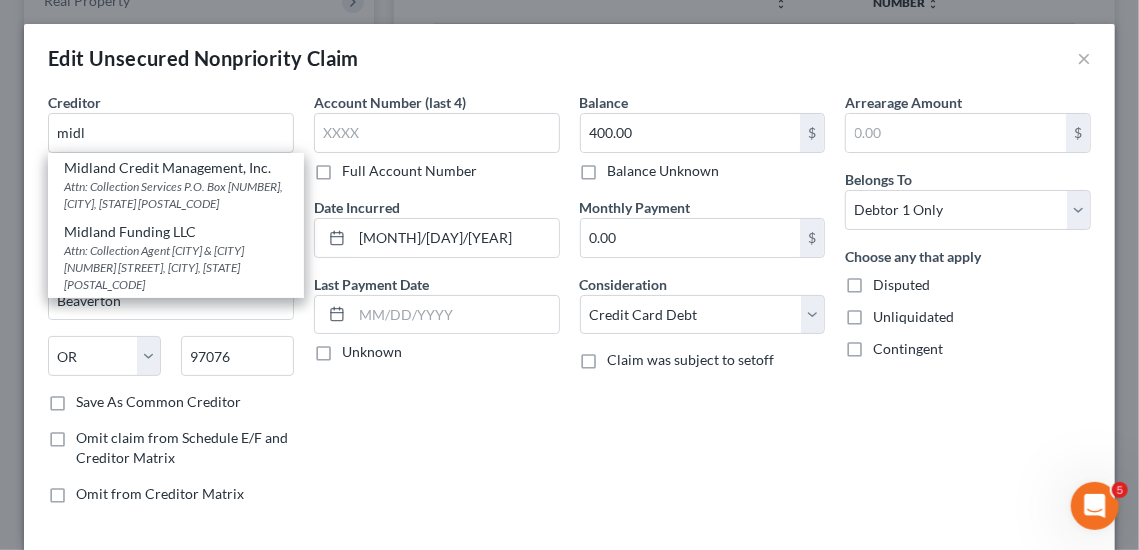 click on "Midland Credit Management, Inc." at bounding box center [176, 168] 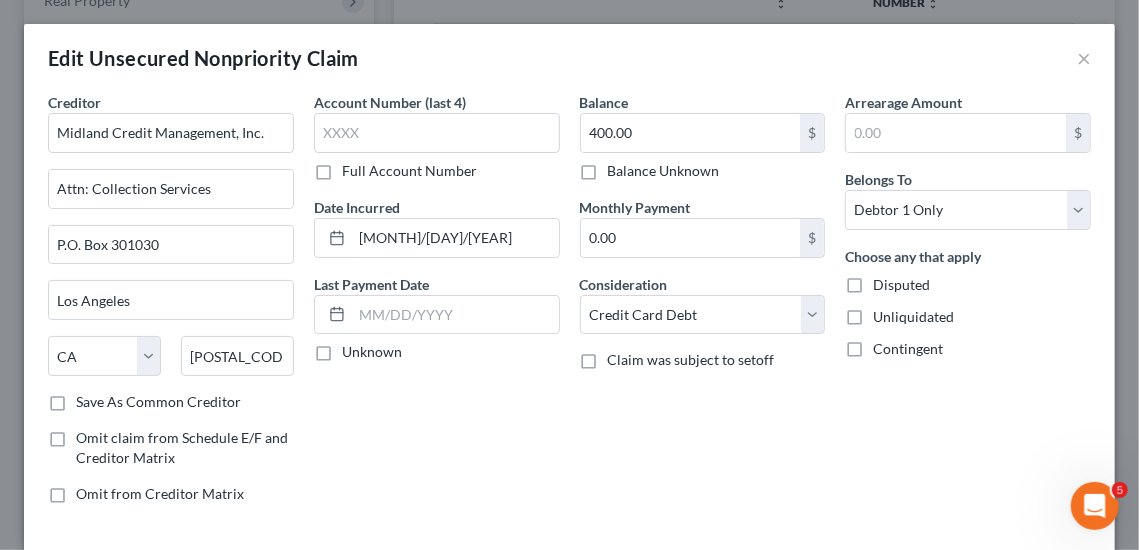 scroll, scrollTop: 150, scrollLeft: 0, axis: vertical 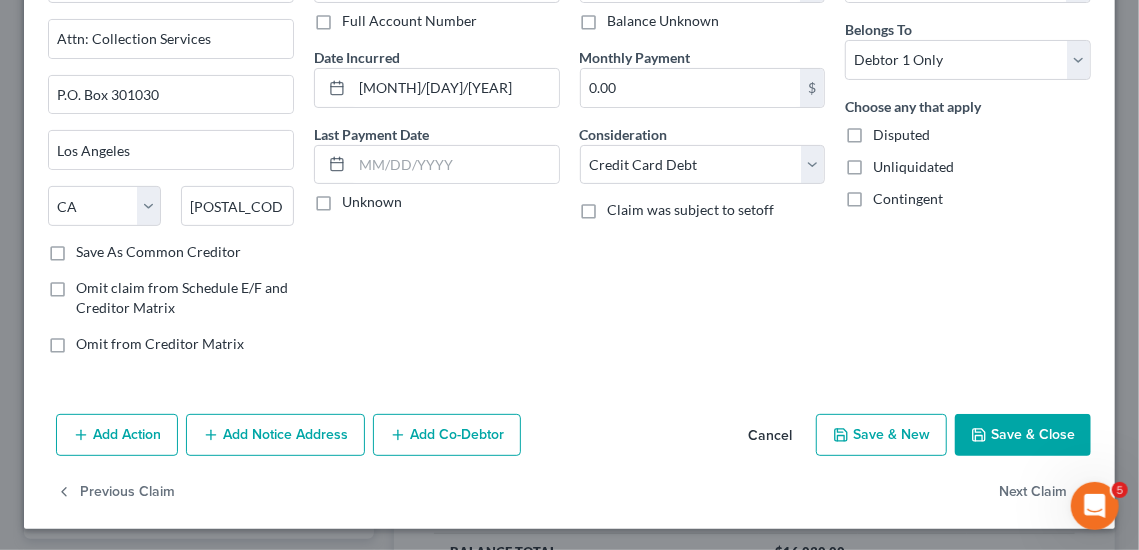 click on "Save & New" at bounding box center [881, 435] 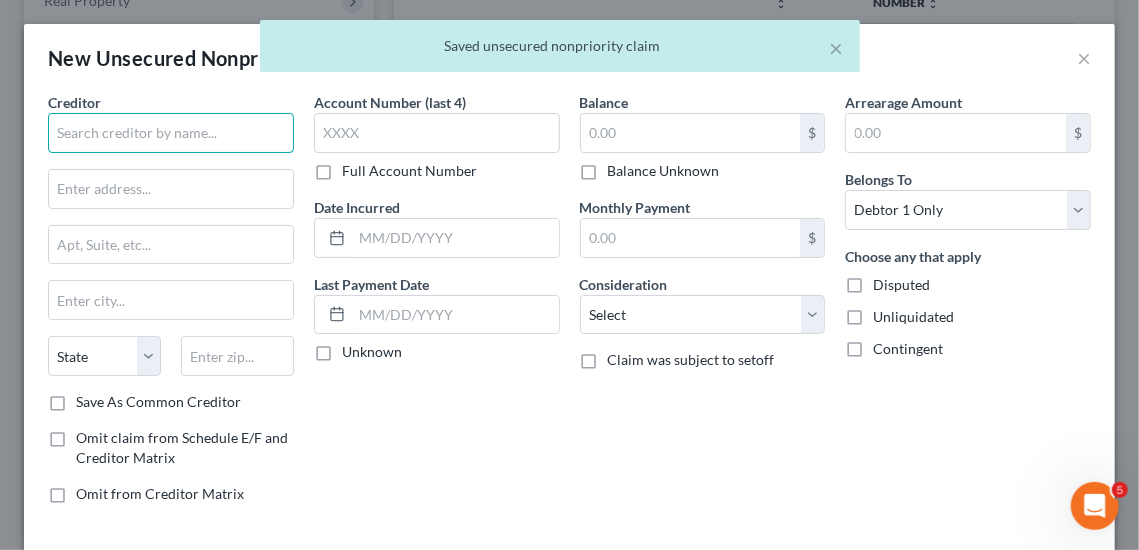 click at bounding box center (171, 133) 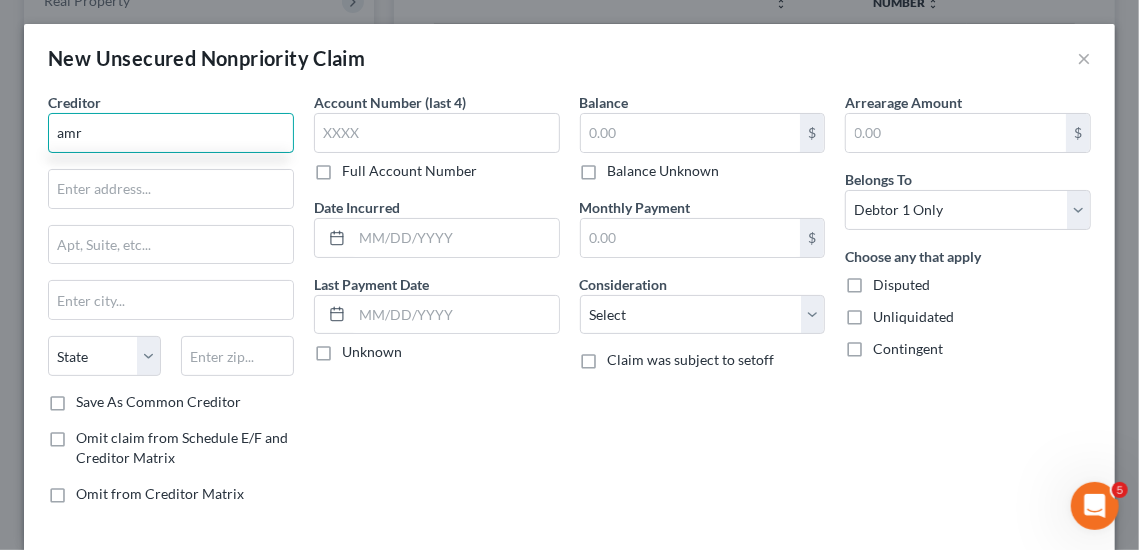 drag, startPoint x: 100, startPoint y: 129, endPoint x: 47, endPoint y: 125, distance: 53.15073 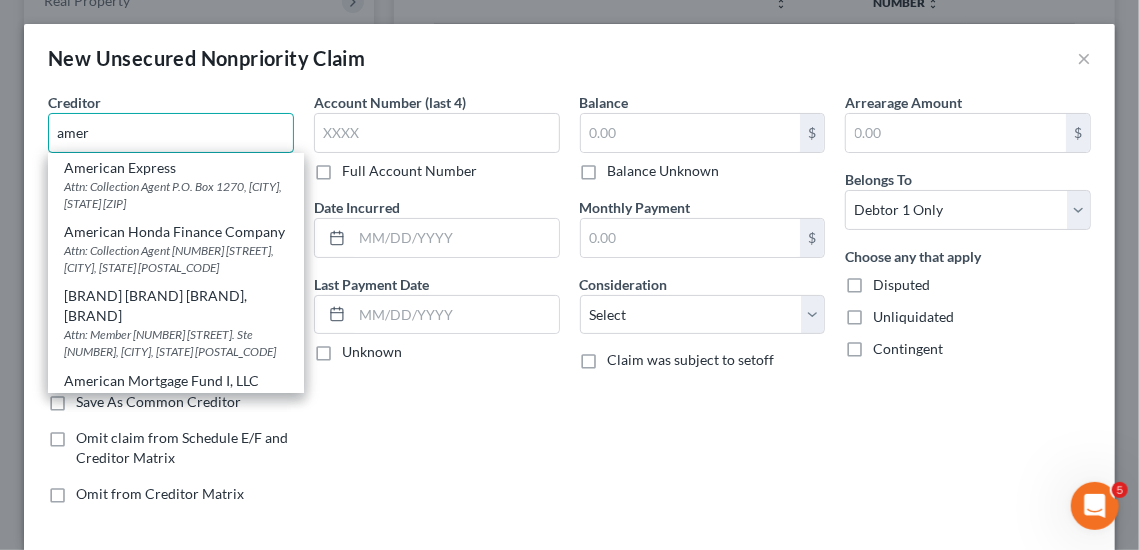 scroll, scrollTop: 230, scrollLeft: 0, axis: vertical 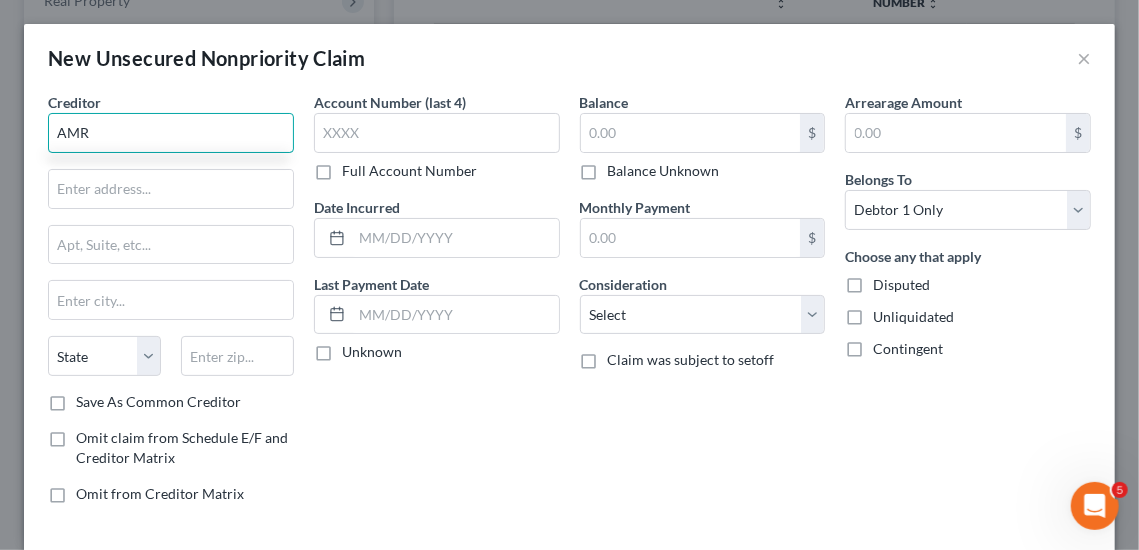 type on "AMR" 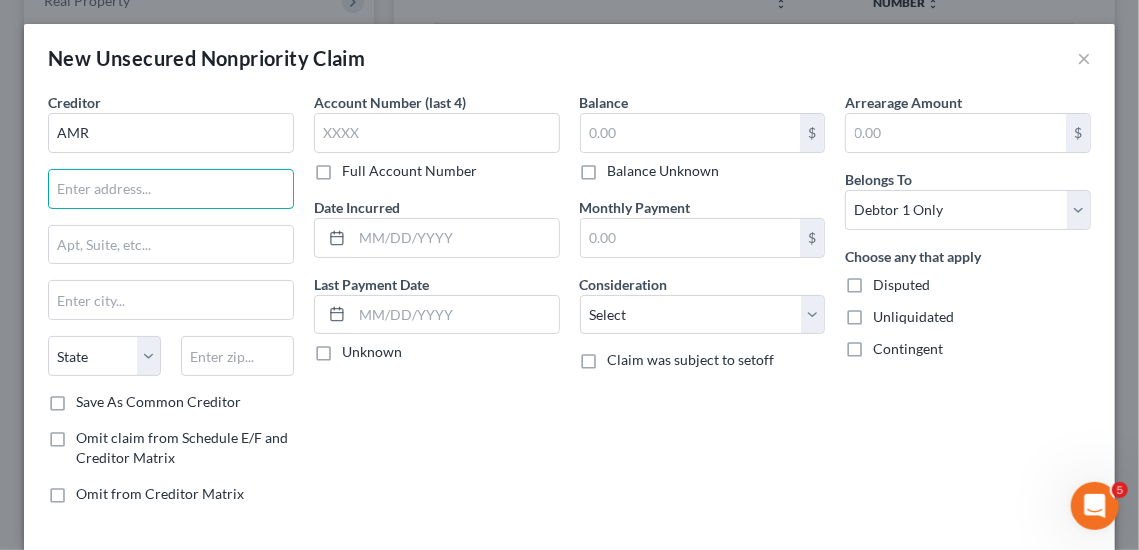 click at bounding box center (171, 189) 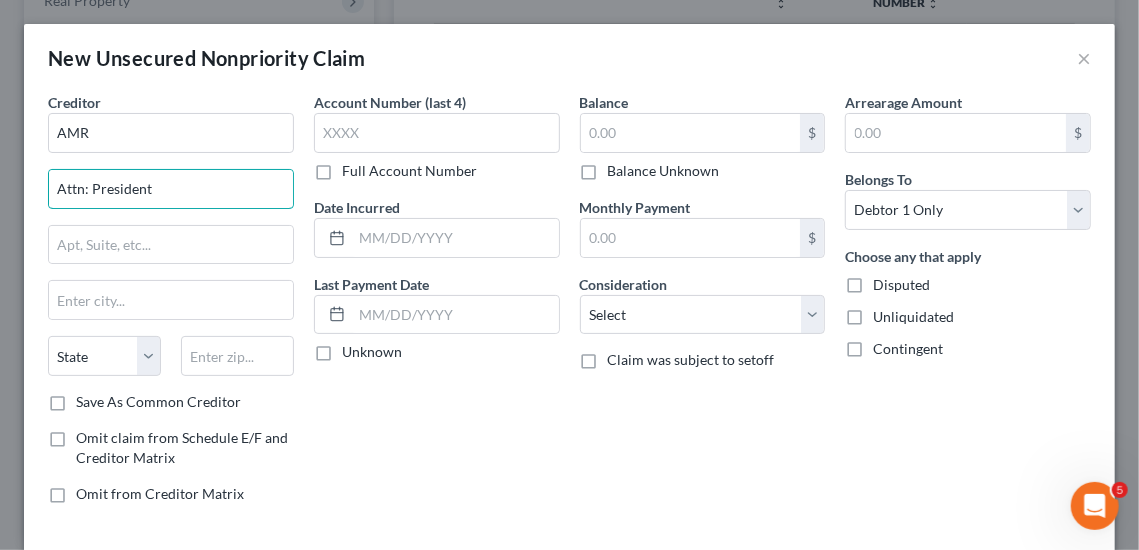 type on "Attn: President" 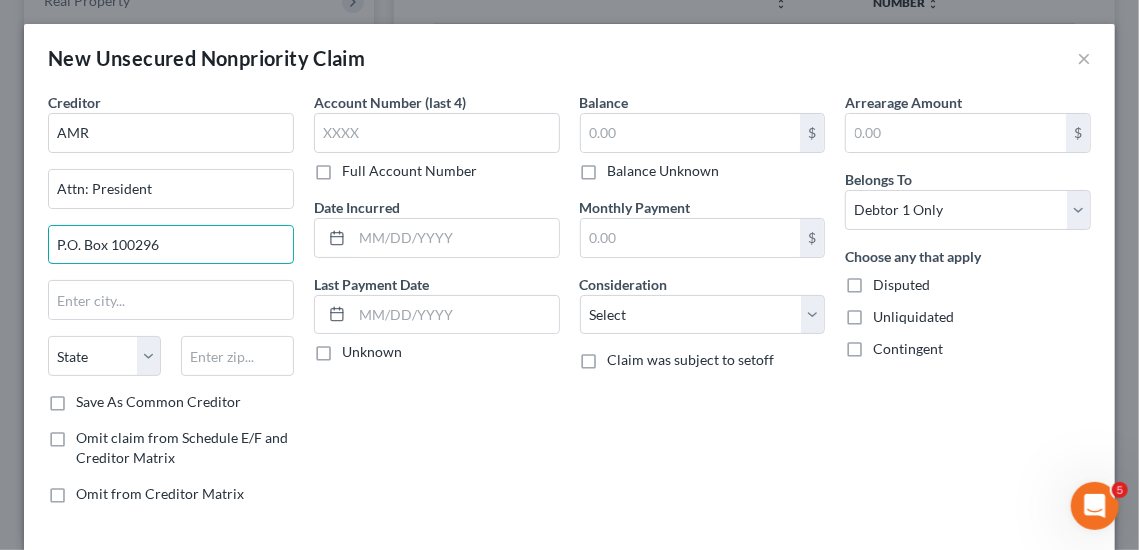 type on "P.O. Box 100296" 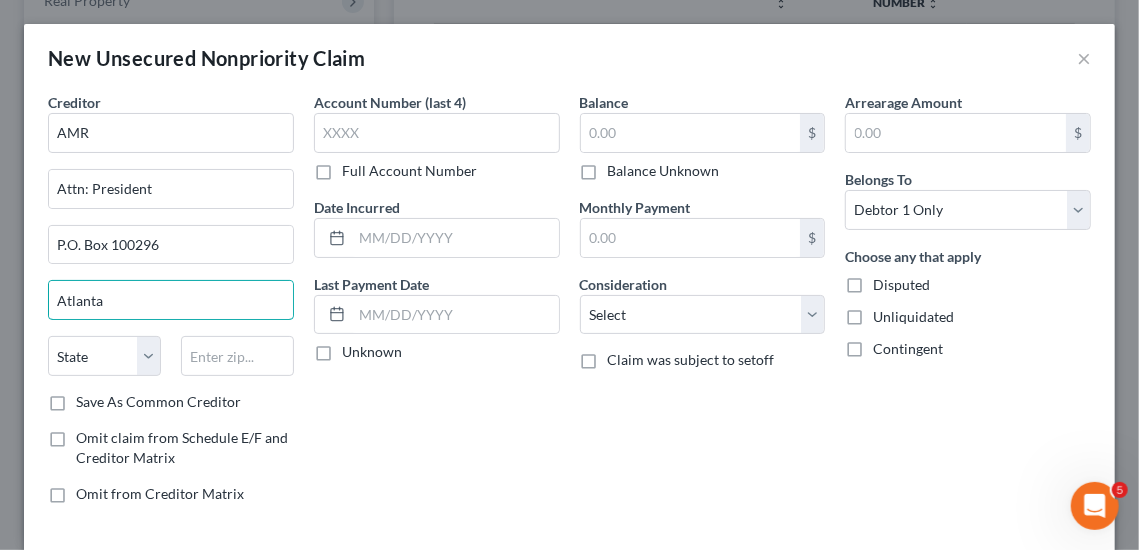 type on "Atlanta" 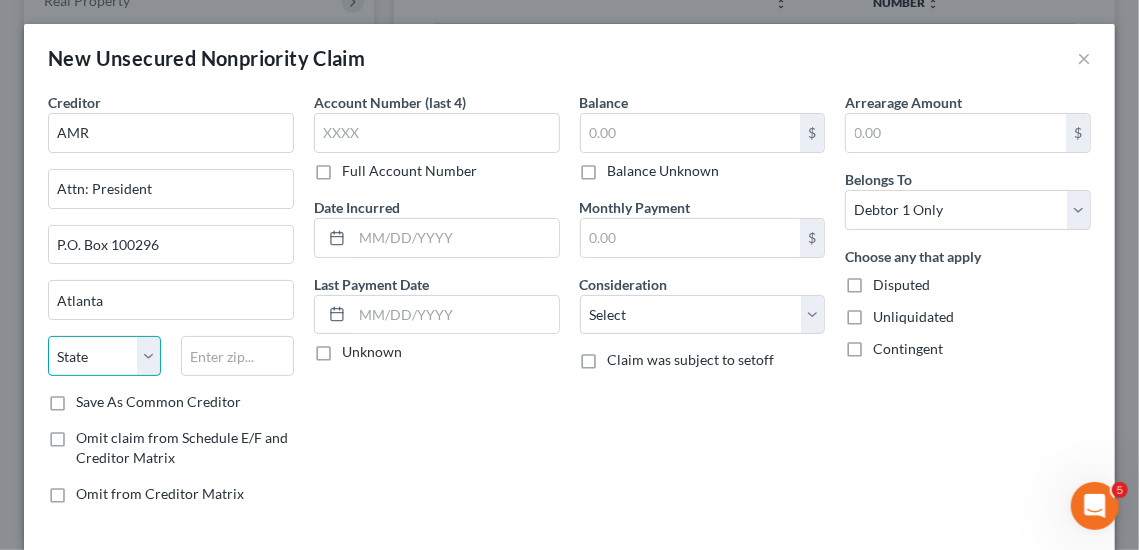 select on "10" 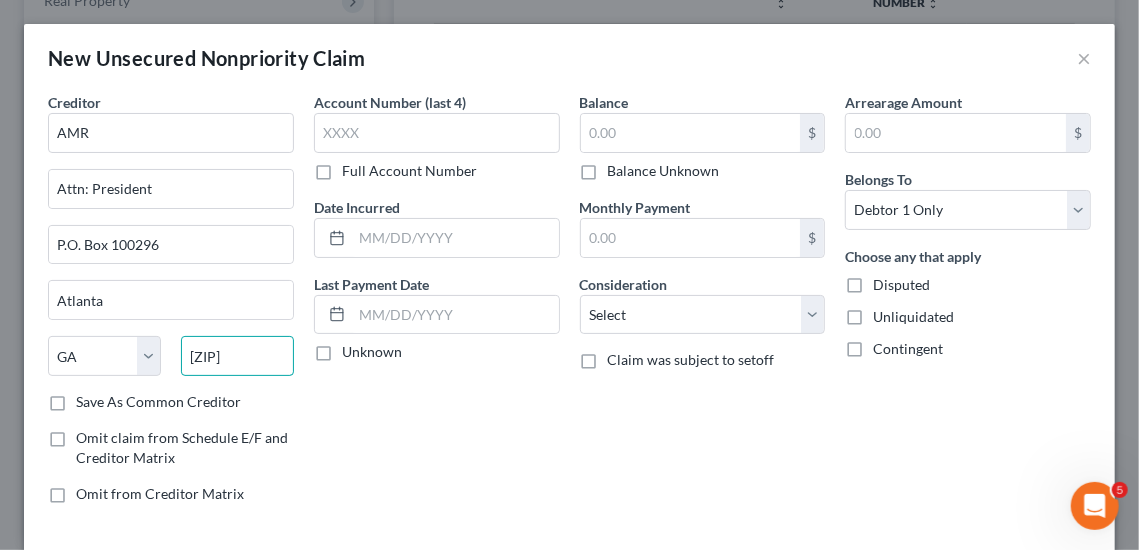type on "[ZIP]" 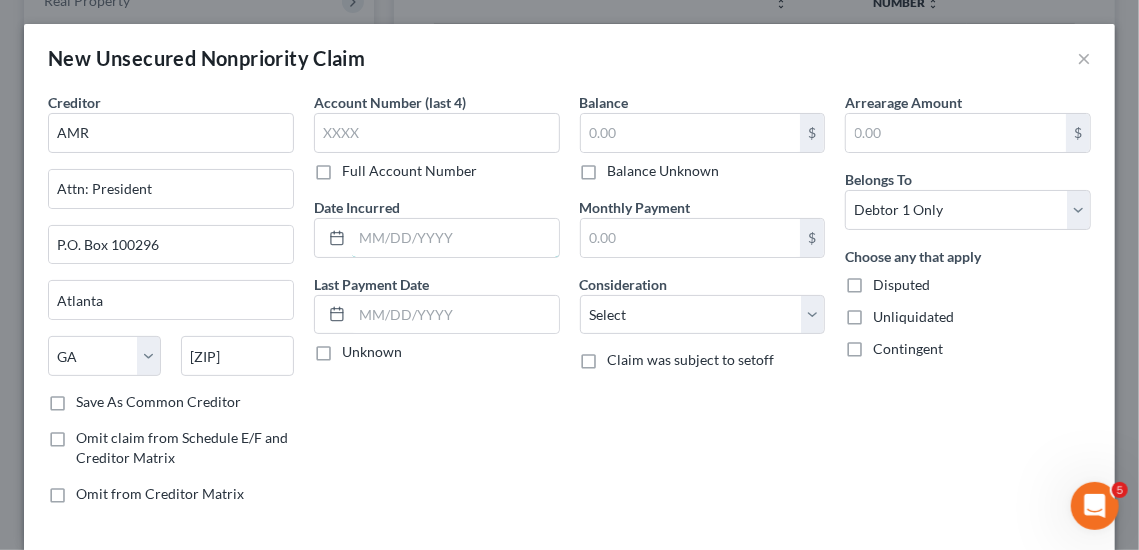 click at bounding box center [455, 238] 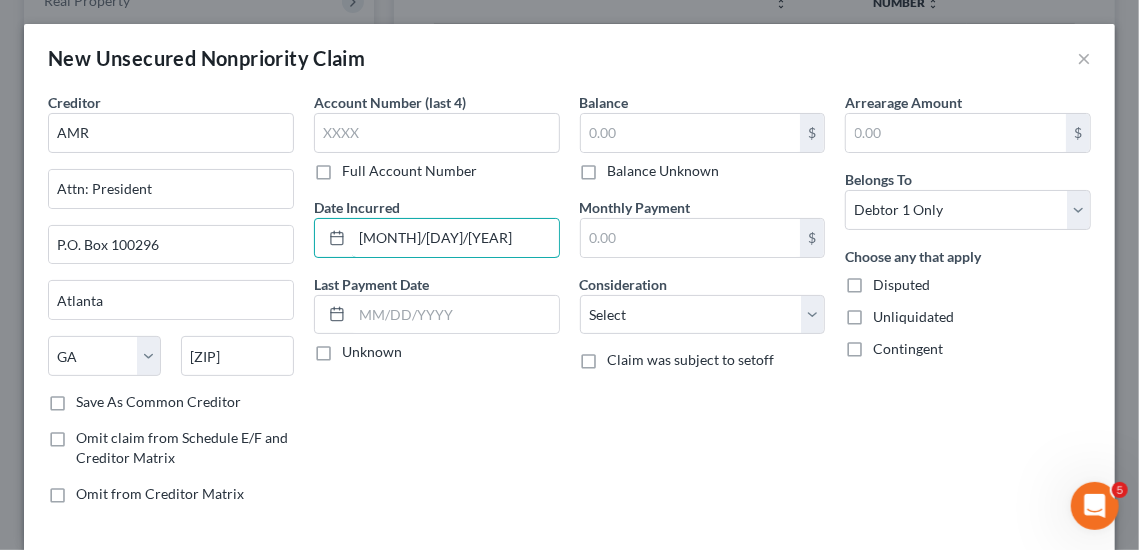 type on "[MONTH]/[DAY]/[YEAR]" 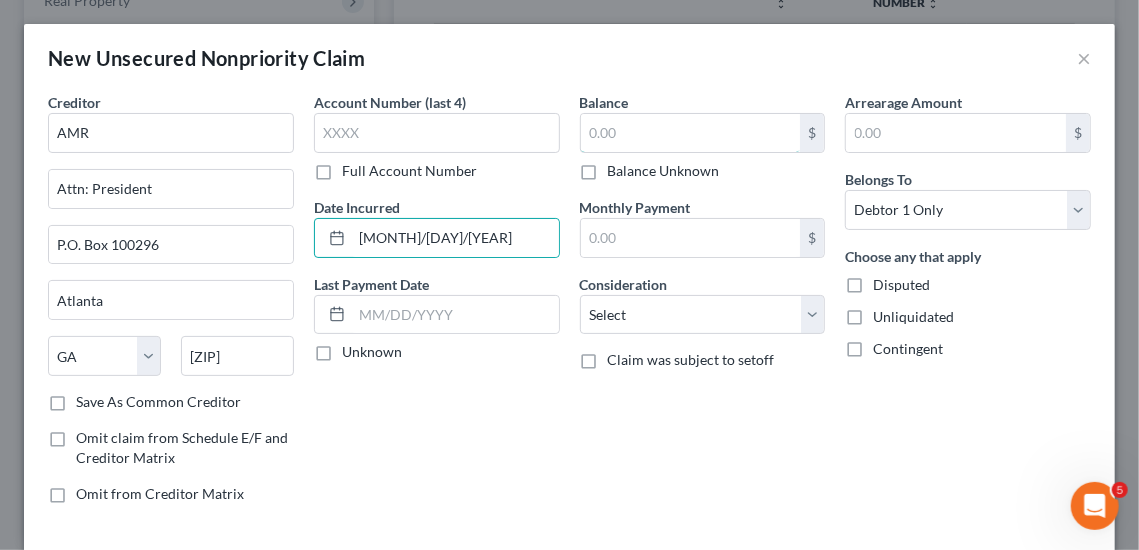 click at bounding box center [691, 133] 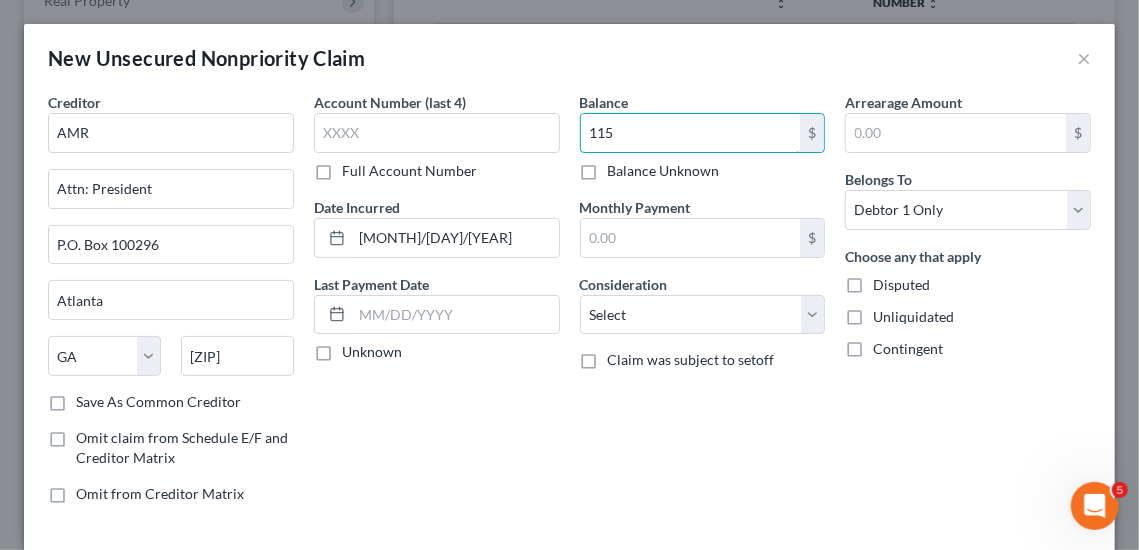 type on "115" 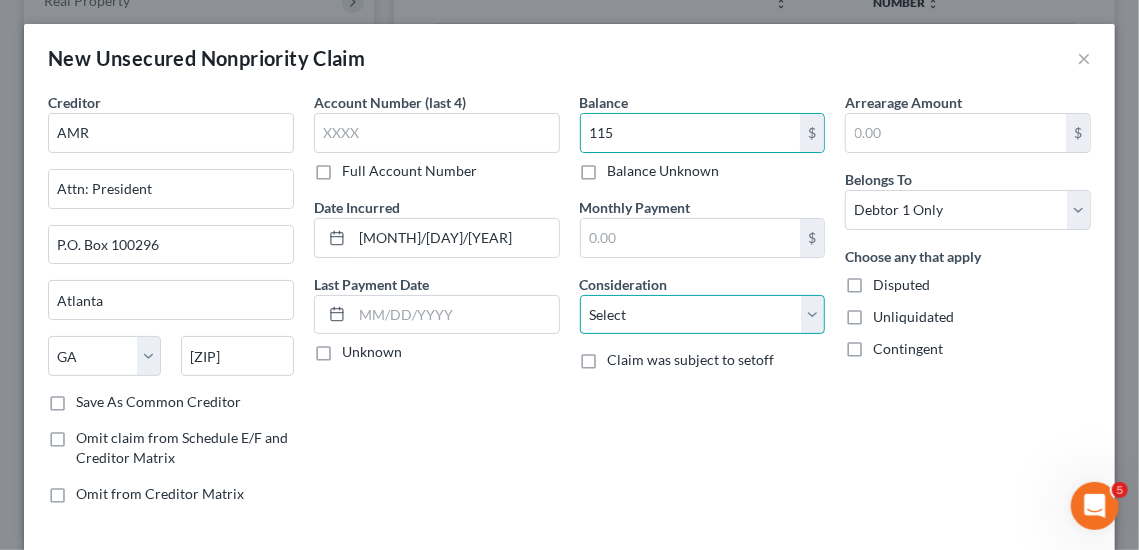 click on "Select Cable / Satellite Services Collection Agency Credit Card Debt Debt Counseling / Attorneys Deficiency Balance Domestic Support Obligations Home / Car Repairs Income Taxes Judgment Liens Medical Services Monies Loaned / Advanced Mortgage Obligation From Divorce Or Separation Obligation To Pensions Other Overdrawn Bank Account Promised To Help Pay Creditors Student Loans Suppliers And Vendors Telephone / Internet Services Utility Services" at bounding box center [703, 315] 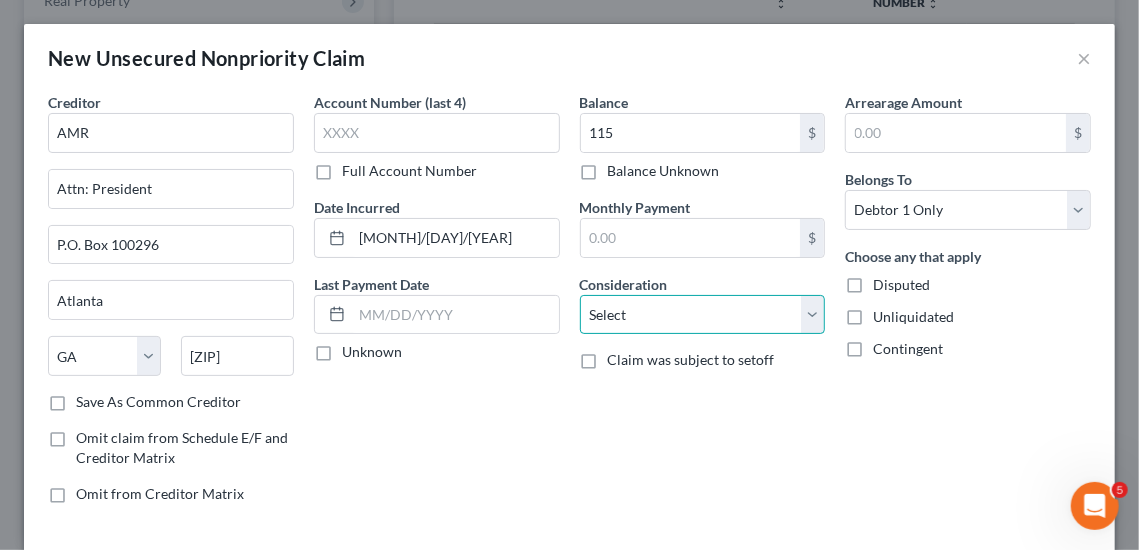 select on "9" 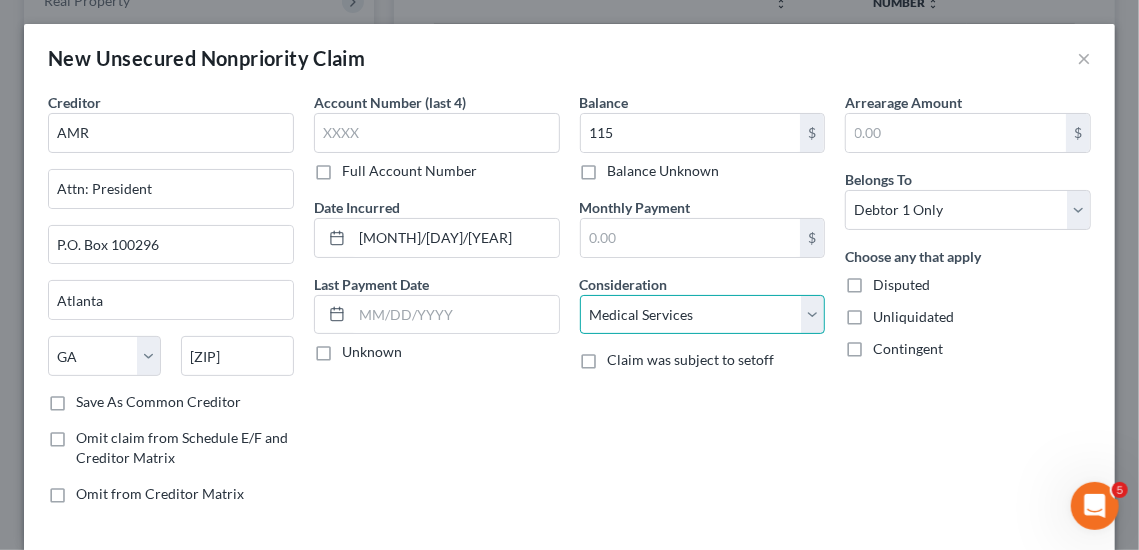 click on "Select Cable / Satellite Services Collection Agency Credit Card Debt Debt Counseling / Attorneys Deficiency Balance Domestic Support Obligations Home / Car Repairs Income Taxes Judgment Liens Medical Services Monies Loaned / Advanced Mortgage Obligation From Divorce Or Separation Obligation To Pensions Other Overdrawn Bank Account Promised To Help Pay Creditors Student Loans Suppliers And Vendors Telephone / Internet Services Utility Services" at bounding box center (703, 315) 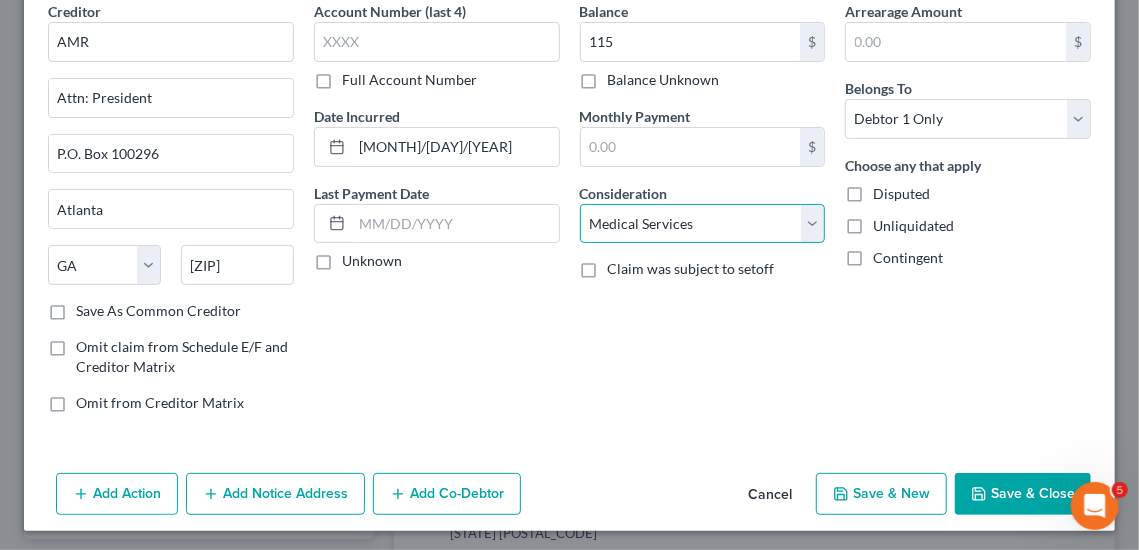 scroll, scrollTop: 92, scrollLeft: 0, axis: vertical 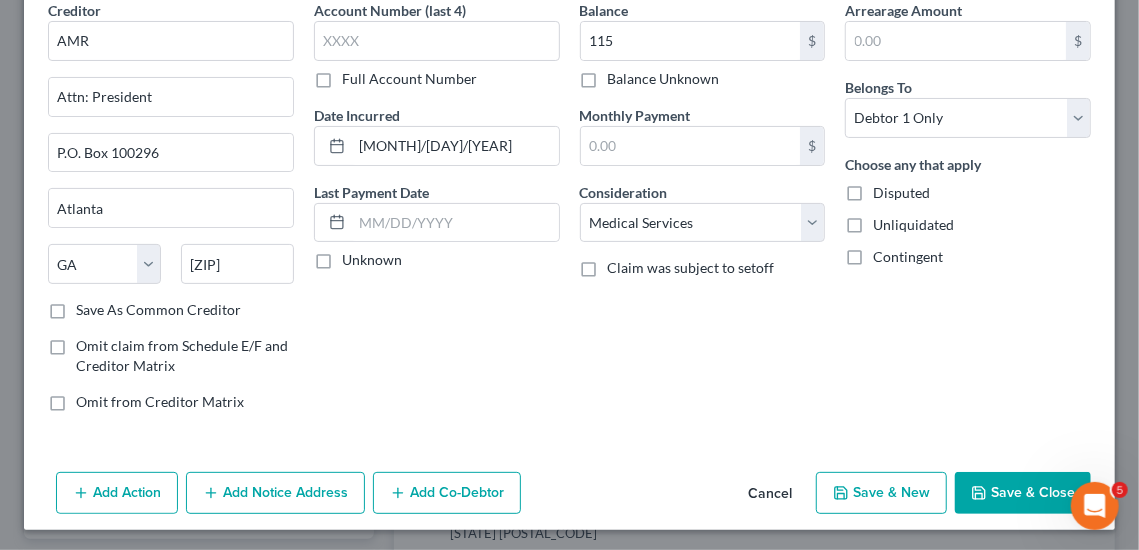 click on "Save & New" at bounding box center [881, 493] 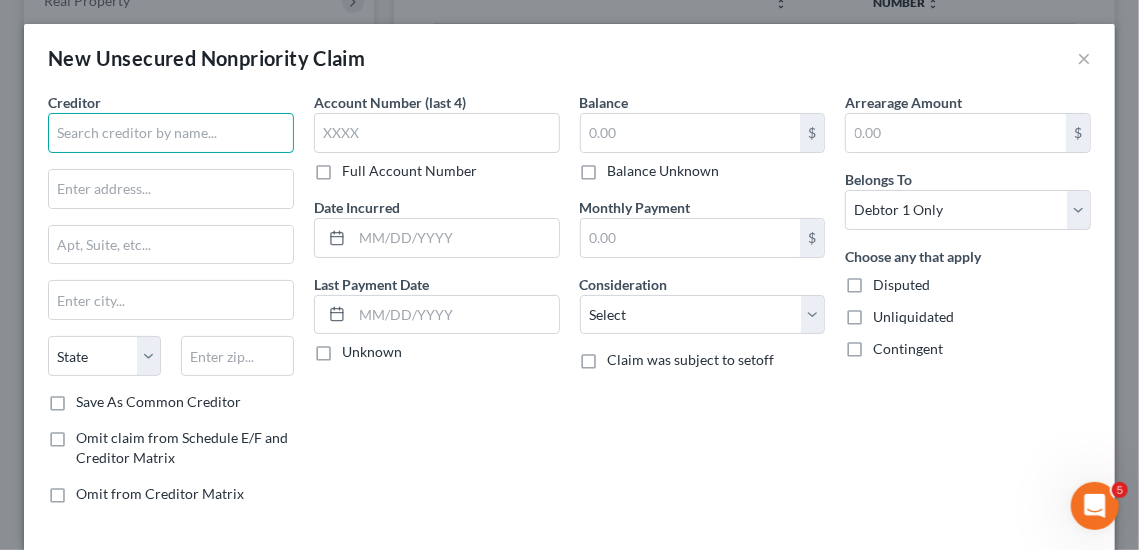 click at bounding box center (171, 133) 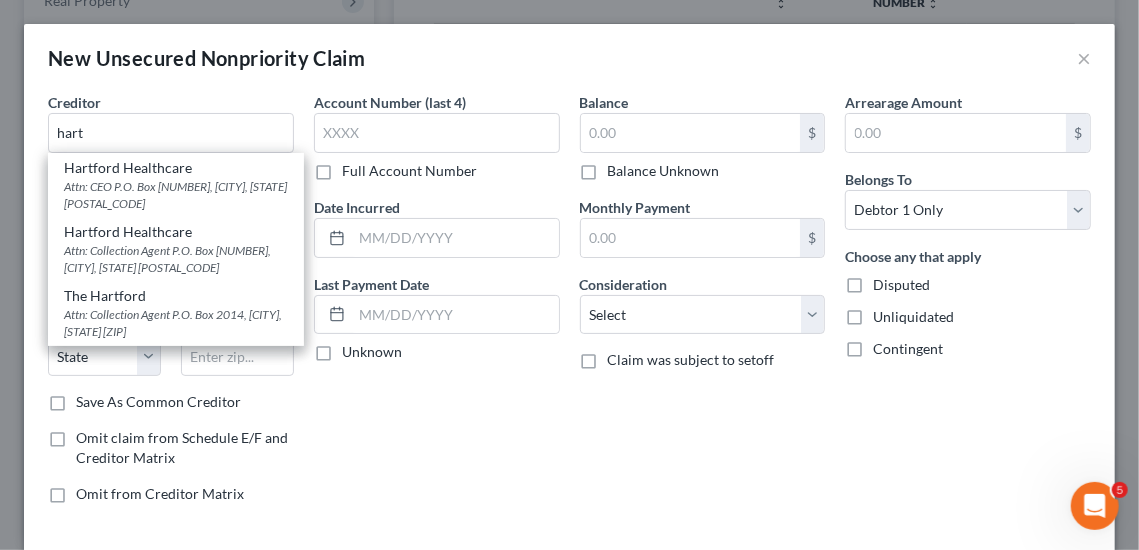 click on "Attn: CEO P.O. Box [NUMBER], [CITY], [STATE] [POSTAL_CODE]" at bounding box center (176, 195) 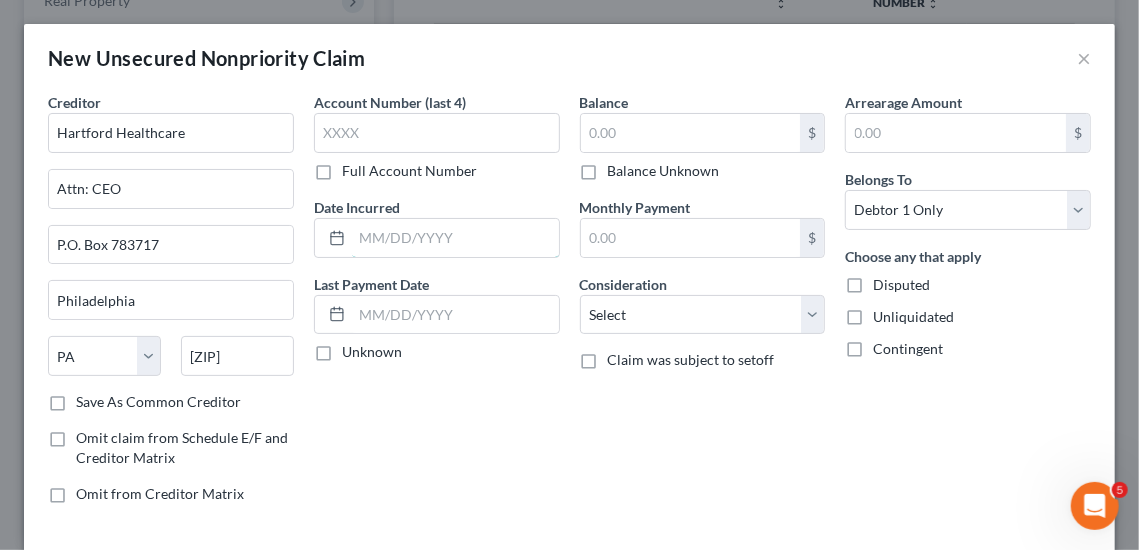 click at bounding box center [455, 238] 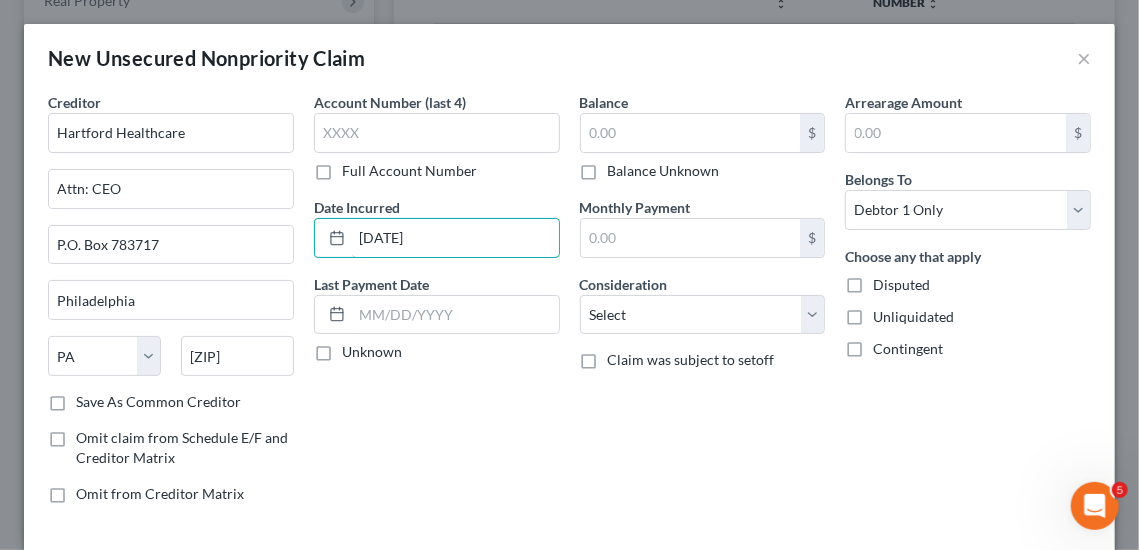 type on "[DATE]" 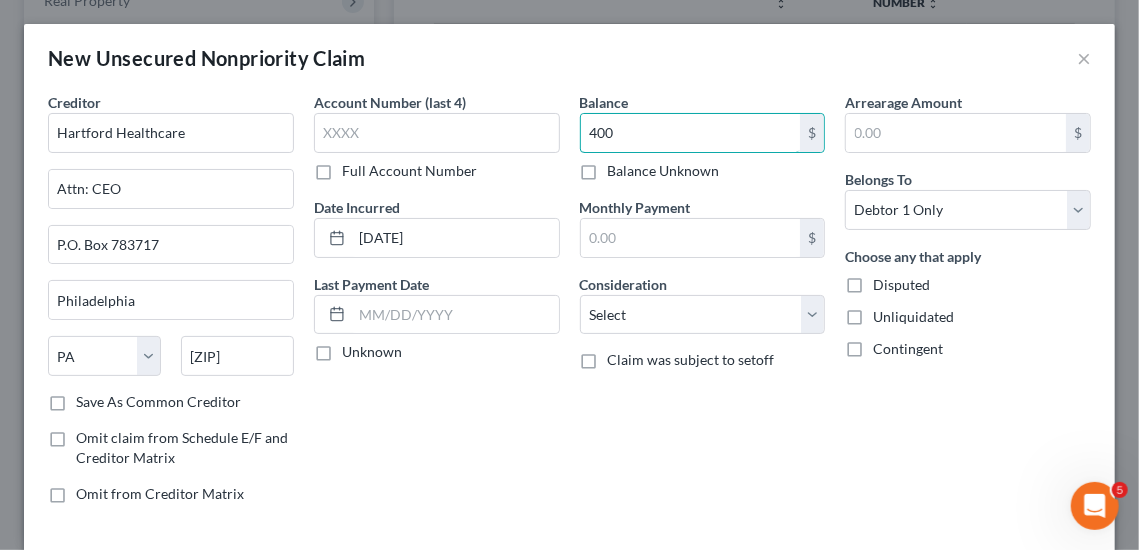 type on "400" 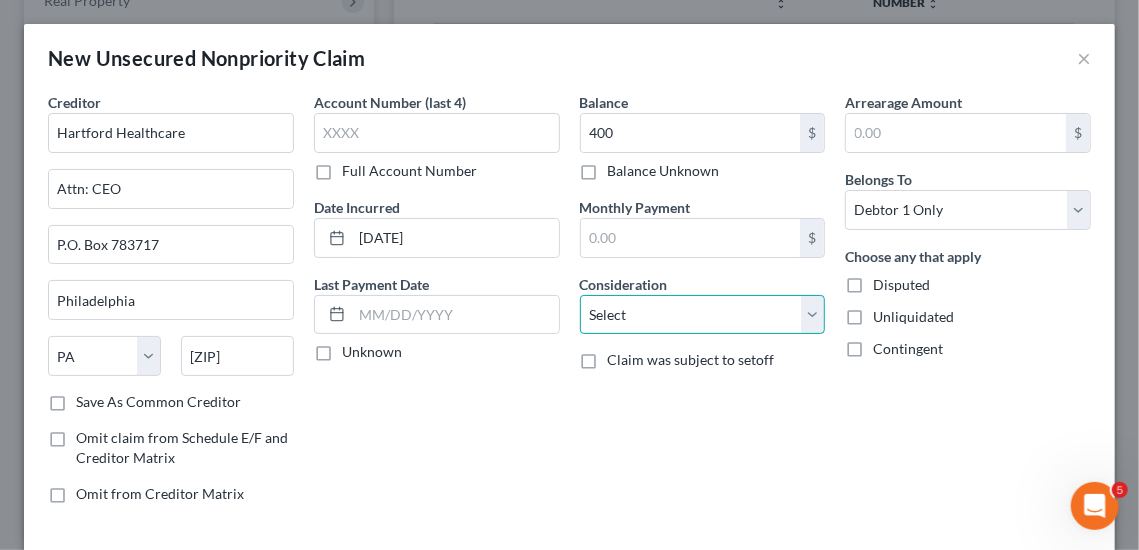 click on "Select Cable / Satellite Services Collection Agency Credit Card Debt Debt Counseling / Attorneys Deficiency Balance Domestic Support Obligations Home / Car Repairs Income Taxes Judgment Liens Medical Services Monies Loaned / Advanced Mortgage Obligation From Divorce Or Separation Obligation To Pensions Other Overdrawn Bank Account Promised To Help Pay Creditors Student Loans Suppliers And Vendors Telephone / Internet Services Utility Services" at bounding box center (703, 315) 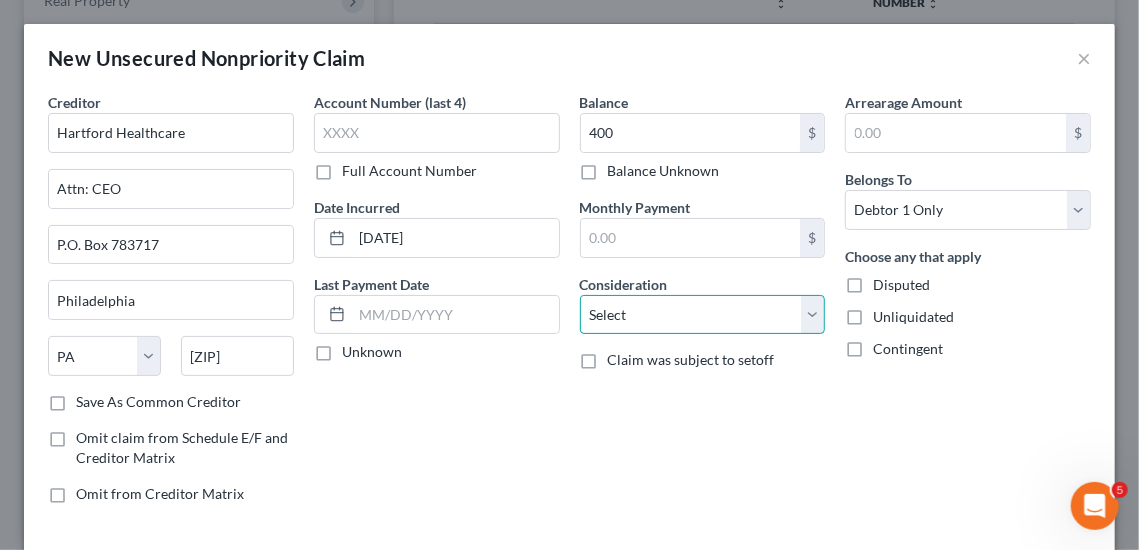 select on "9" 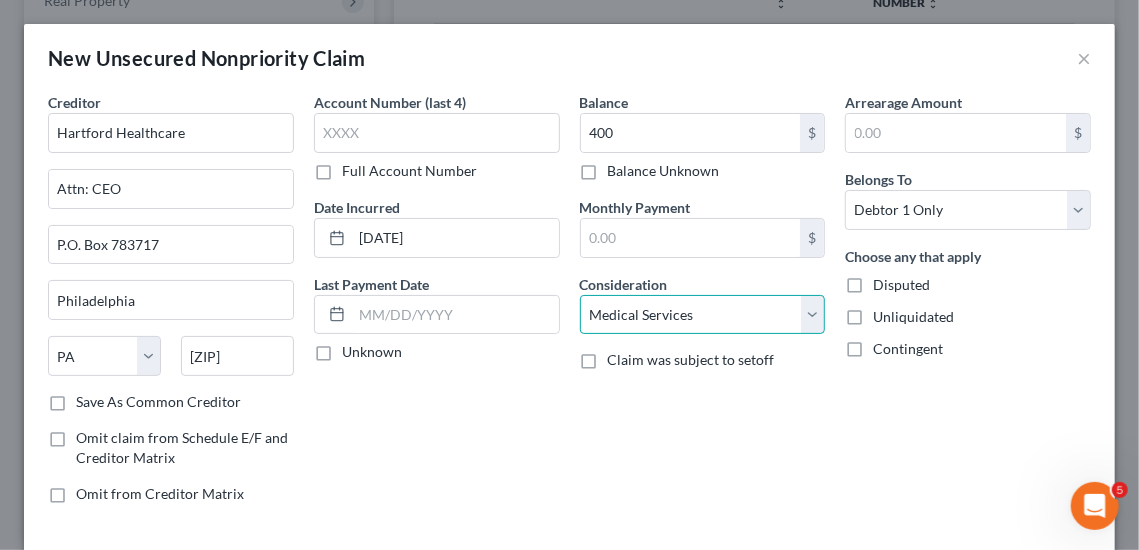 click on "Select Cable / Satellite Services Collection Agency Credit Card Debt Debt Counseling / Attorneys Deficiency Balance Domestic Support Obligations Home / Car Repairs Income Taxes Judgment Liens Medical Services Monies Loaned / Advanced Mortgage Obligation From Divorce Or Separation Obligation To Pensions Other Overdrawn Bank Account Promised To Help Pay Creditors Student Loans Suppliers And Vendors Telephone / Internet Services Utility Services" at bounding box center (703, 315) 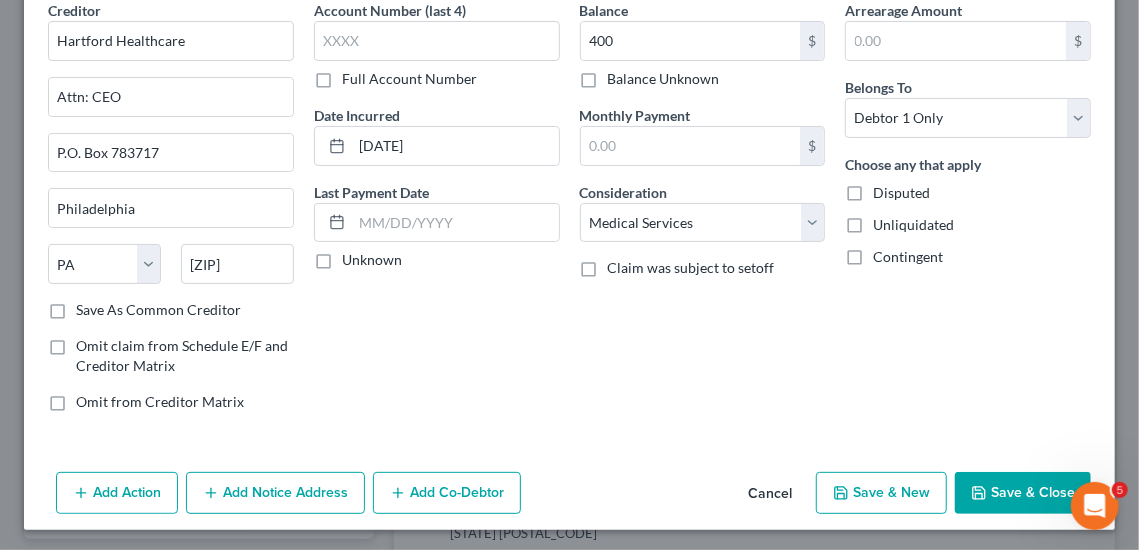 click on "Save & New" at bounding box center [881, 493] 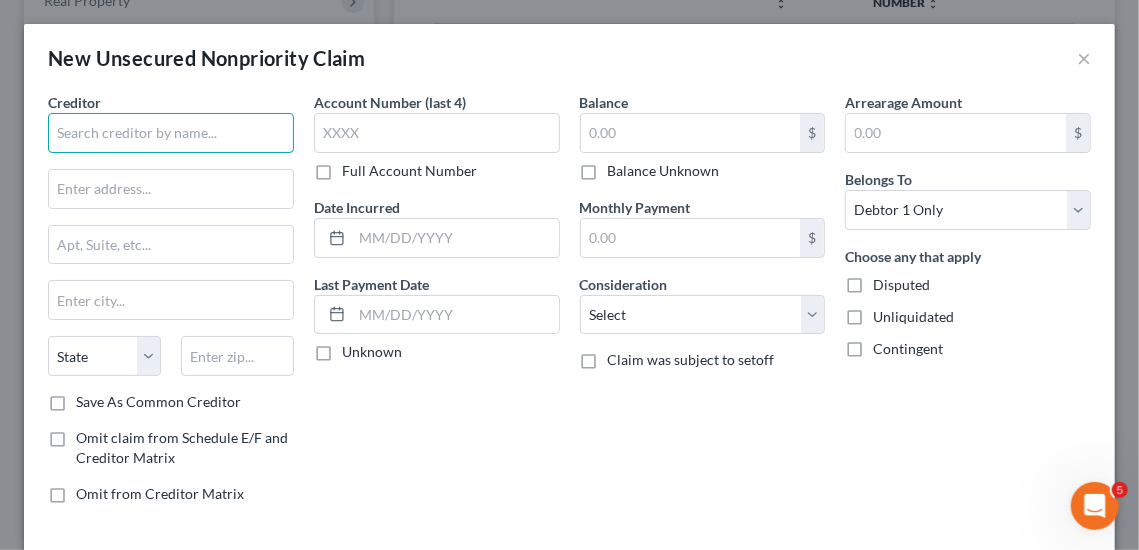 click at bounding box center (171, 133) 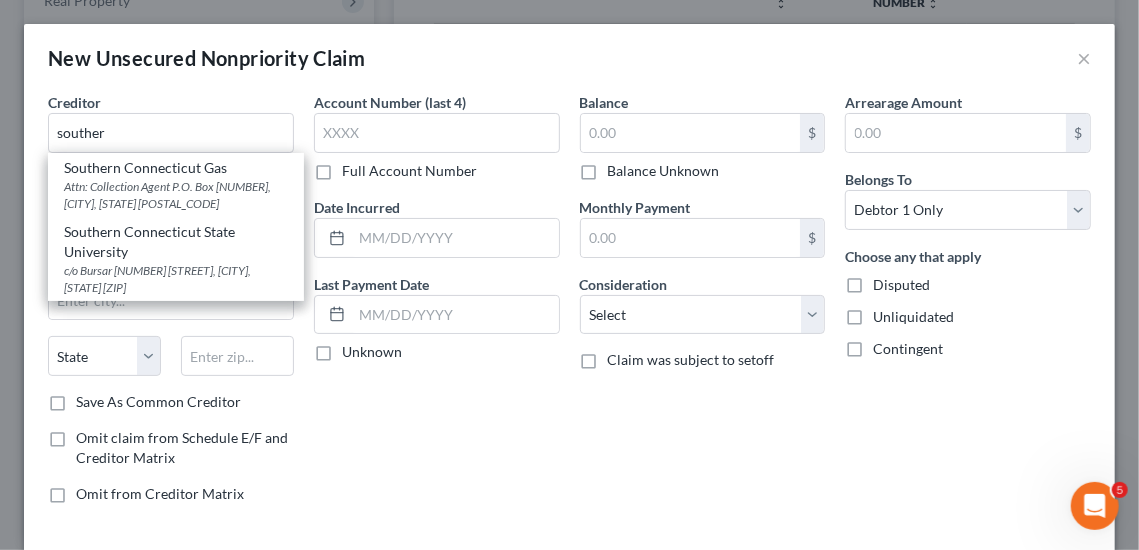 click on "Southern Connecticut Gas" at bounding box center (176, 168) 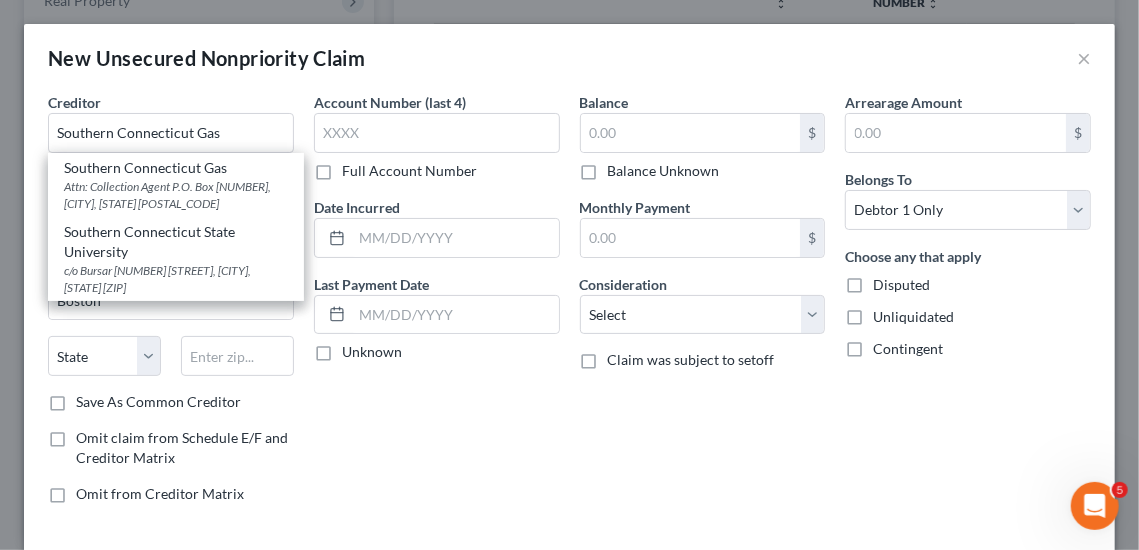 select on "22" 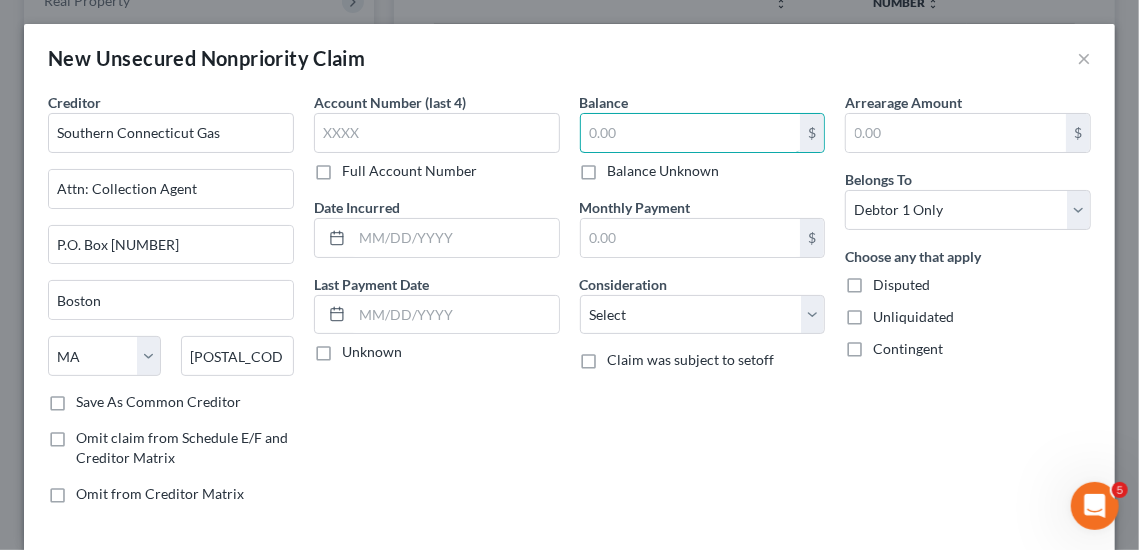 click at bounding box center [691, 133] 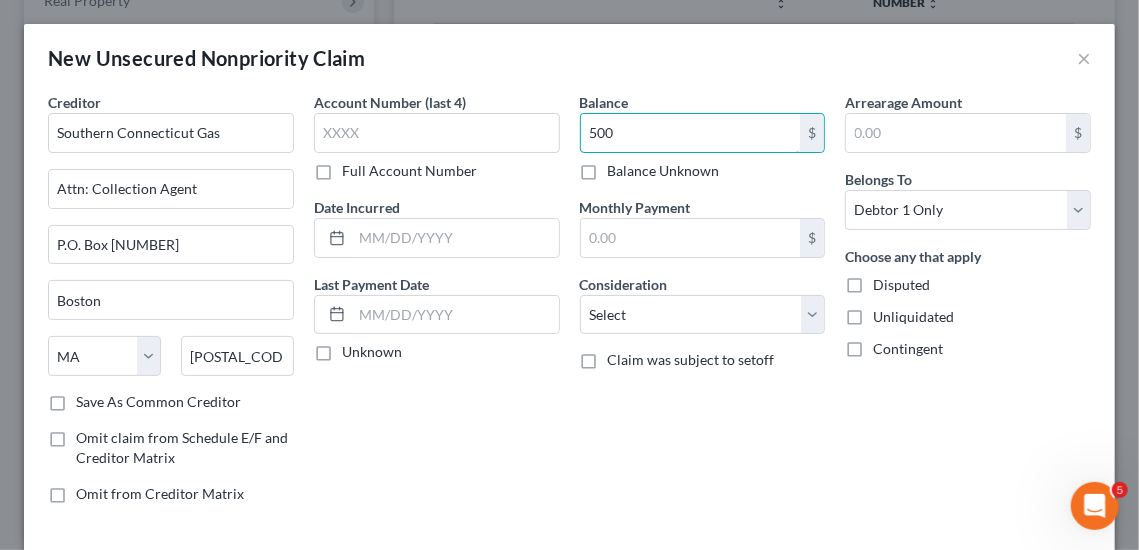 type on "500" 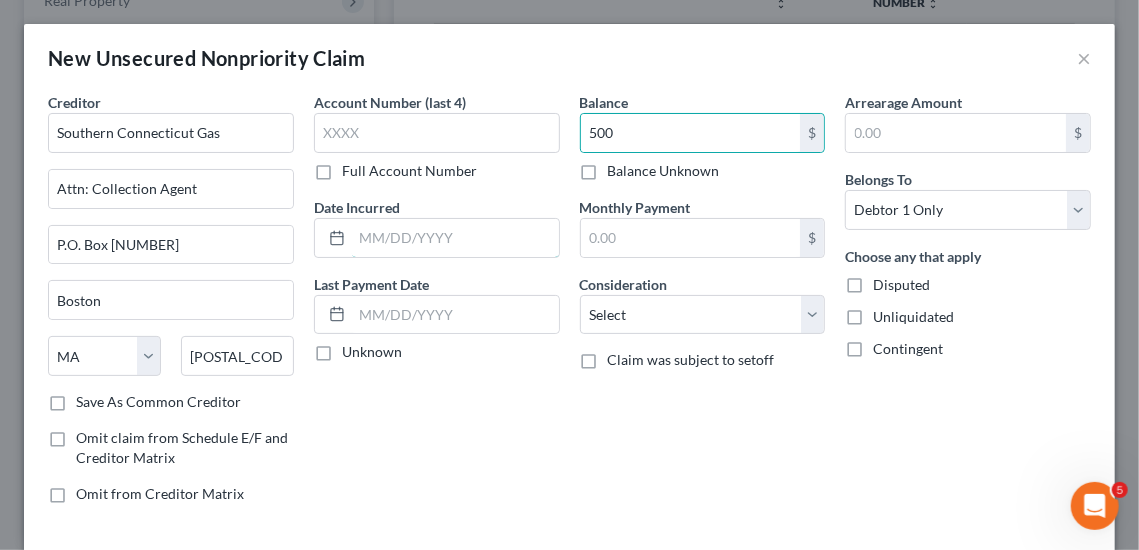 click at bounding box center (455, 238) 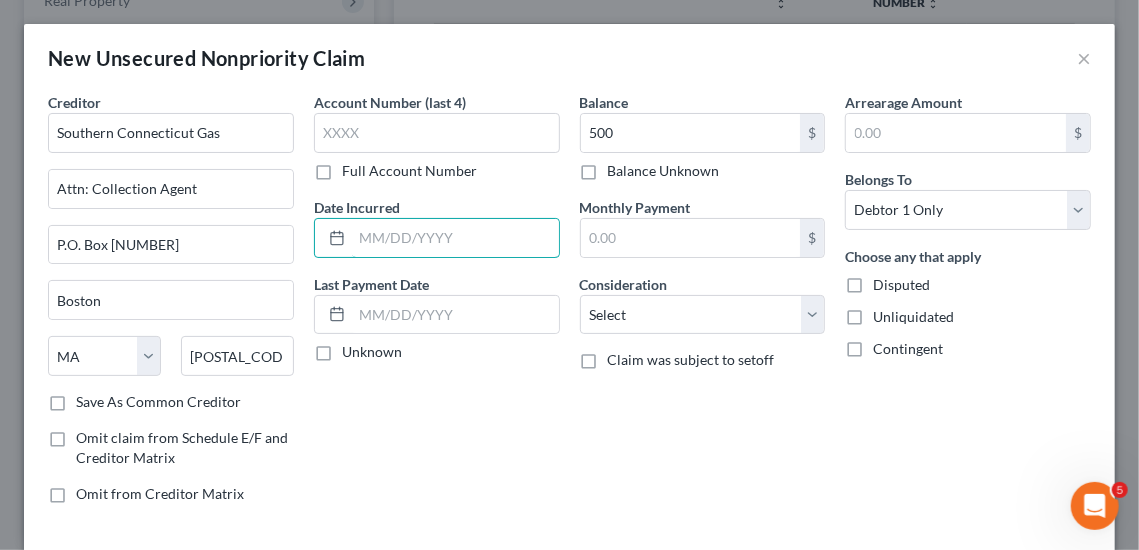 type on "[DATE]" 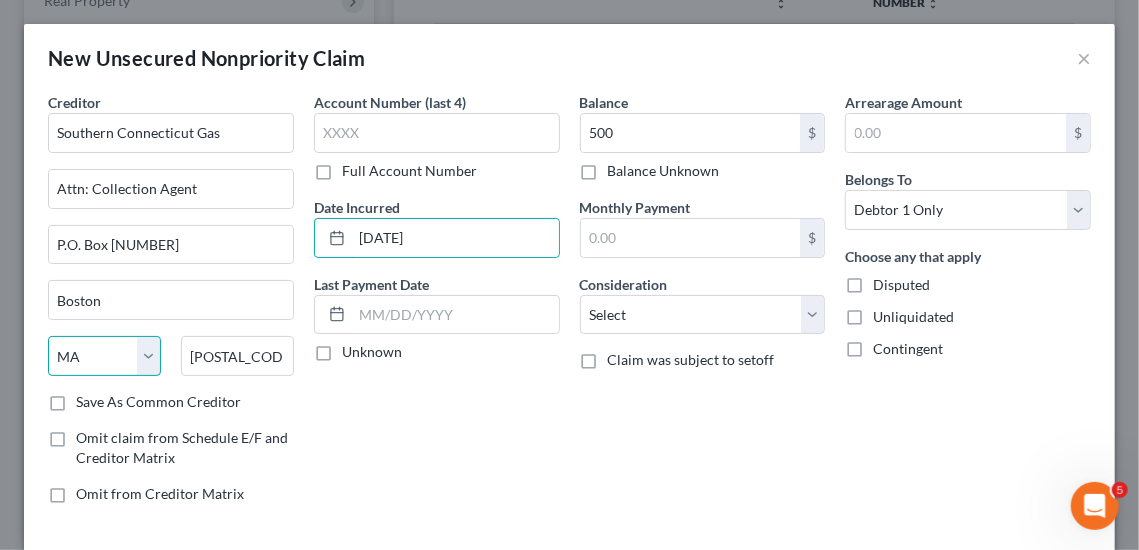 select on "6" 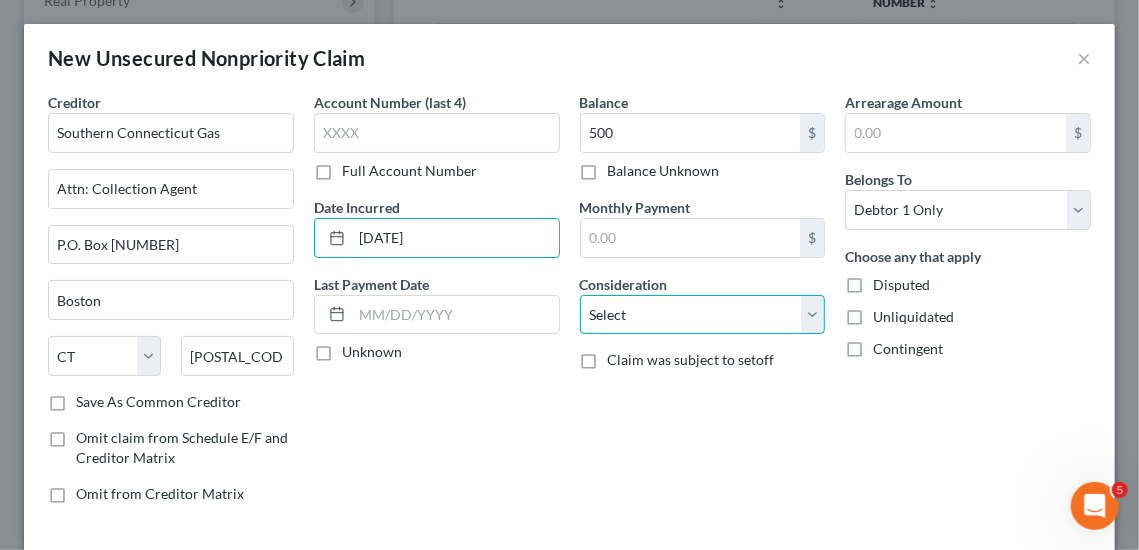 click on "Select Cable / Satellite Services Collection Agency Credit Card Debt Debt Counseling / Attorneys Deficiency Balance Domestic Support Obligations Home / Car Repairs Income Taxes Judgment Liens Medical Services Monies Loaned / Advanced Mortgage Obligation From Divorce Or Separation Obligation To Pensions Other Overdrawn Bank Account Promised To Help Pay Creditors Student Loans Suppliers And Vendors Telephone / Internet Services Utility Services" at bounding box center (703, 315) 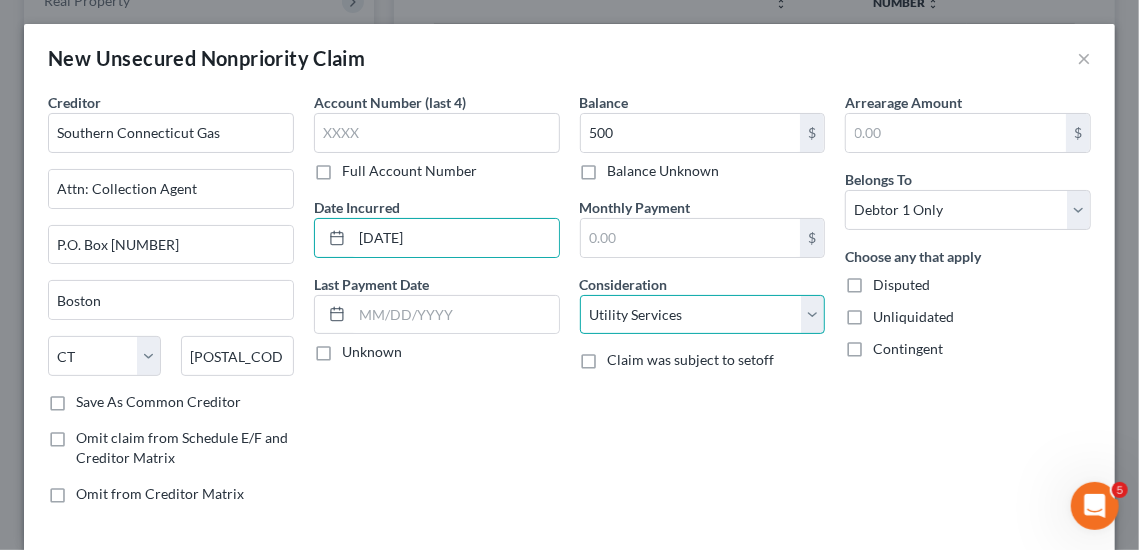 click on "Select Cable / Satellite Services Collection Agency Credit Card Debt Debt Counseling / Attorneys Deficiency Balance Domestic Support Obligations Home / Car Repairs Income Taxes Judgment Liens Medical Services Monies Loaned / Advanced Mortgage Obligation From Divorce Or Separation Obligation To Pensions Other Overdrawn Bank Account Promised To Help Pay Creditors Student Loans Suppliers And Vendors Telephone / Internet Services Utility Services" at bounding box center [703, 315] 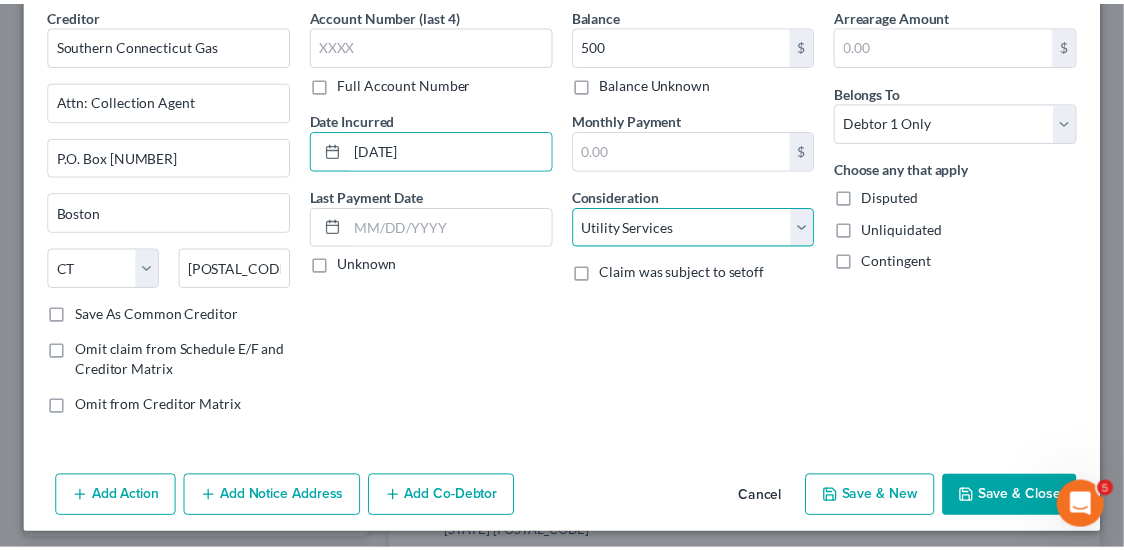 scroll, scrollTop: 92, scrollLeft: 0, axis: vertical 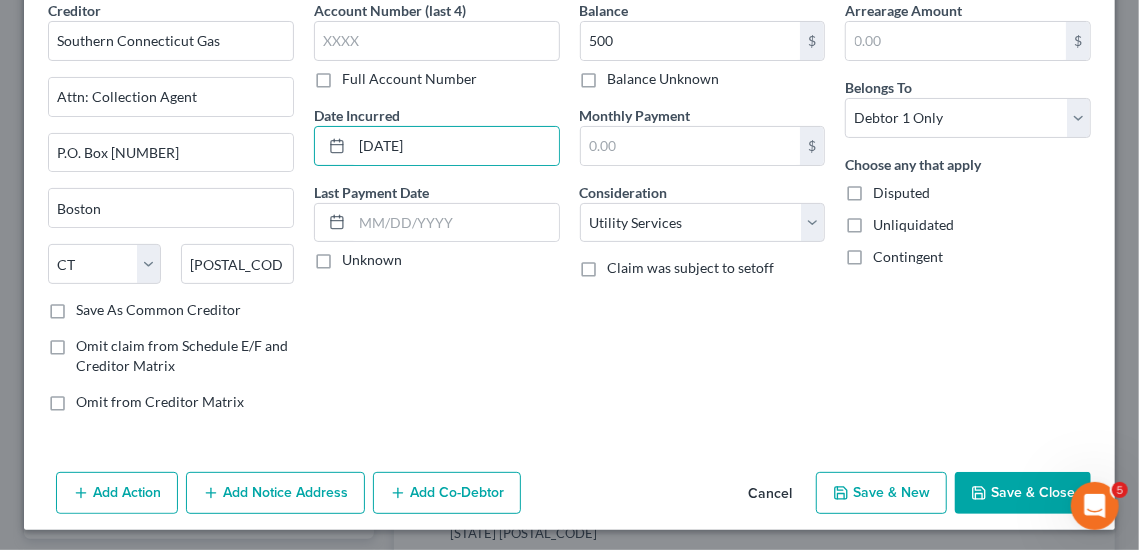 click on "Save & Close" at bounding box center [1023, 493] 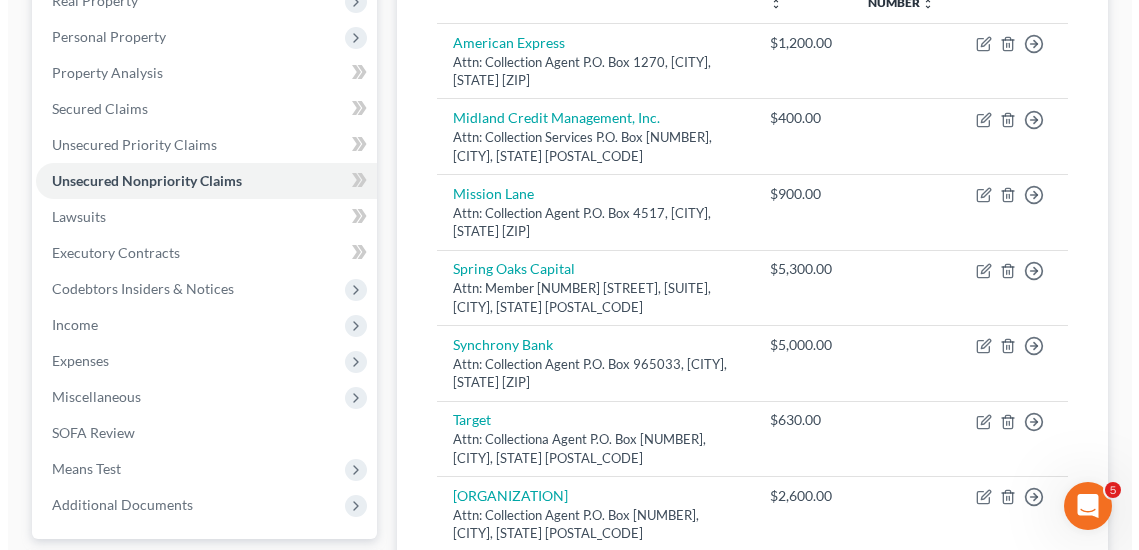 scroll, scrollTop: 0, scrollLeft: 0, axis: both 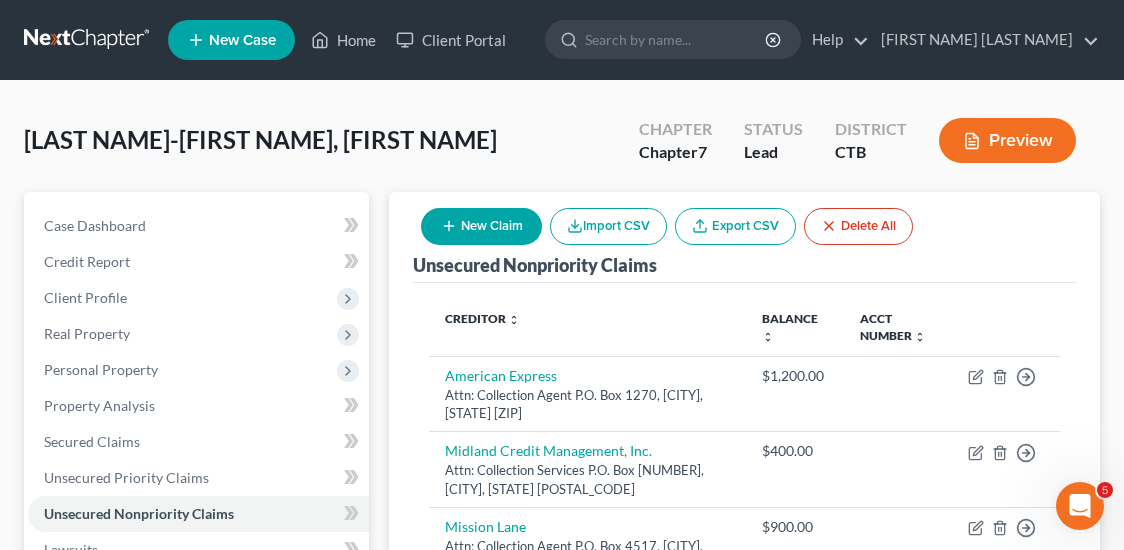 click on "New Claim" at bounding box center (481, 226) 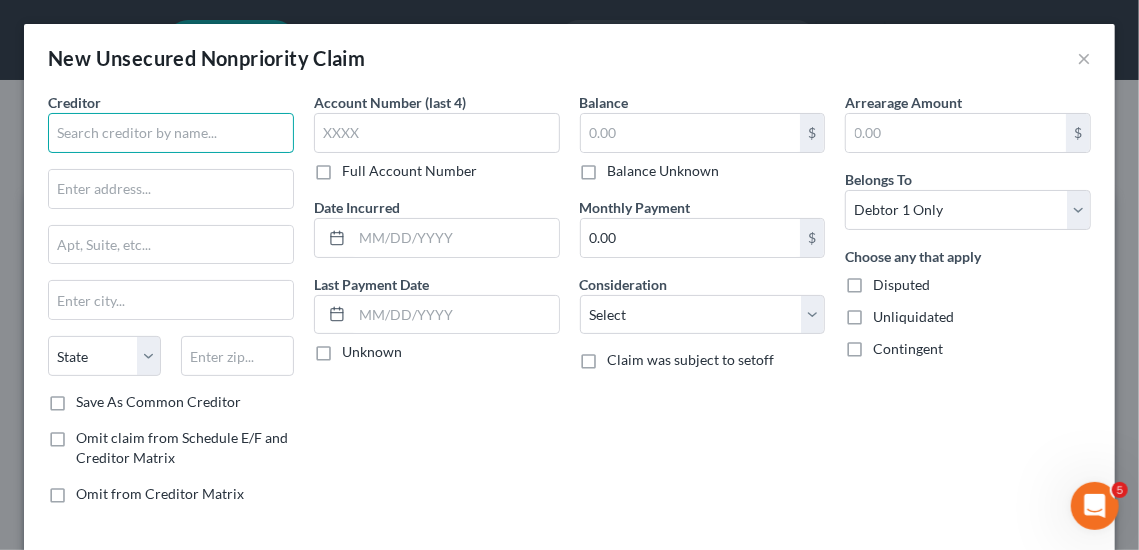 click at bounding box center [171, 133] 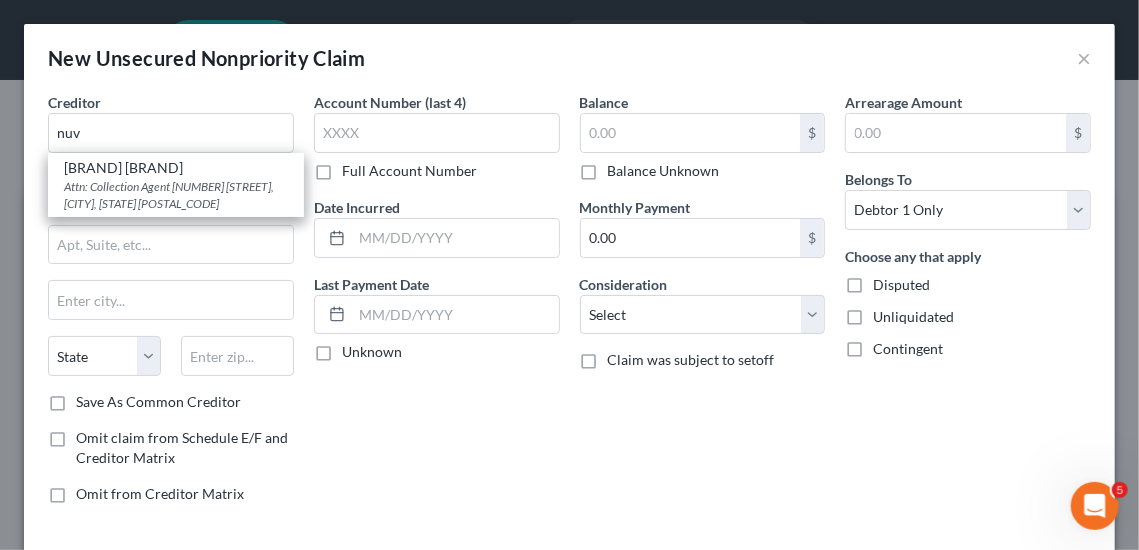 click on "[BRAND] [BRAND]" at bounding box center (176, 168) 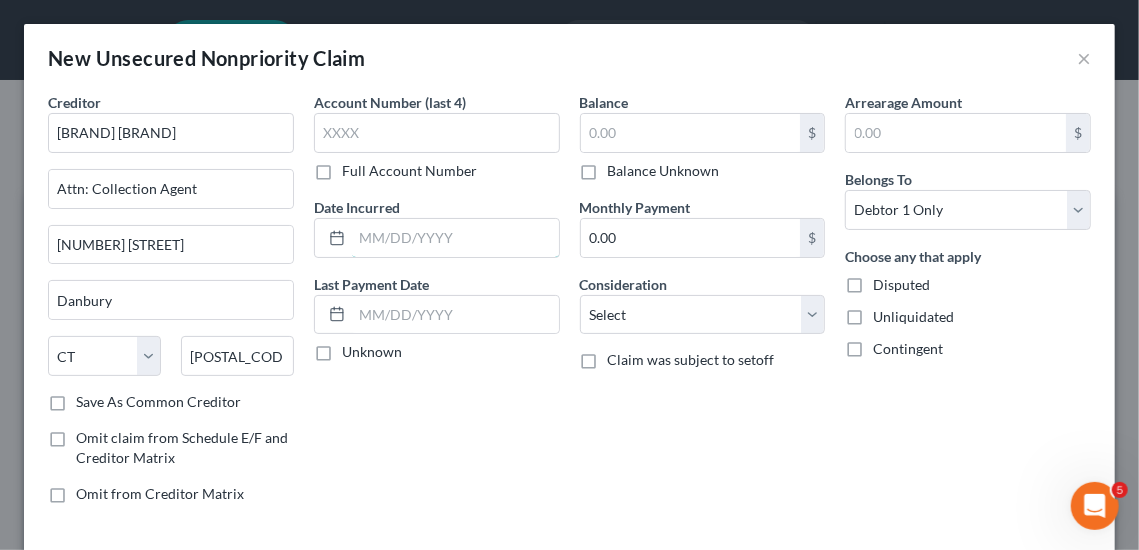 click at bounding box center [455, 238] 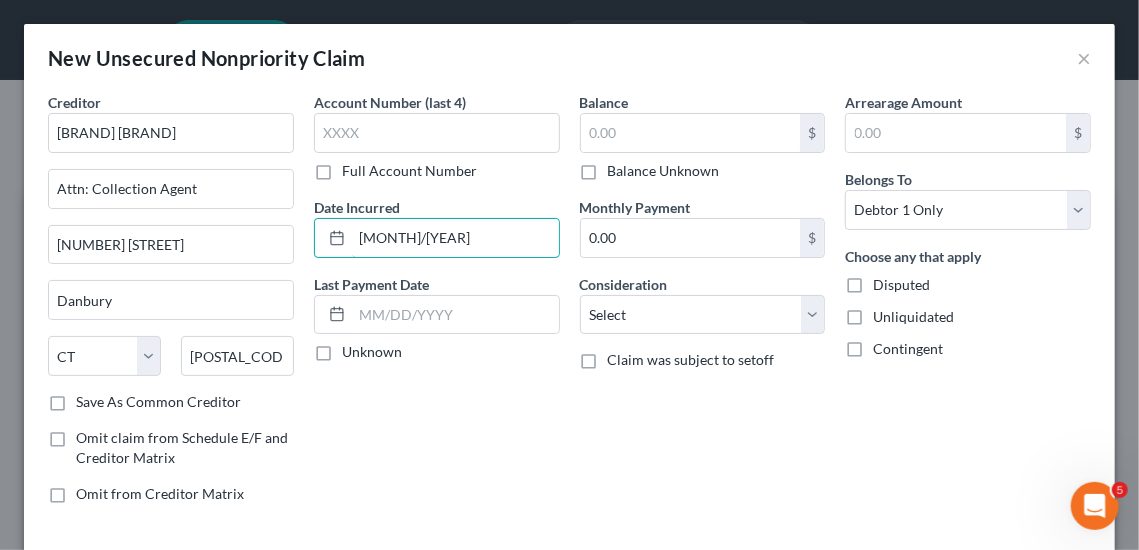type on "[MONTH]/[YEAR]" 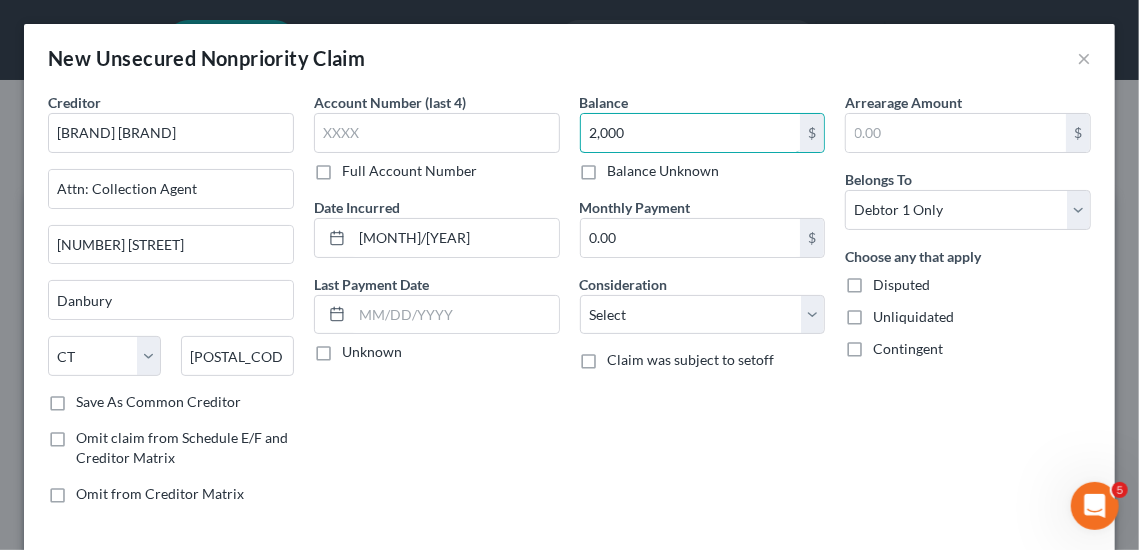 type on "2,000" 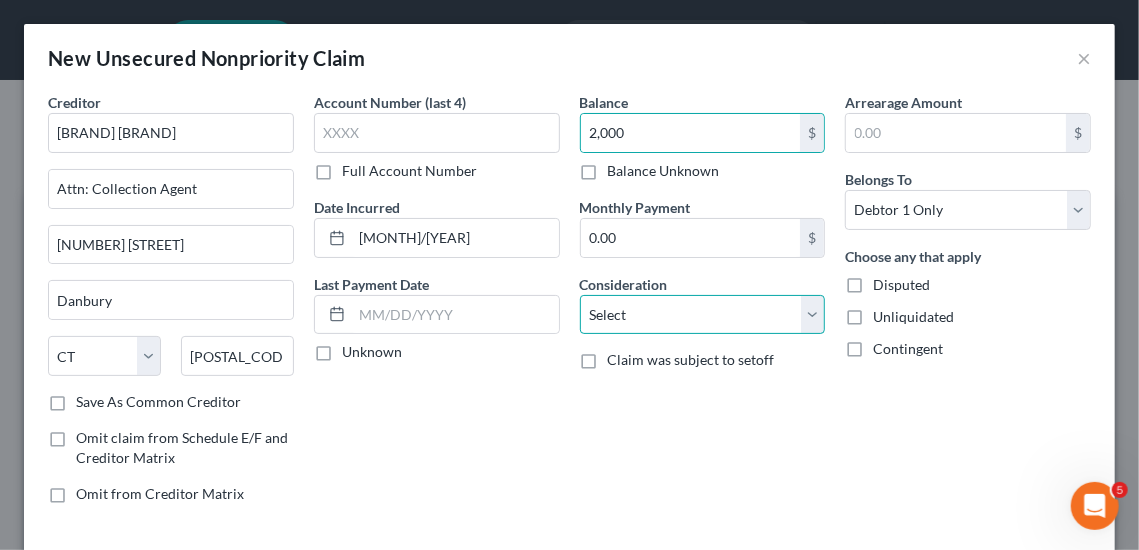 click on "Select Cable / Satellite Services Collection Agency Credit Card Debt Debt Counseling / Attorneys Deficiency Balance Domestic Support Obligations Home / Car Repairs Income Taxes Judgment Liens Medical Services Monies Loaned / Advanced Mortgage Obligation From Divorce Or Separation Obligation To Pensions Other Overdrawn Bank Account Promised To Help Pay Creditors Student Loans Suppliers And Vendors Telephone / Internet Services Utility Services" at bounding box center [703, 315] 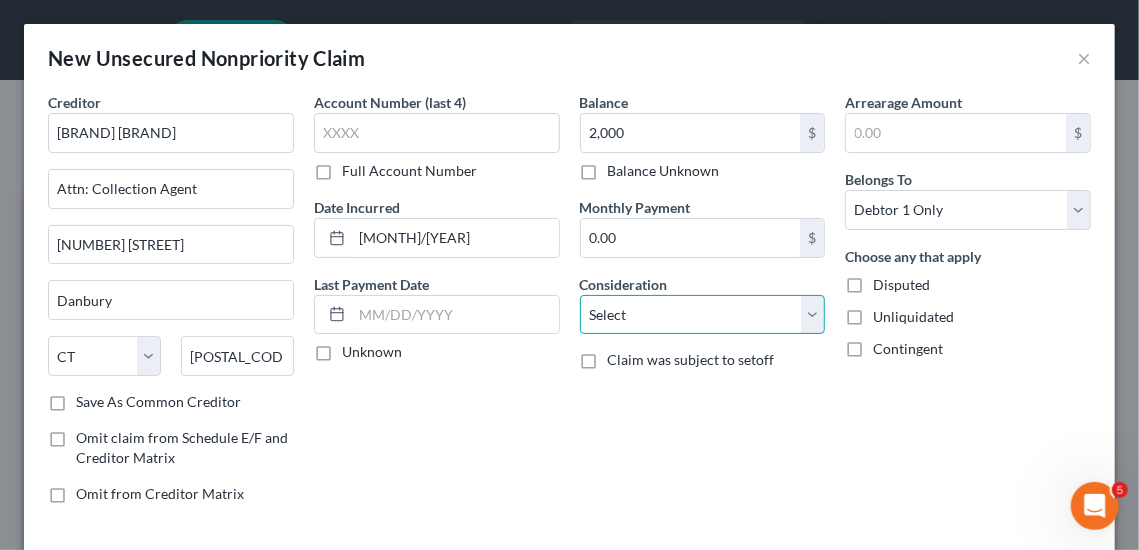 select on "9" 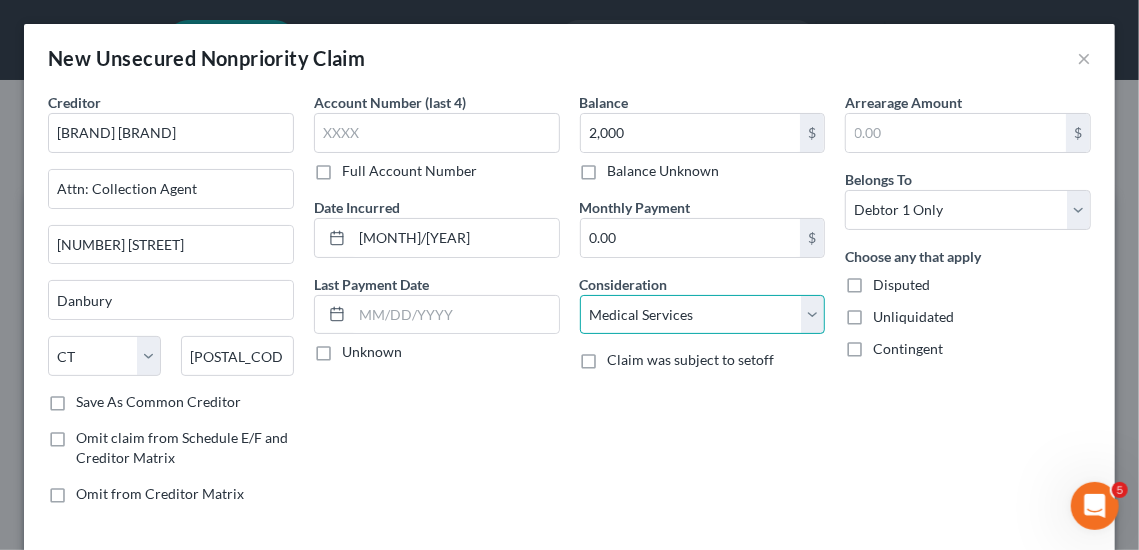 click on "Select Cable / Satellite Services Collection Agency Credit Card Debt Debt Counseling / Attorneys Deficiency Balance Domestic Support Obligations Home / Car Repairs Income Taxes Judgment Liens Medical Services Monies Loaned / Advanced Mortgage Obligation From Divorce Or Separation Obligation To Pensions Other Overdrawn Bank Account Promised To Help Pay Creditors Student Loans Suppliers And Vendors Telephone / Internet Services Utility Services" at bounding box center [703, 315] 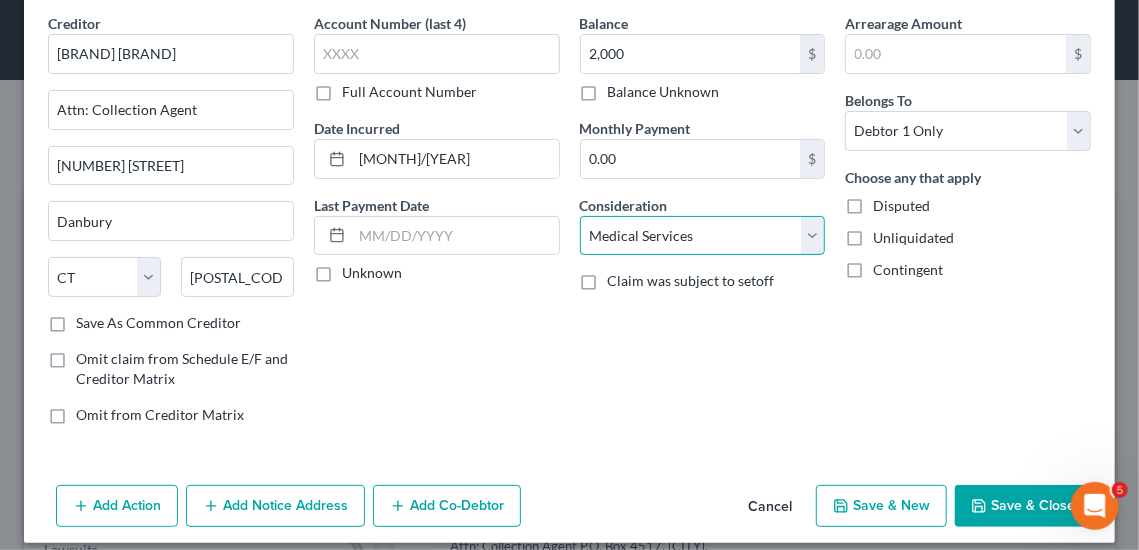 scroll, scrollTop: 92, scrollLeft: 0, axis: vertical 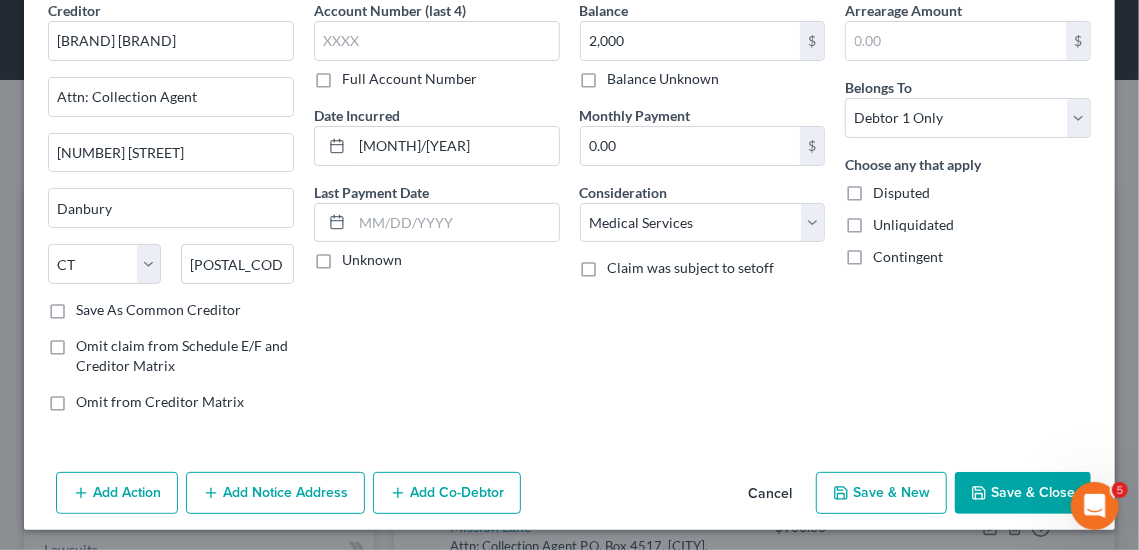 click on "Save & Close" at bounding box center (1023, 493) 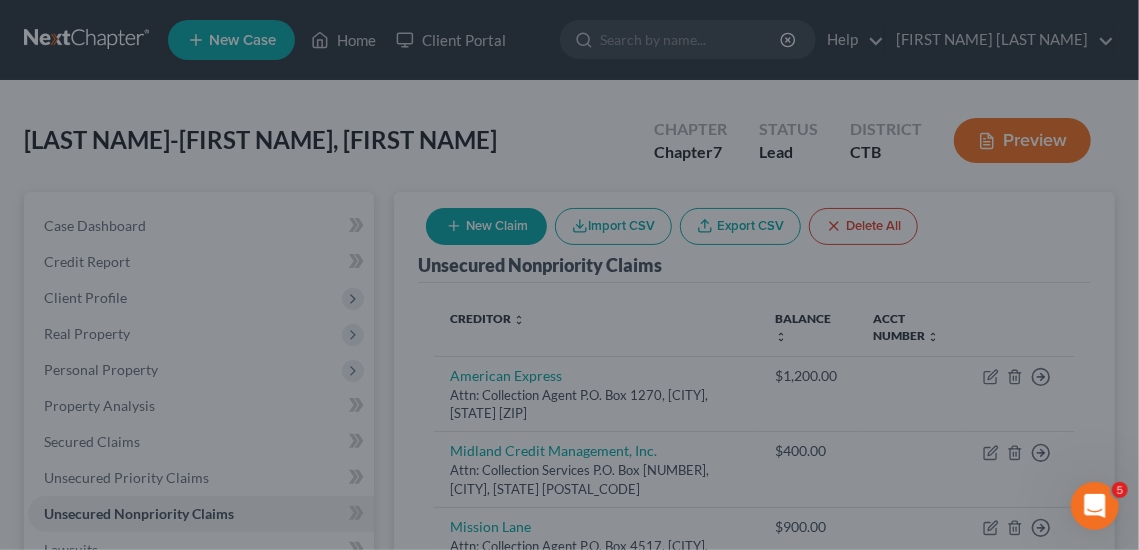 type on "2,000.00" 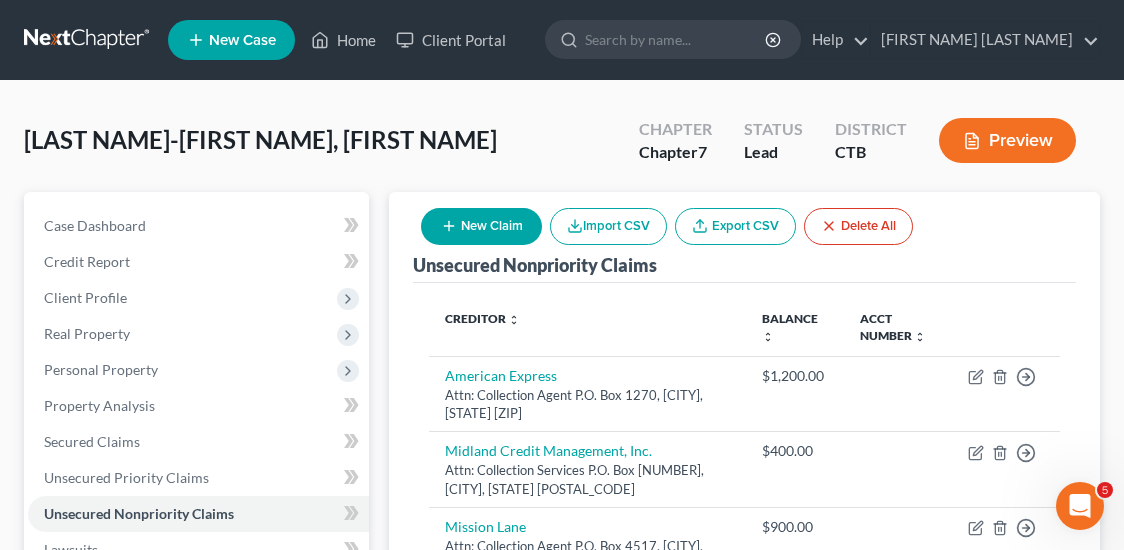 click on "New Claim" at bounding box center (481, 226) 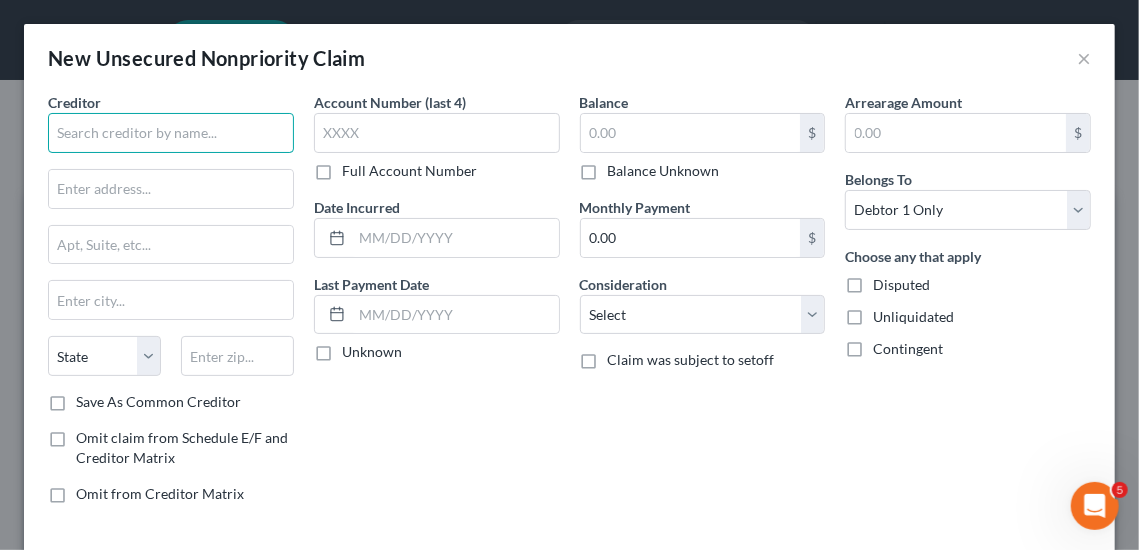click at bounding box center [171, 133] 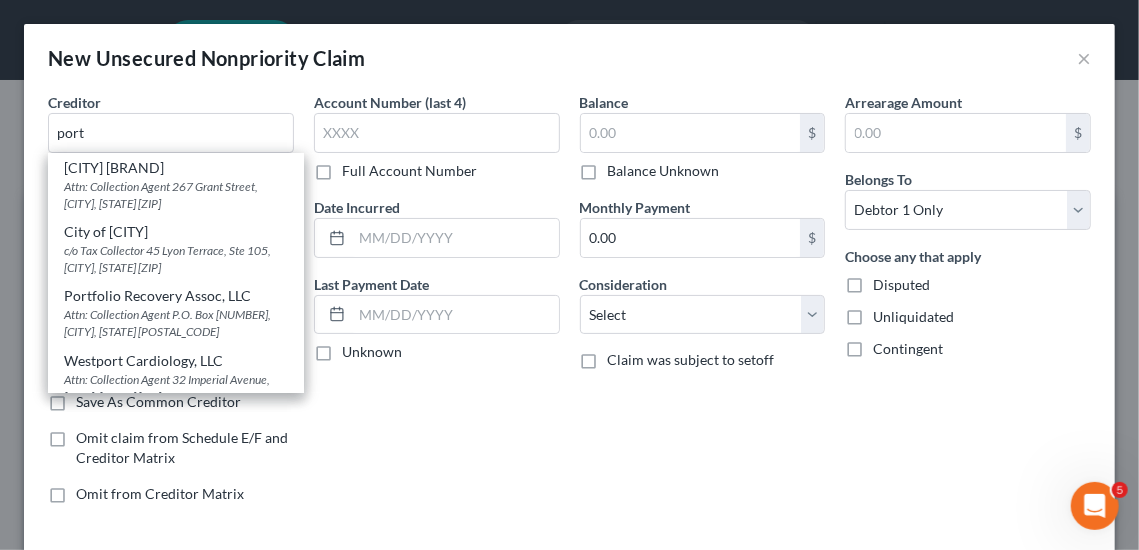click on "Attn: Collection Agent P.O. Box [NUMBER], [CITY], [STATE] [POSTAL_CODE]" at bounding box center [176, 323] 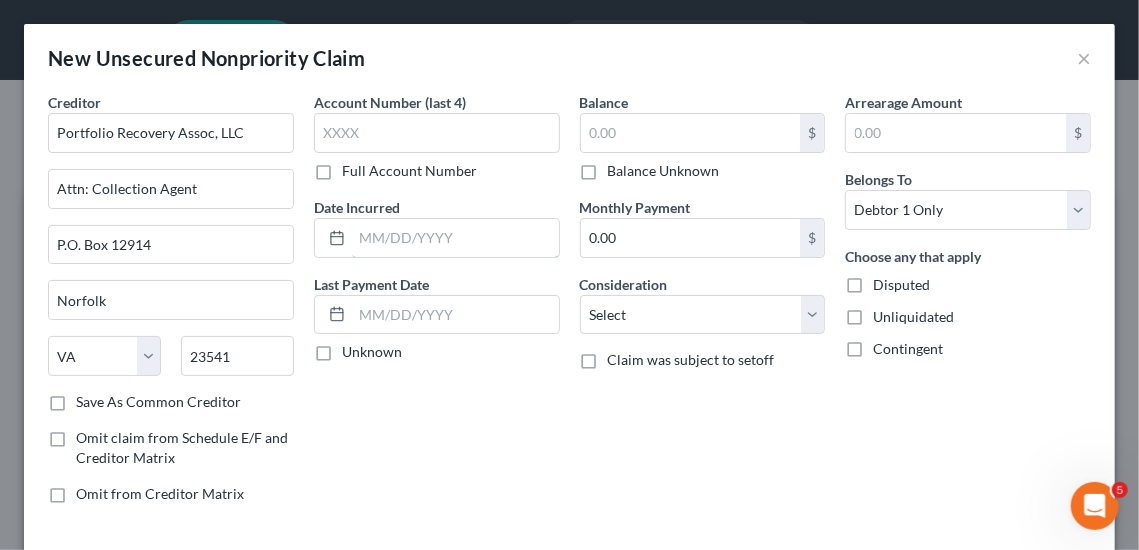 click at bounding box center [455, 238] 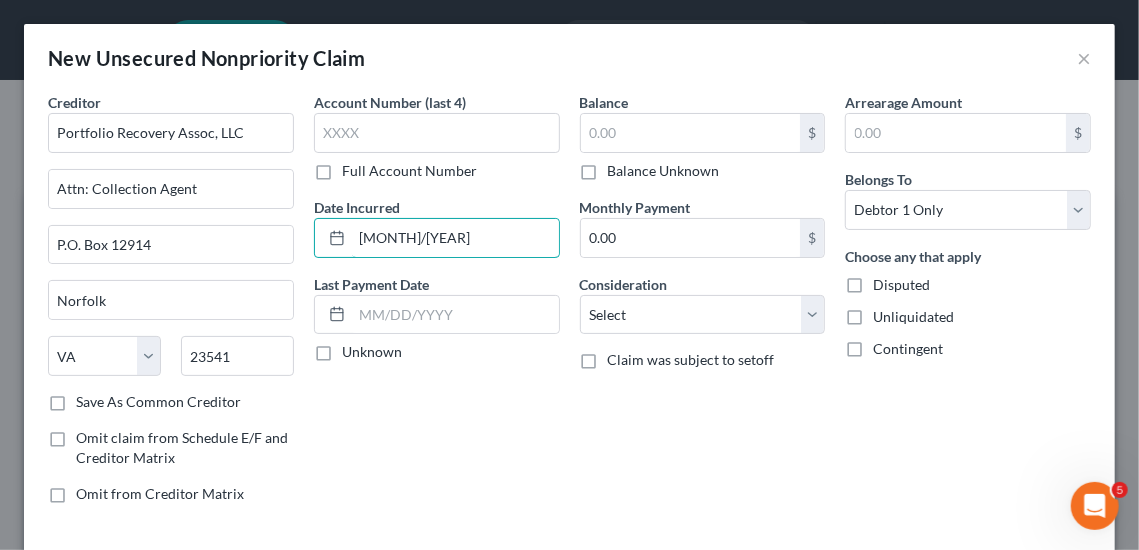 type on "[MONTH]/[YEAR]" 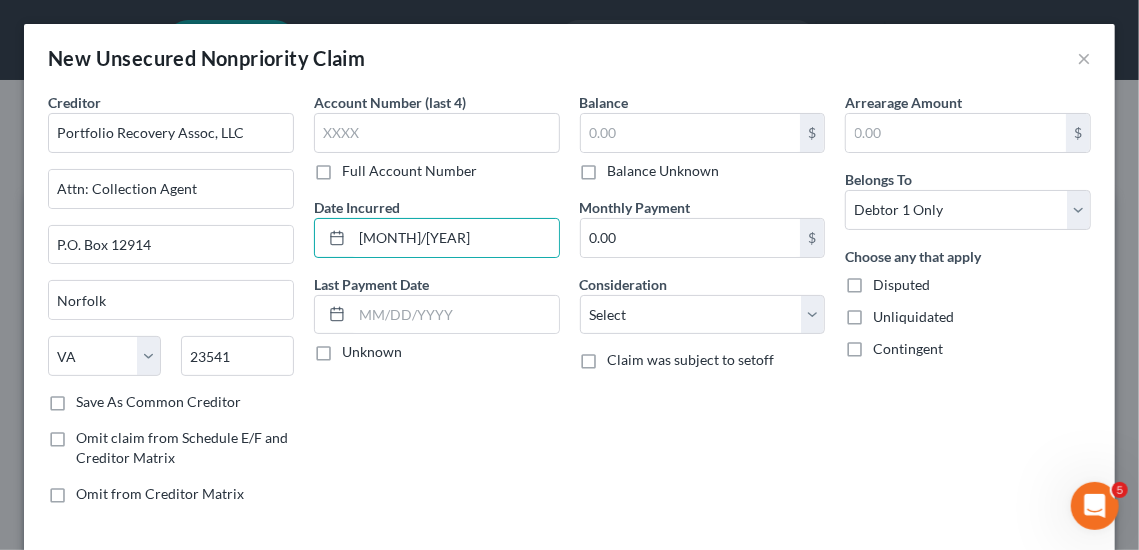 click on "Balance
$
Balance Unknown
Balance Undetermined
$
Balance Unknown
Monthly Payment 0.00 $ Consideration Select Cable / Satellite Services Collection Agency Credit Card Debt Debt Counseling / Attorneys Deficiency Balance Domestic Support Obligations Home / Car Repairs Income Taxes Judgment Liens Medical Services Monies Loaned / Advanced Mortgage Obligation From Divorce Or Separation Obligation To Pensions Other Overdrawn Bank Account Promised To Help Pay Creditors Student Loans Suppliers And Vendors Telephone / Internet Services Utility Services Claim was subject to setoff" at bounding box center [703, 306] 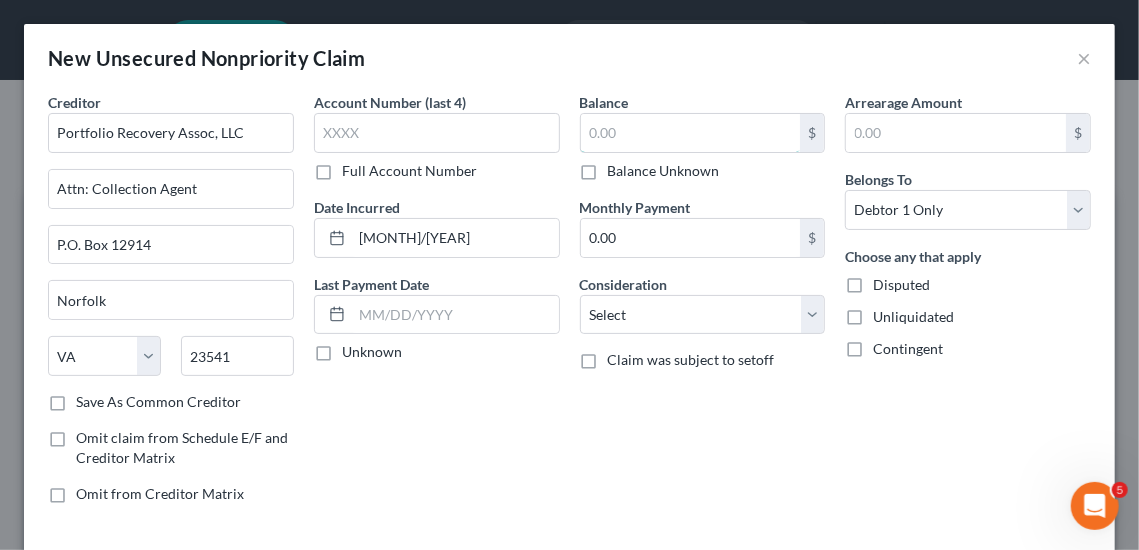 click at bounding box center [691, 133] 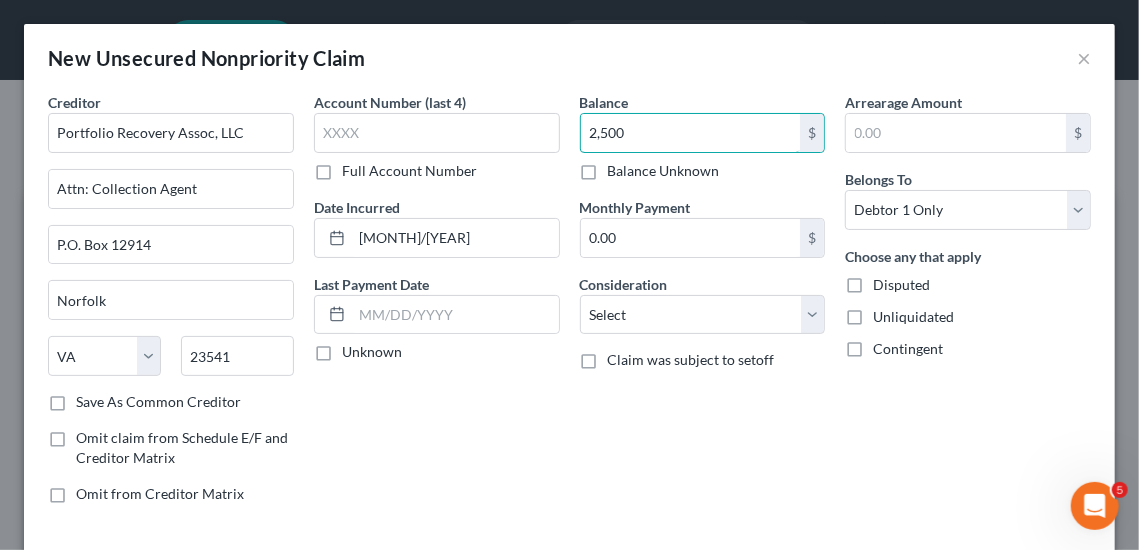 type on "2,500" 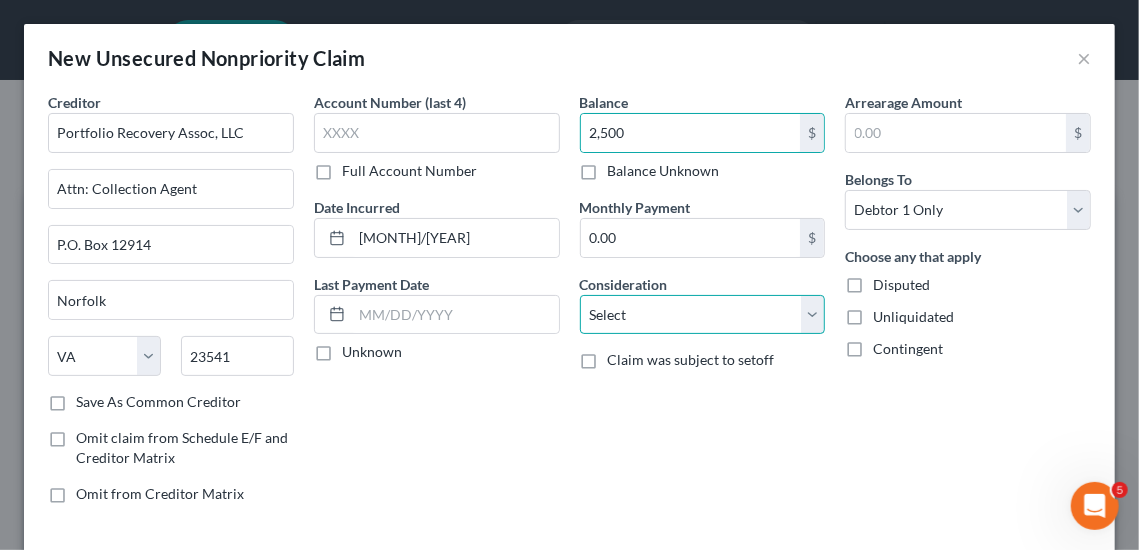 click on "Select Cable / Satellite Services Collection Agency Credit Card Debt Debt Counseling / Attorneys Deficiency Balance Domestic Support Obligations Home / Car Repairs Income Taxes Judgment Liens Medical Services Monies Loaned / Advanced Mortgage Obligation From Divorce Or Separation Obligation To Pensions Other Overdrawn Bank Account Promised To Help Pay Creditors Student Loans Suppliers And Vendors Telephone / Internet Services Utility Services" at bounding box center [703, 315] 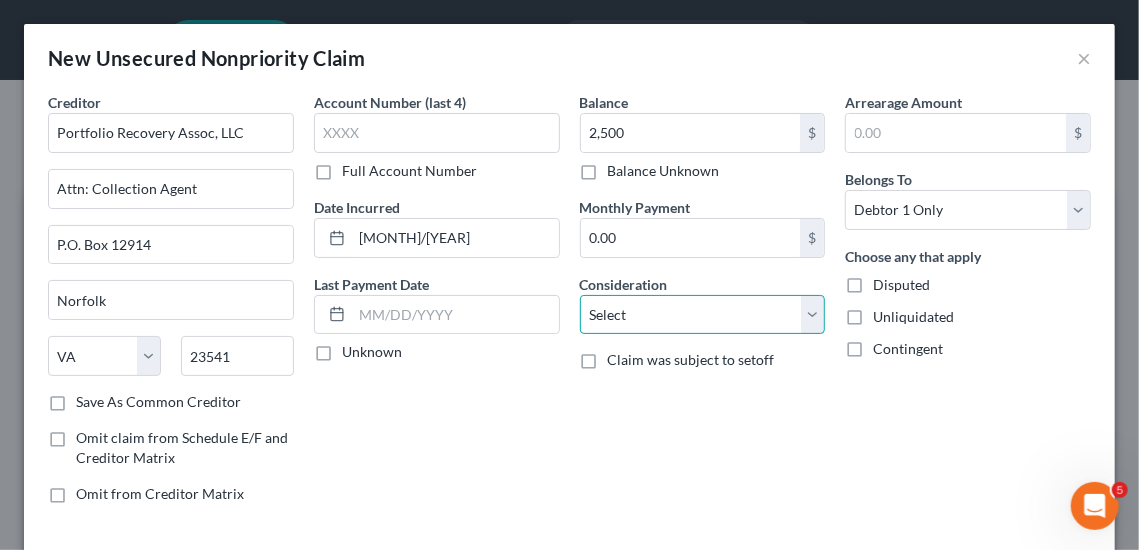 select on "2" 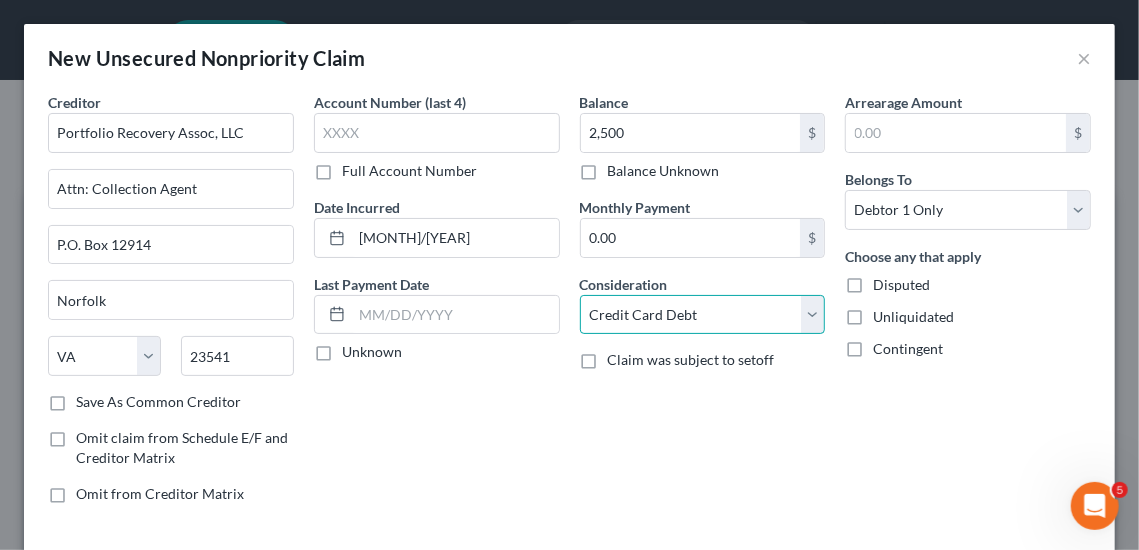 click on "Select Cable / Satellite Services Collection Agency Credit Card Debt Debt Counseling / Attorneys Deficiency Balance Domestic Support Obligations Home / Car Repairs Income Taxes Judgment Liens Medical Services Monies Loaned / Advanced Mortgage Obligation From Divorce Or Separation Obligation To Pensions Other Overdrawn Bank Account Promised To Help Pay Creditors Student Loans Suppliers And Vendors Telephone / Internet Services Utility Services" at bounding box center (703, 315) 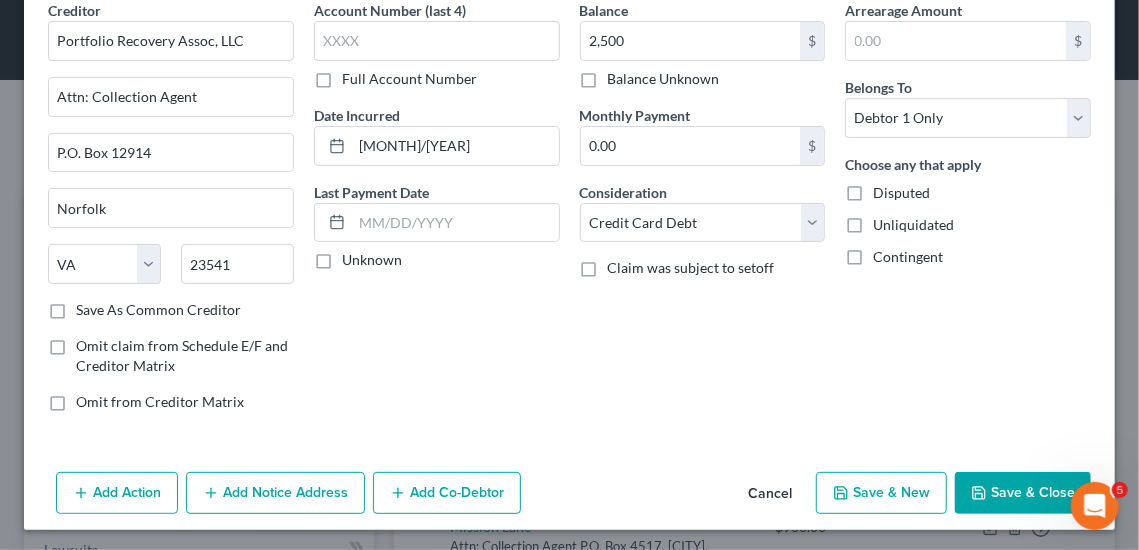 click on "Save & New" at bounding box center [881, 493] 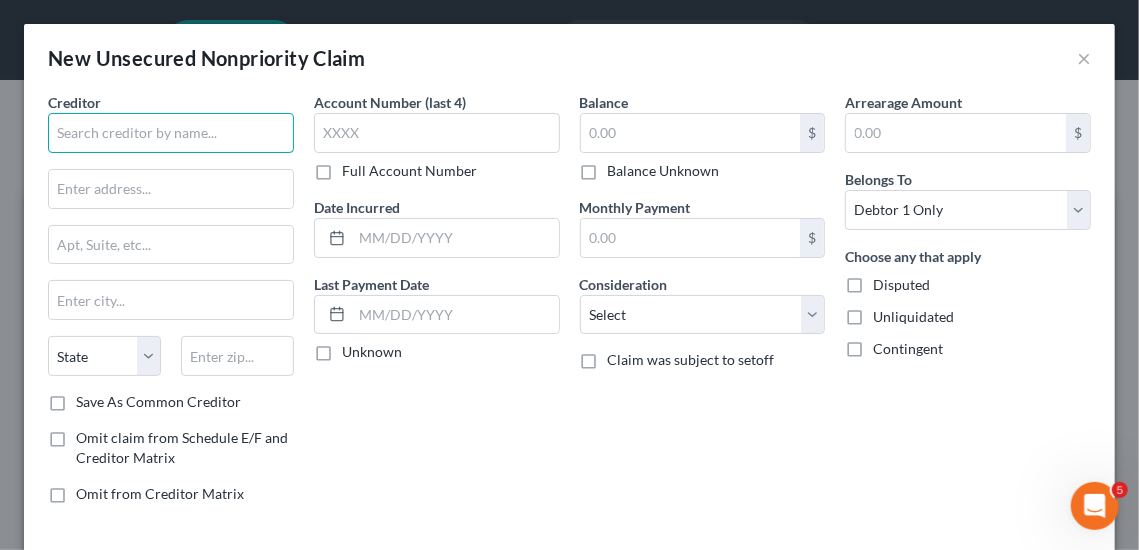 click at bounding box center (171, 133) 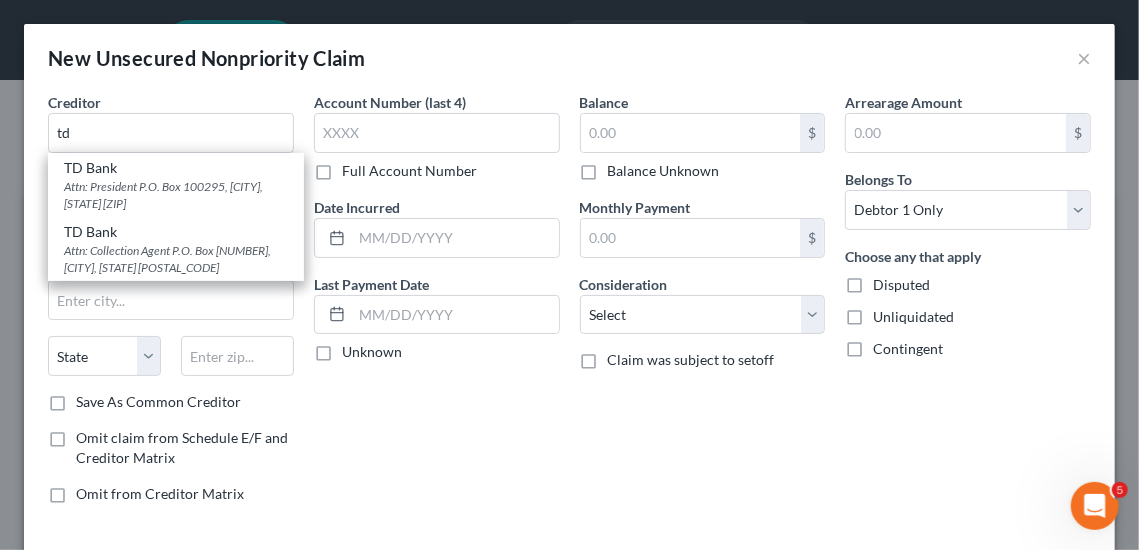 click on "Attn: President P.O. Box 100295, [CITY], [STATE] [ZIP]" at bounding box center [176, 195] 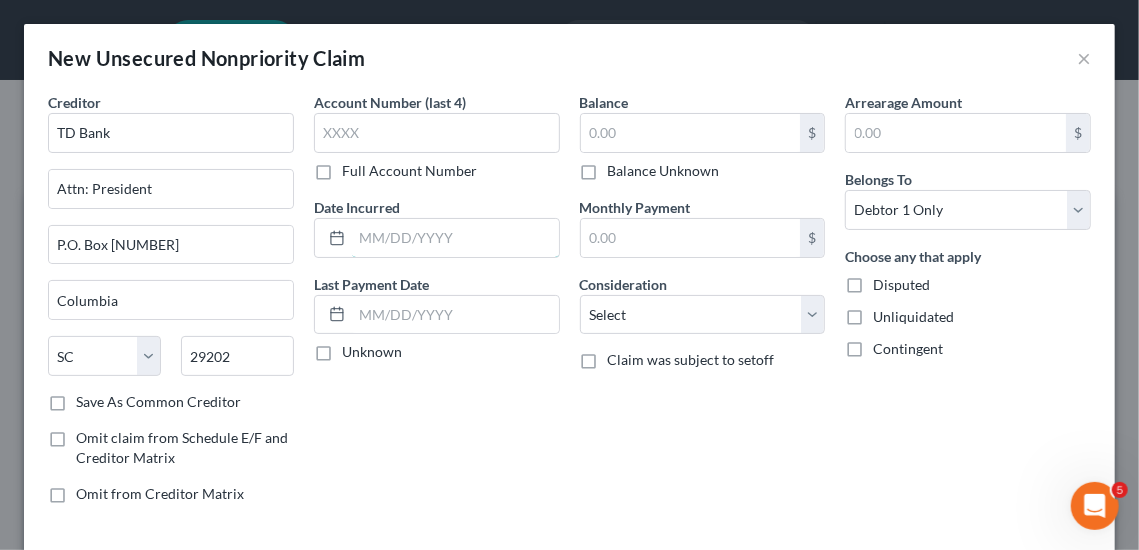 click at bounding box center (455, 238) 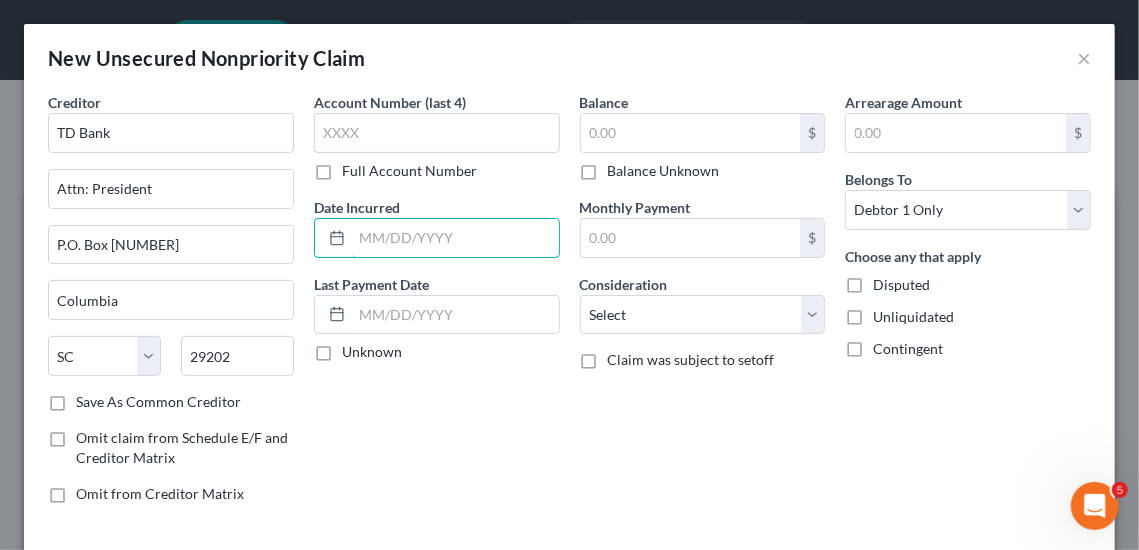 type on "1/1/2024" 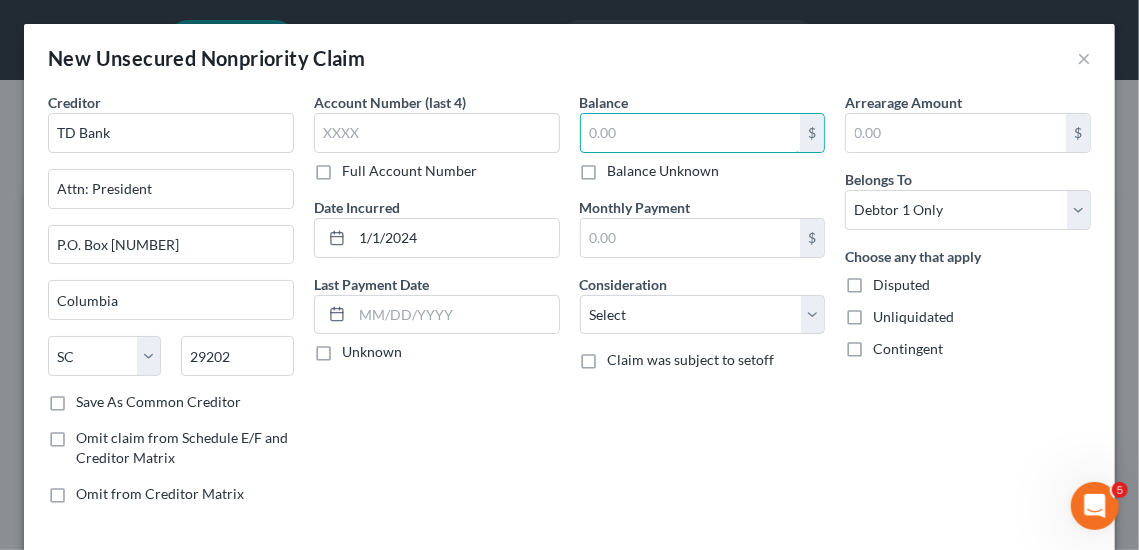 click at bounding box center (691, 133) 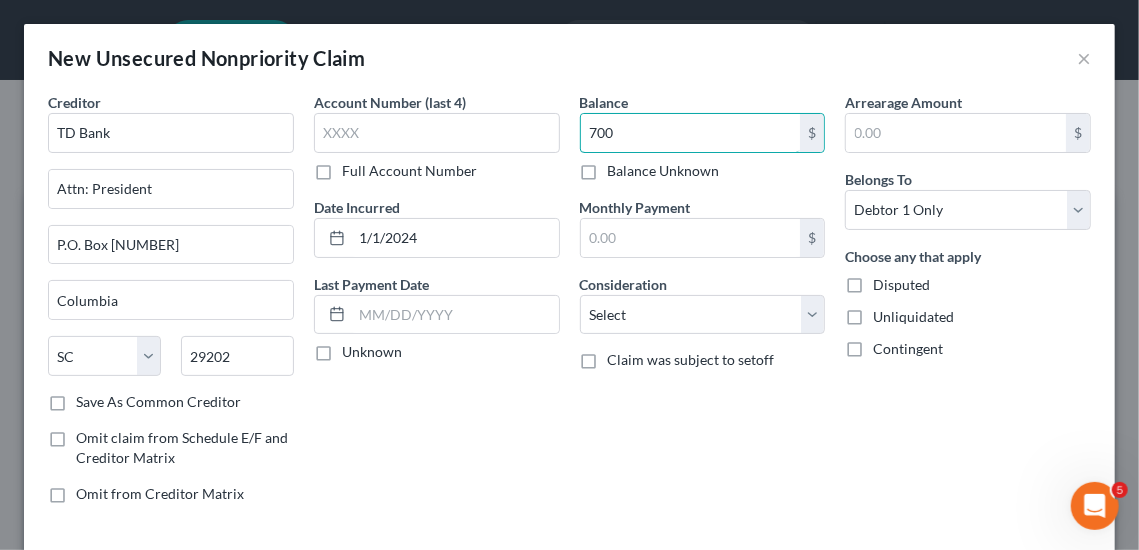type on "700" 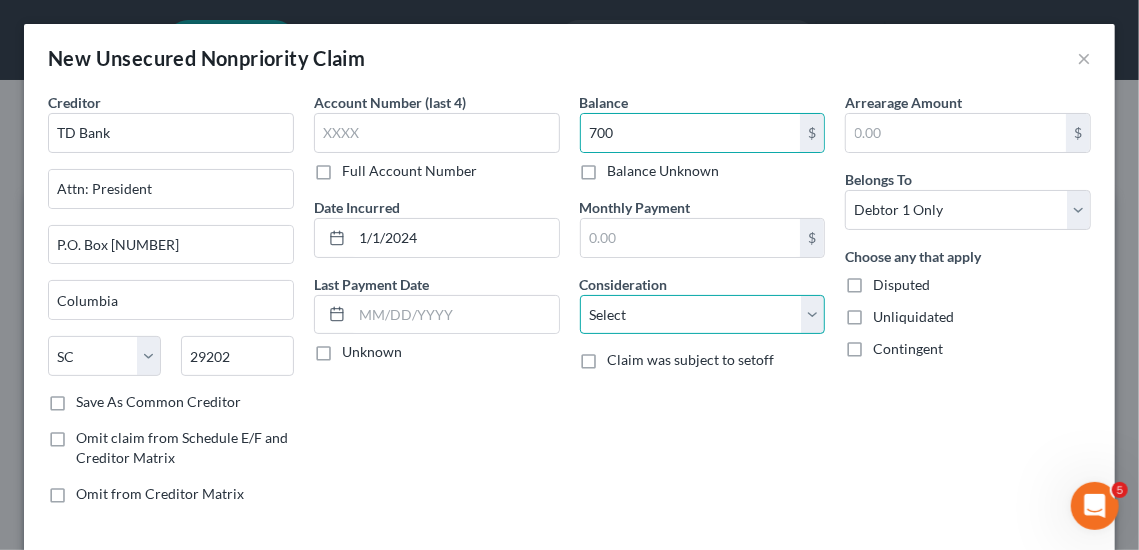 click on "Select Cable / Satellite Services Collection Agency Credit Card Debt Debt Counseling / Attorneys Deficiency Balance Domestic Support Obligations Home / Car Repairs Income Taxes Judgment Liens Medical Services Monies Loaned / Advanced Mortgage Obligation From Divorce Or Separation Obligation To Pensions Other Overdrawn Bank Account Promised To Help Pay Creditors Student Loans Suppliers And Vendors Telephone / Internet Services Utility Services" at bounding box center (703, 315) 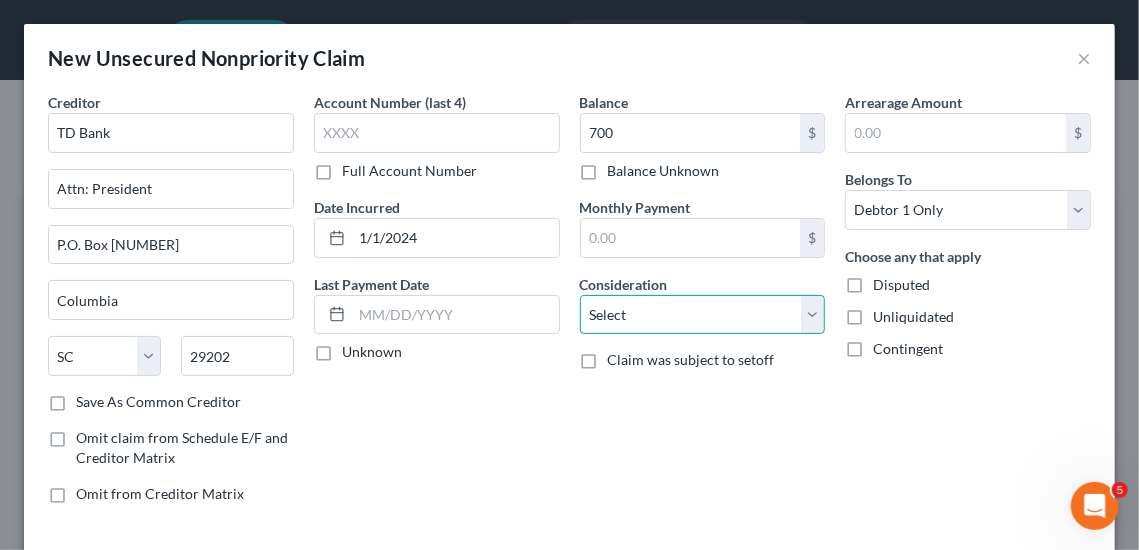 select on "10" 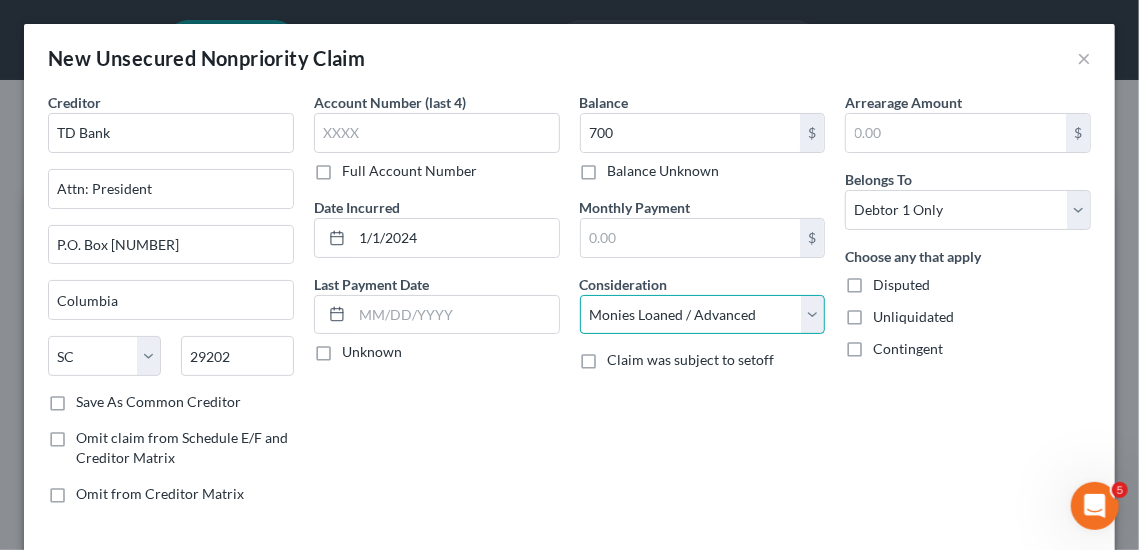 click on "Select Cable / Satellite Services Collection Agency Credit Card Debt Debt Counseling / Attorneys Deficiency Balance Domestic Support Obligations Home / Car Repairs Income Taxes Judgment Liens Medical Services Monies Loaned / Advanced Mortgage Obligation From Divorce Or Separation Obligation To Pensions Other Overdrawn Bank Account Promised To Help Pay Creditors Student Loans Suppliers And Vendors Telephone / Internet Services Utility Services" at bounding box center (703, 315) 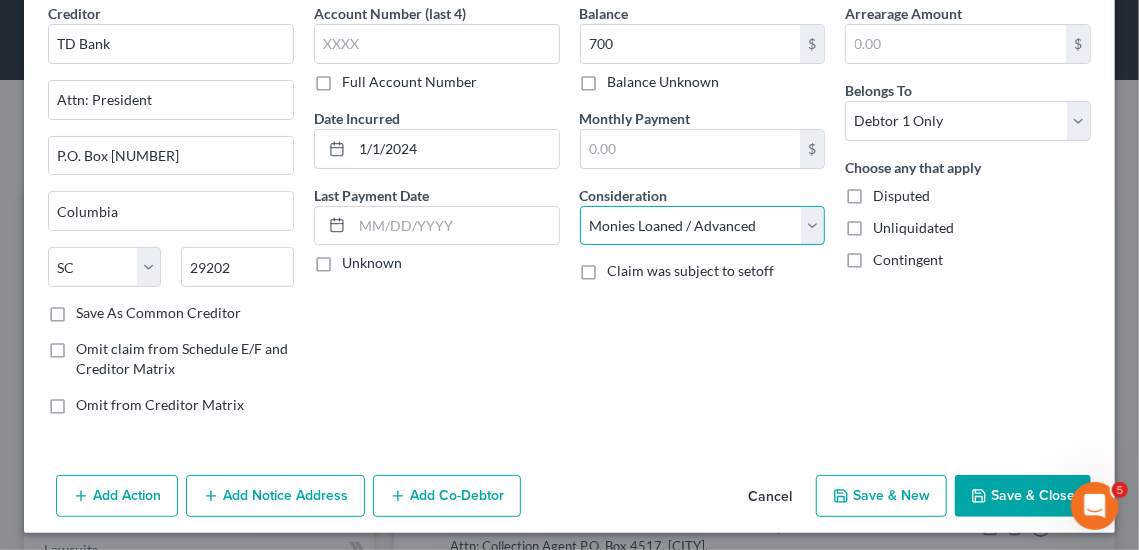 scroll, scrollTop: 92, scrollLeft: 0, axis: vertical 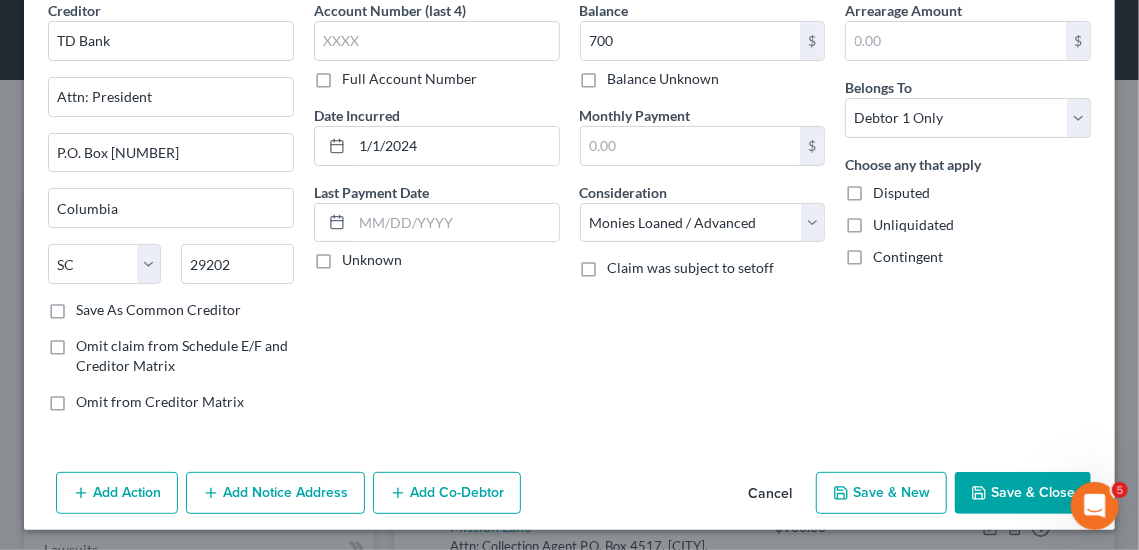 click on "Save & New" at bounding box center (881, 493) 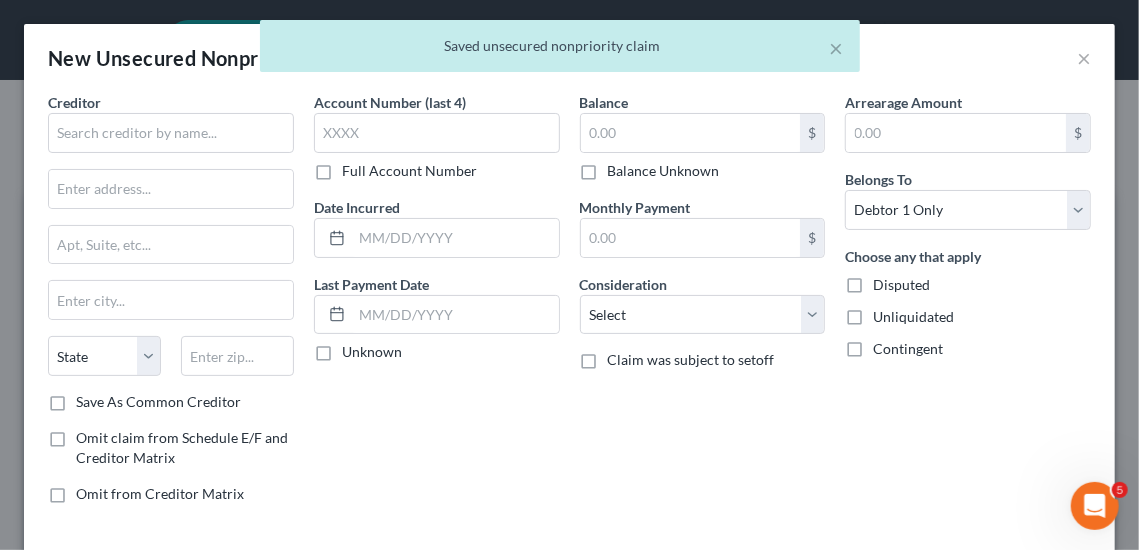 type on "700.00" 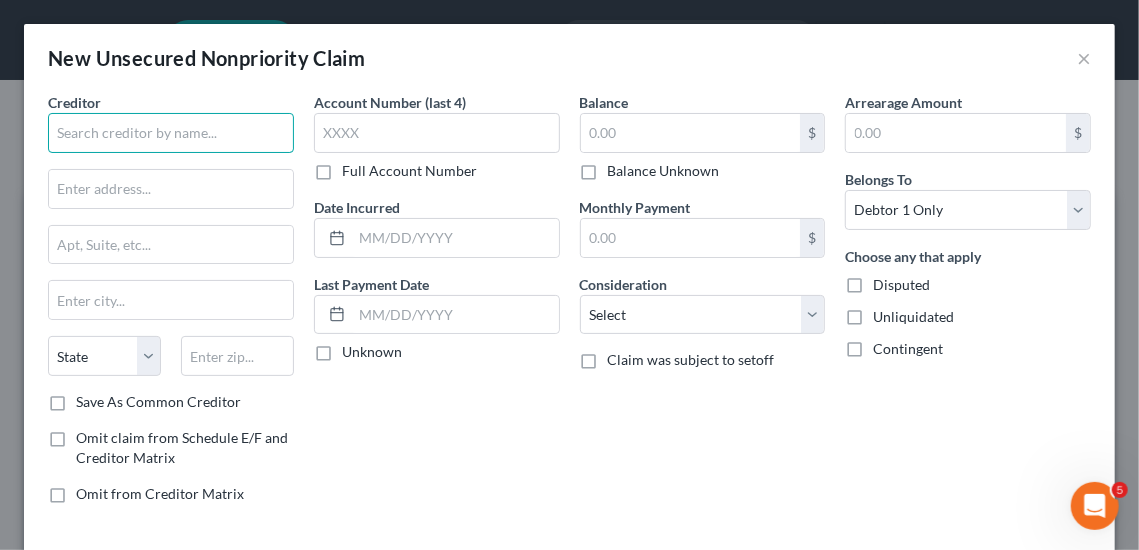 click at bounding box center [171, 133] 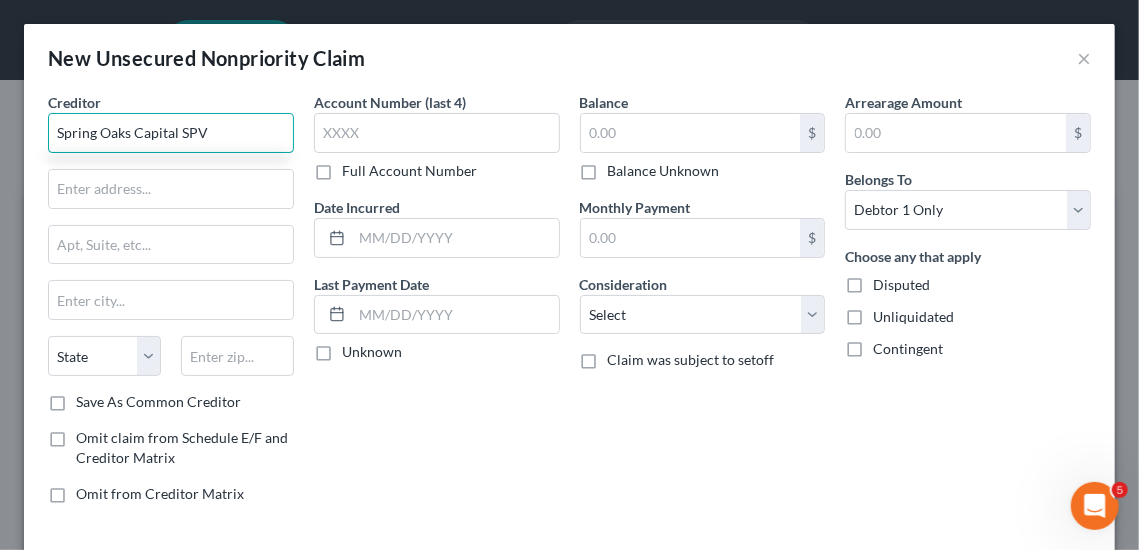 type on "Spring Oaks Capital SPV" 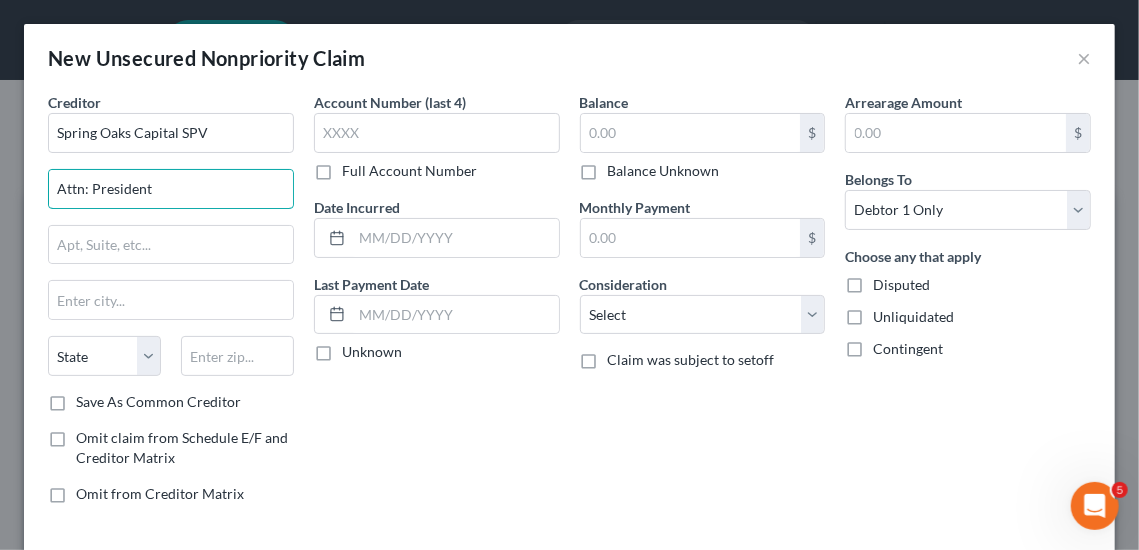 type on "Attn: President" 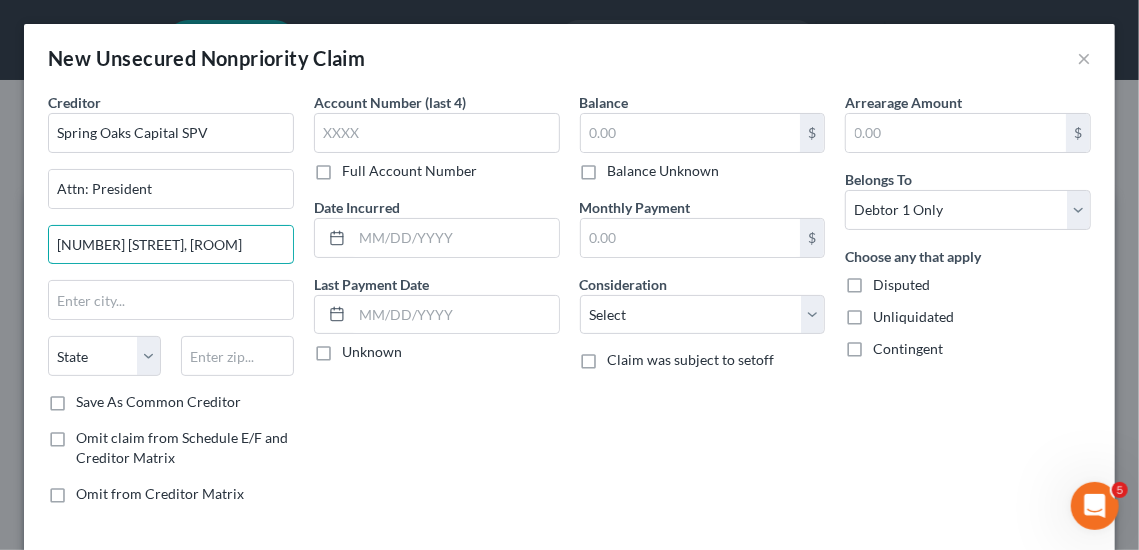 type on "[NUMBER] [STREET], [ROOM]" 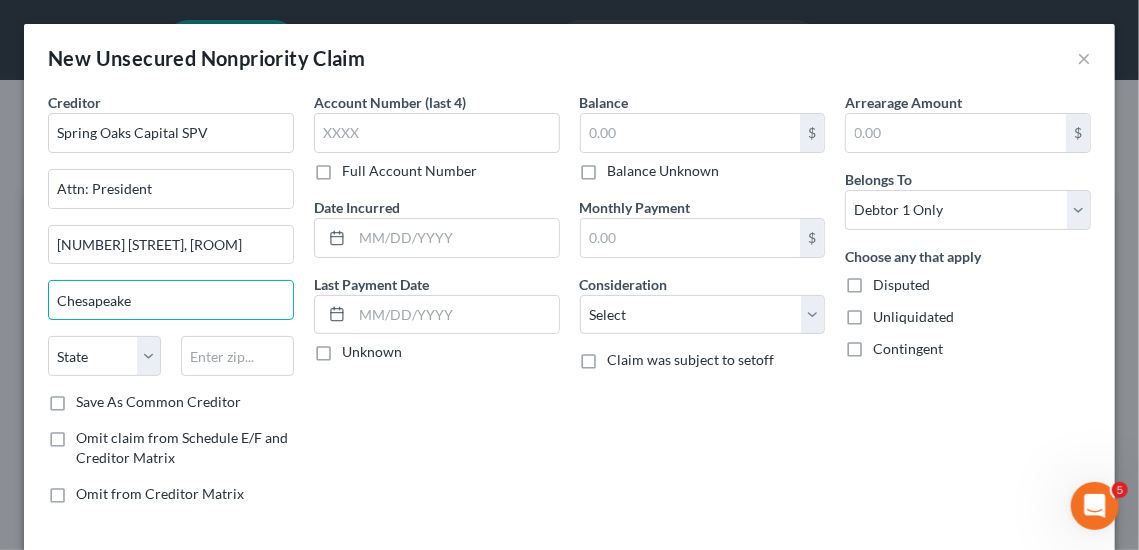 type on "Chesapeake" 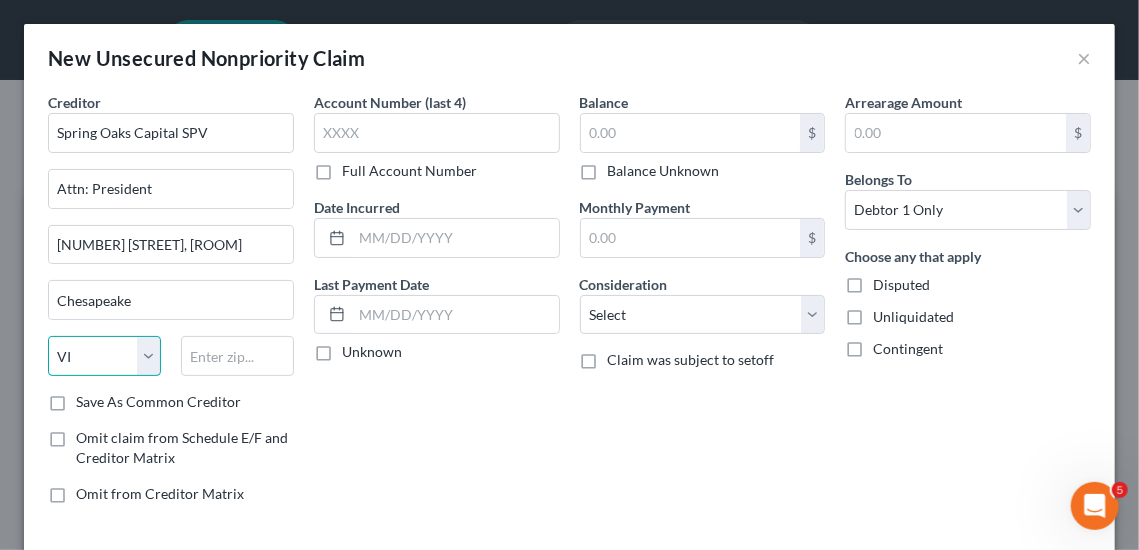 select on "48" 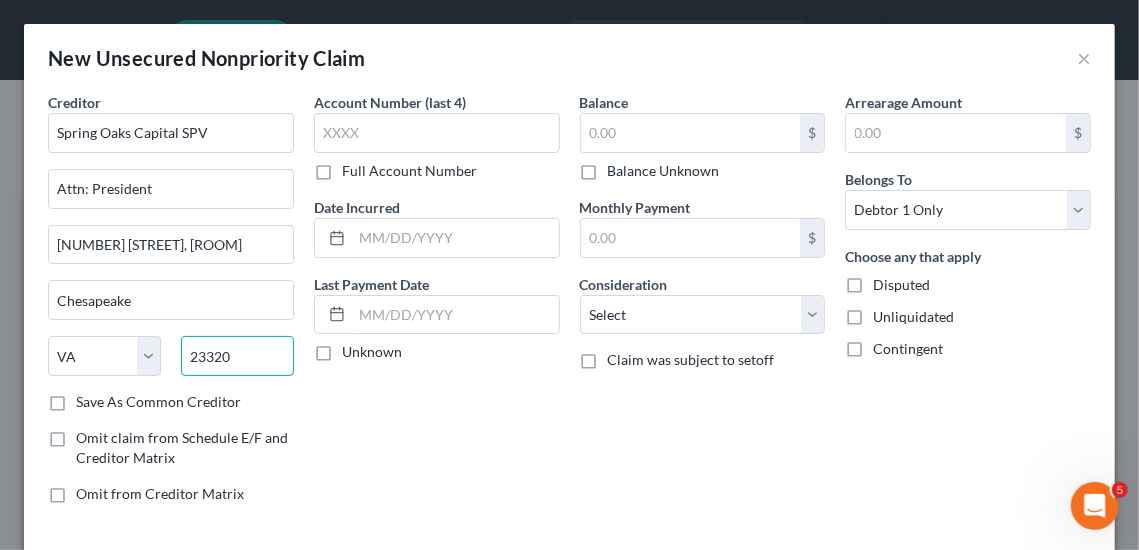 type on "23320" 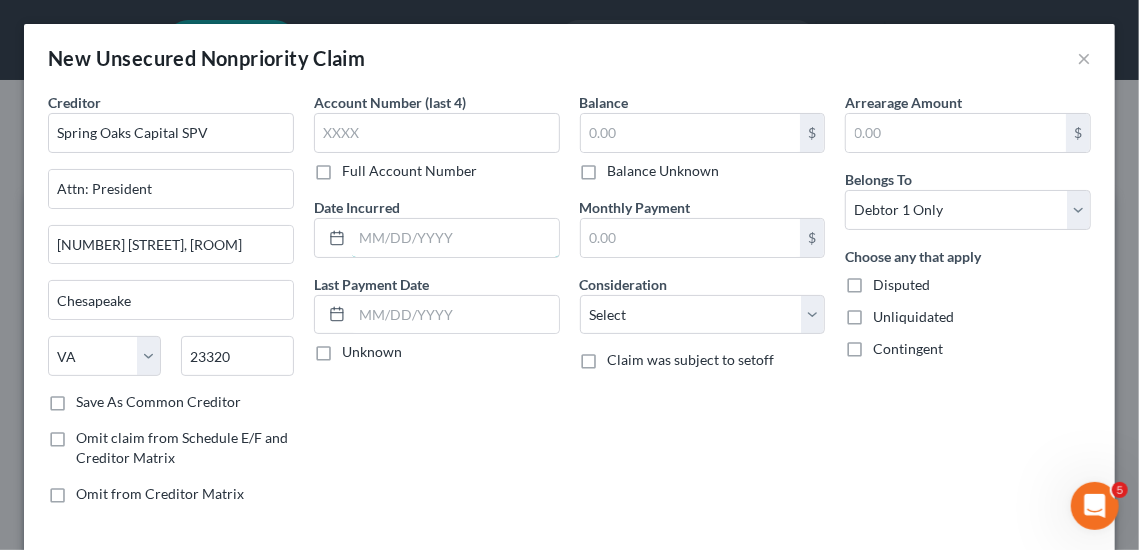 click at bounding box center (455, 238) 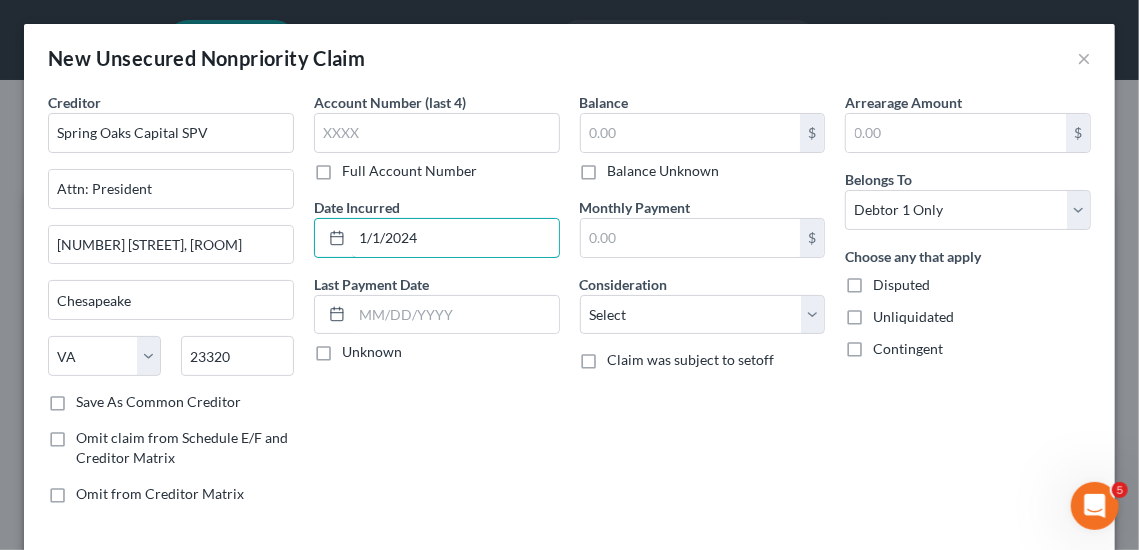 type on "1/1/2024" 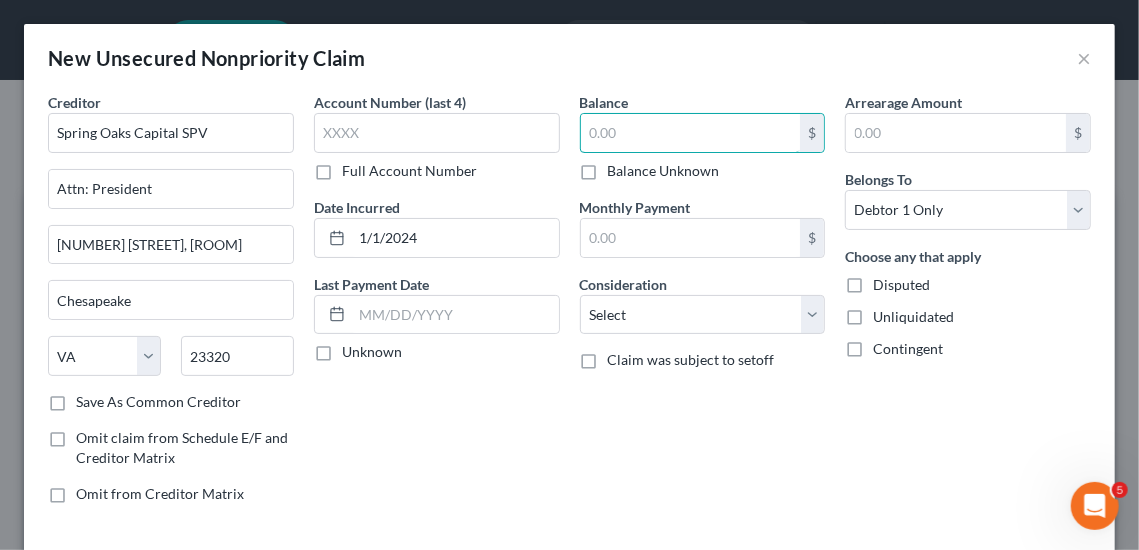 click at bounding box center [691, 133] 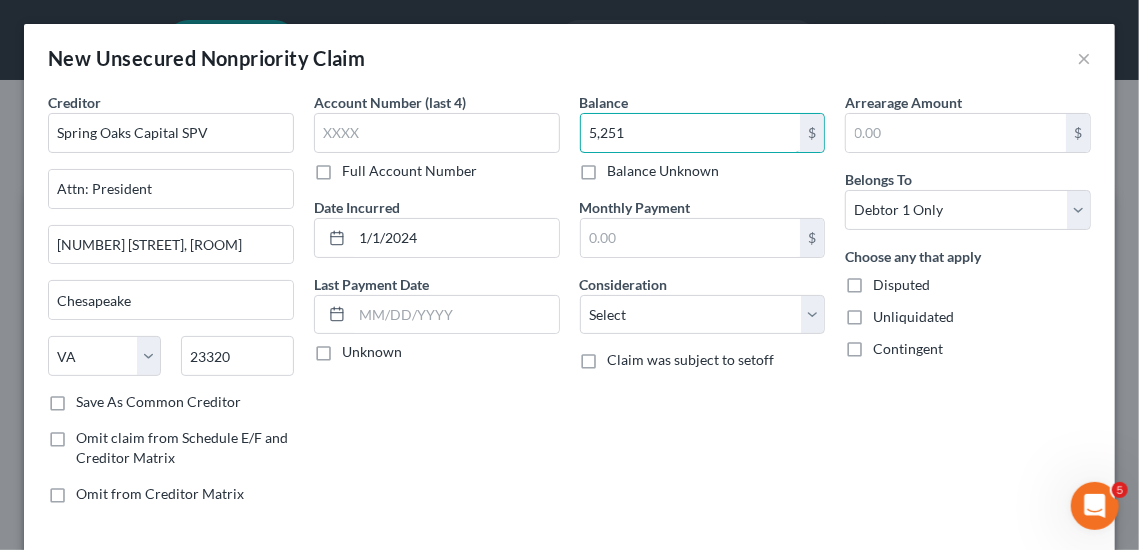 type on "5,251" 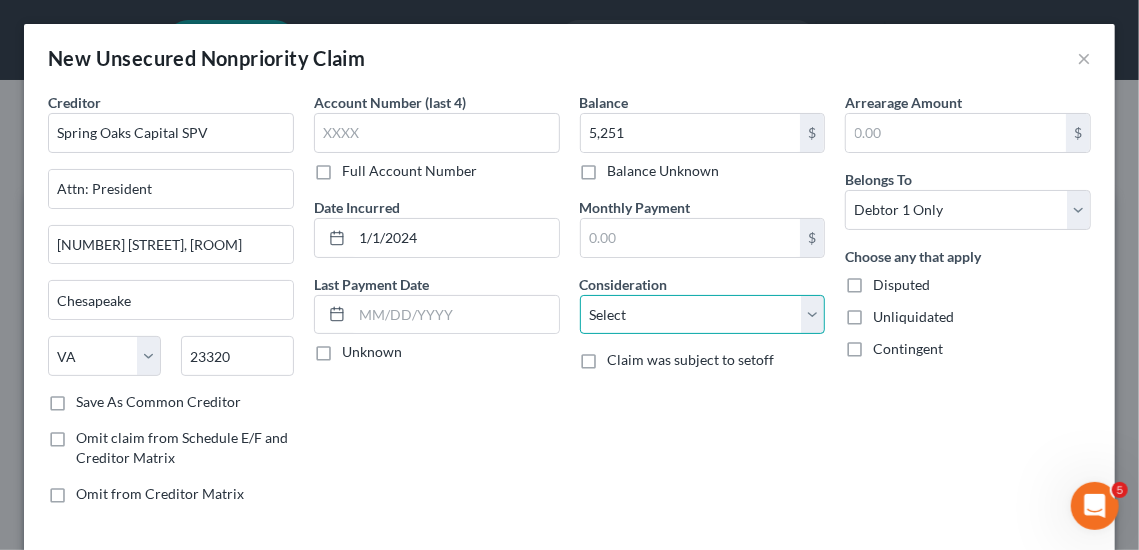 click on "Select Cable / Satellite Services Collection Agency Credit Card Debt Debt Counseling / Attorneys Deficiency Balance Domestic Support Obligations Home / Car Repairs Income Taxes Judgment Liens Medical Services Monies Loaned / Advanced Mortgage Obligation From Divorce Or Separation Obligation To Pensions Other Overdrawn Bank Account Promised To Help Pay Creditors Student Loans Suppliers And Vendors Telephone / Internet Services Utility Services" at bounding box center [703, 315] 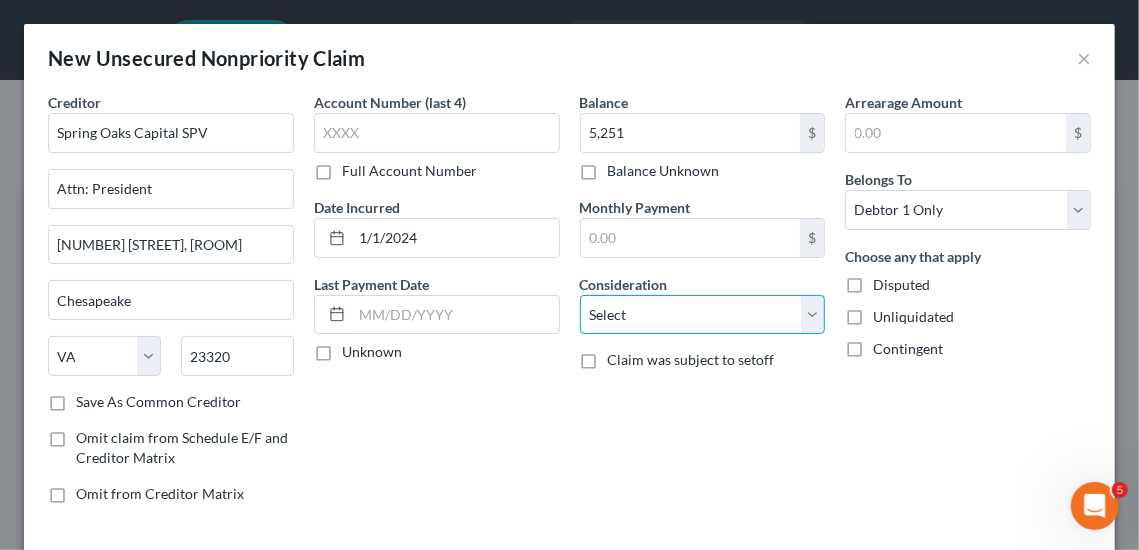 select on "10" 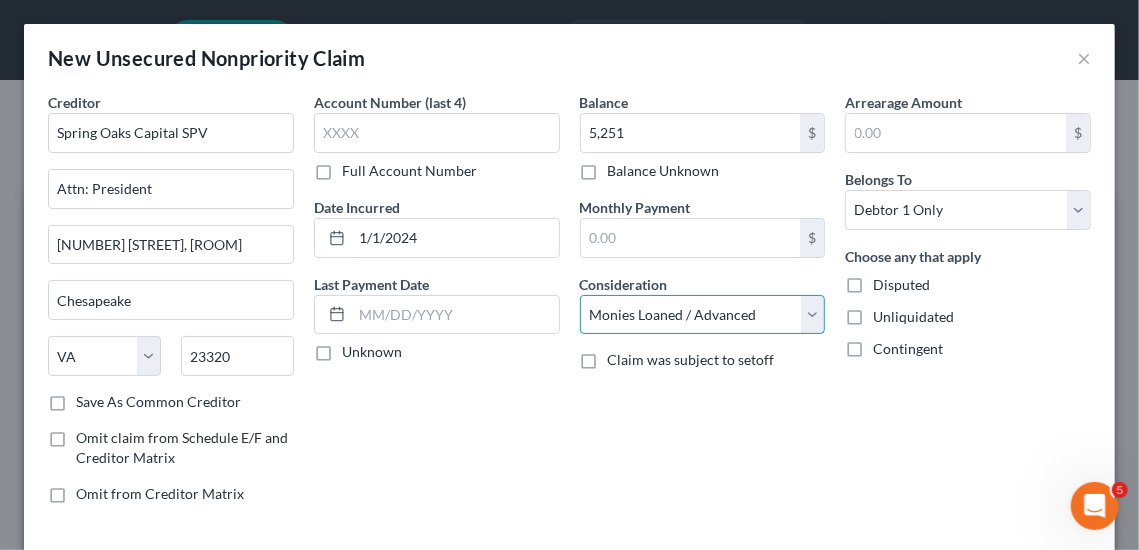 click on "Select Cable / Satellite Services Collection Agency Credit Card Debt Debt Counseling / Attorneys Deficiency Balance Domestic Support Obligations Home / Car Repairs Income Taxes Judgment Liens Medical Services Monies Loaned / Advanced Mortgage Obligation From Divorce Or Separation Obligation To Pensions Other Overdrawn Bank Account Promised To Help Pay Creditors Student Loans Suppliers And Vendors Telephone / Internet Services Utility Services" at bounding box center [703, 315] 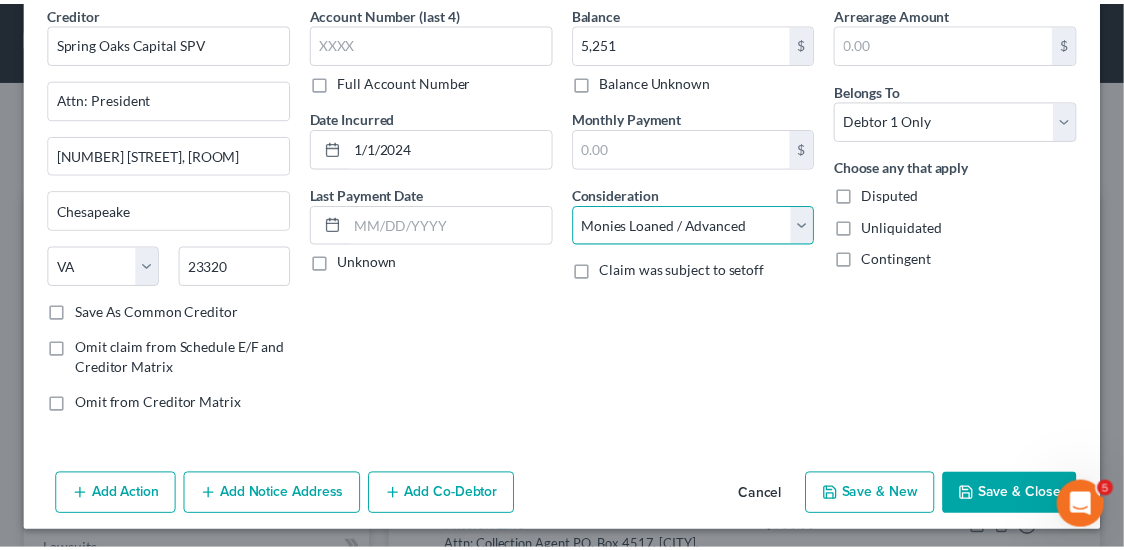 scroll, scrollTop: 92, scrollLeft: 0, axis: vertical 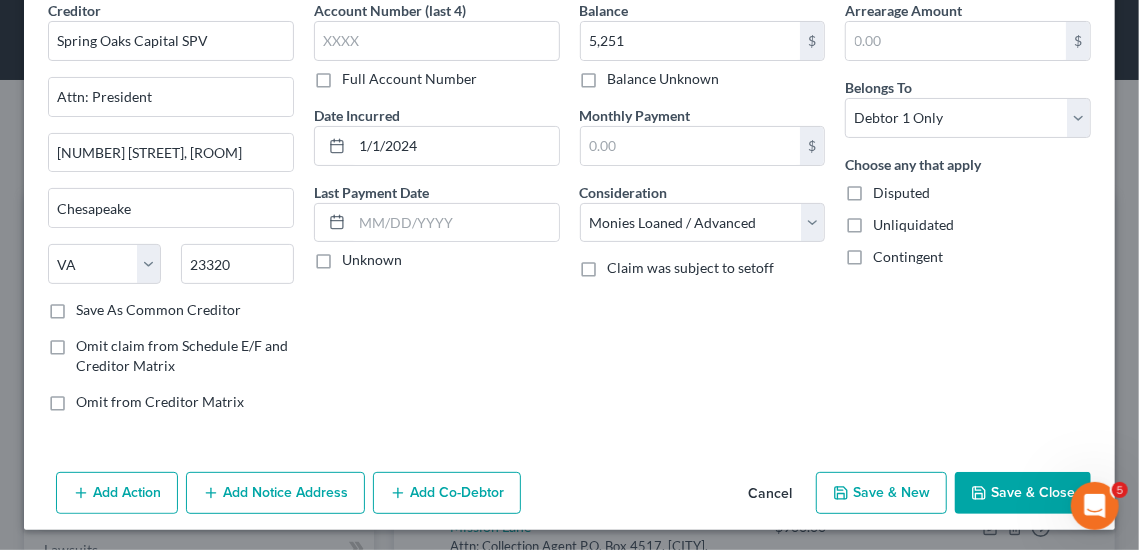 click 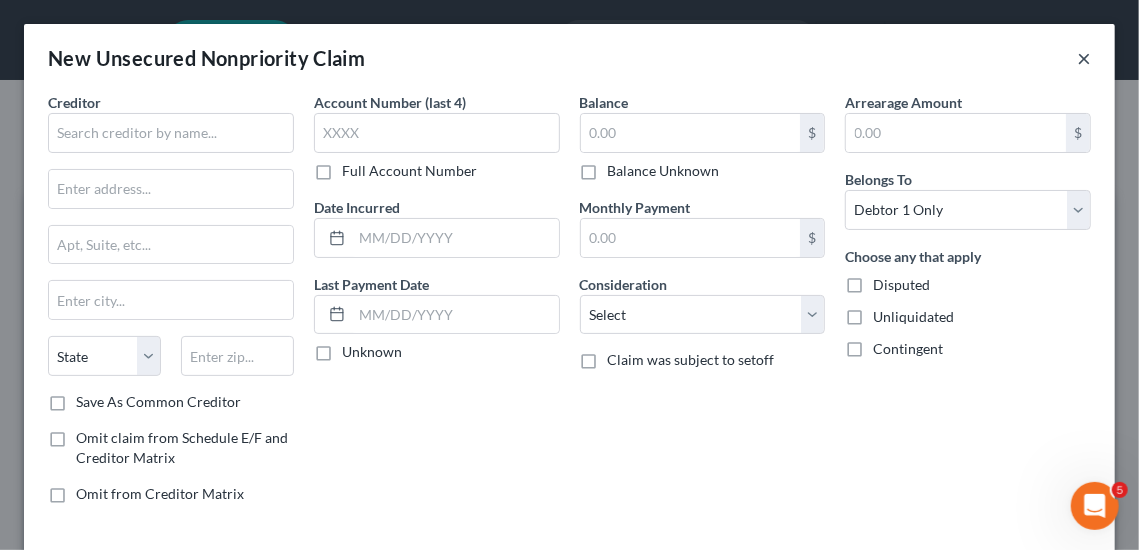 click on "×" at bounding box center (1084, 58) 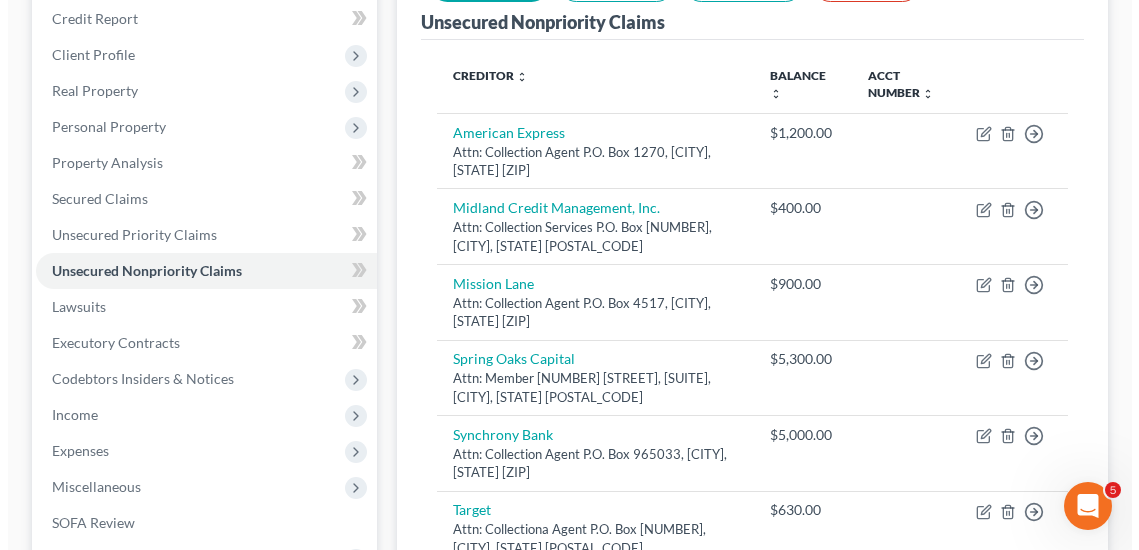 scroll, scrollTop: 0, scrollLeft: 0, axis: both 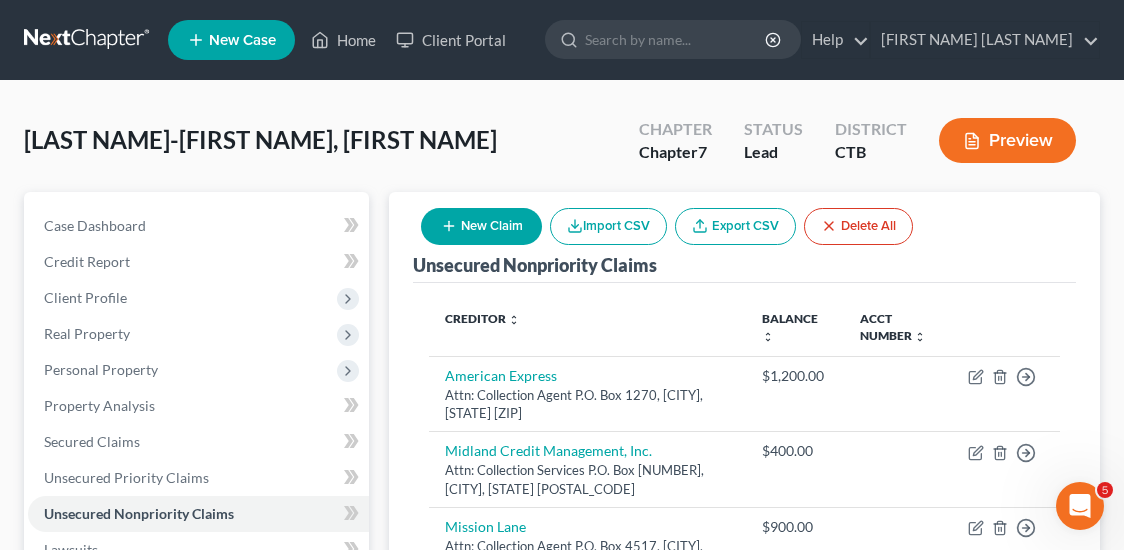 click on "New Claim" at bounding box center [481, 226] 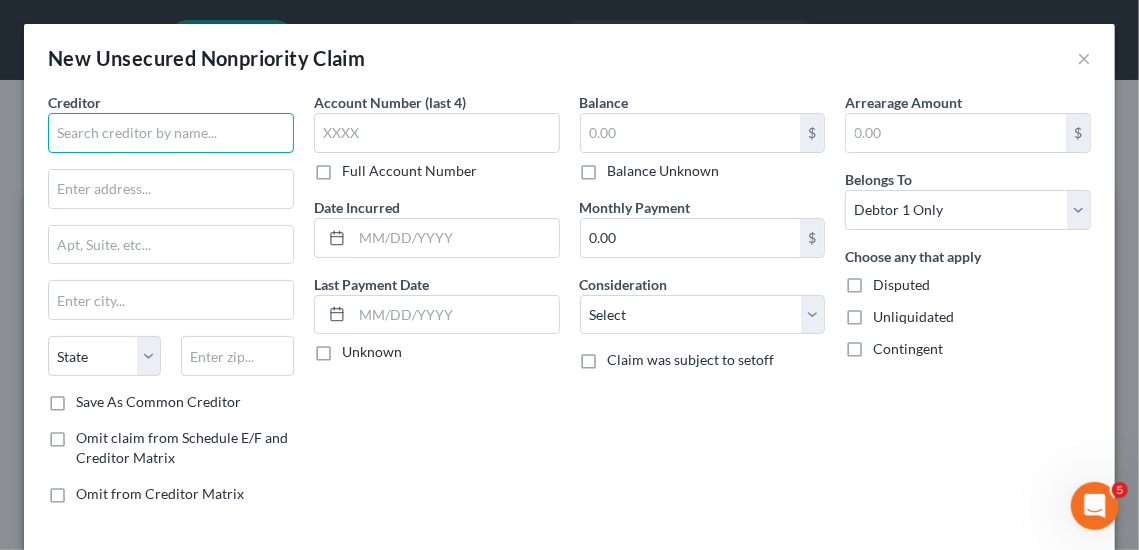 click at bounding box center [171, 133] 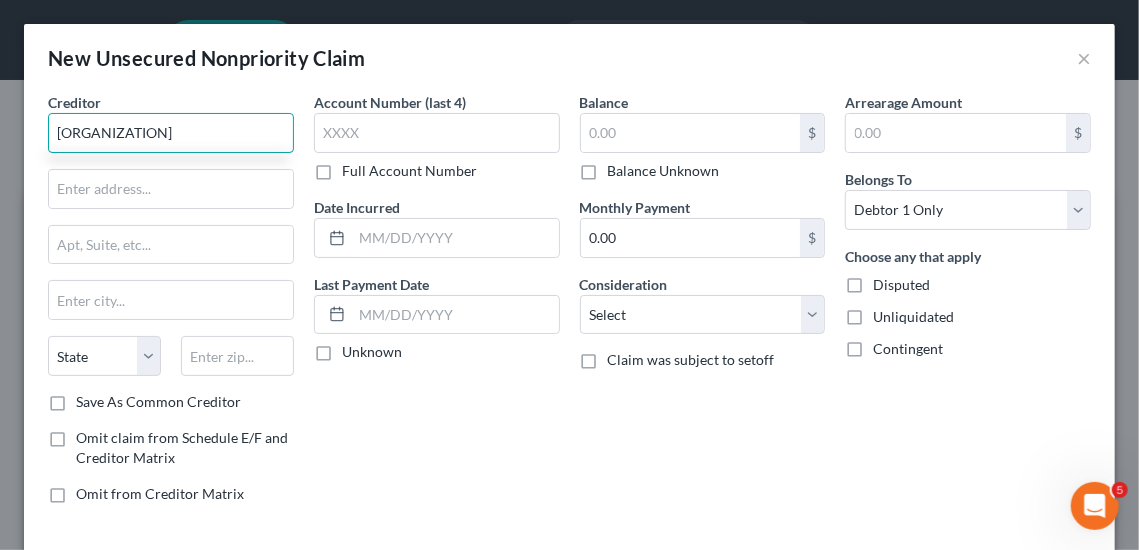 type on "[ORGANIZATION]" 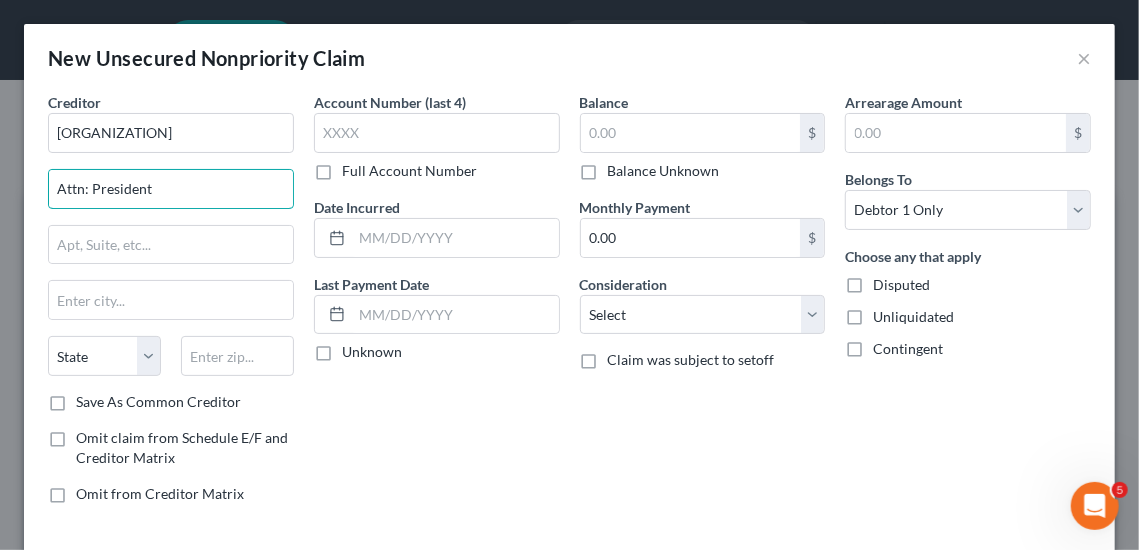 type on "Attn: President" 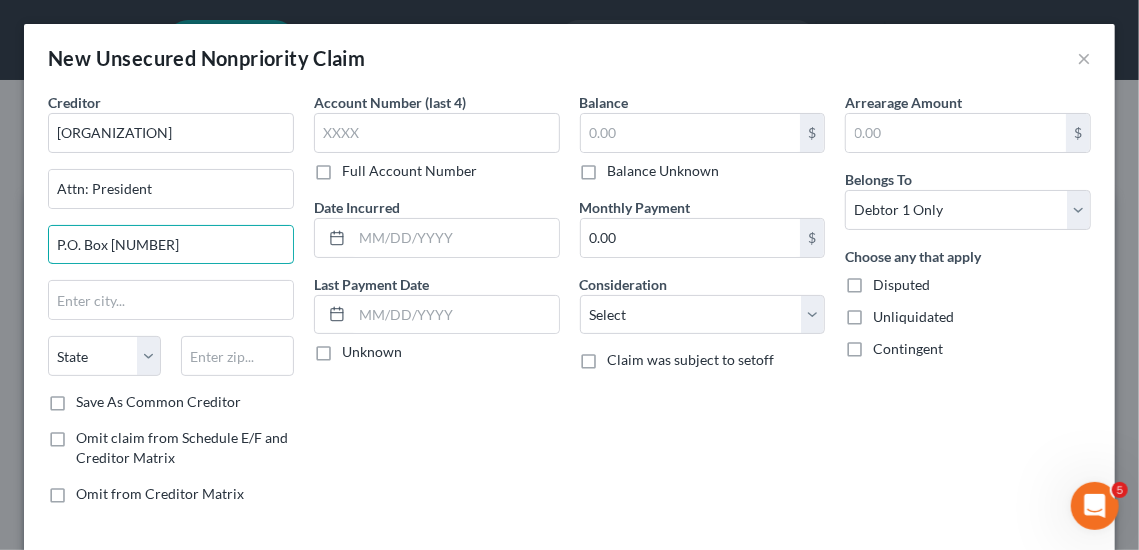 type on "P.O. Box [NUMBER]" 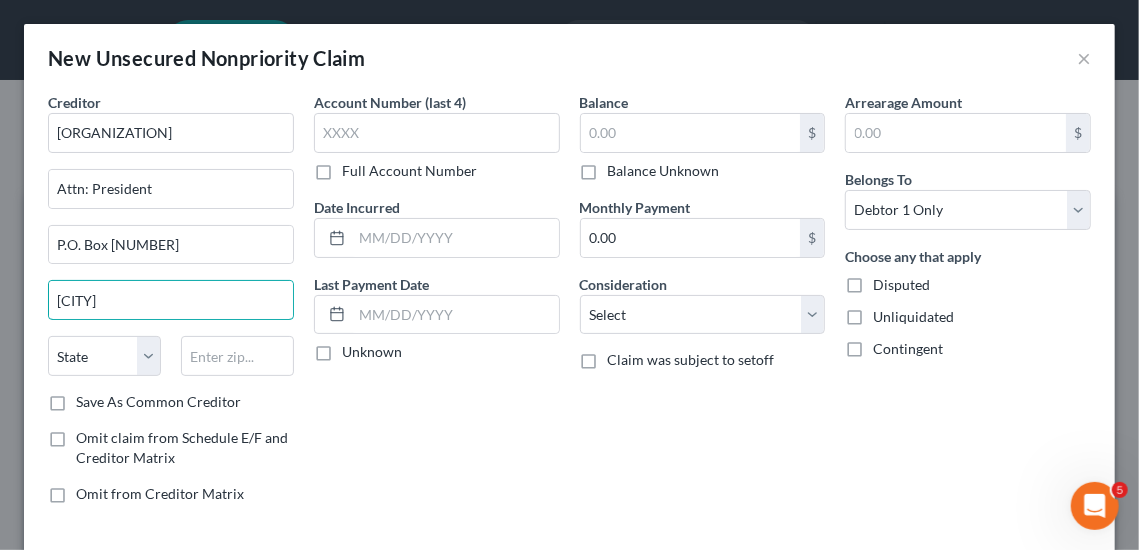 type on "[CITY]" 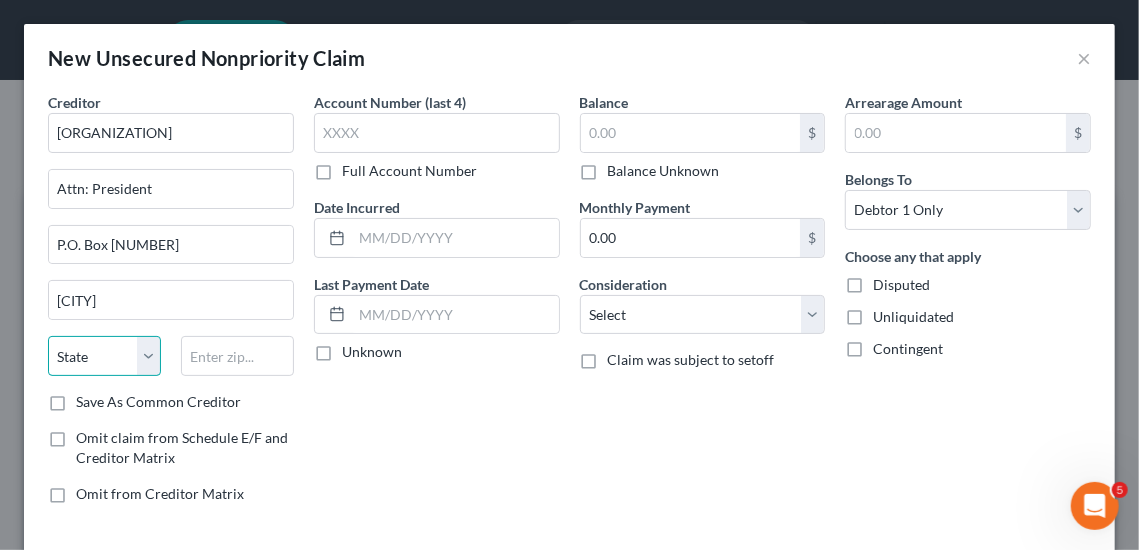 select on "39" 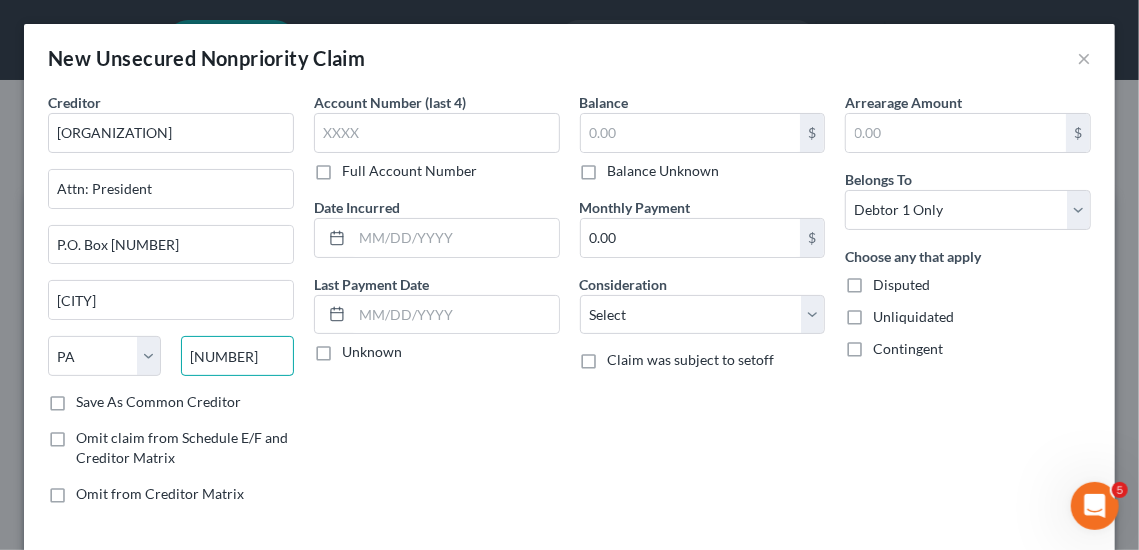 type on "[NUMBER]" 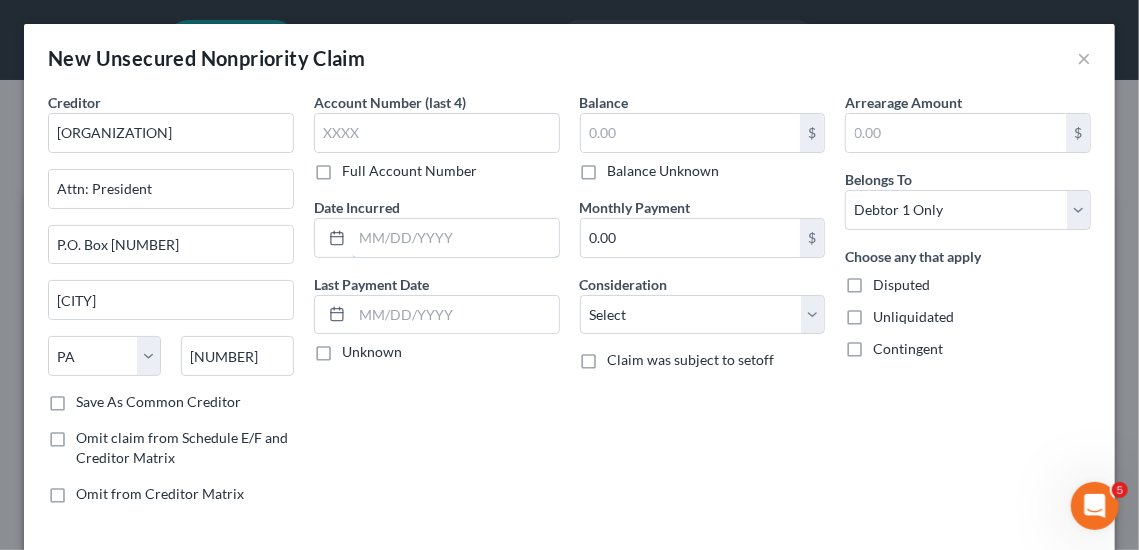 click at bounding box center (455, 238) 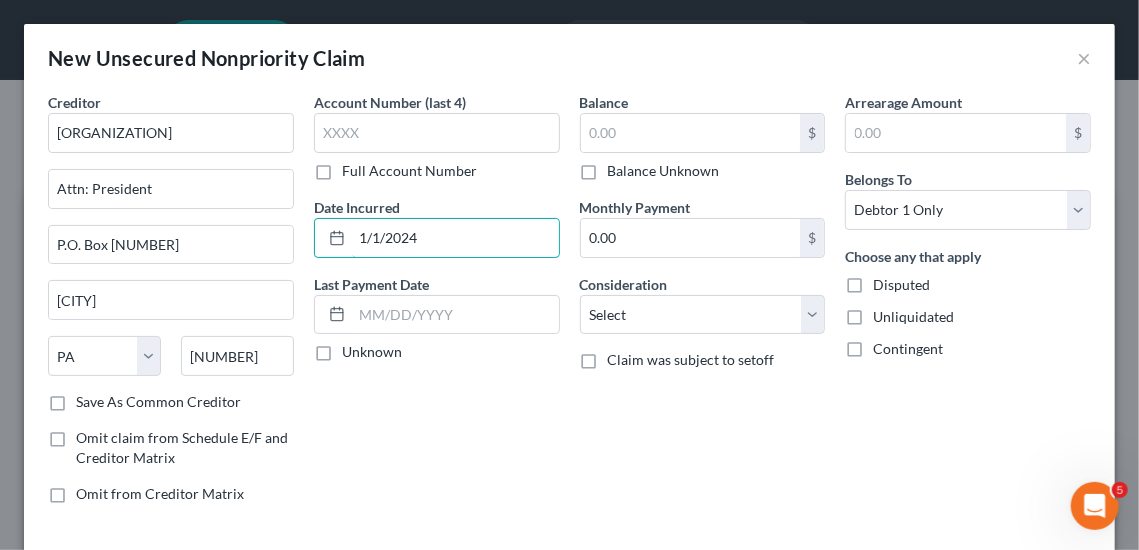 type on "1/1/2024" 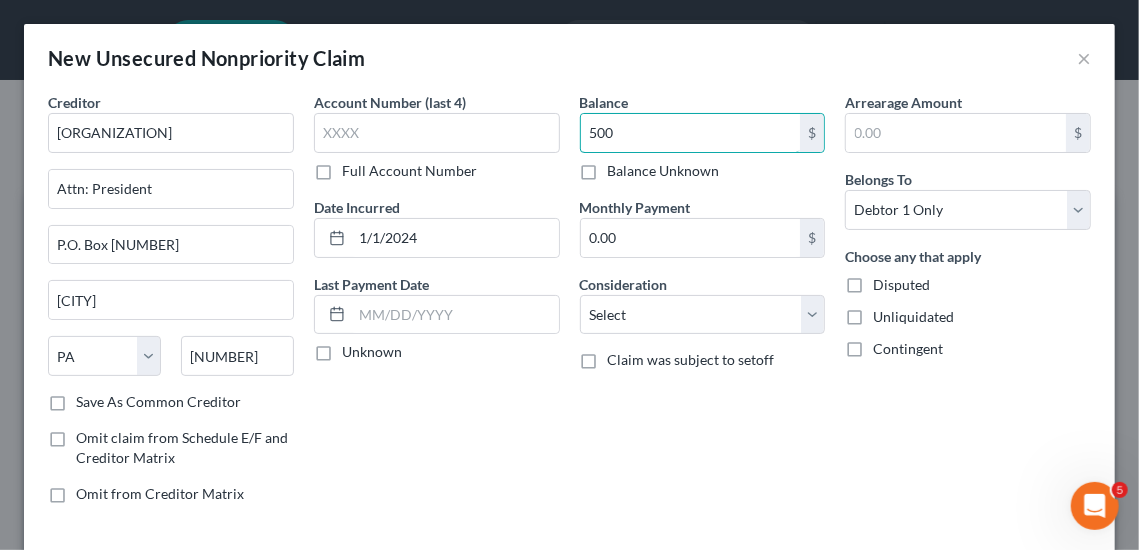 type on "500" 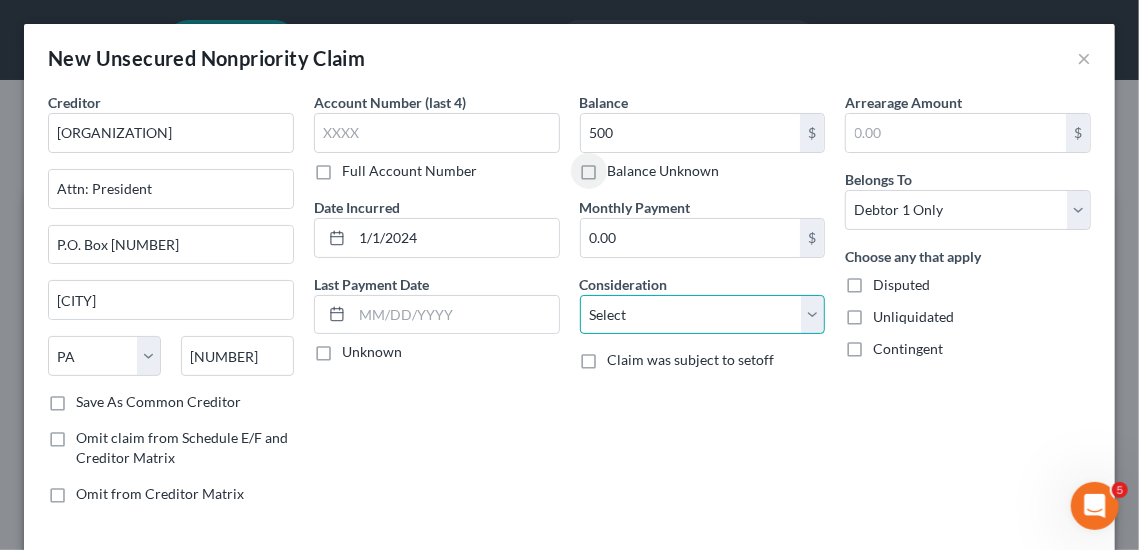 click on "Select Cable / Satellite Services Collection Agency Credit Card Debt Debt Counseling / Attorneys Deficiency Balance Domestic Support Obligations Home / Car Repairs Income Taxes Judgment Liens Medical Services Monies Loaned / Advanced Mortgage Obligation From Divorce Or Separation Obligation To Pensions Other Overdrawn Bank Account Promised To Help Pay Creditors Student Loans Suppliers And Vendors Telephone / Internet Services Utility Services" at bounding box center [703, 315] 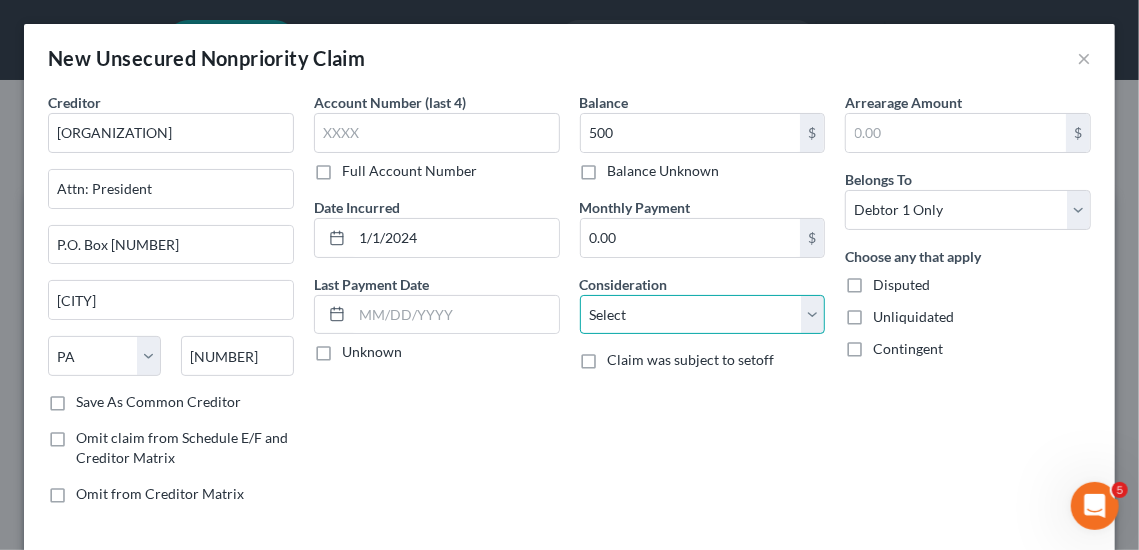 select on "9" 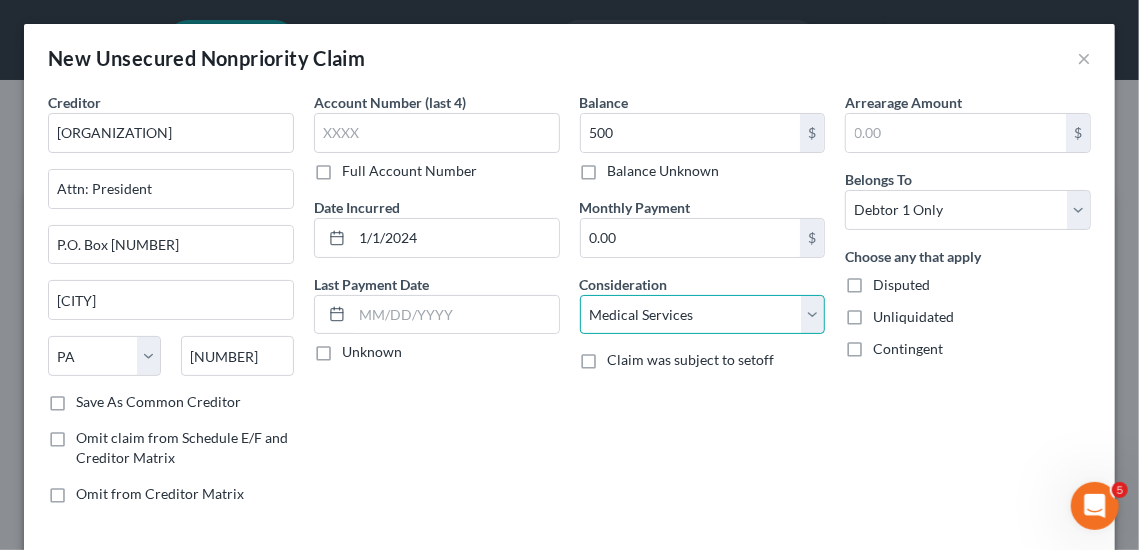 click on "Select Cable / Satellite Services Collection Agency Credit Card Debt Debt Counseling / Attorneys Deficiency Balance Domestic Support Obligations Home / Car Repairs Income Taxes Judgment Liens Medical Services Monies Loaned / Advanced Mortgage Obligation From Divorce Or Separation Obligation To Pensions Other Overdrawn Bank Account Promised To Help Pay Creditors Student Loans Suppliers And Vendors Telephone / Internet Services Utility Services" at bounding box center (703, 315) 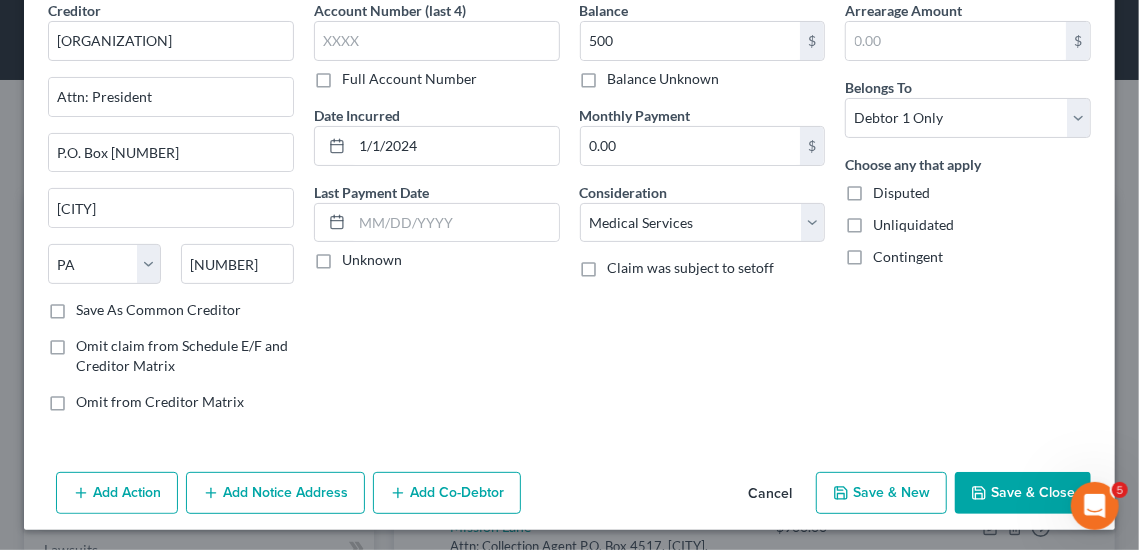 click on "Save & New" at bounding box center [881, 493] 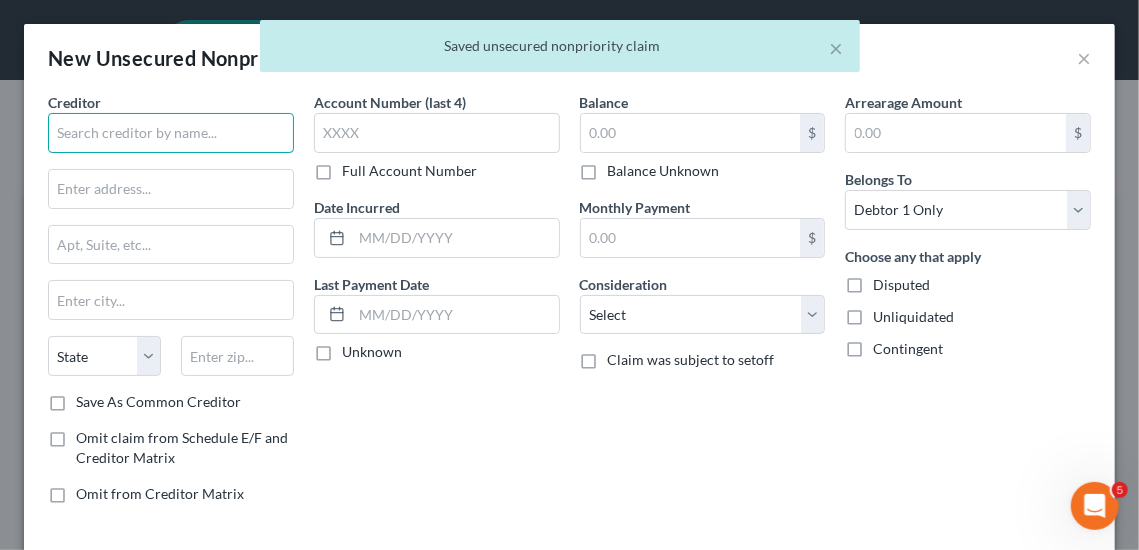 click at bounding box center [171, 133] 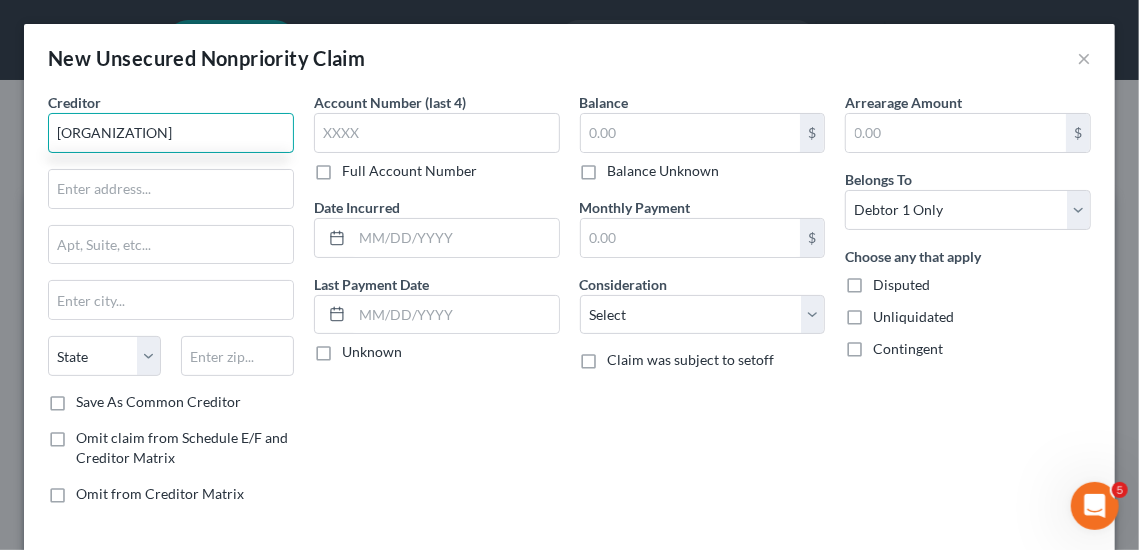 type on "[ORGANIZATION]" 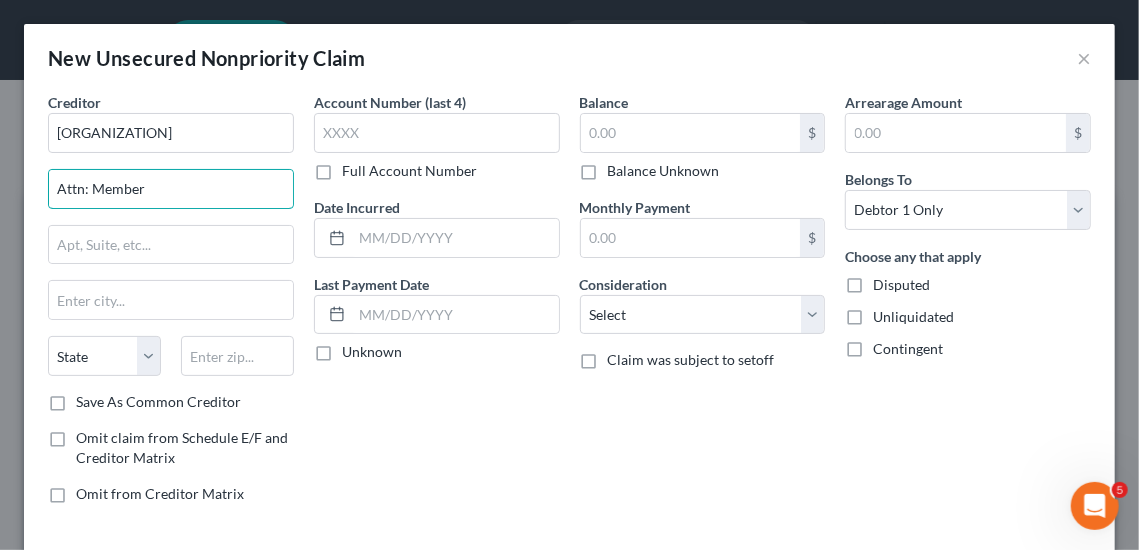 type on "Attn: Member" 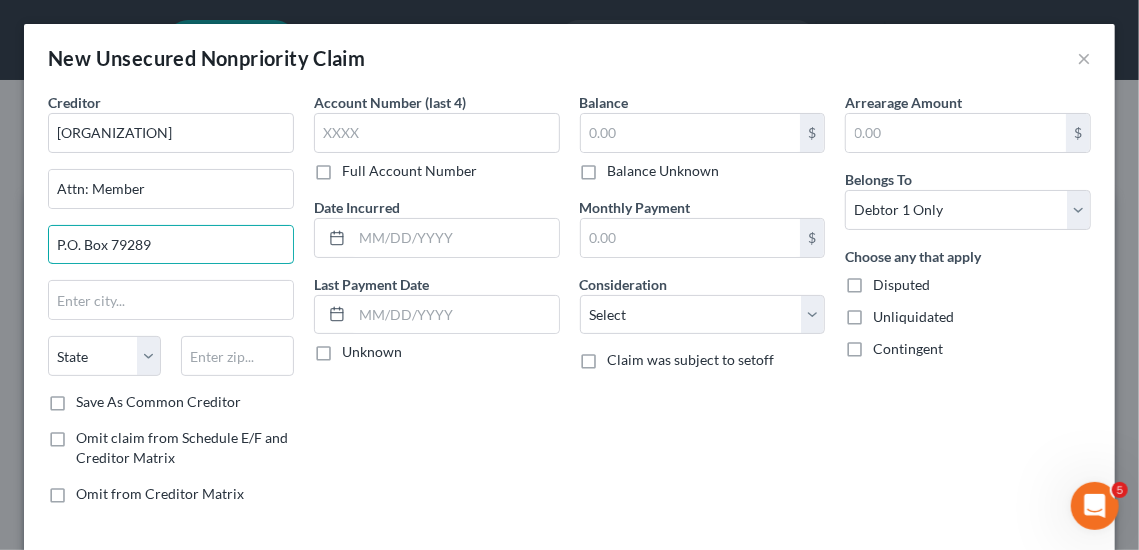 type on "P.O. Box 79289" 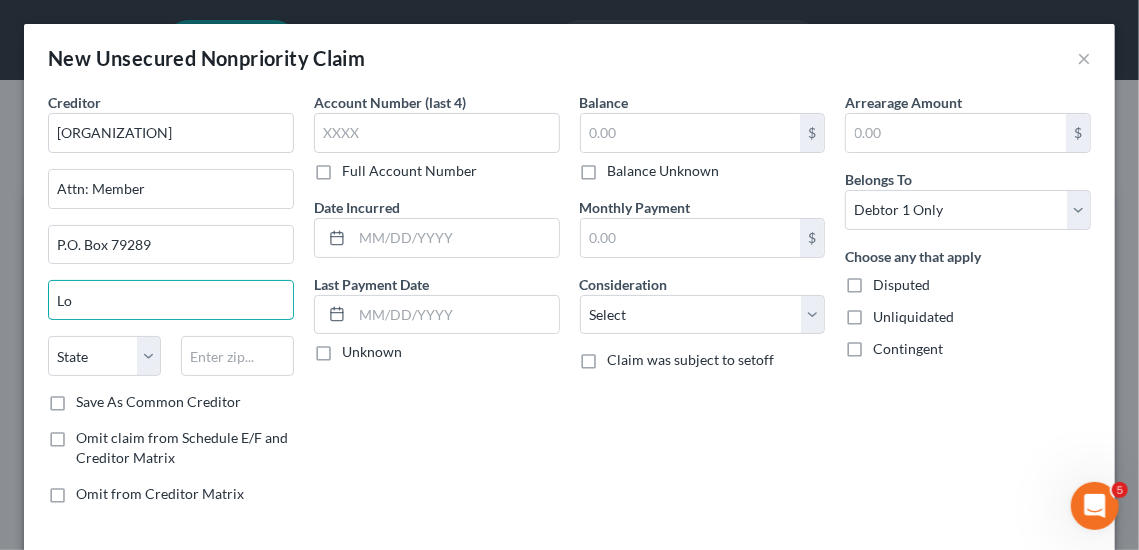 type on "L" 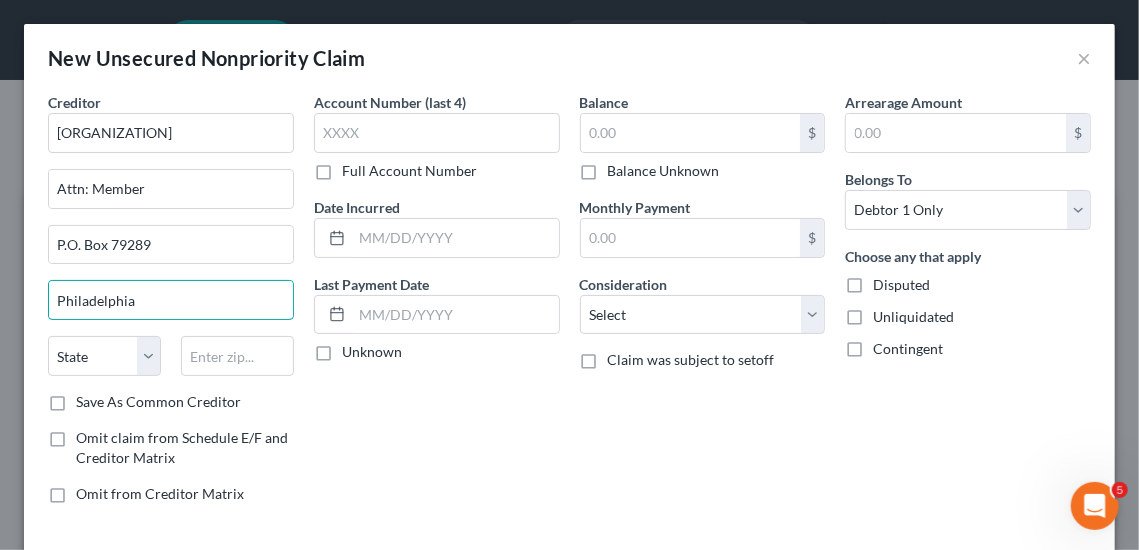 type on "Philadelphia" 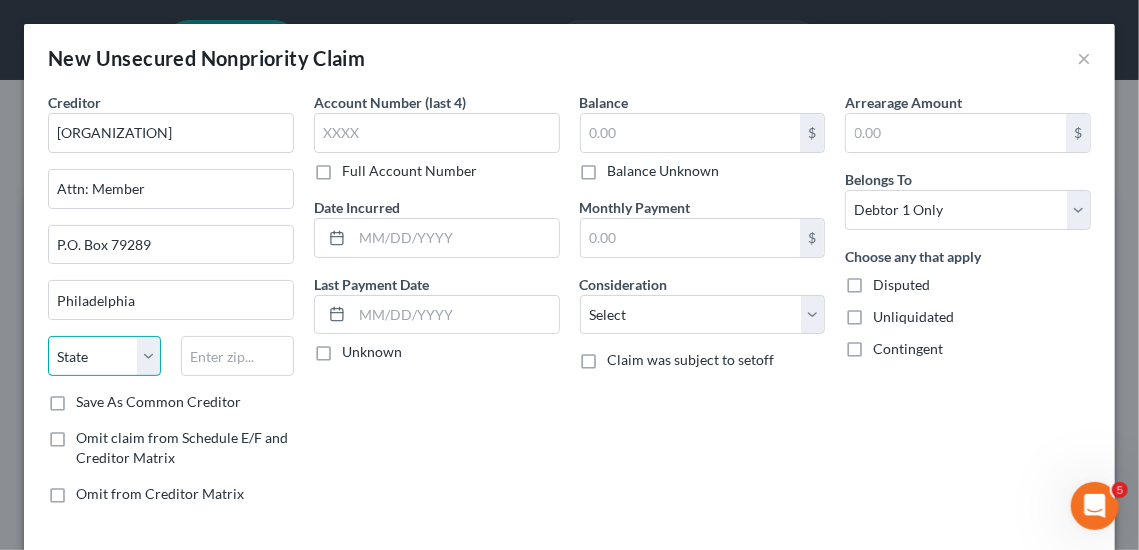 select on "39" 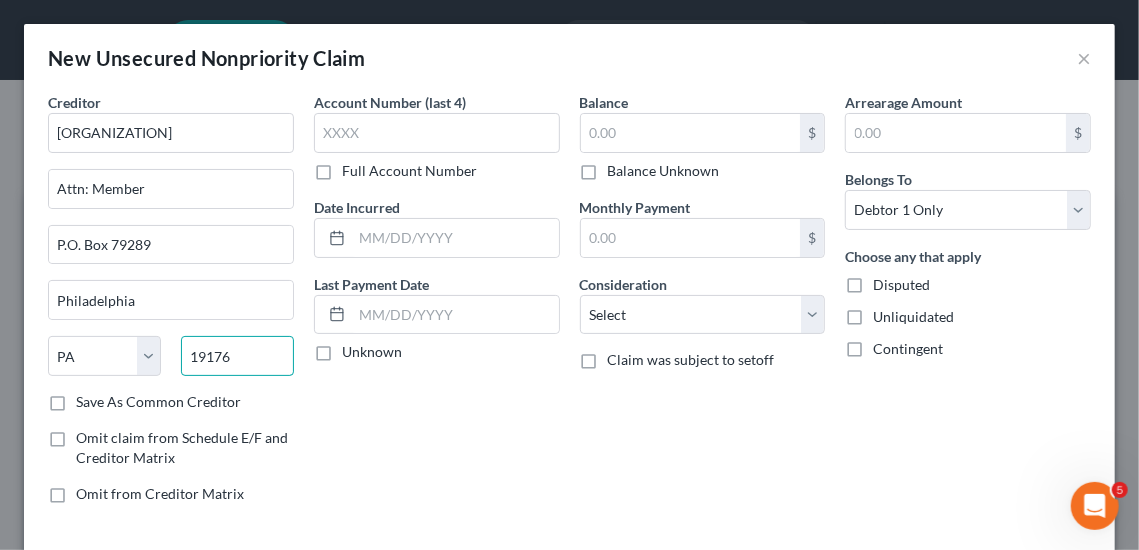 type on "19176" 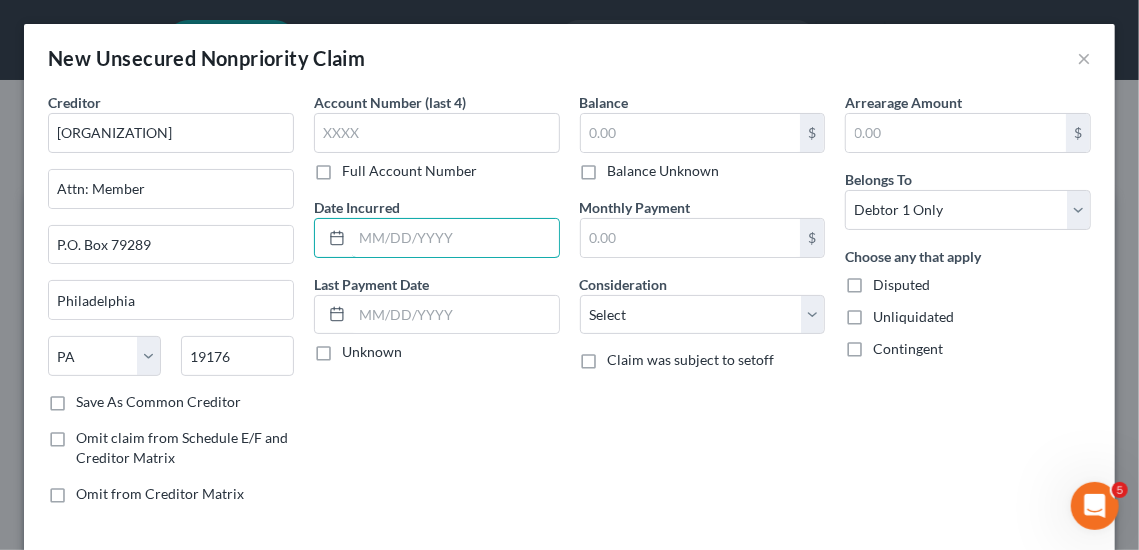 click at bounding box center [455, 238] 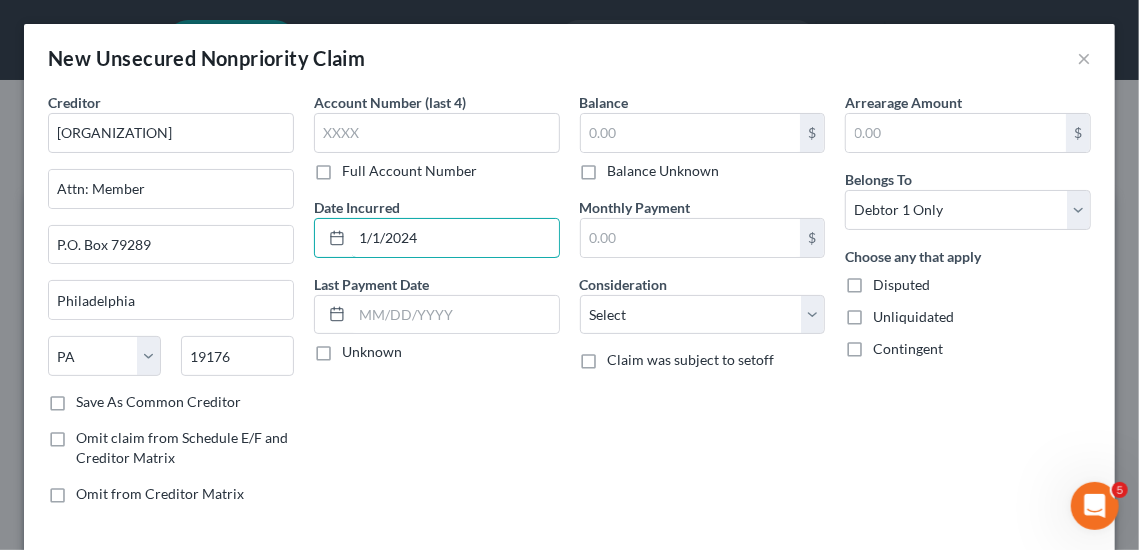 type on "1/1/2024" 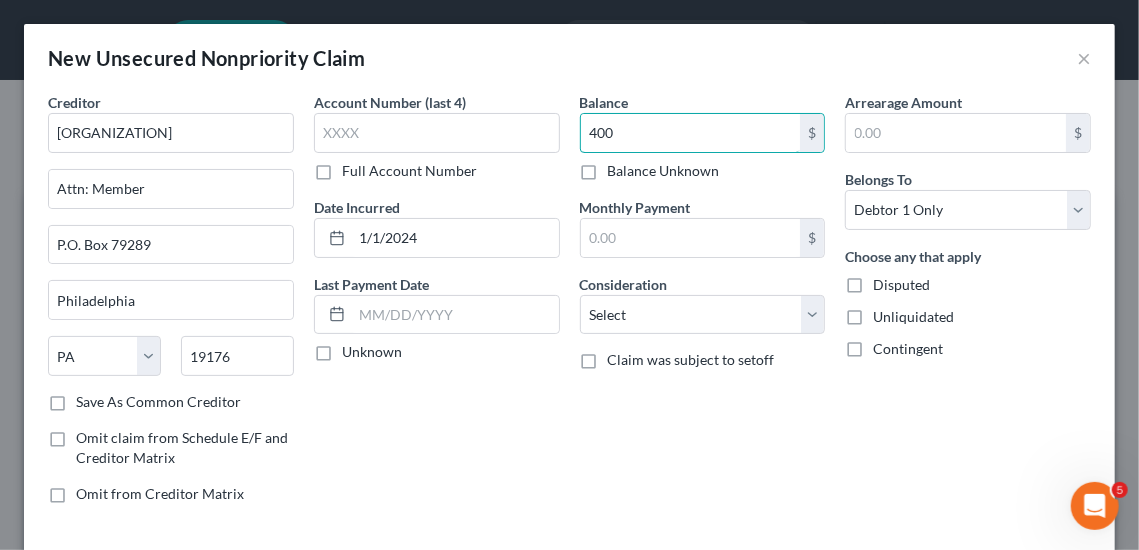 type on "400" 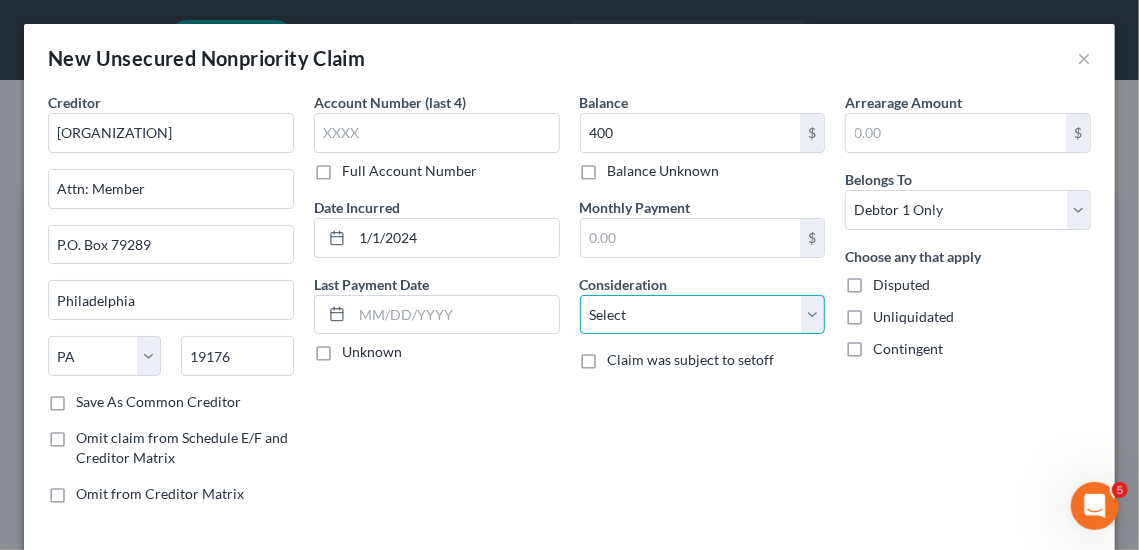 click on "Select Cable / Satellite Services Collection Agency Credit Card Debt Debt Counseling / Attorneys Deficiency Balance Domestic Support Obligations Home / Car Repairs Income Taxes Judgment Liens Medical Services Monies Loaned / Advanced Mortgage Obligation From Divorce Or Separation Obligation To Pensions Other Overdrawn Bank Account Promised To Help Pay Creditors Student Loans Suppliers And Vendors Telephone / Internet Services Utility Services" at bounding box center (703, 315) 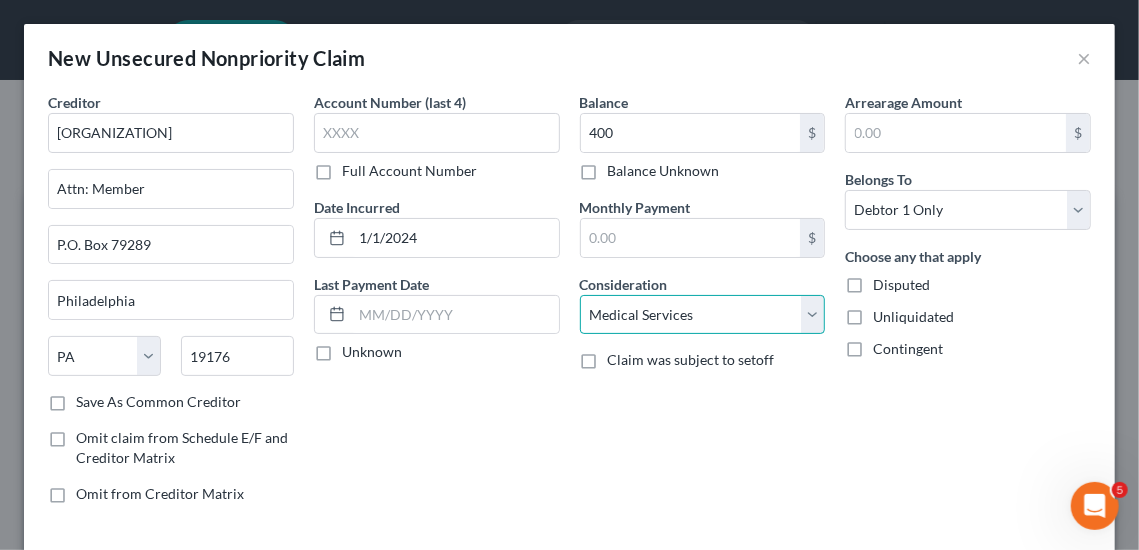 click on "Select Cable / Satellite Services Collection Agency Credit Card Debt Debt Counseling / Attorneys Deficiency Balance Domestic Support Obligations Home / Car Repairs Income Taxes Judgment Liens Medical Services Monies Loaned / Advanced Mortgage Obligation From Divorce Or Separation Obligation To Pensions Other Overdrawn Bank Account Promised To Help Pay Creditors Student Loans Suppliers And Vendors Telephone / Internet Services Utility Services" at bounding box center [703, 315] 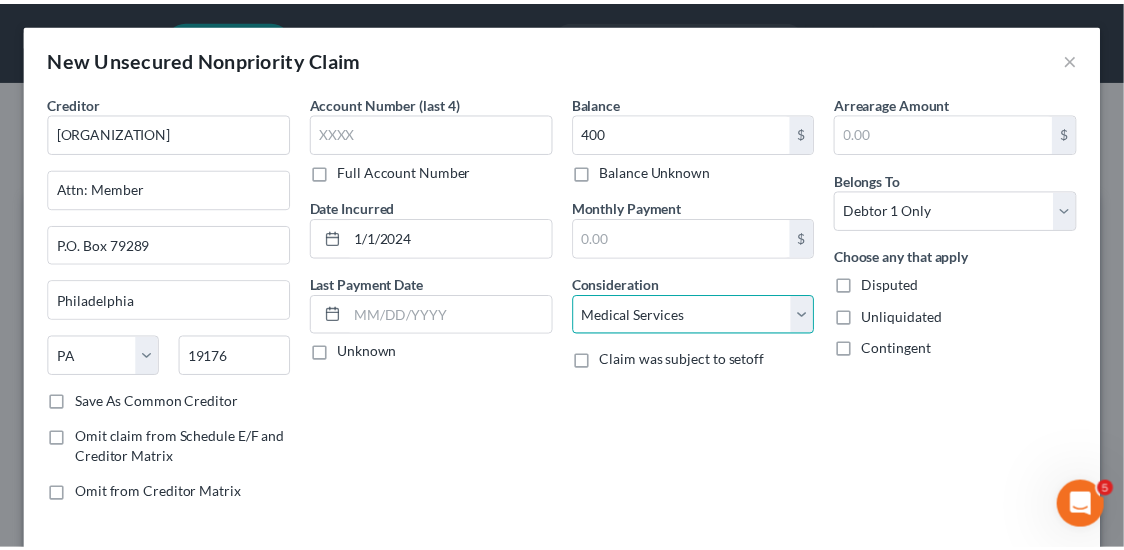 scroll, scrollTop: 92, scrollLeft: 0, axis: vertical 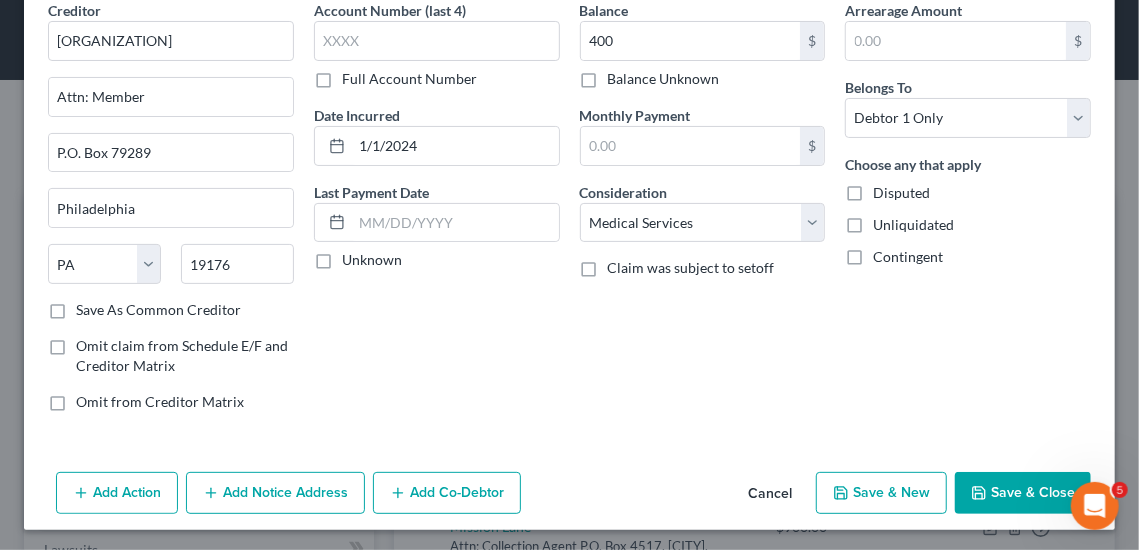 click on "Save & Close" at bounding box center [1023, 493] 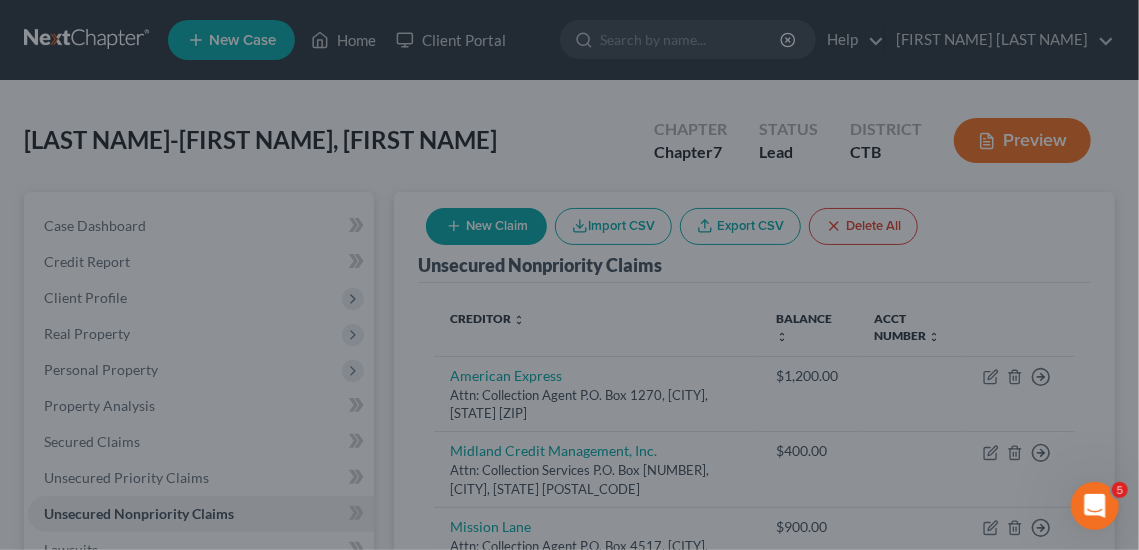 type on "400.00" 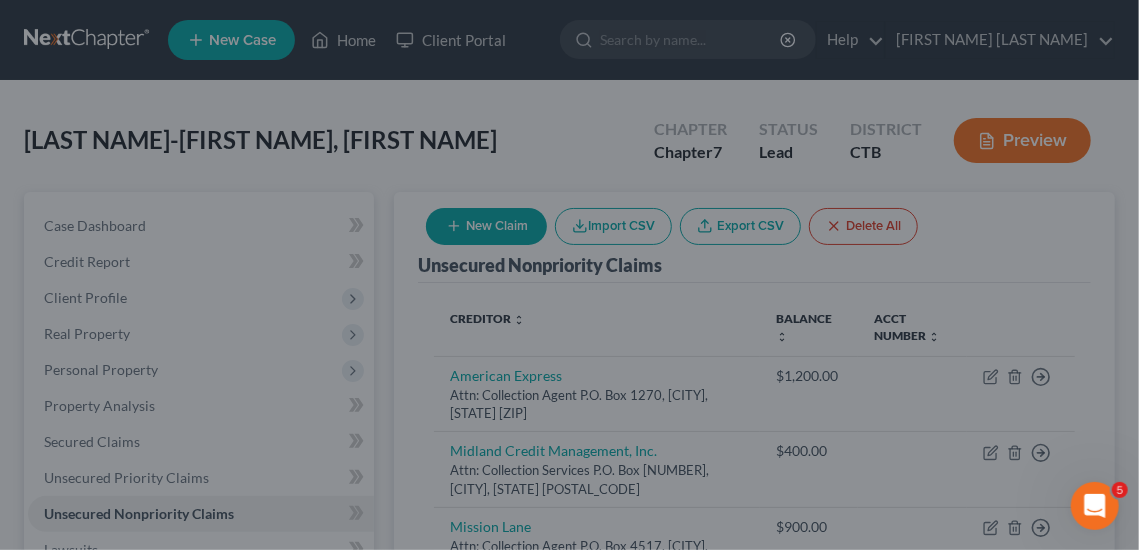 type on "0.00" 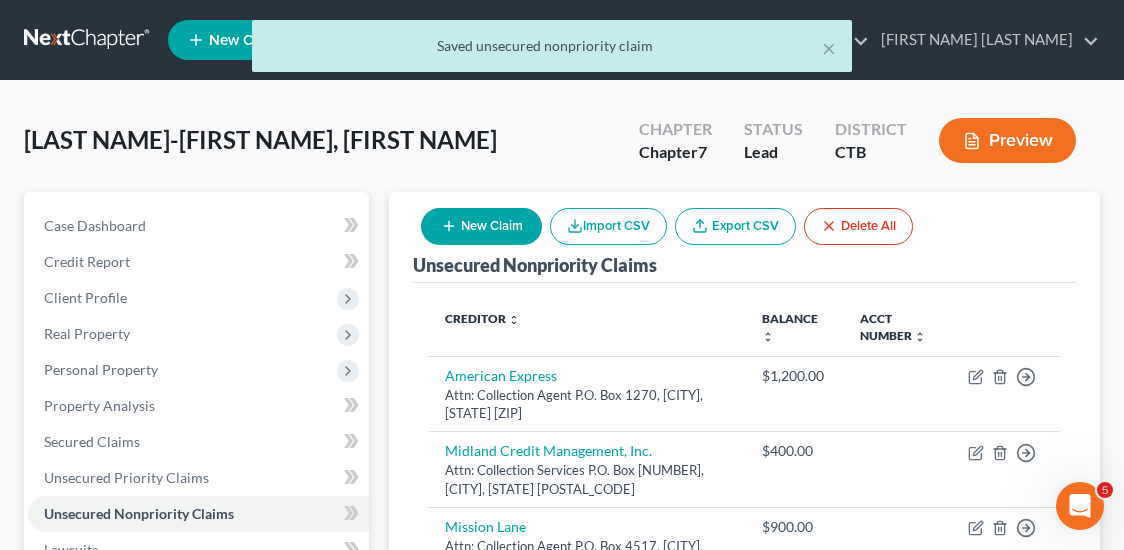 scroll, scrollTop: 333, scrollLeft: 0, axis: vertical 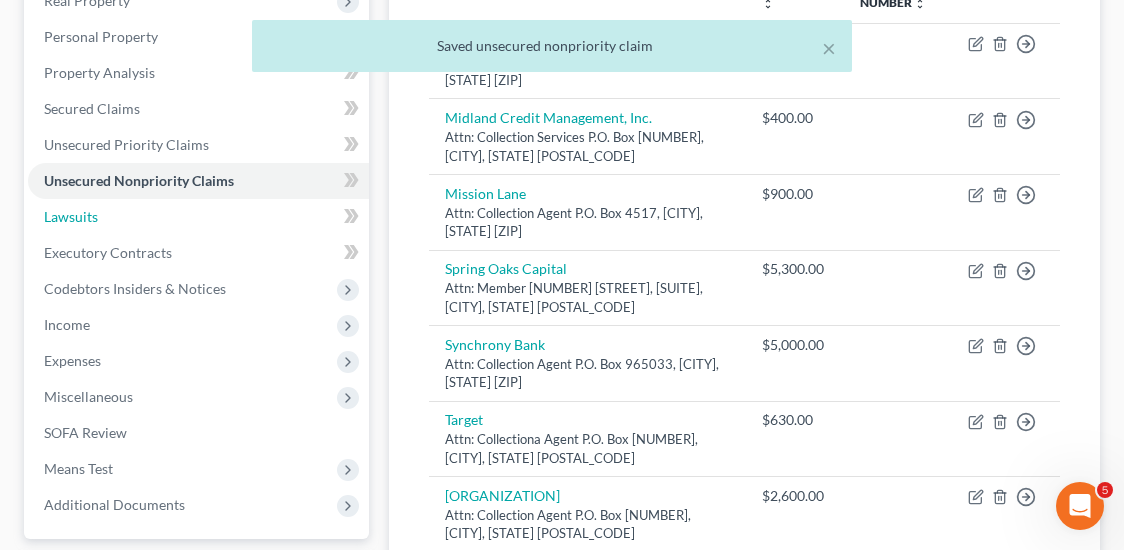 click on "Lawsuits" at bounding box center (198, 217) 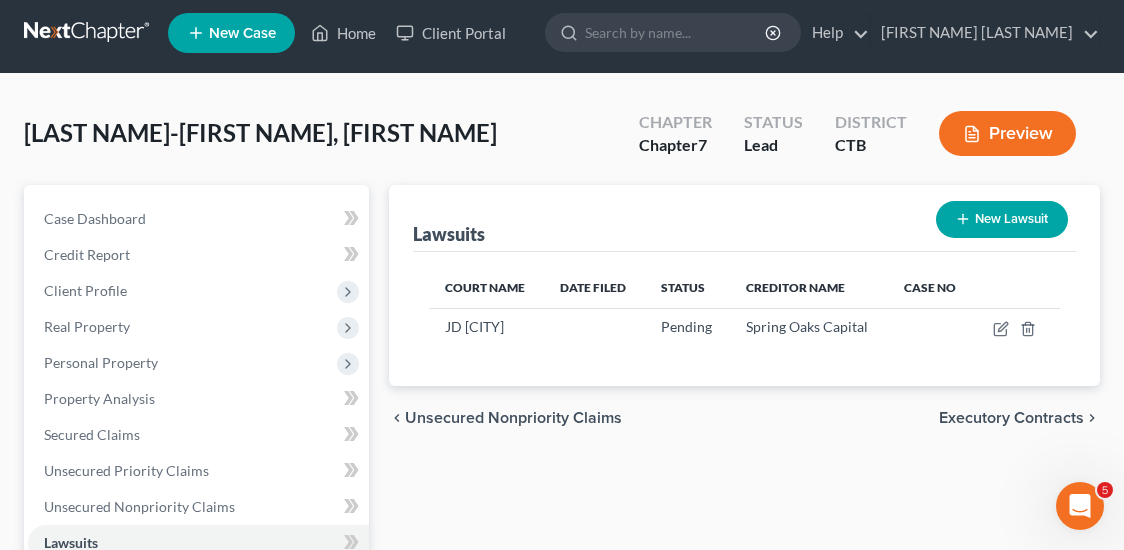 scroll, scrollTop: 0, scrollLeft: 0, axis: both 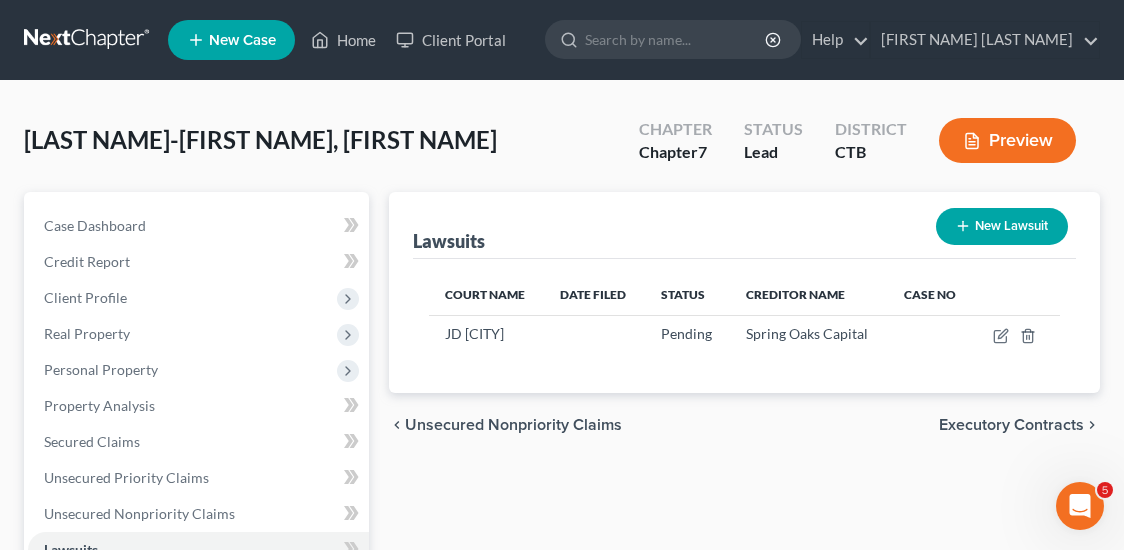 click on "New Lawsuit" at bounding box center (1002, 226) 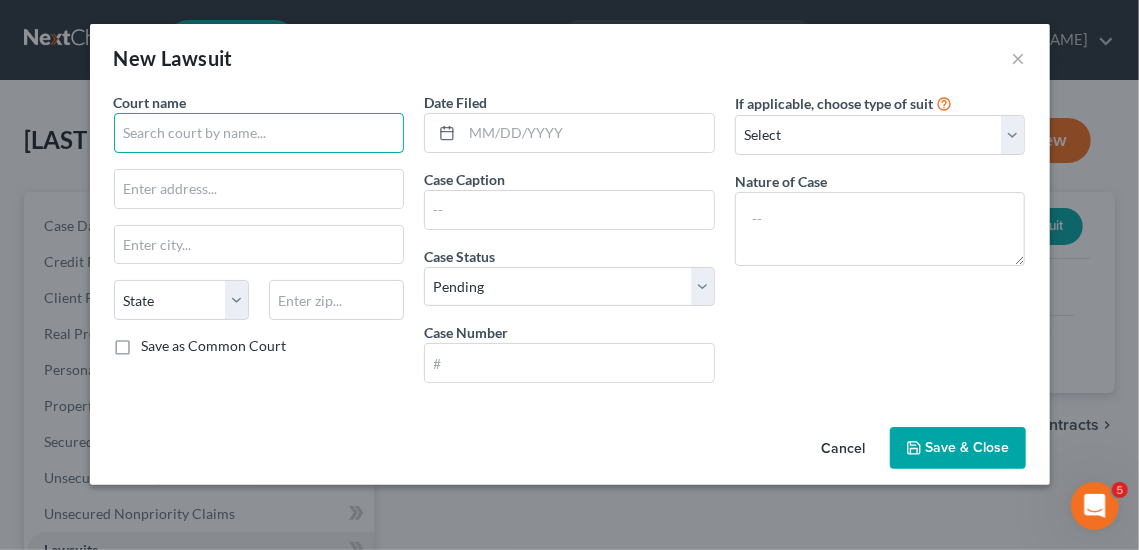 click at bounding box center (259, 133) 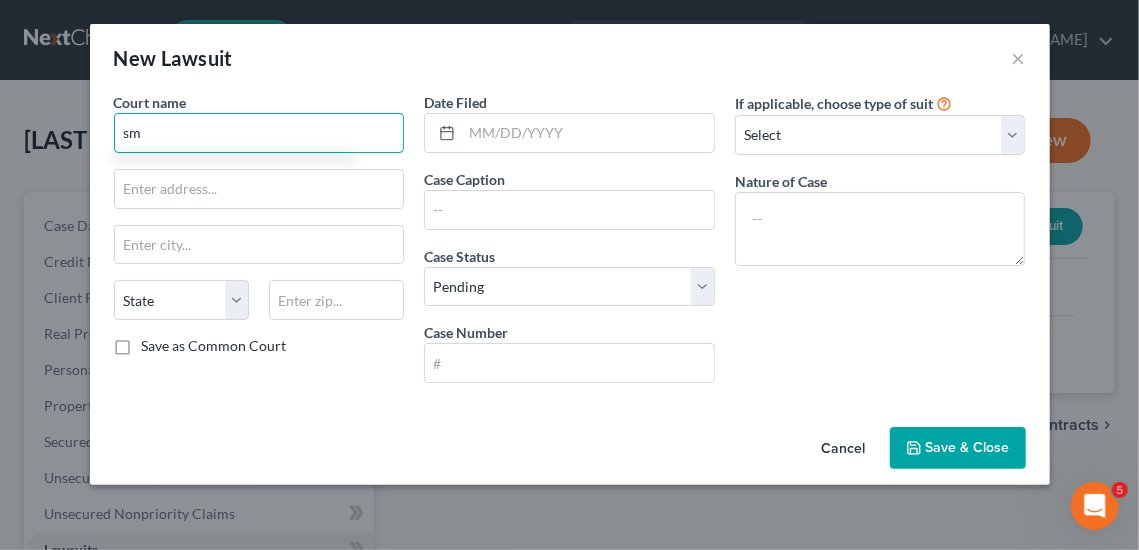 type on "sma" 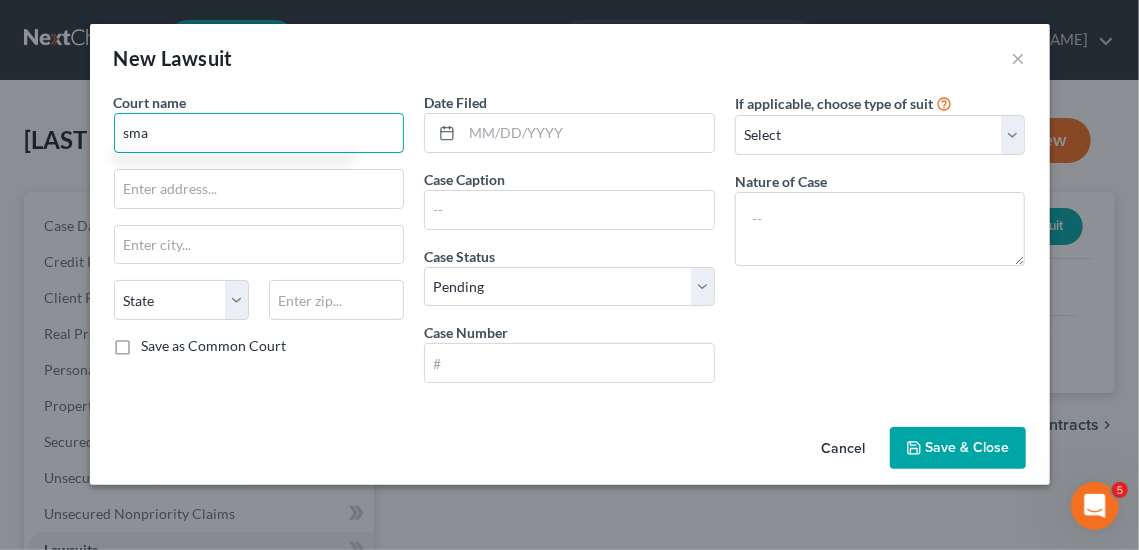 drag, startPoint x: 166, startPoint y: 133, endPoint x: 87, endPoint y: 127, distance: 79.22752 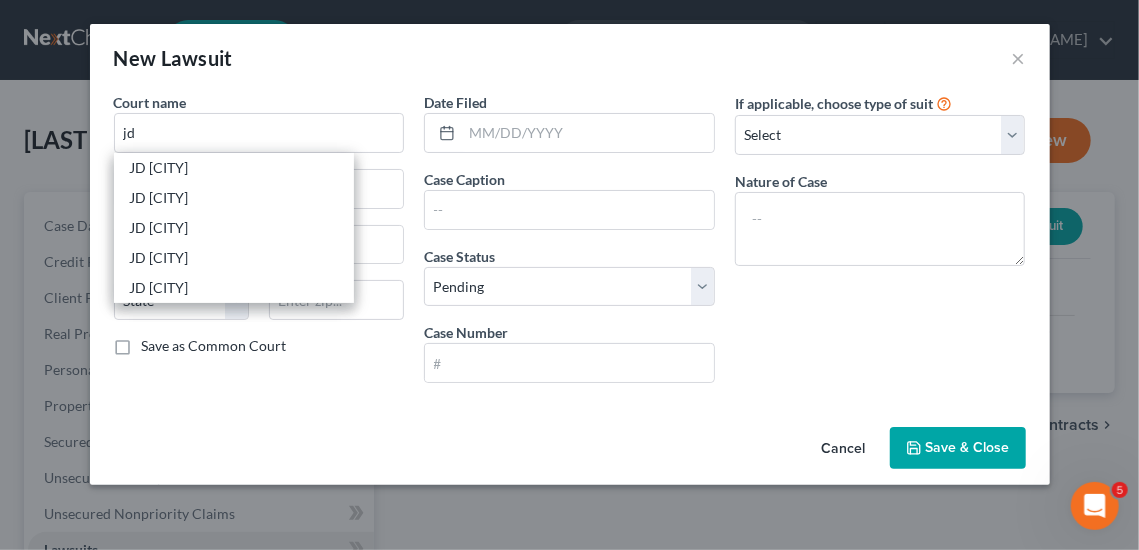 click on "JD [CITY]" at bounding box center [234, 288] 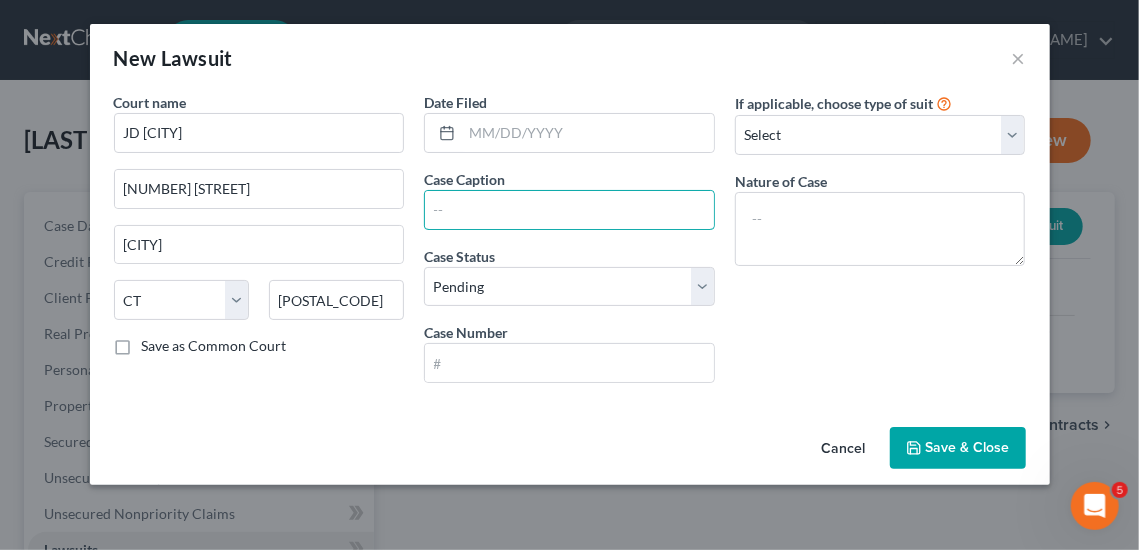 click at bounding box center [569, 210] 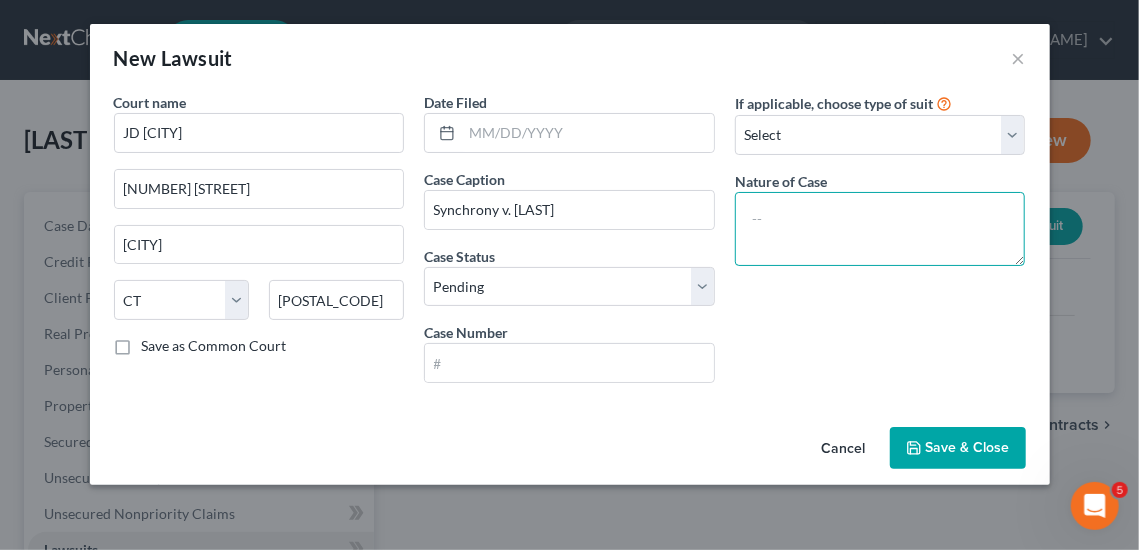 click at bounding box center [880, 229] 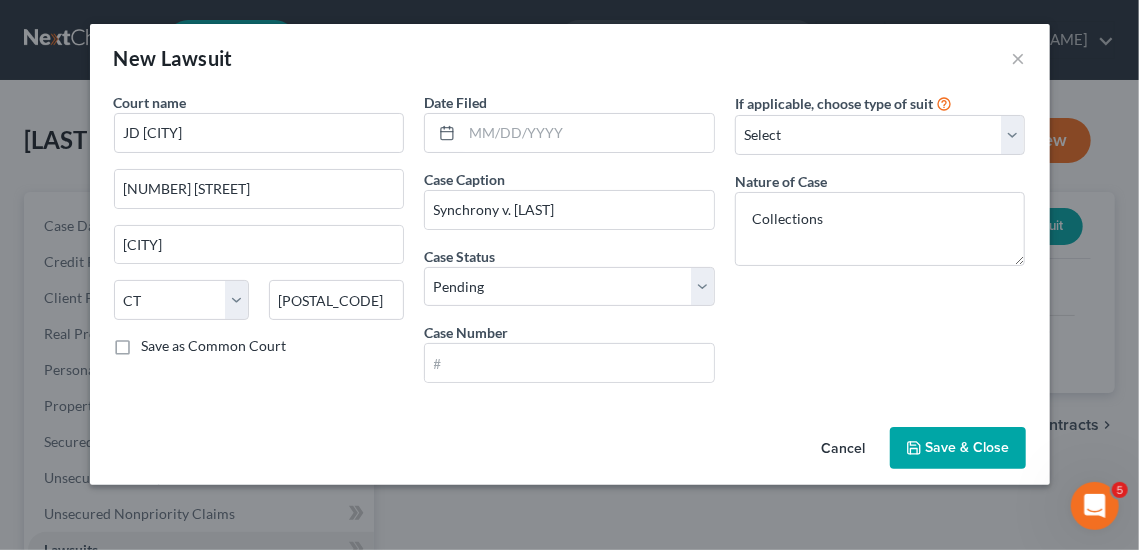 click 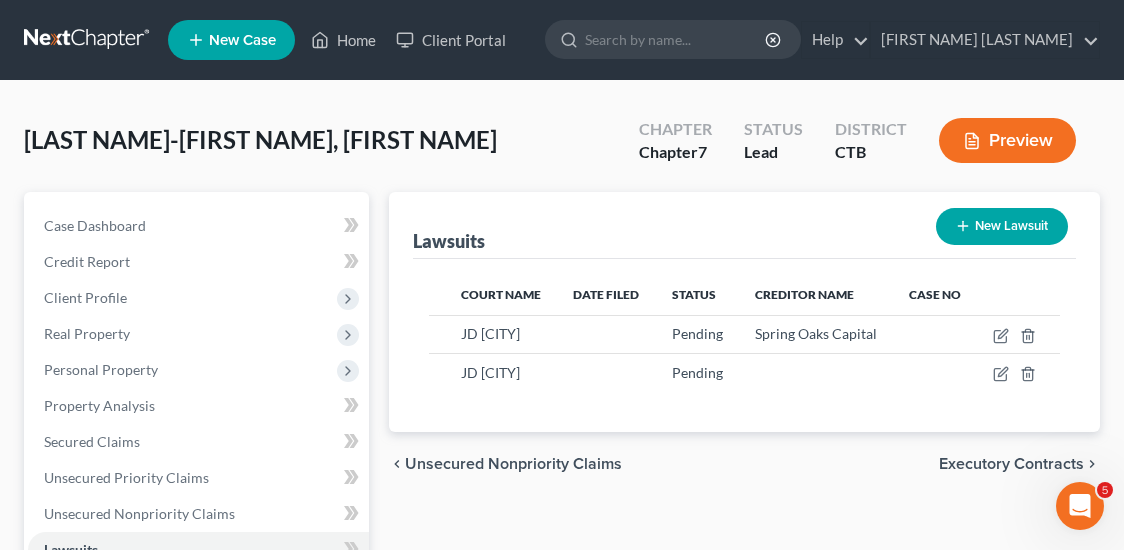 scroll, scrollTop: 333, scrollLeft: 0, axis: vertical 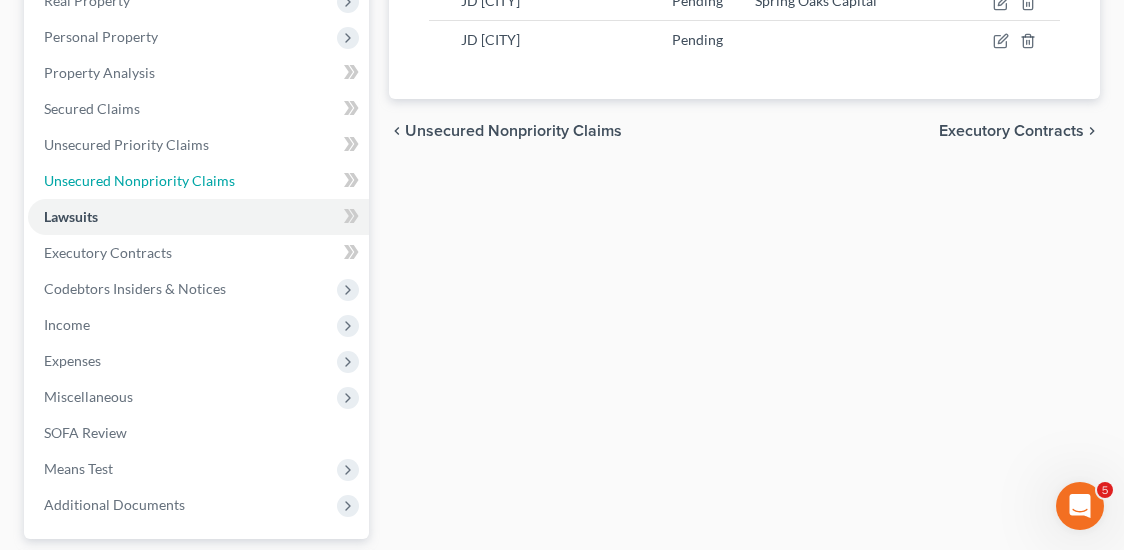 click on "Unsecured Nonpriority Claims" at bounding box center [139, 180] 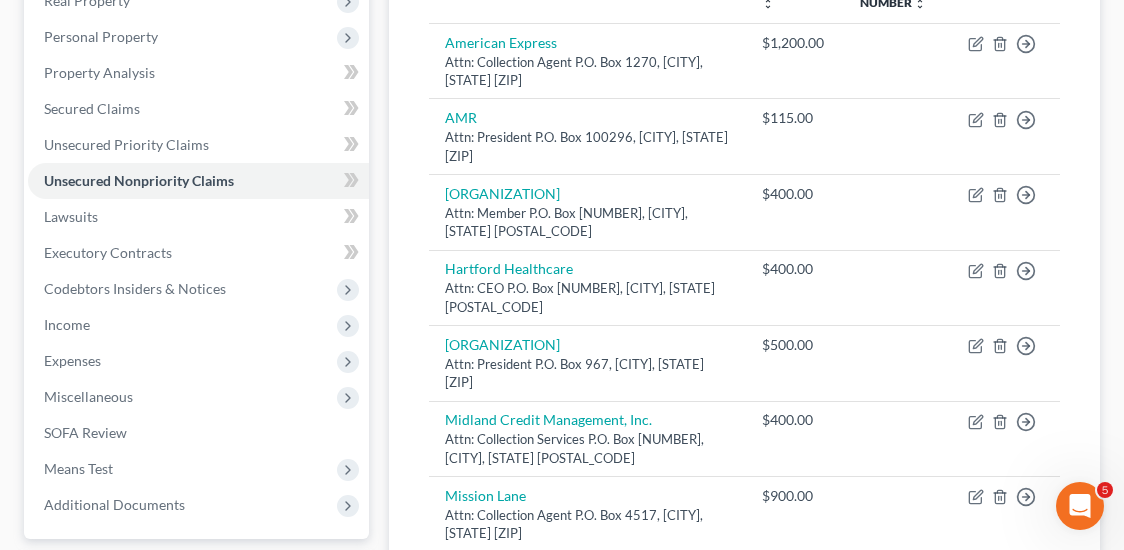 scroll, scrollTop: 0, scrollLeft: 0, axis: both 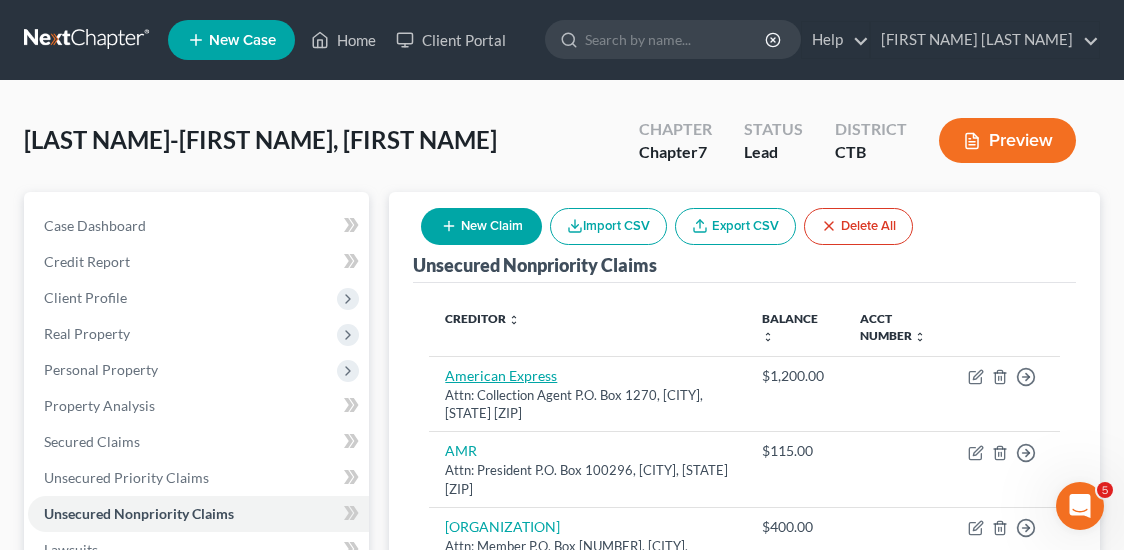 click on "American Express" at bounding box center (501, 375) 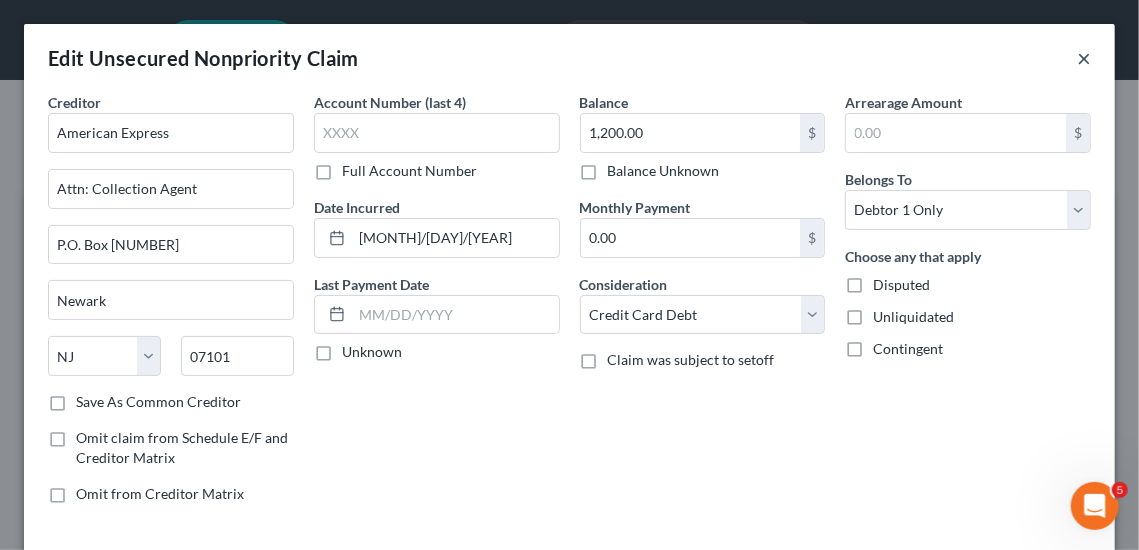 click on "×" at bounding box center [1084, 58] 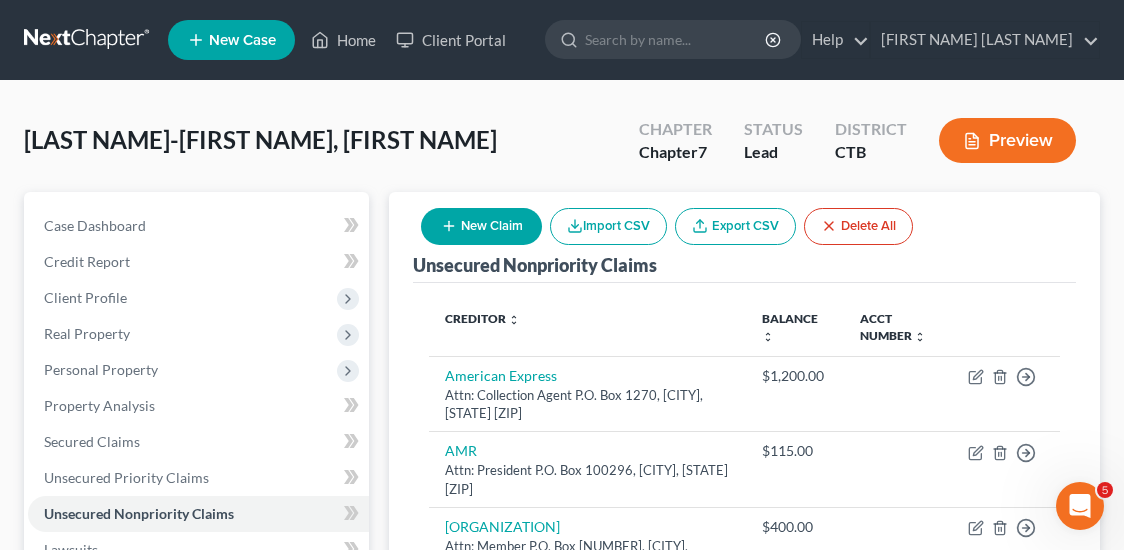 click on "Client Profile" at bounding box center [85, 297] 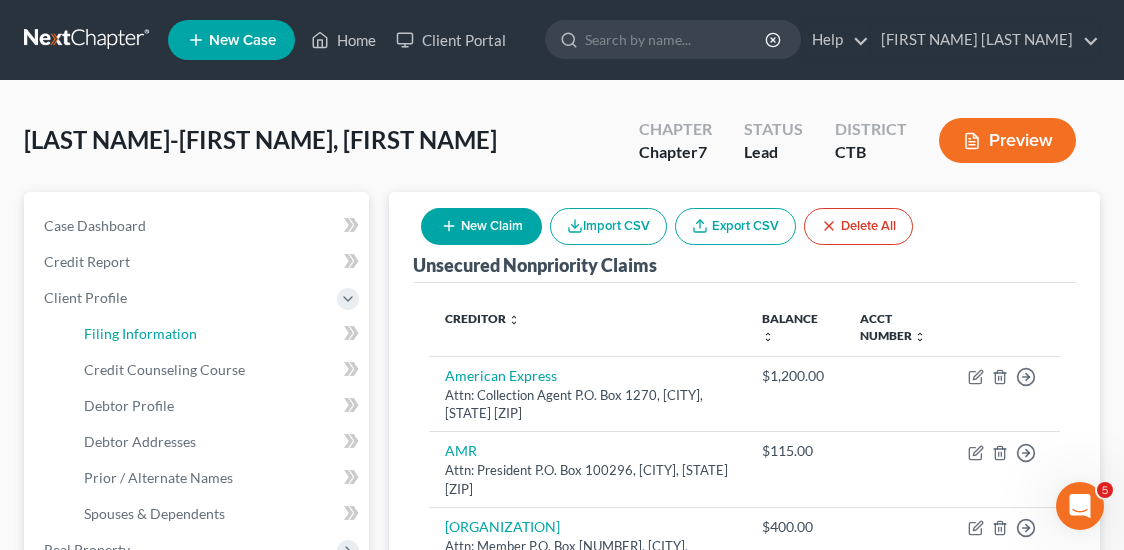 click on "Filing Information" at bounding box center [140, 333] 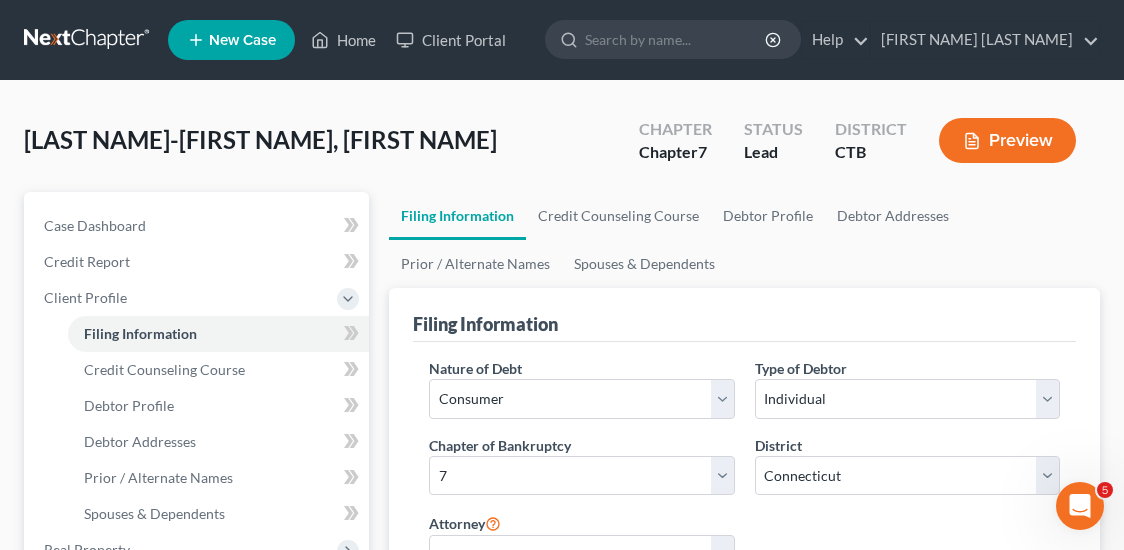 click on "Filing Information" at bounding box center (140, 333) 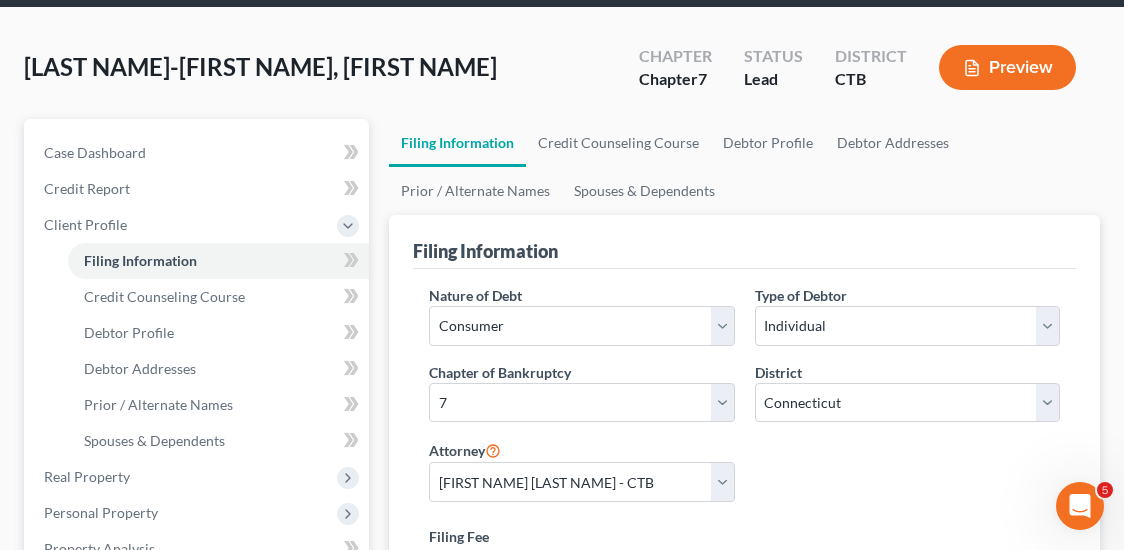 scroll, scrollTop: 0, scrollLeft: 0, axis: both 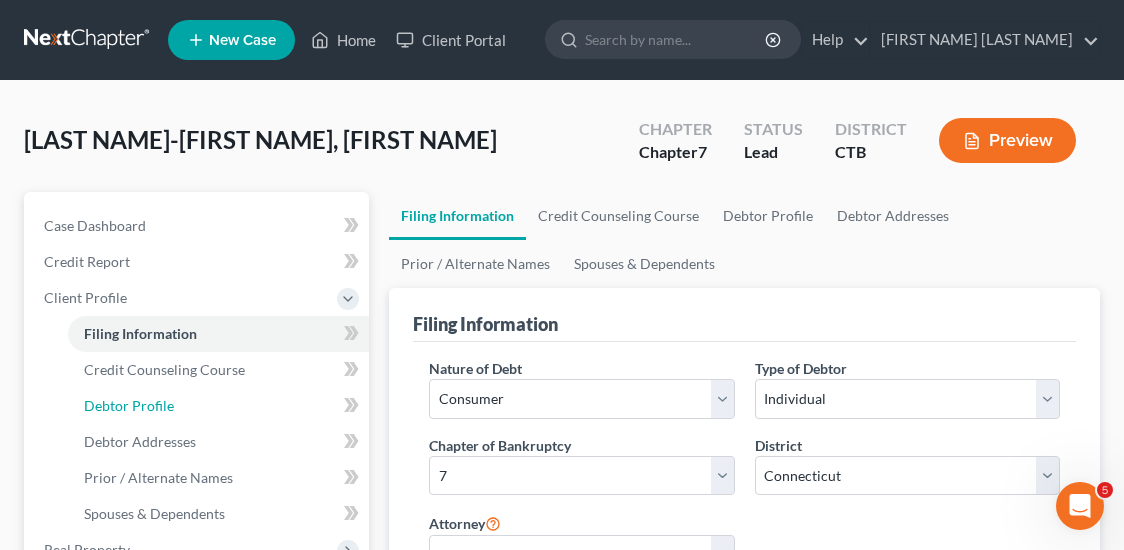 click on "Debtor Profile" at bounding box center [129, 405] 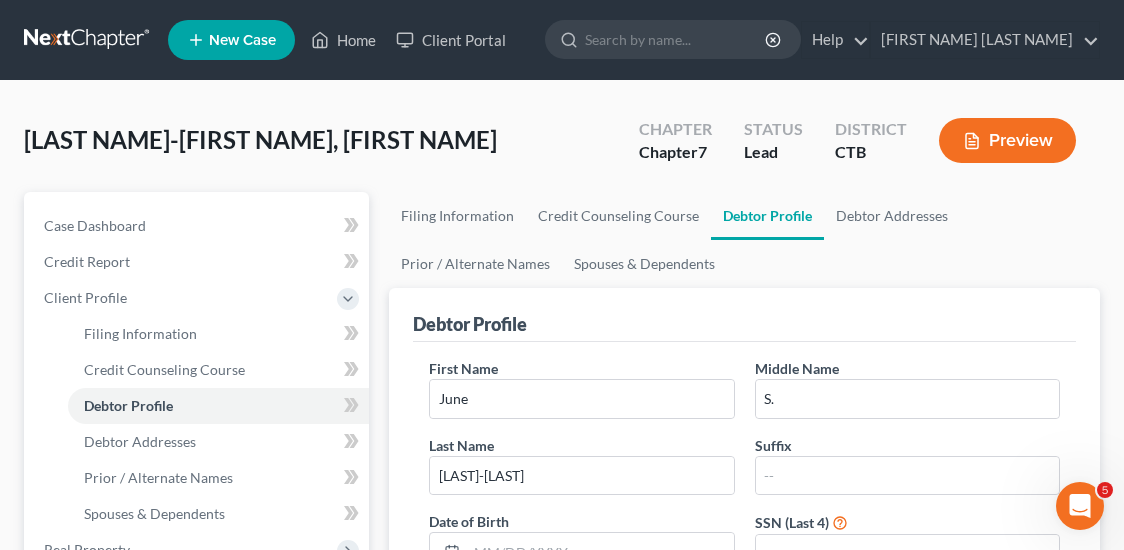 scroll, scrollTop: 333, scrollLeft: 0, axis: vertical 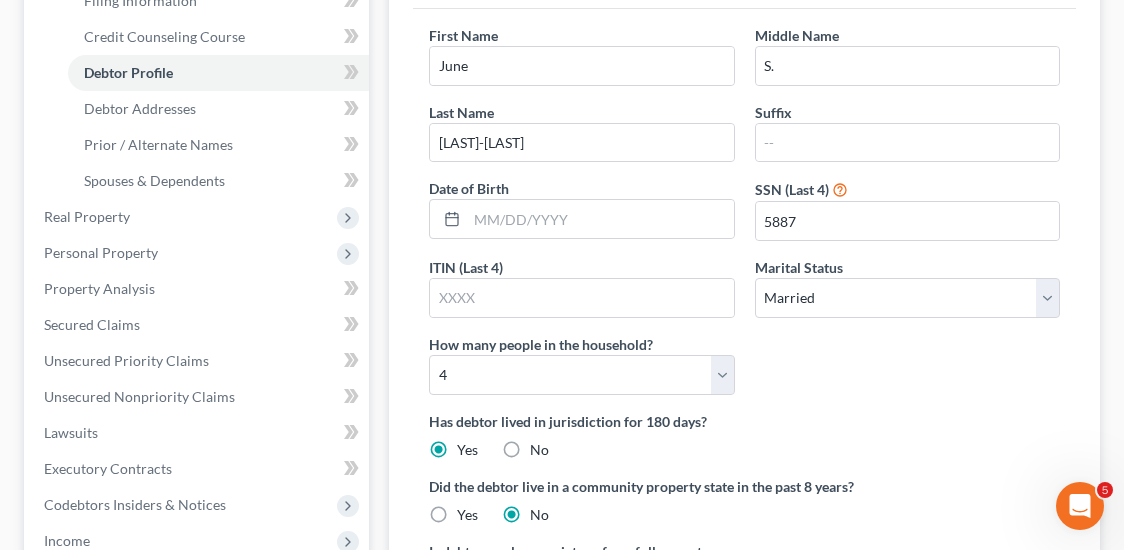 click on "Has debtor lived in jurisdiction for 180 days? Yes No Debtor must reside in jurisdiction for 180 prior to filing bankruptcy pursuant to U.S.C. 11 28 USC § 1408.   More Info" at bounding box center (744, 435) 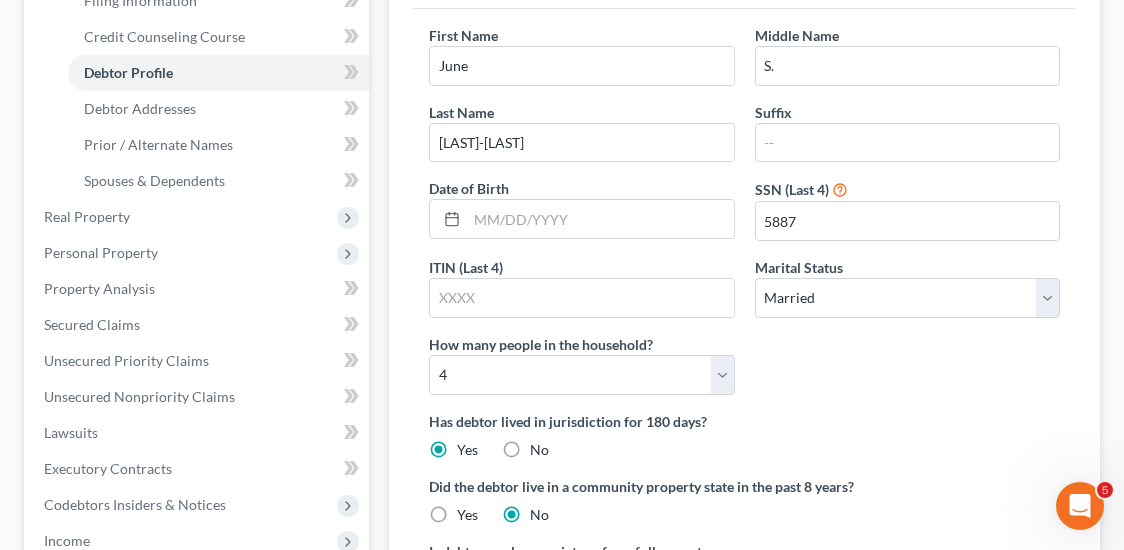 scroll, scrollTop: 666, scrollLeft: 0, axis: vertical 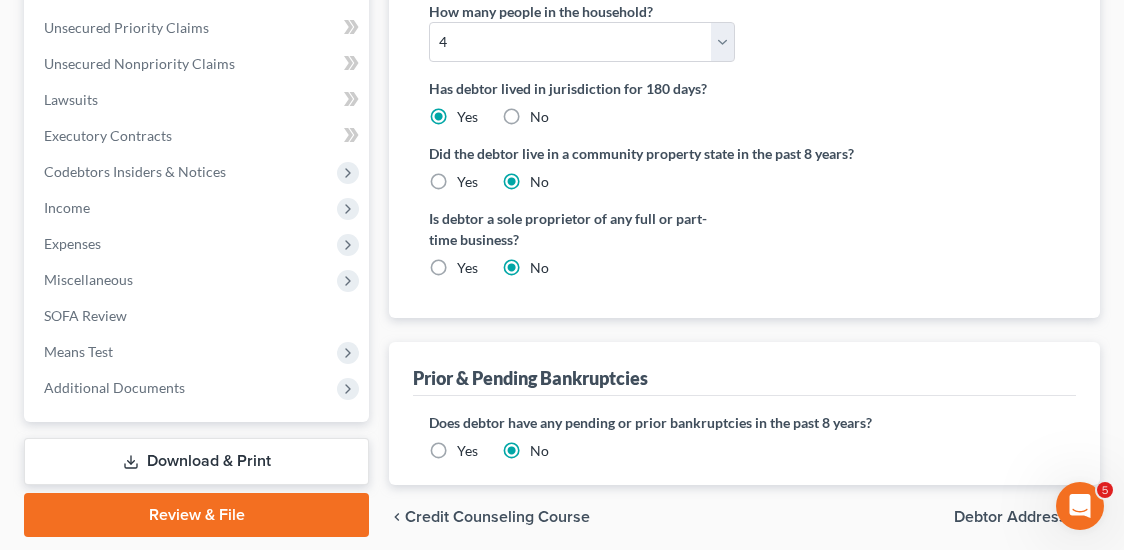 click on "Income" at bounding box center [67, 207] 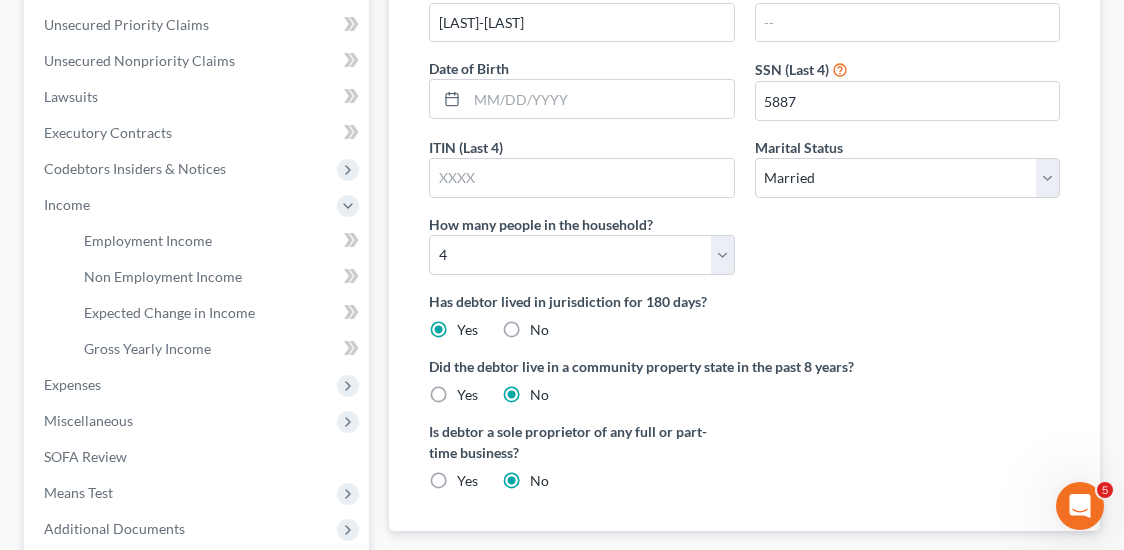 scroll, scrollTop: 450, scrollLeft: 0, axis: vertical 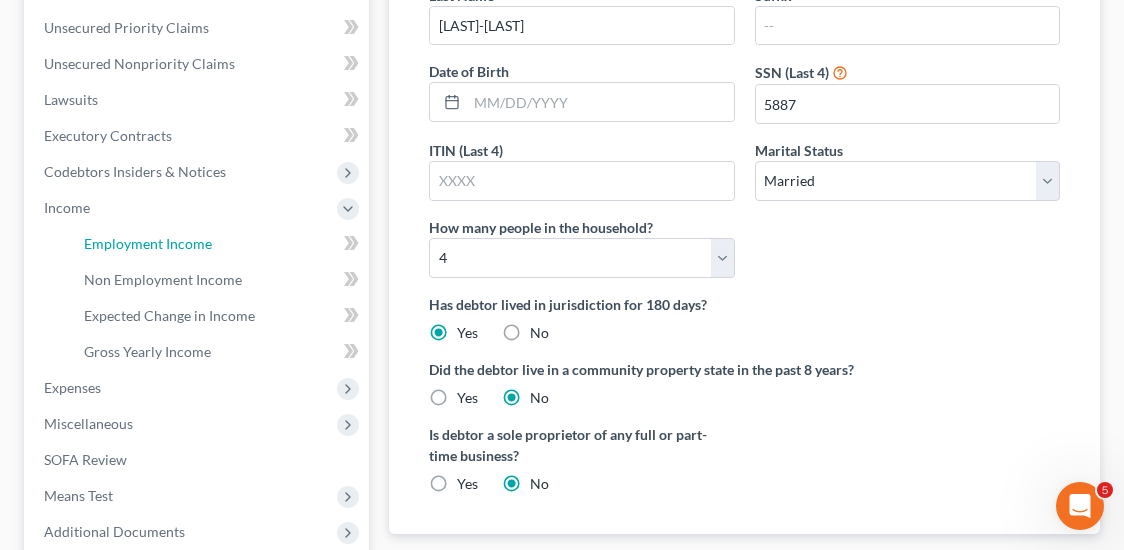 click on "Employment Income" at bounding box center (148, 243) 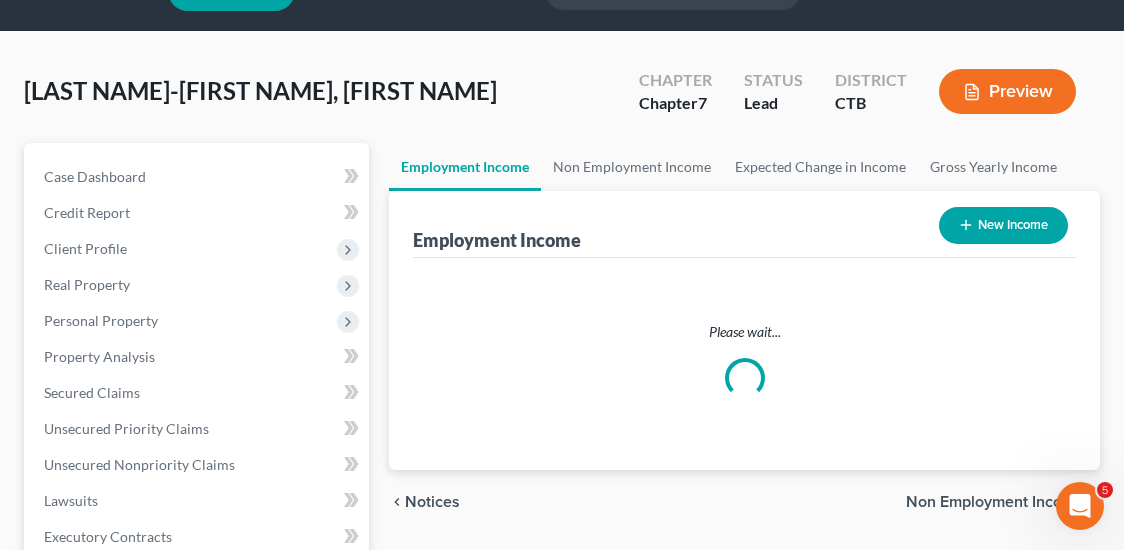 scroll, scrollTop: 0, scrollLeft: 0, axis: both 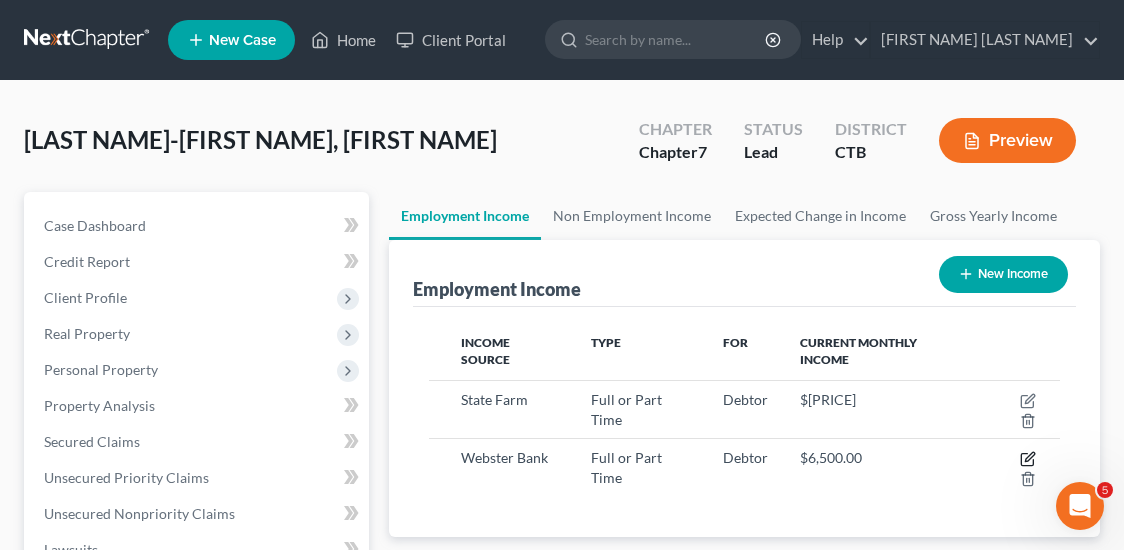 click 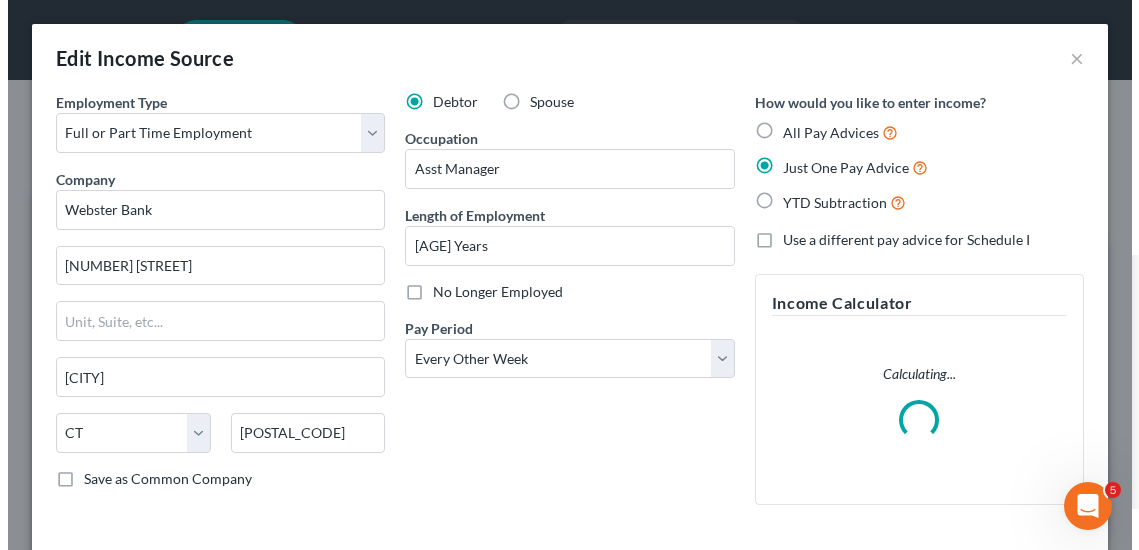 scroll, scrollTop: 999680, scrollLeft: 999319, axis: both 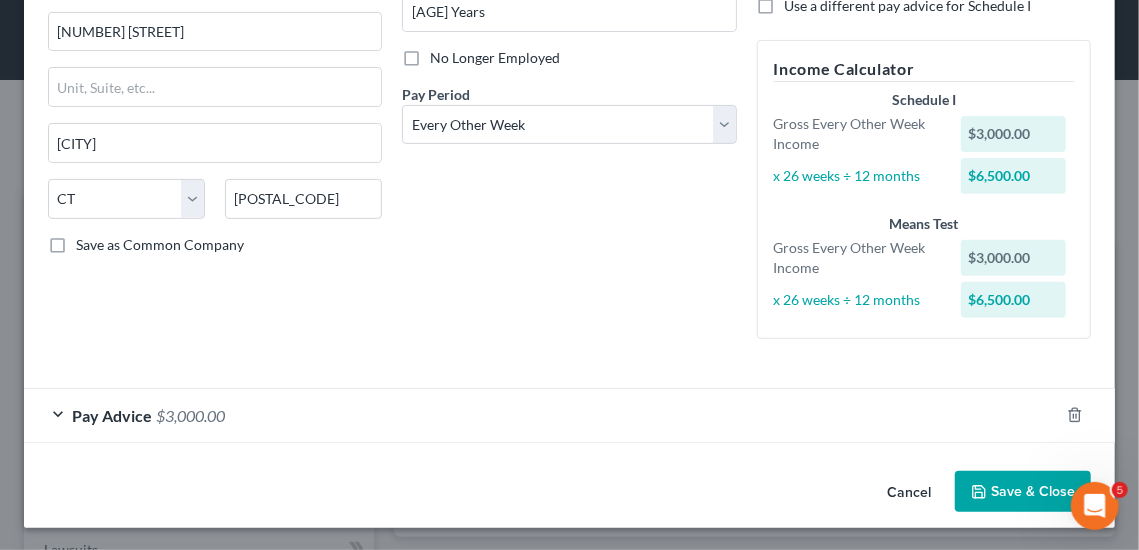 click on "Pay Advice $3,000.00" at bounding box center [541, 415] 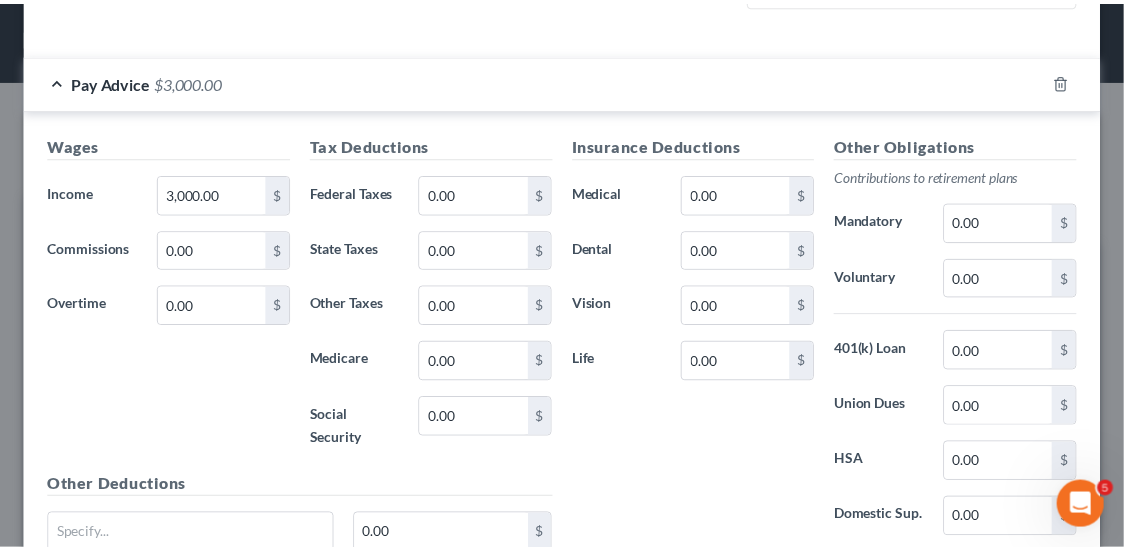 scroll, scrollTop: 740, scrollLeft: 0, axis: vertical 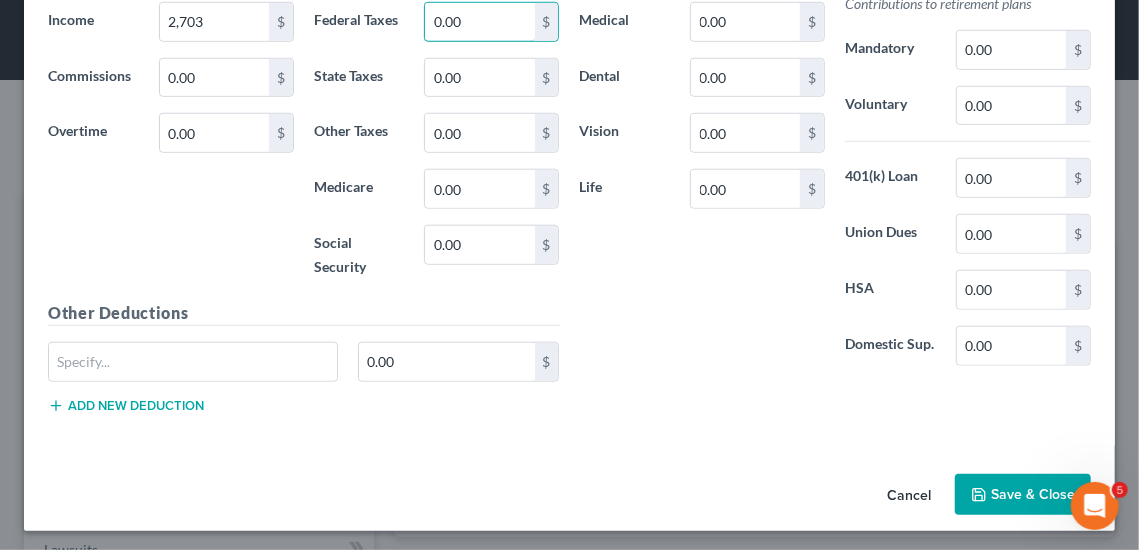 click on "0.00" at bounding box center [479, 22] 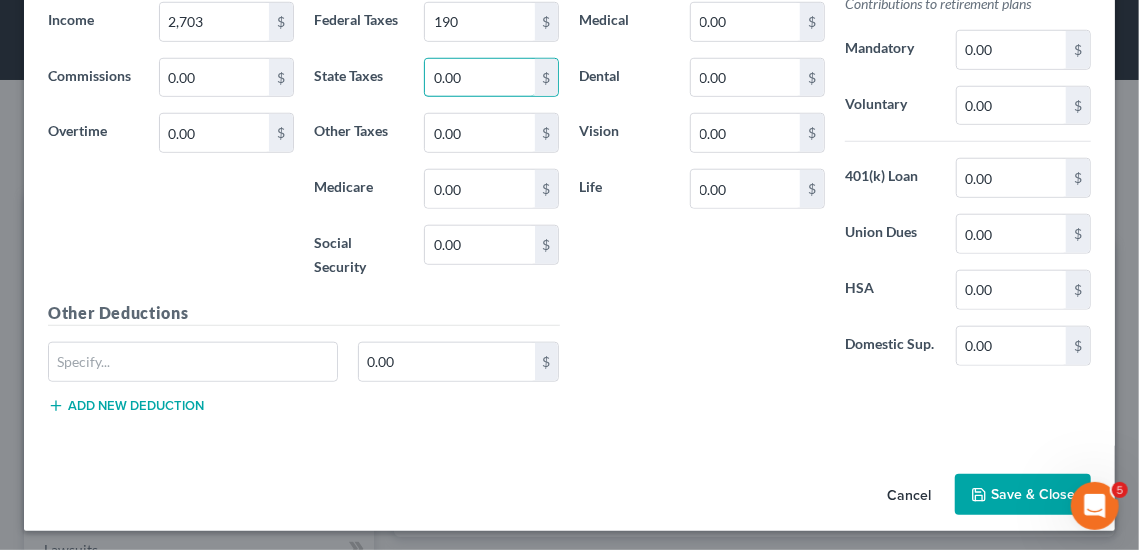 click on "0.00" at bounding box center (479, 78) 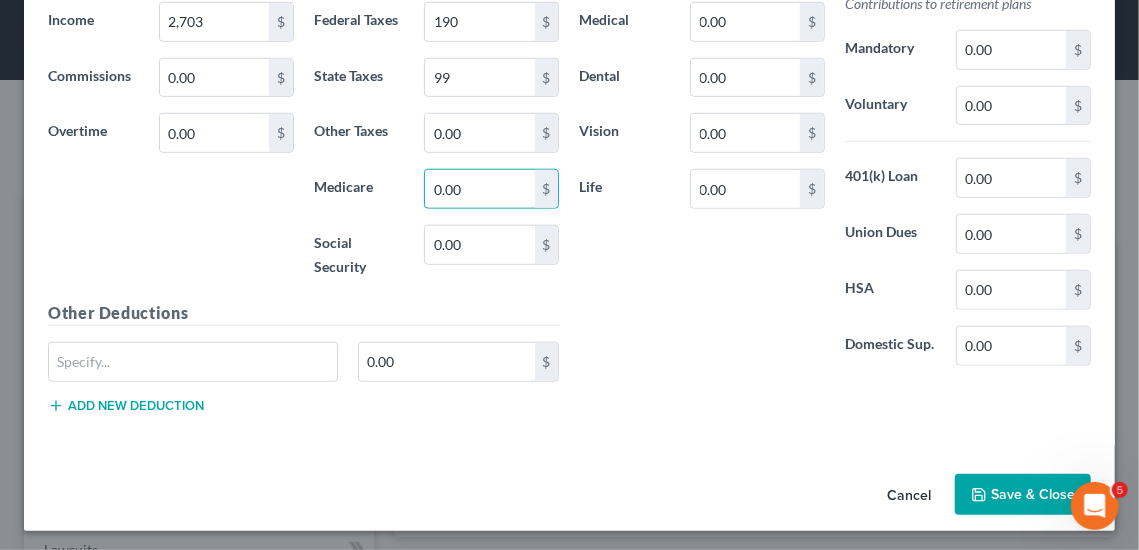 click on "0.00" at bounding box center [479, 189] 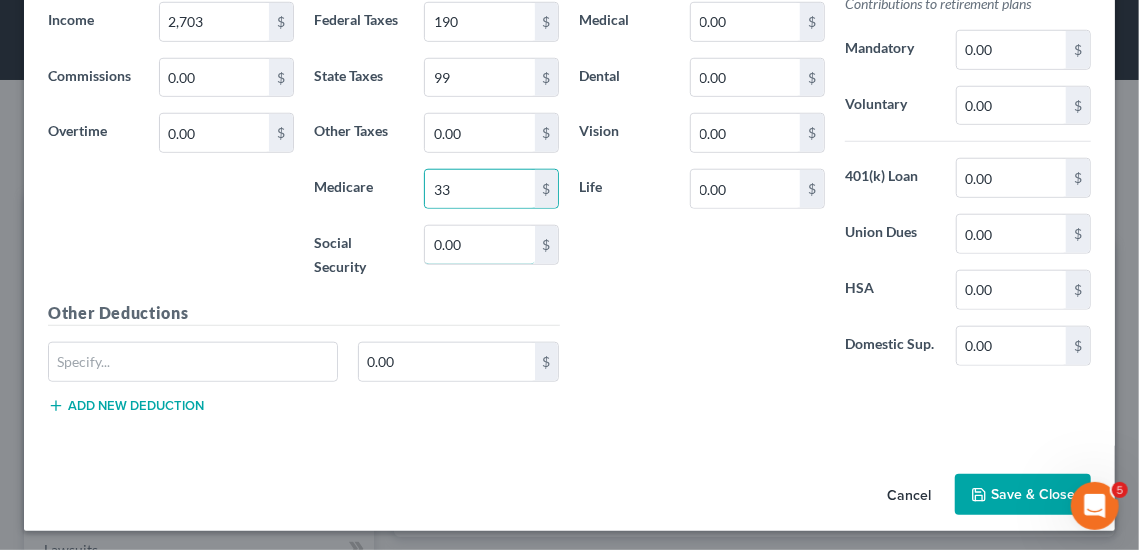 click on "0.00" at bounding box center (479, 245) 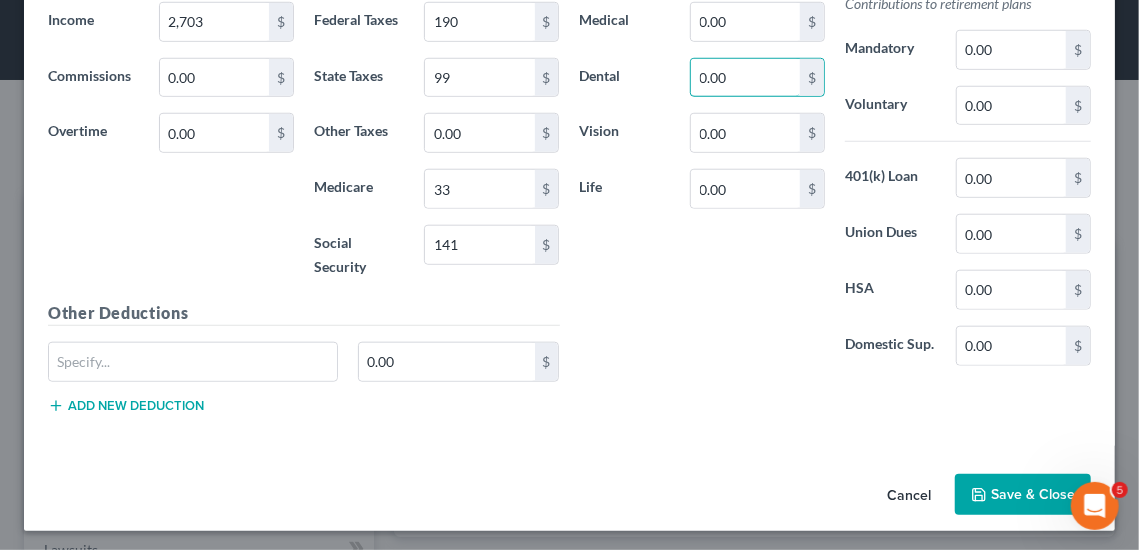 click on "0.00" at bounding box center (745, 78) 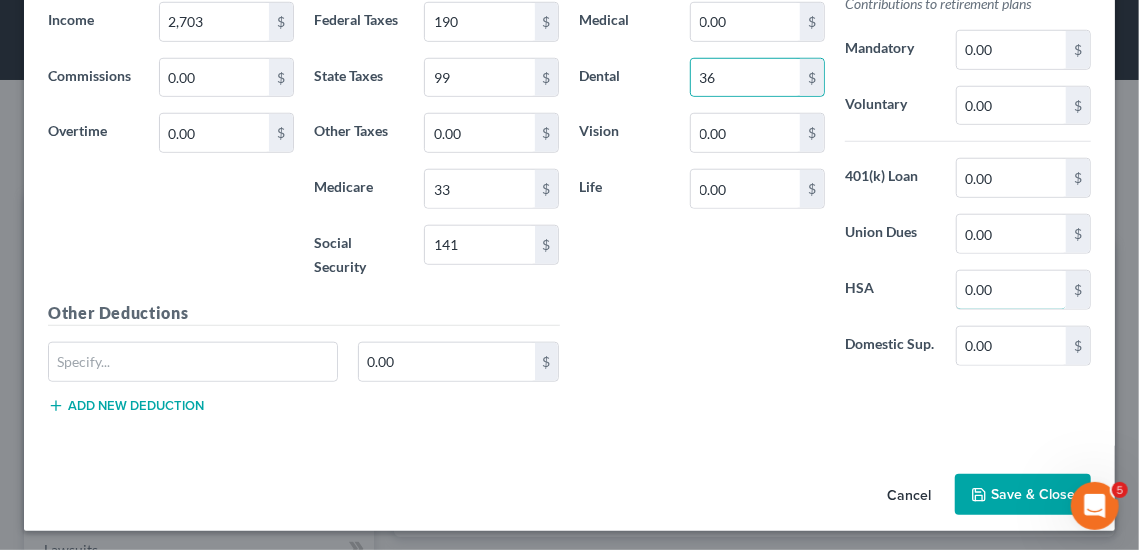 click on "0.00" at bounding box center [1011, 290] 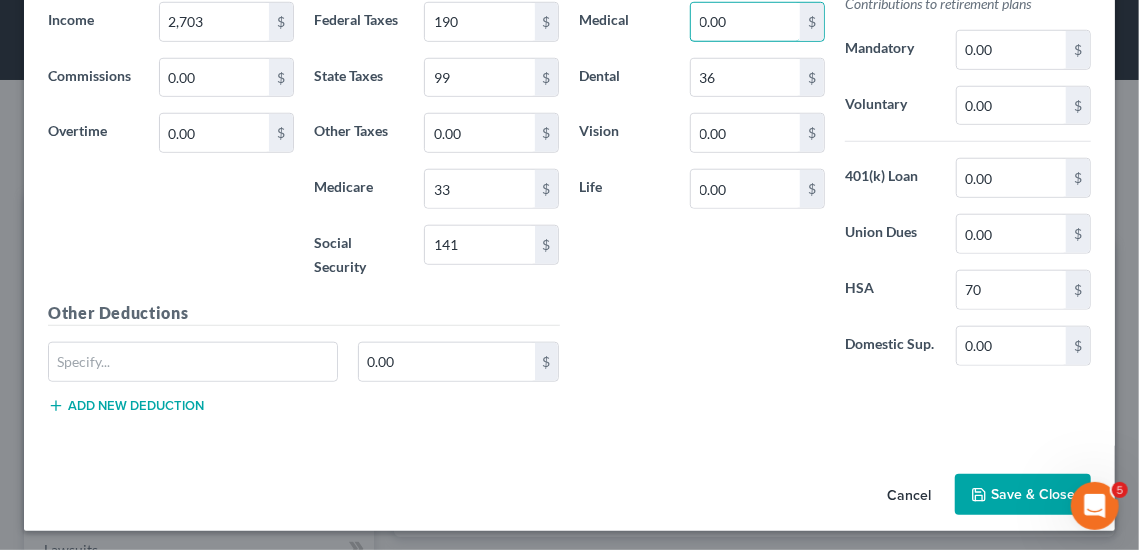 click on "0.00" at bounding box center (745, 22) 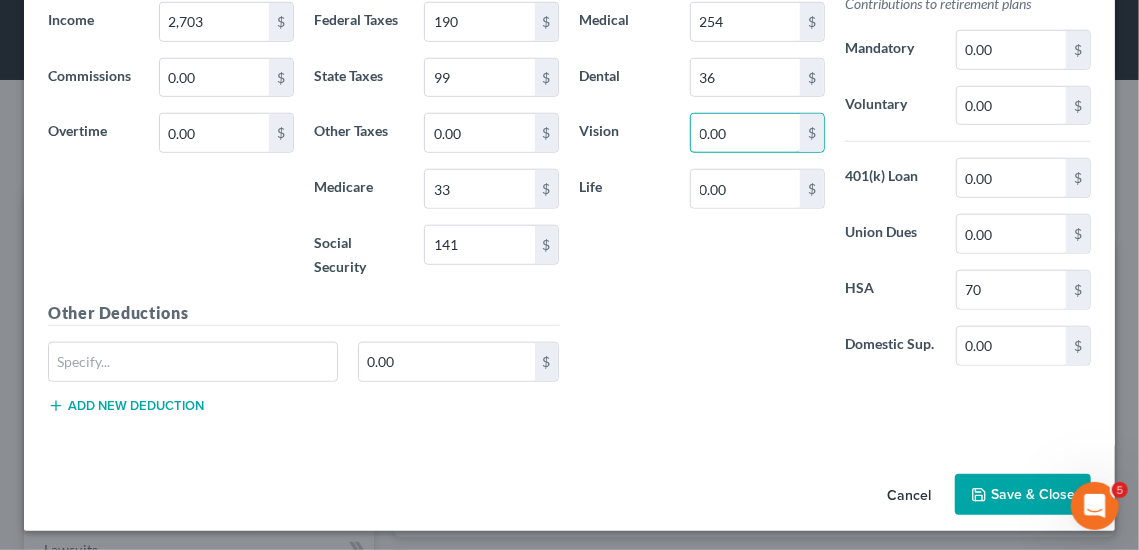 click on "0.00" at bounding box center (745, 133) 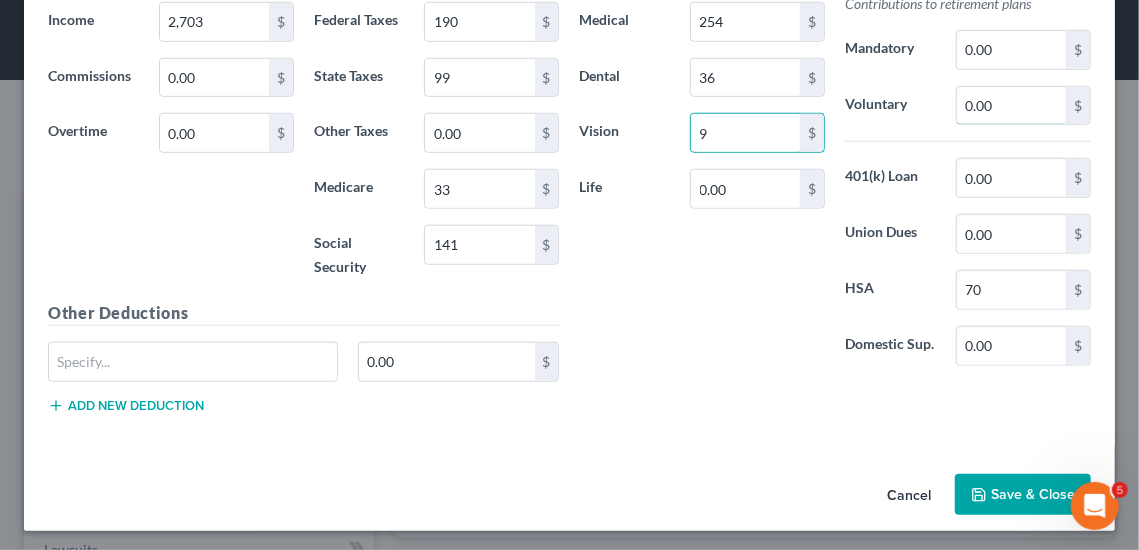 click on "0.00" at bounding box center (1011, 106) 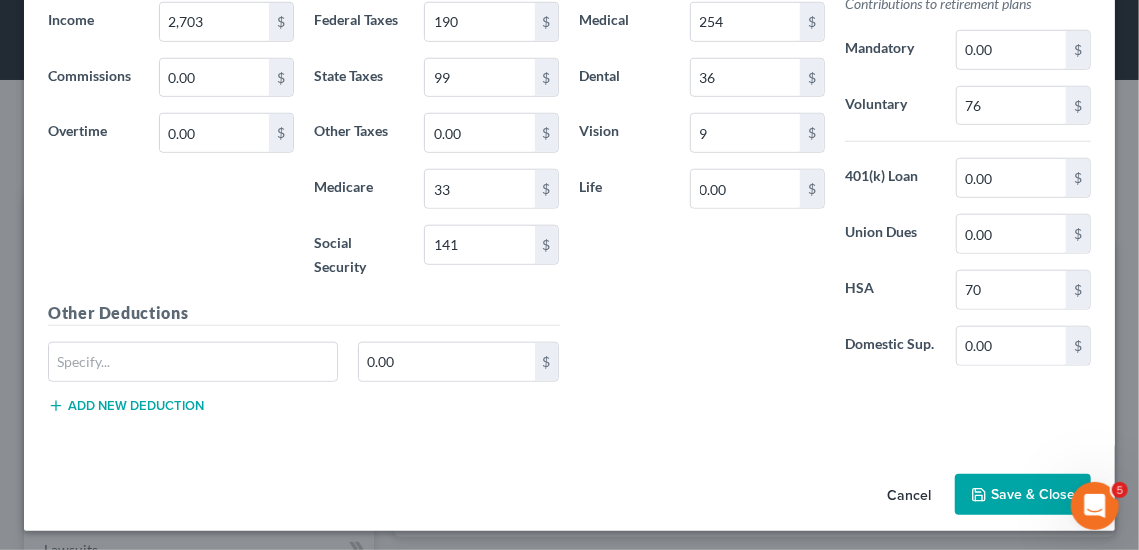 click on "Other Obligations Contributions to retirement plans Mandatory 0.00 $ Voluntary 76 $ 401(k) Loan 0.00 $ Union Dues 0.00 $ HSA 70 $ Domestic Sup. 0.00 $" at bounding box center [968, 171] 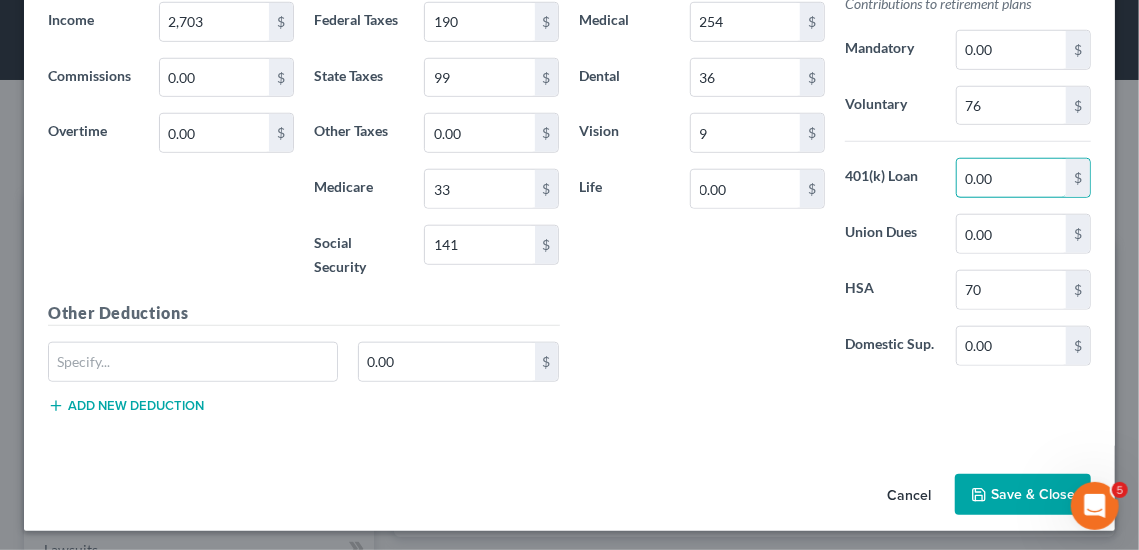 click on "0.00" at bounding box center (1011, 178) 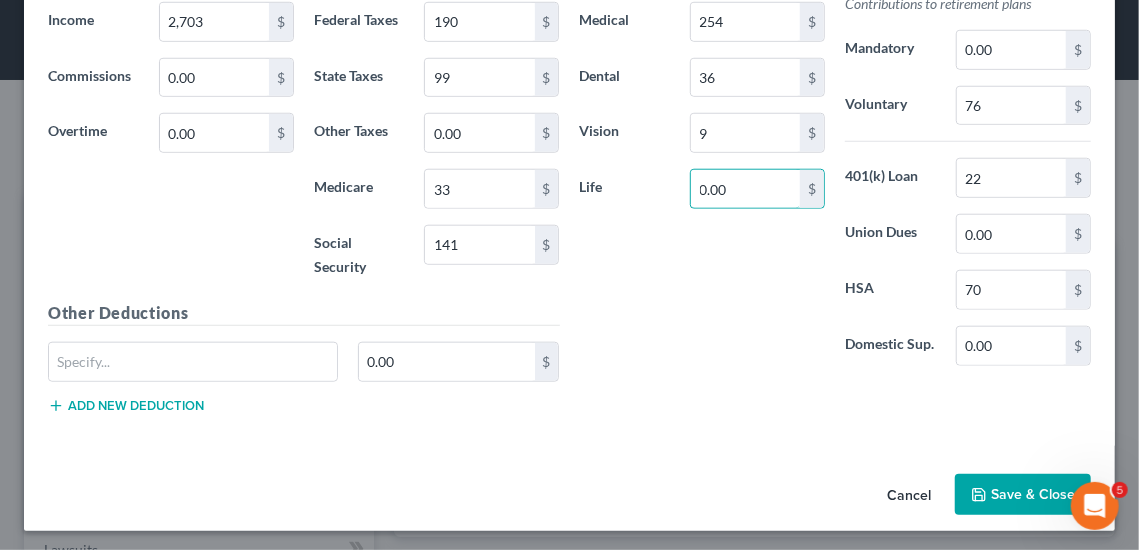 click on "0.00" at bounding box center [745, 189] 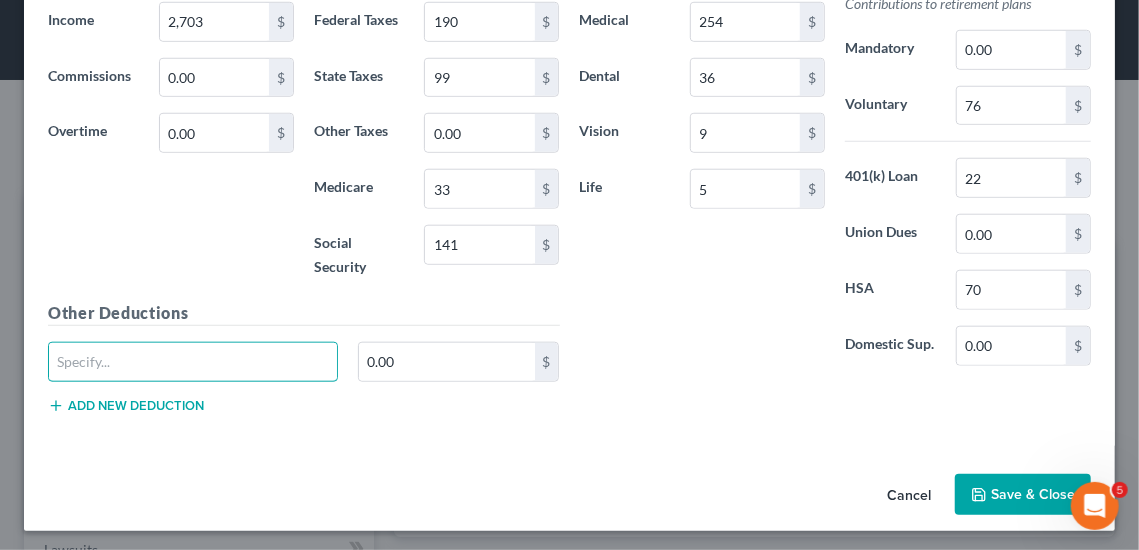 click at bounding box center [193, 362] 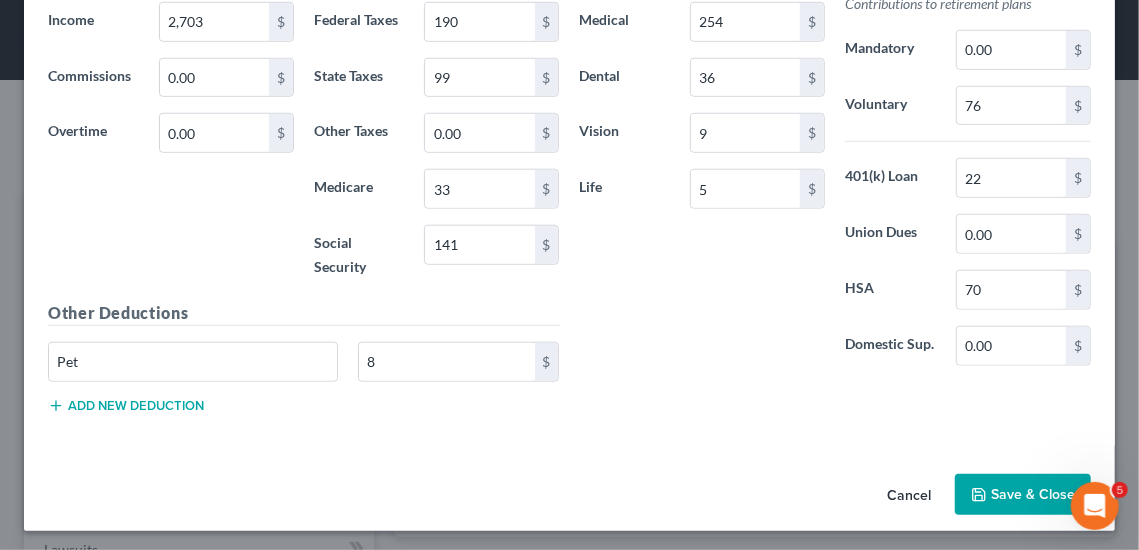 click on "Insurance Deductions Medical 254 $ Dental 36 $ Vision 9 $ Life 5 $" at bounding box center (703, 171) 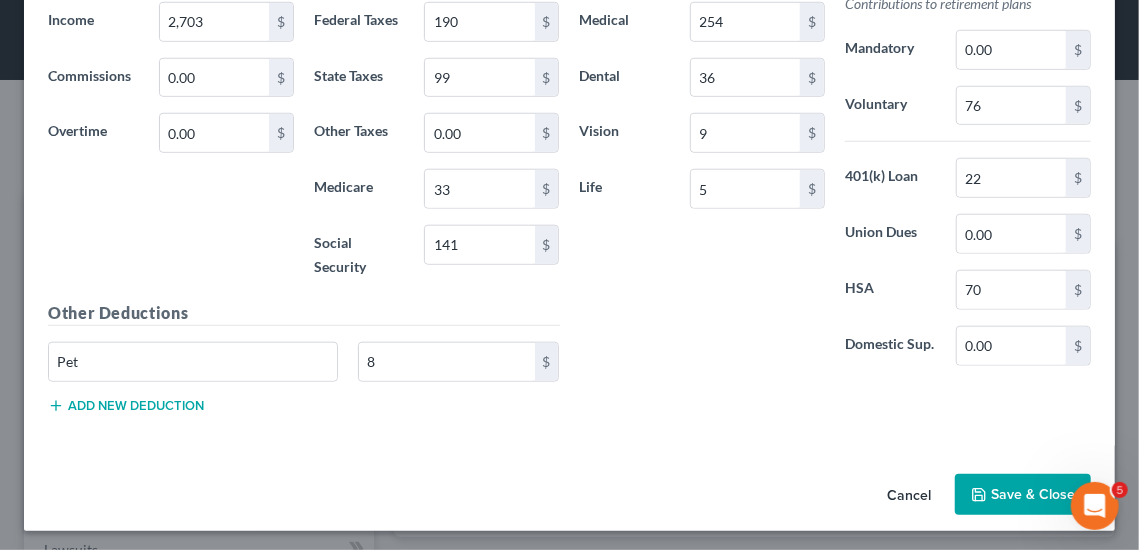 click 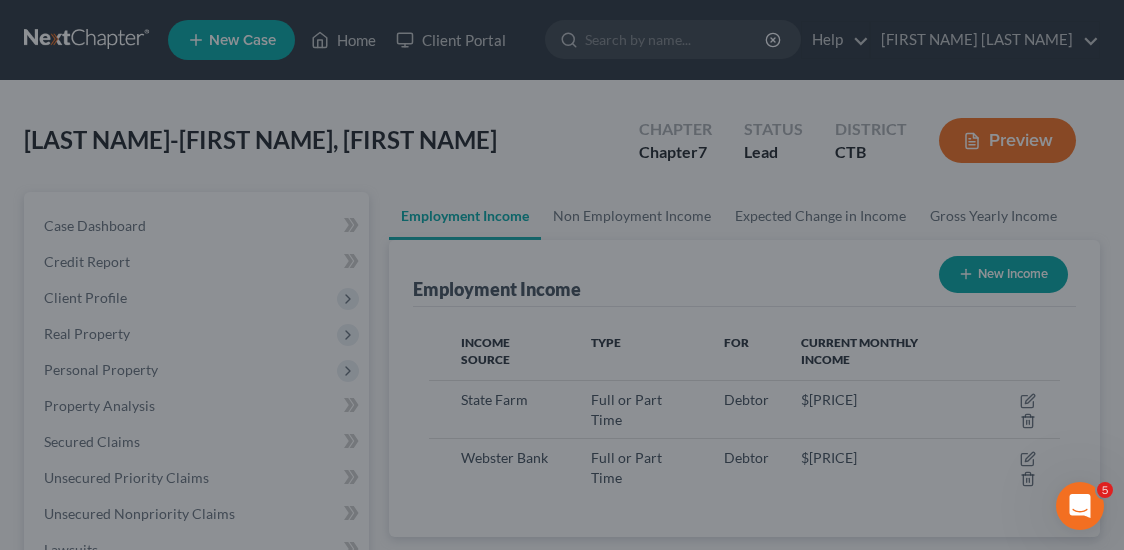 scroll, scrollTop: 314, scrollLeft: 670, axis: both 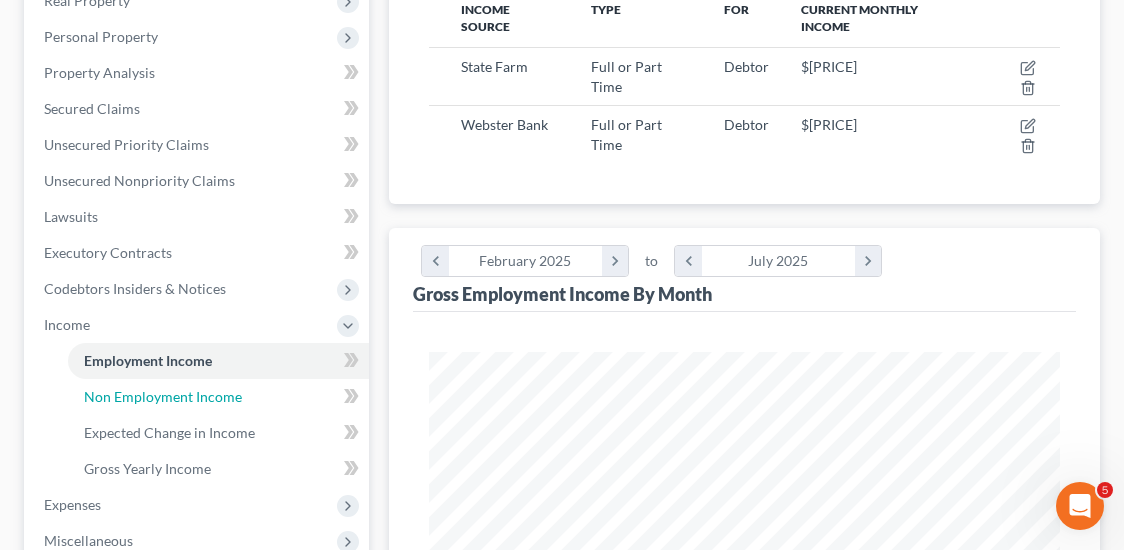 click on "Non Employment Income" at bounding box center (163, 396) 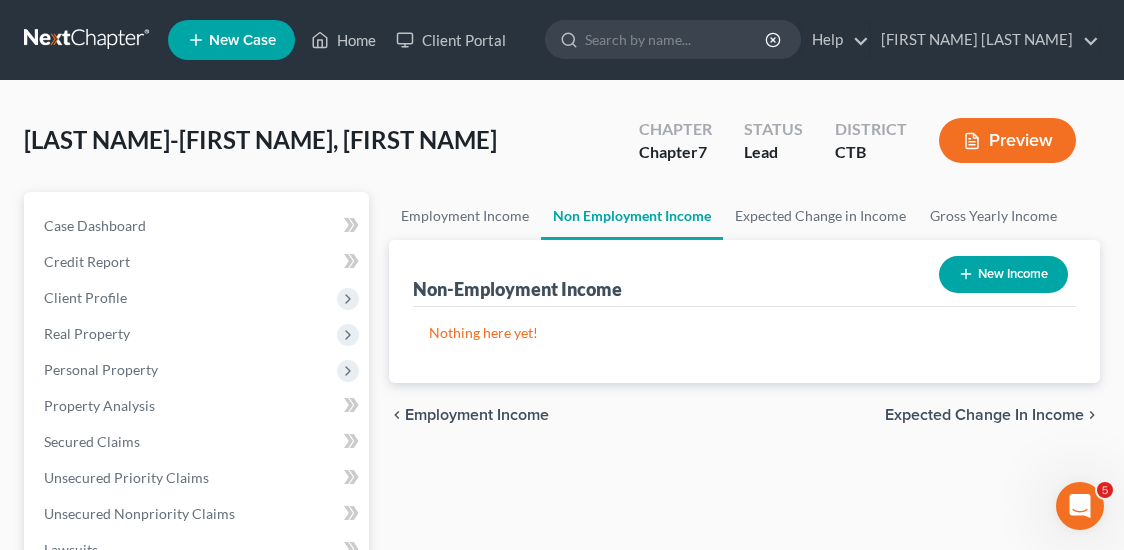 scroll, scrollTop: 333, scrollLeft: 0, axis: vertical 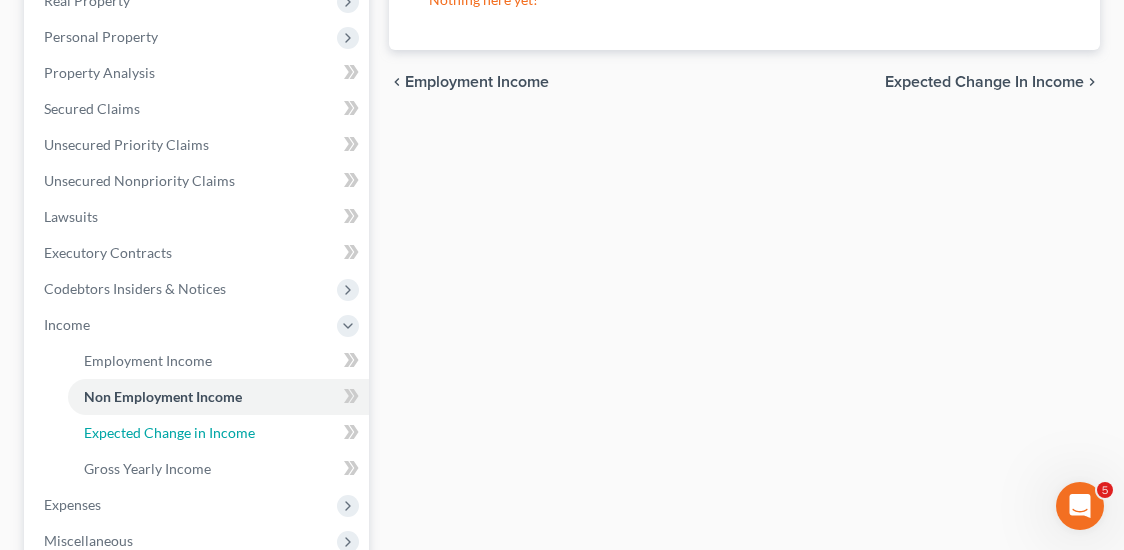 click on "Expected Change in Income" at bounding box center (169, 432) 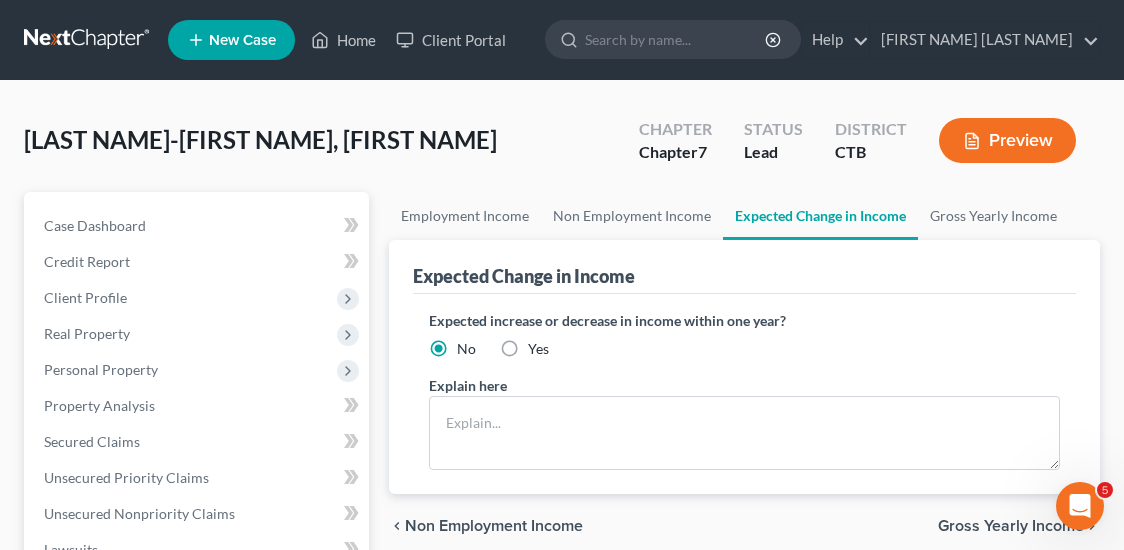 scroll, scrollTop: 333, scrollLeft: 0, axis: vertical 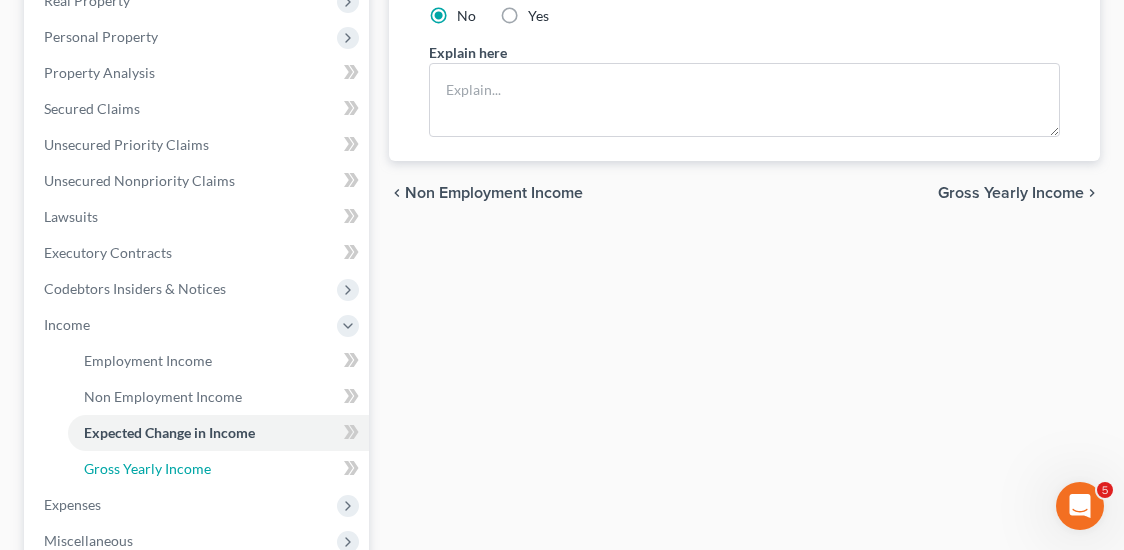 click on "Gross Yearly Income" at bounding box center (147, 468) 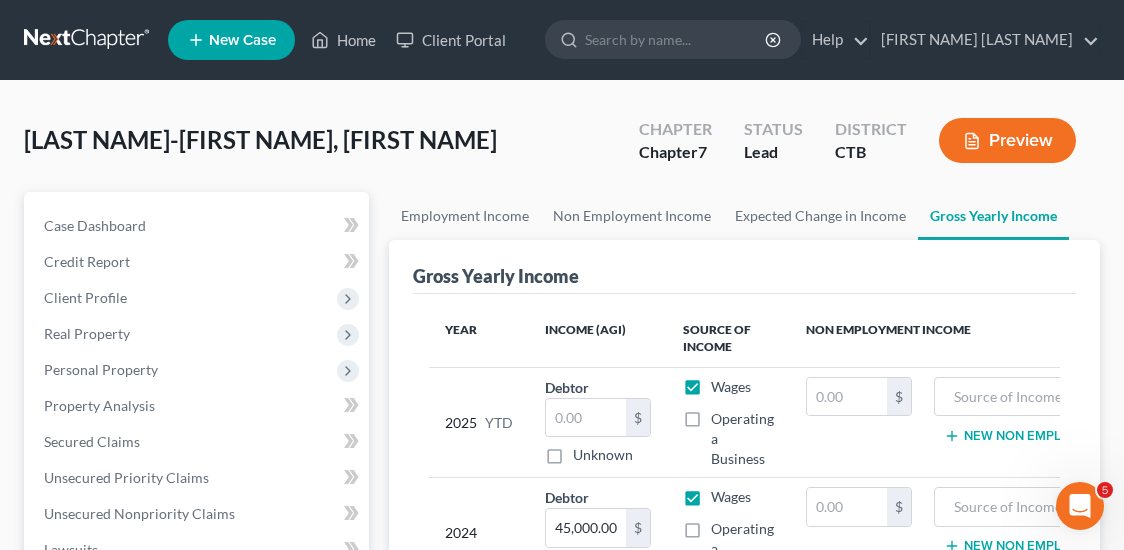 scroll, scrollTop: 333, scrollLeft: 0, axis: vertical 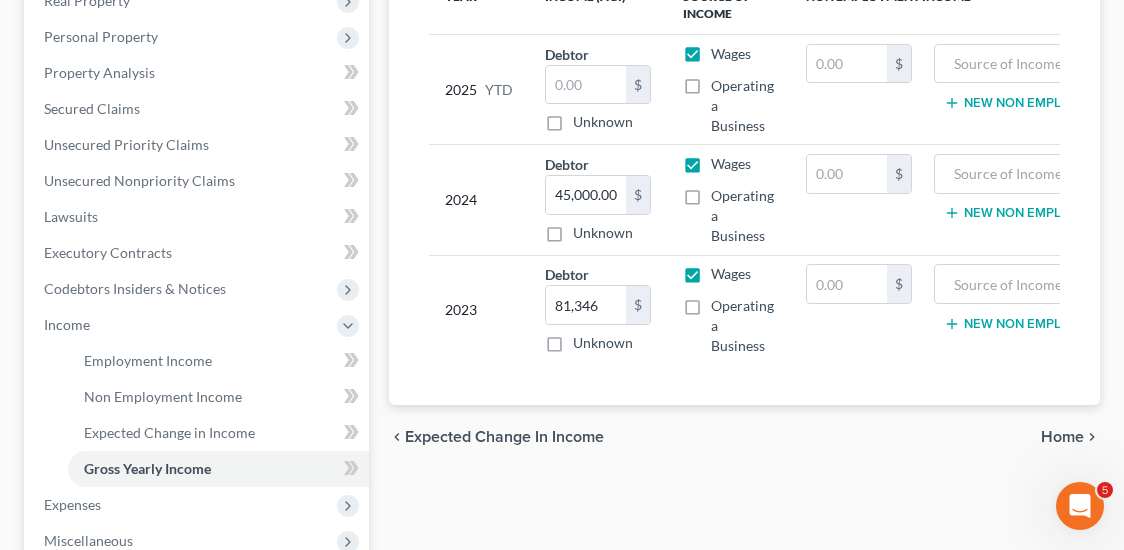 drag, startPoint x: 496, startPoint y: 351, endPoint x: 395, endPoint y: 342, distance: 101.4002 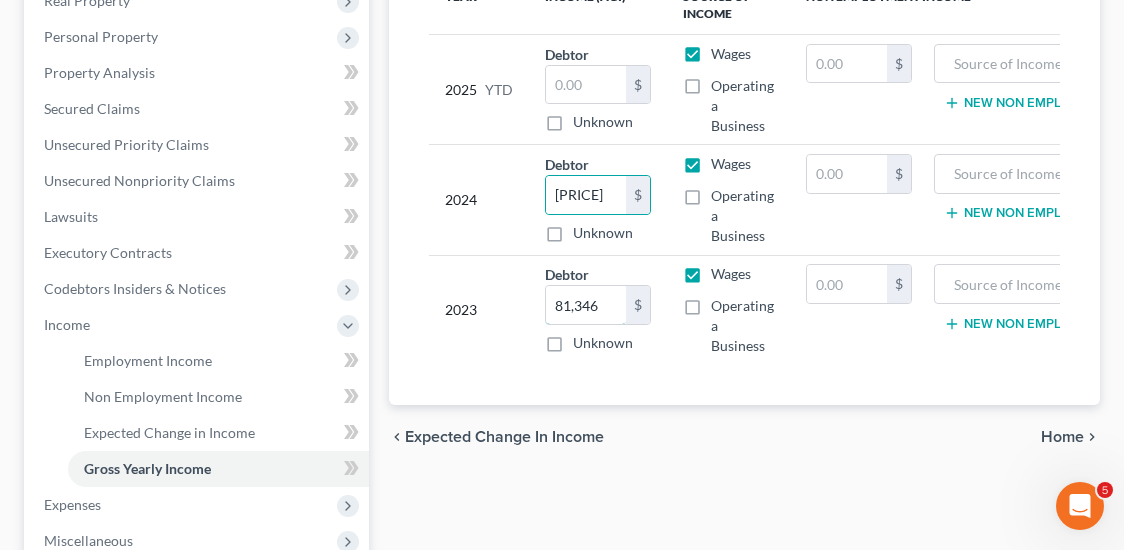 click on "81,346" at bounding box center (586, 305) 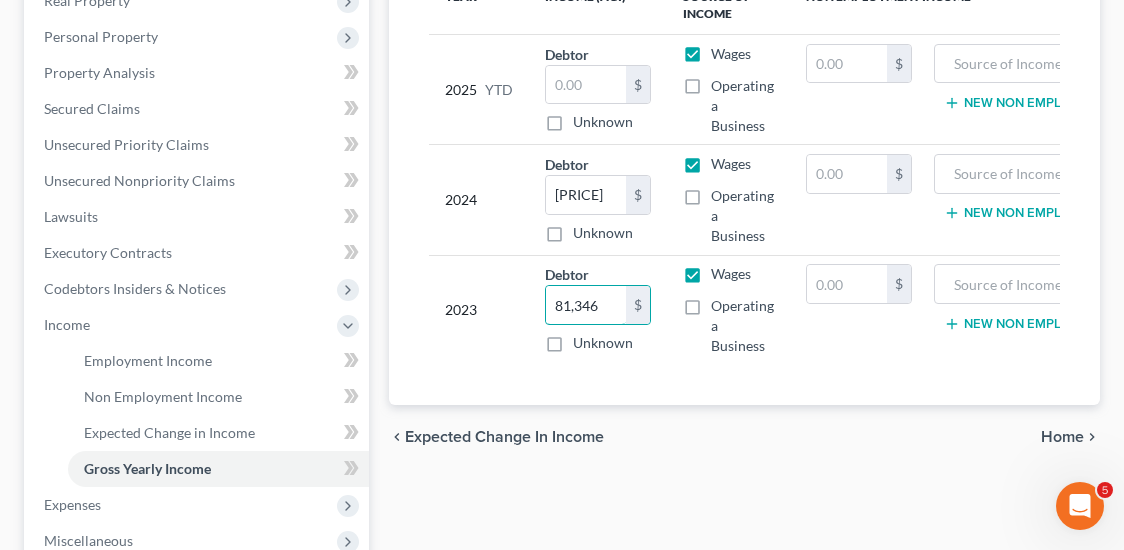 drag, startPoint x: 561, startPoint y: 301, endPoint x: 578, endPoint y: 331, distance: 34.48188 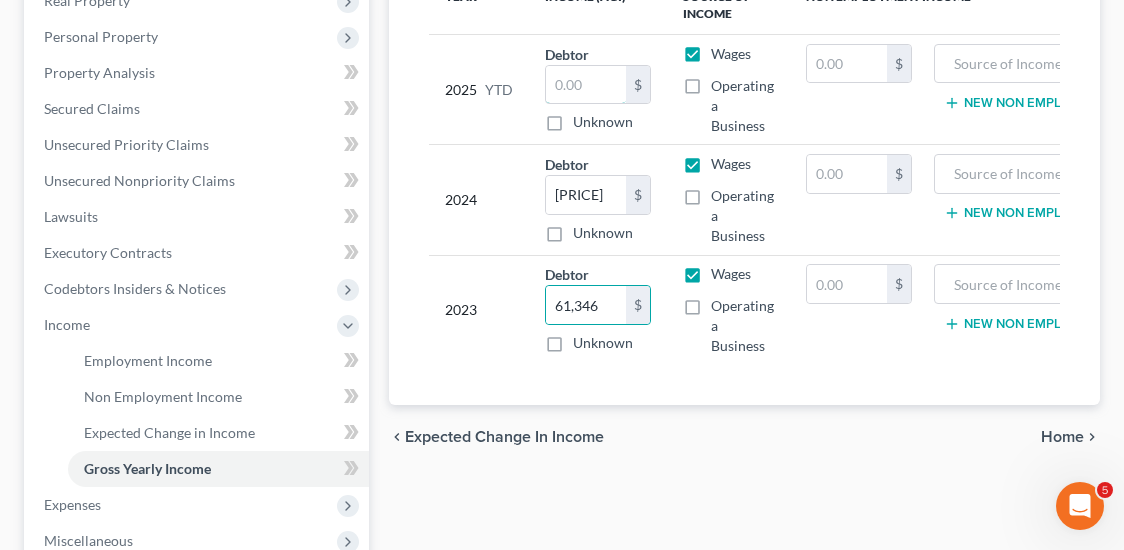 click at bounding box center [586, 85] 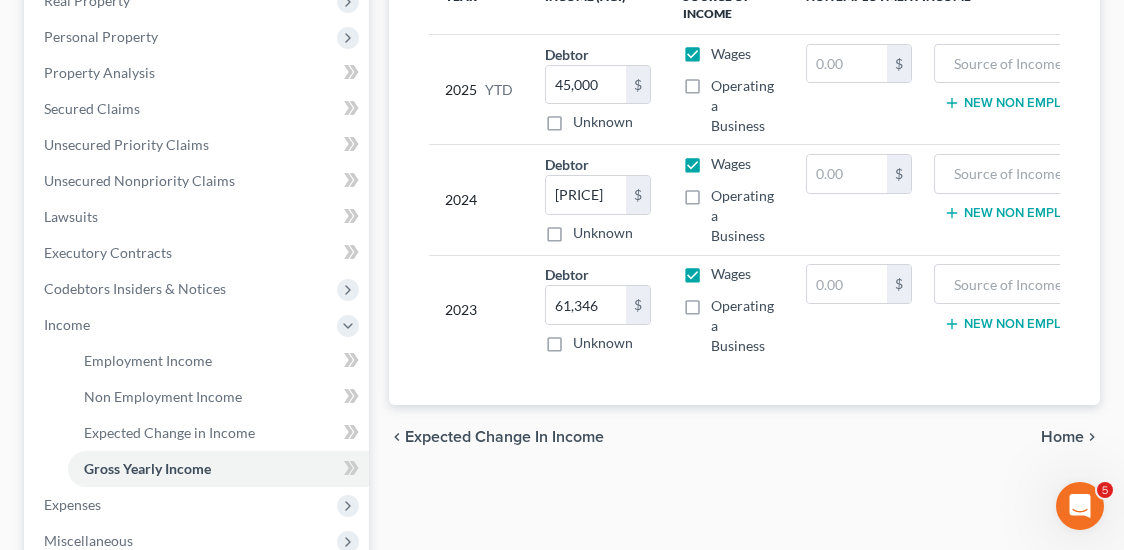 click on "2024" at bounding box center (479, 200) 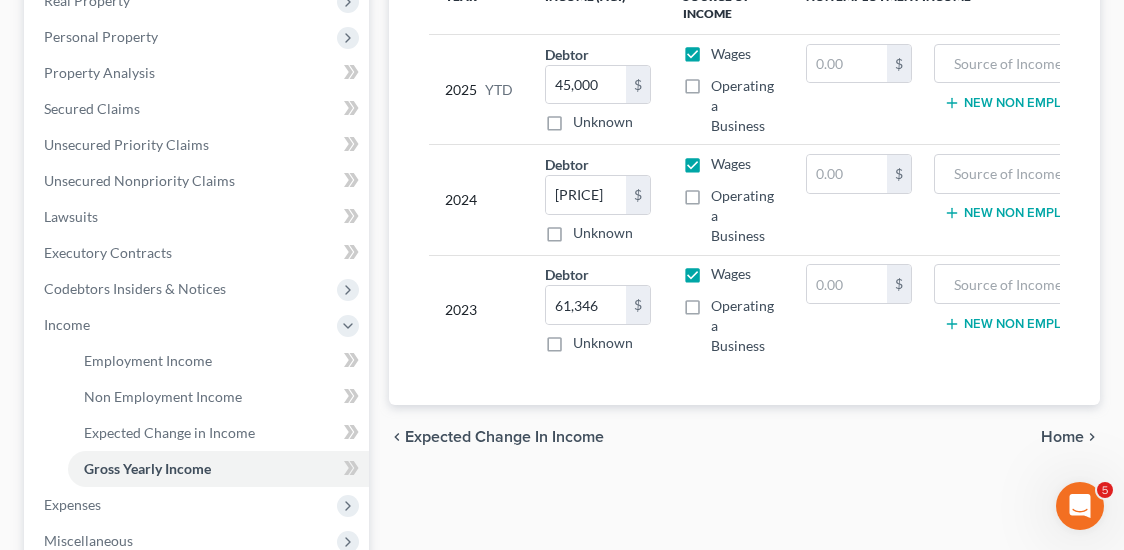 scroll, scrollTop: 654, scrollLeft: 0, axis: vertical 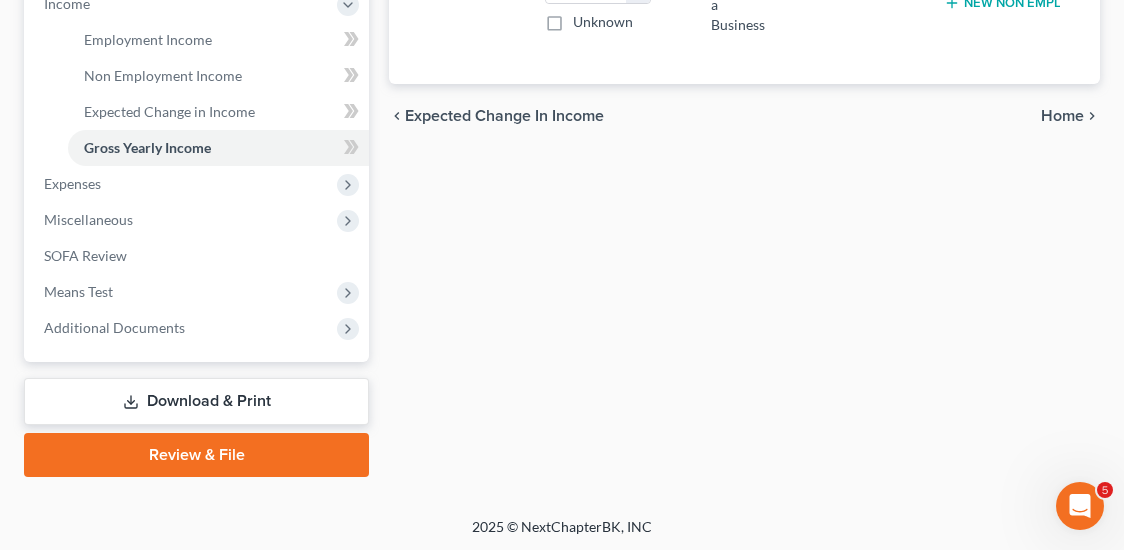 click on "Expenses" at bounding box center [198, 184] 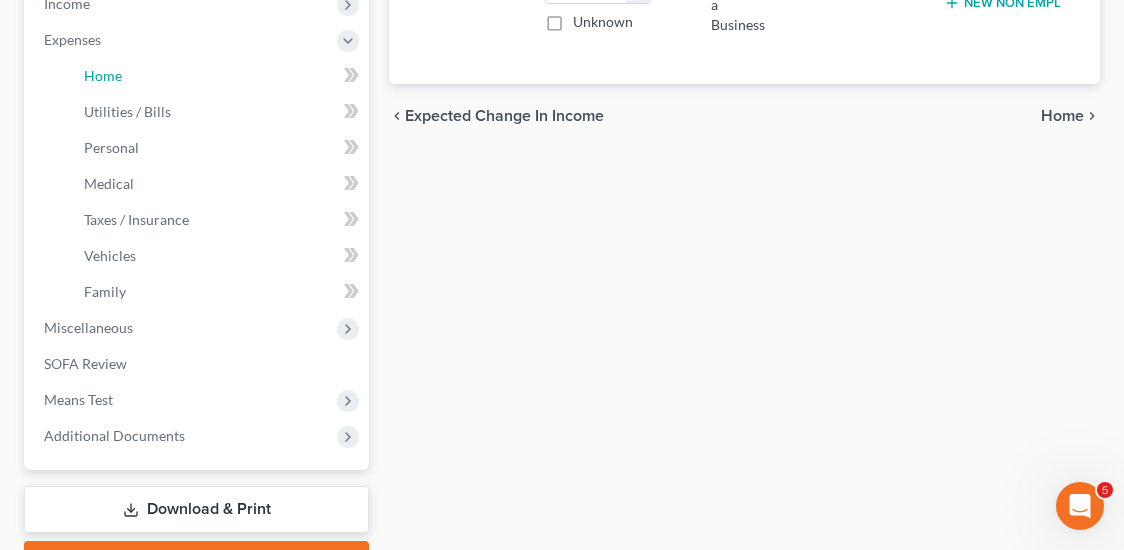 click on "Home" at bounding box center [218, 76] 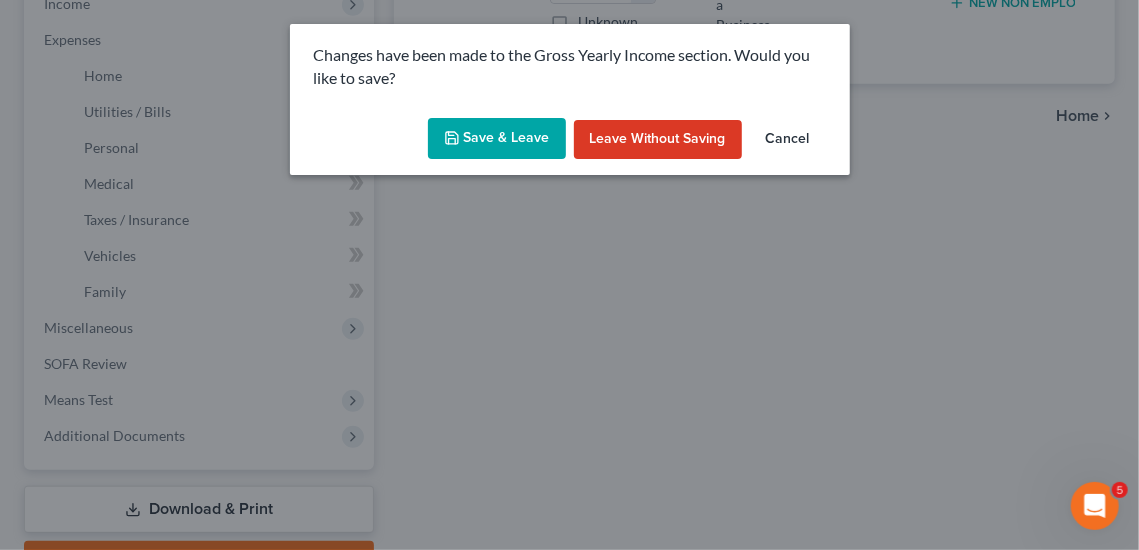 click on "Save & Leave Leave without Saving Cancel" at bounding box center [570, 143] 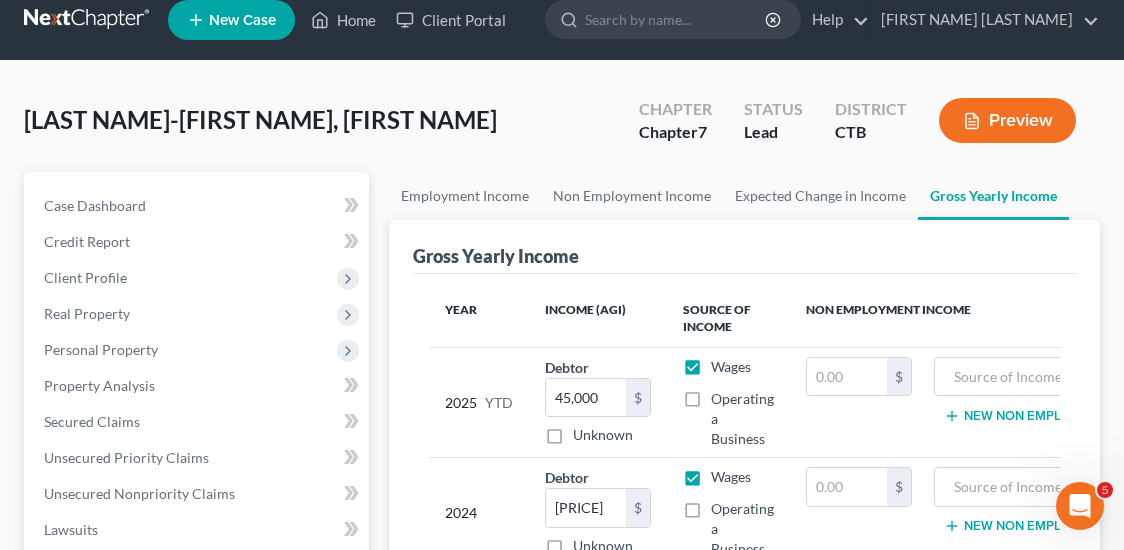 scroll, scrollTop: 0, scrollLeft: 0, axis: both 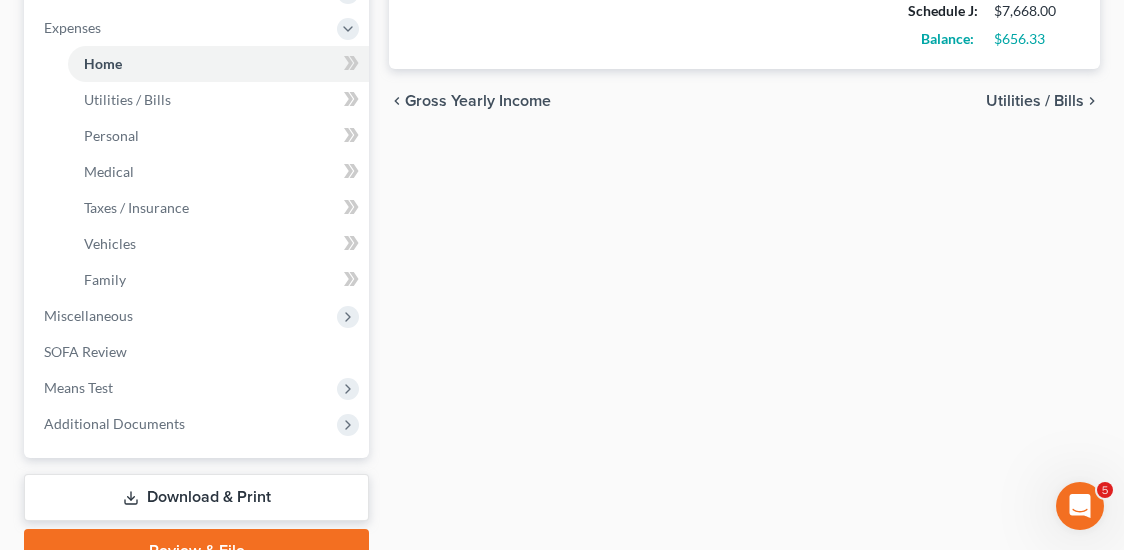 click on "Home" at bounding box center (103, 63) 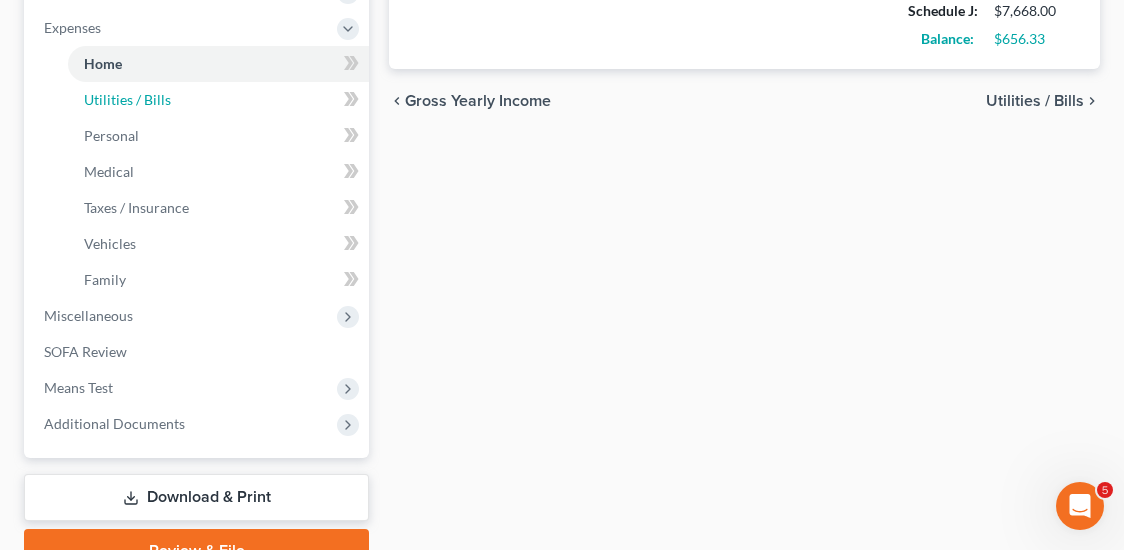 click on "Utilities / Bills" at bounding box center [218, 100] 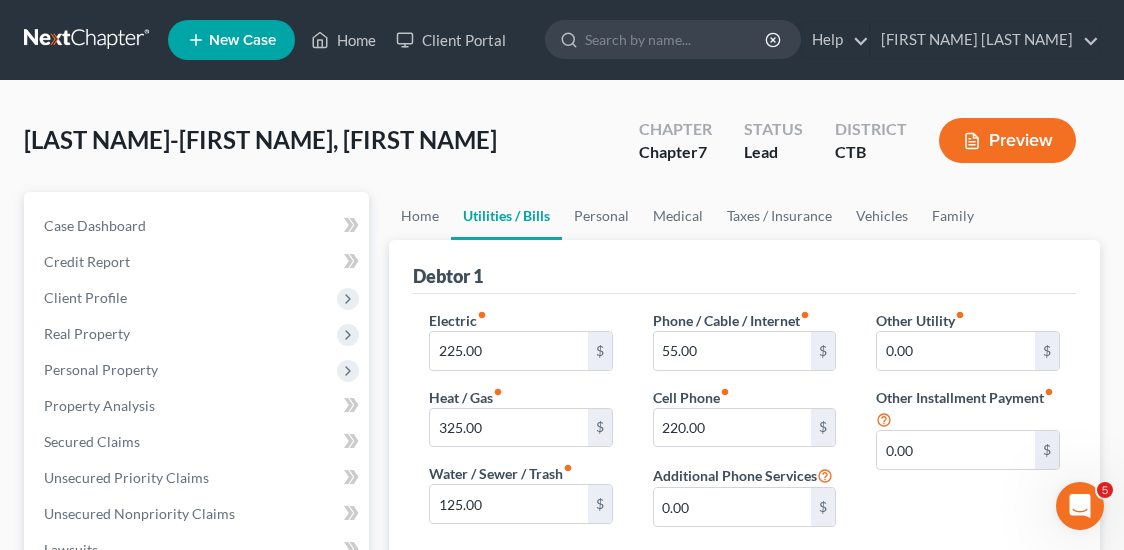 scroll, scrollTop: 333, scrollLeft: 0, axis: vertical 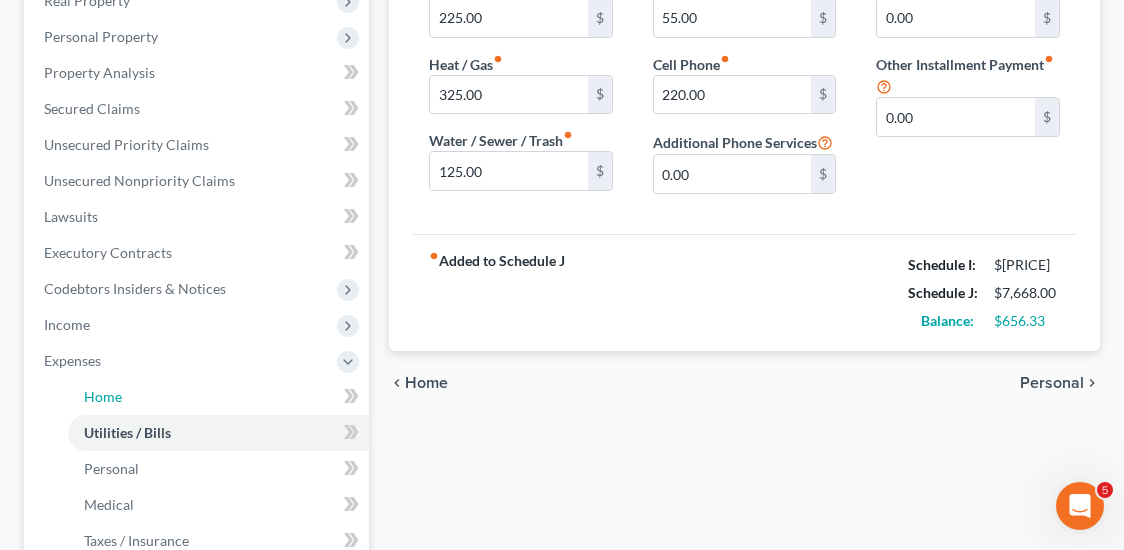 click on "Home" at bounding box center [103, 396] 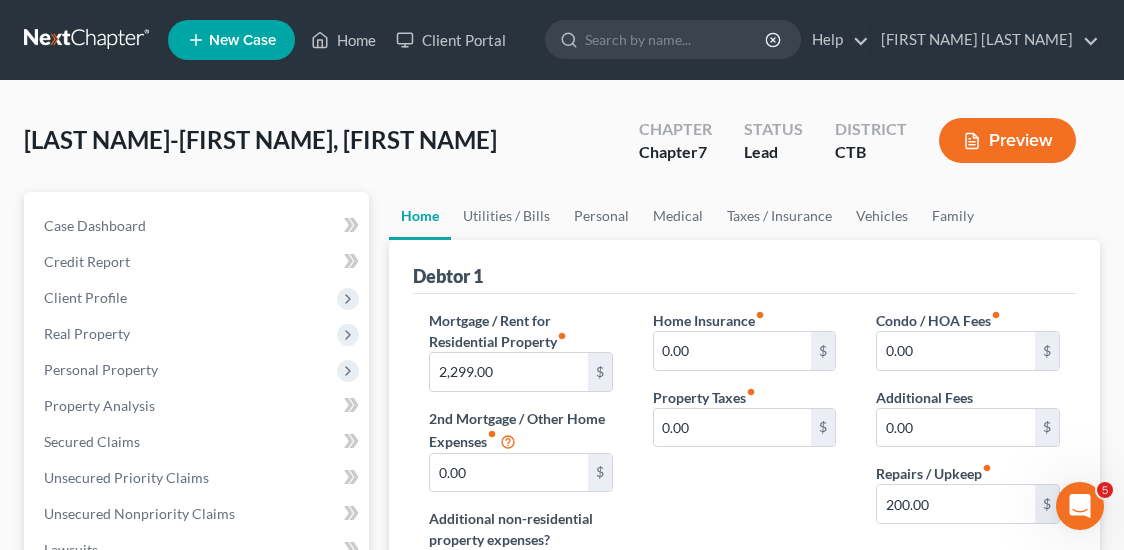 scroll, scrollTop: 333, scrollLeft: 0, axis: vertical 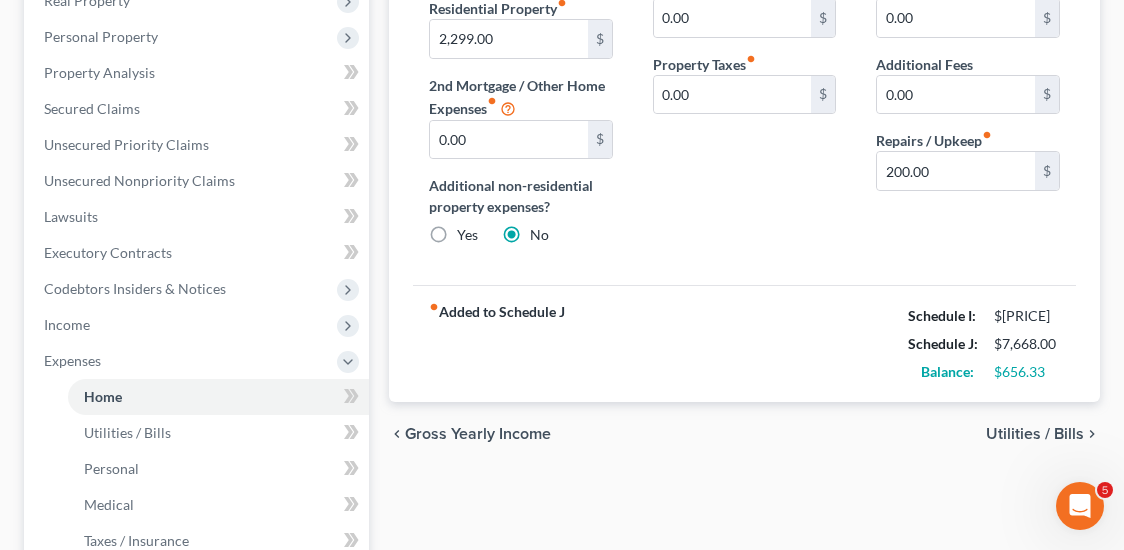 click on "Utilities / Bills" at bounding box center [1035, 434] 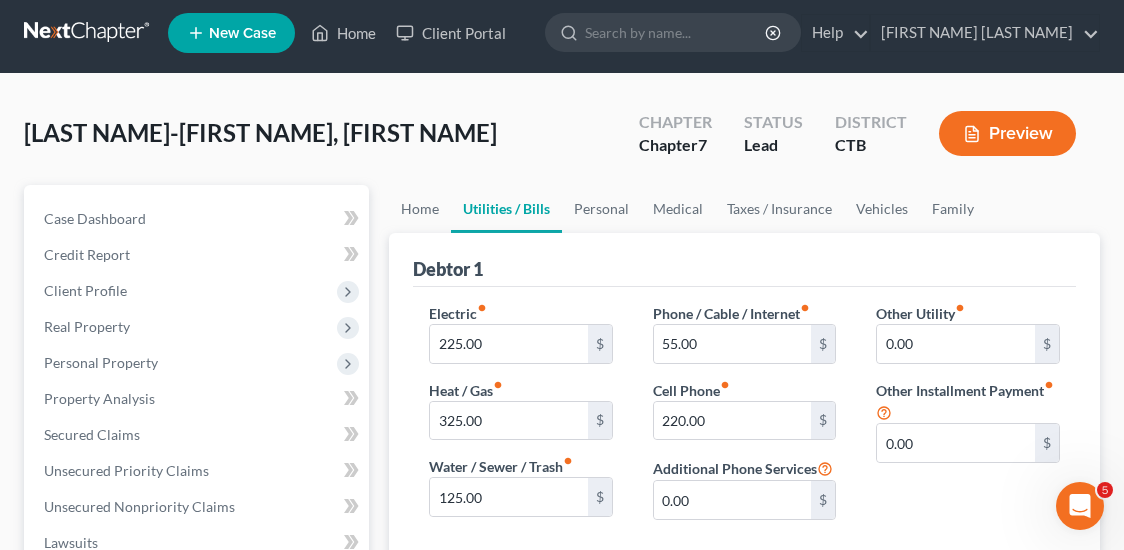 scroll, scrollTop: 0, scrollLeft: 0, axis: both 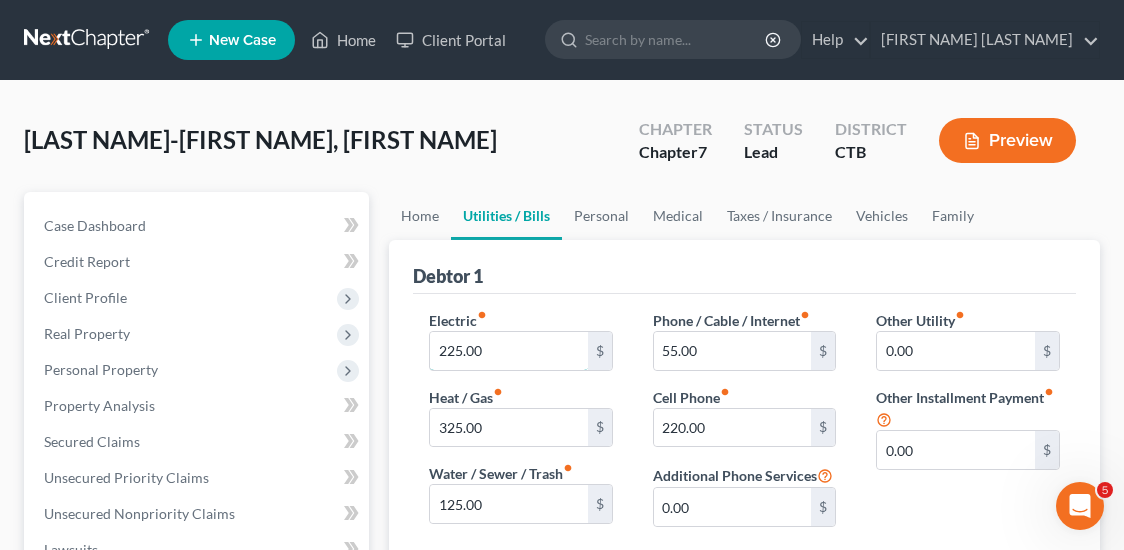 click on "225.00" at bounding box center [509, 351] 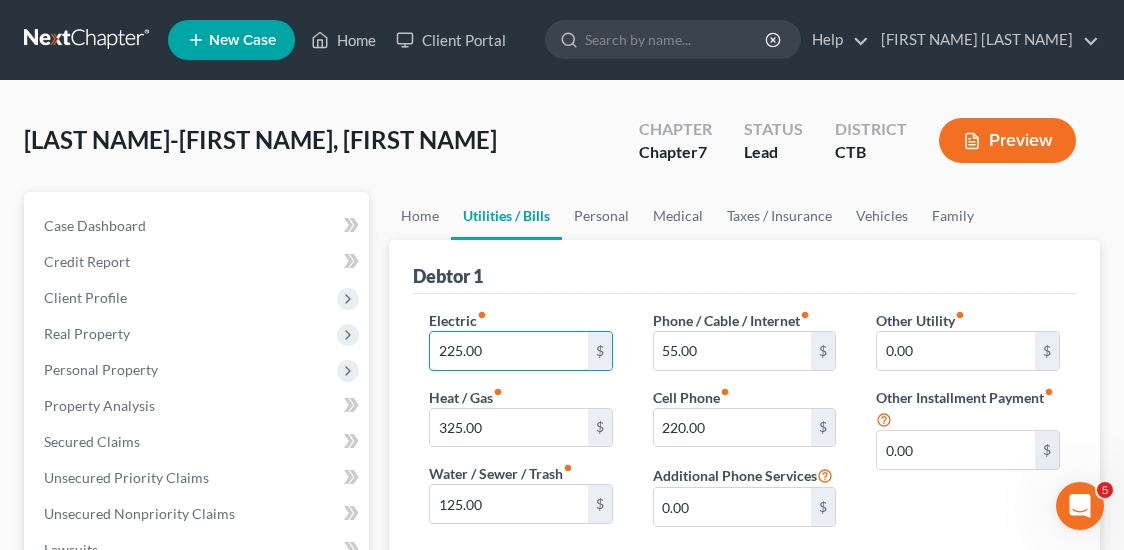 click on "225.00" at bounding box center [509, 351] 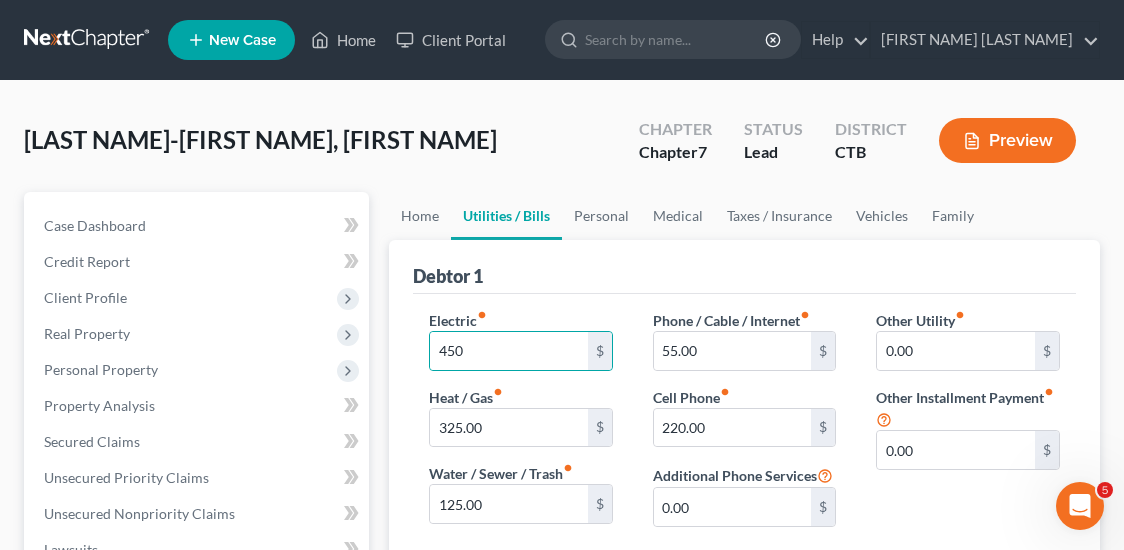 click on "Electric  fiber_manual_record 450 $ Heat / Gas  fiber_manual_record 325.00 $  Water / Sewer / Trash  fiber_manual_record 125.00 $" at bounding box center [521, 426] 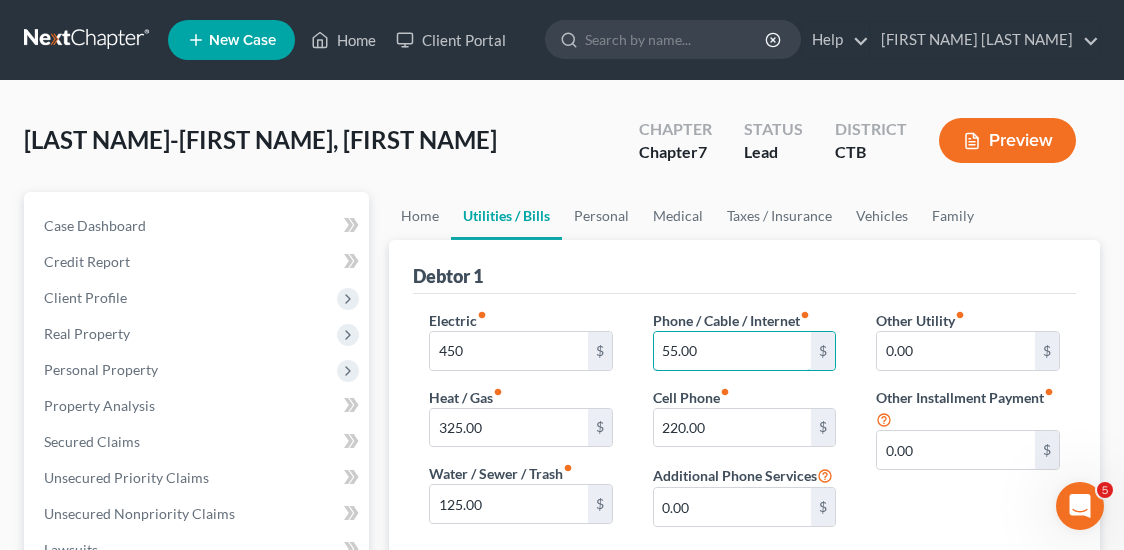 click on "55.00" at bounding box center (733, 351) 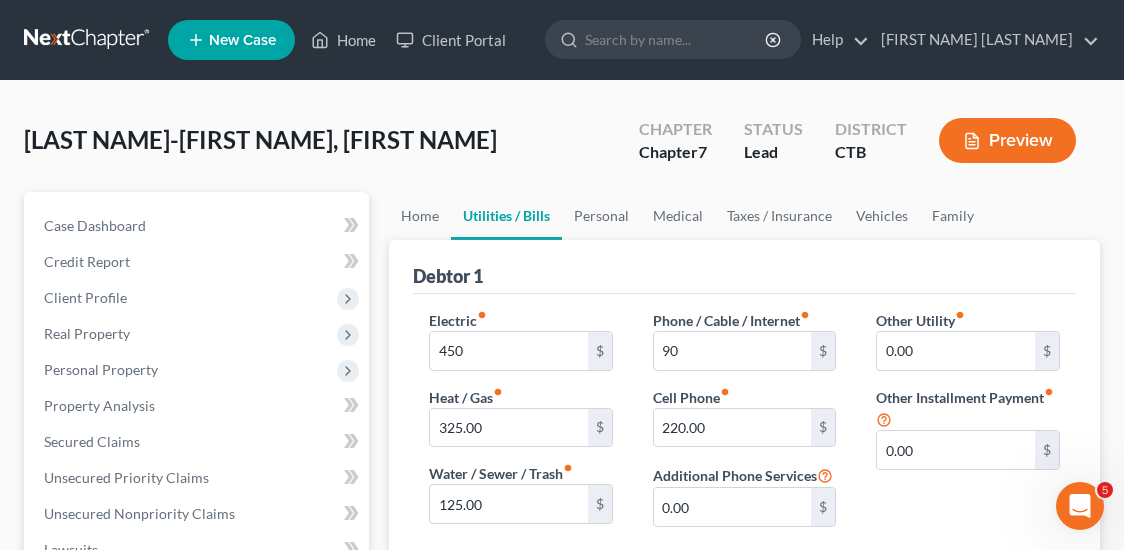 click on "Heat / Gas  fiber_manual_record 325.00 $" at bounding box center [521, 417] 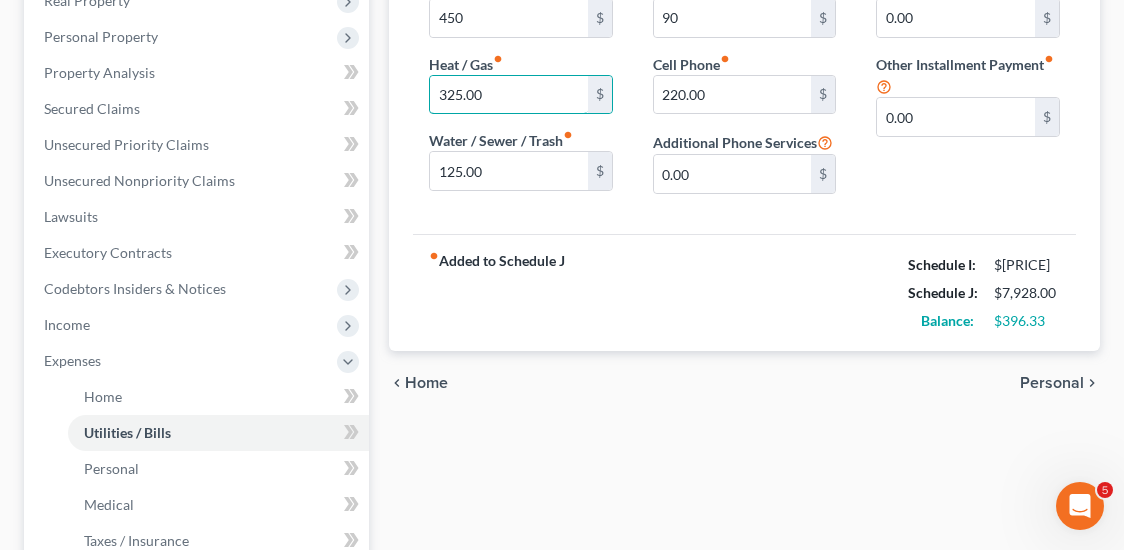 click on "325.00" at bounding box center (509, 95) 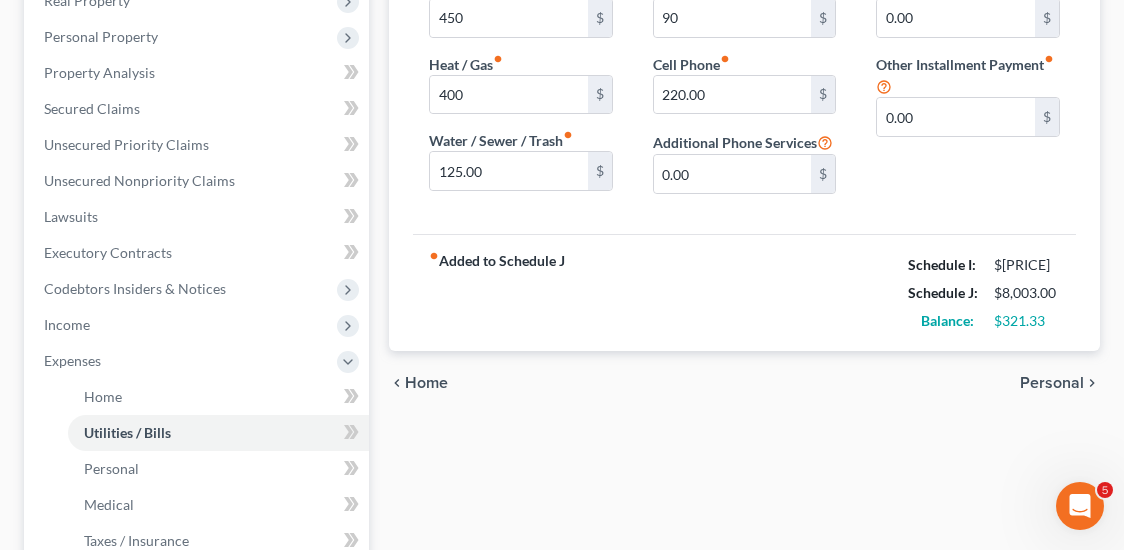 click on "Additional Phone Services" at bounding box center (743, 142) 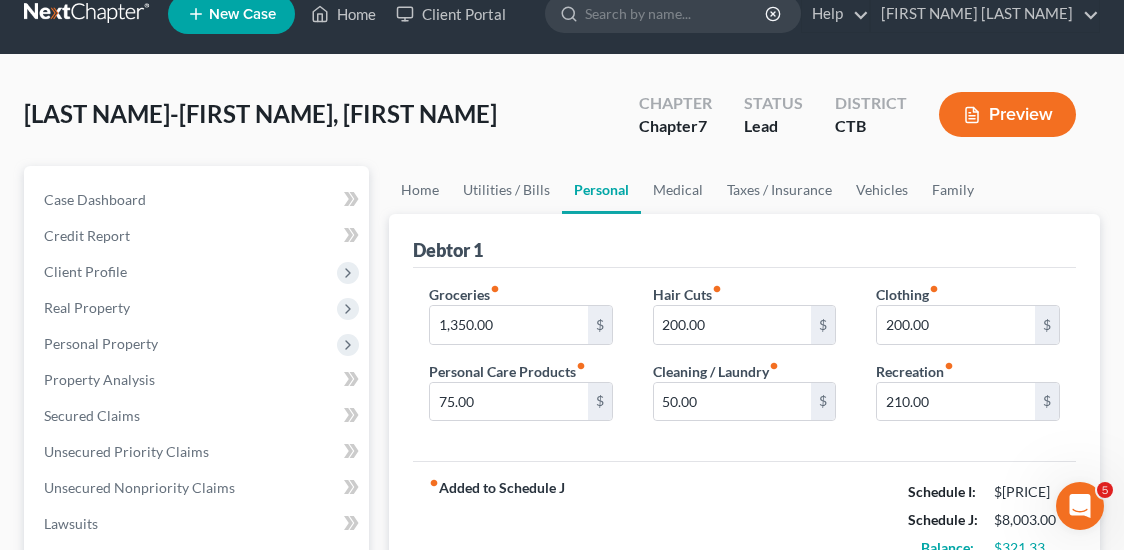 scroll, scrollTop: 0, scrollLeft: 0, axis: both 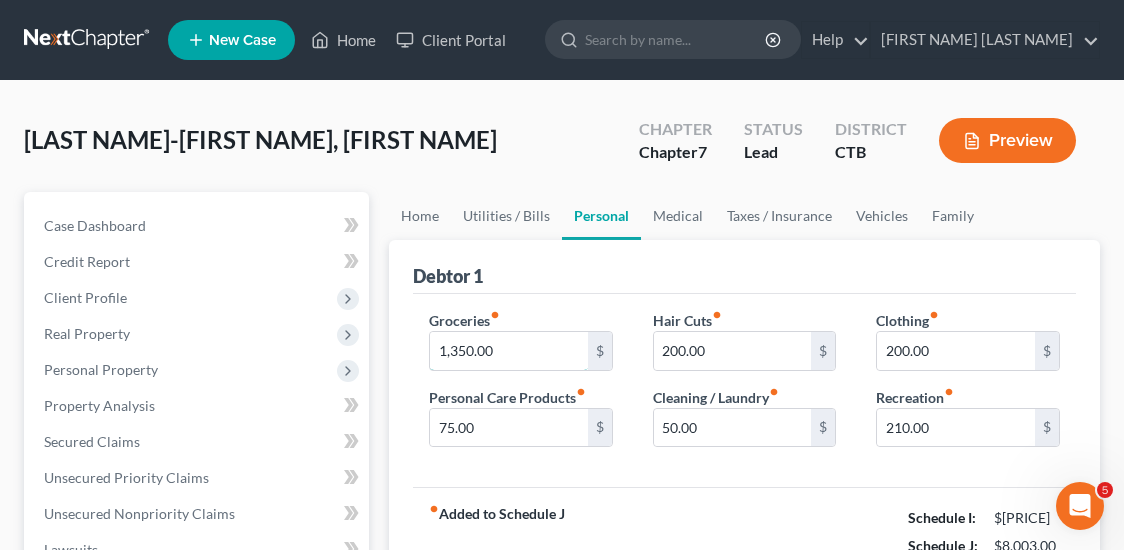 click on "1,350.00" at bounding box center (509, 351) 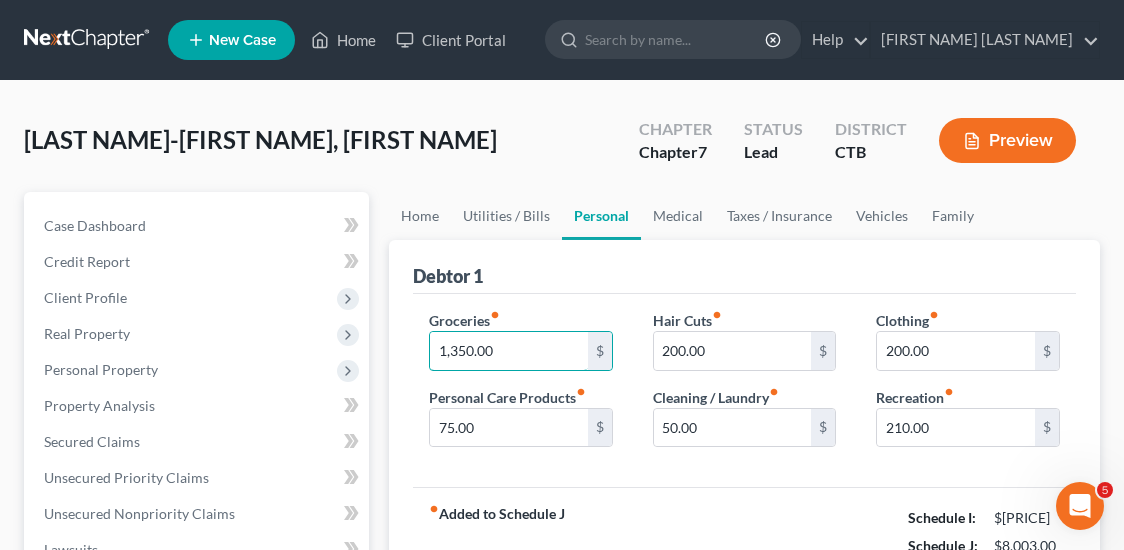 click on "1,350.00" at bounding box center (509, 351) 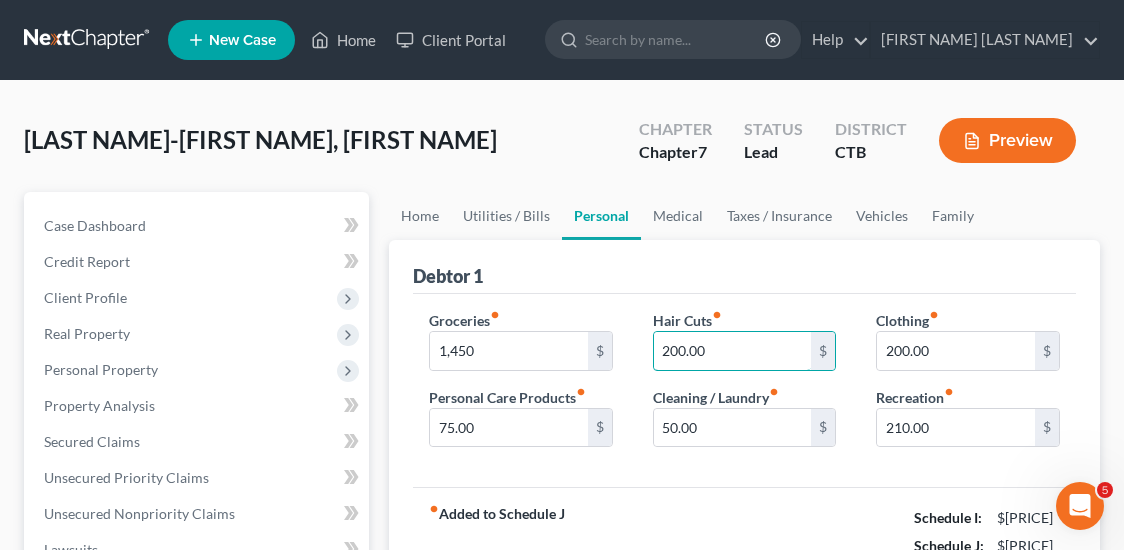 click on "200.00" at bounding box center (733, 351) 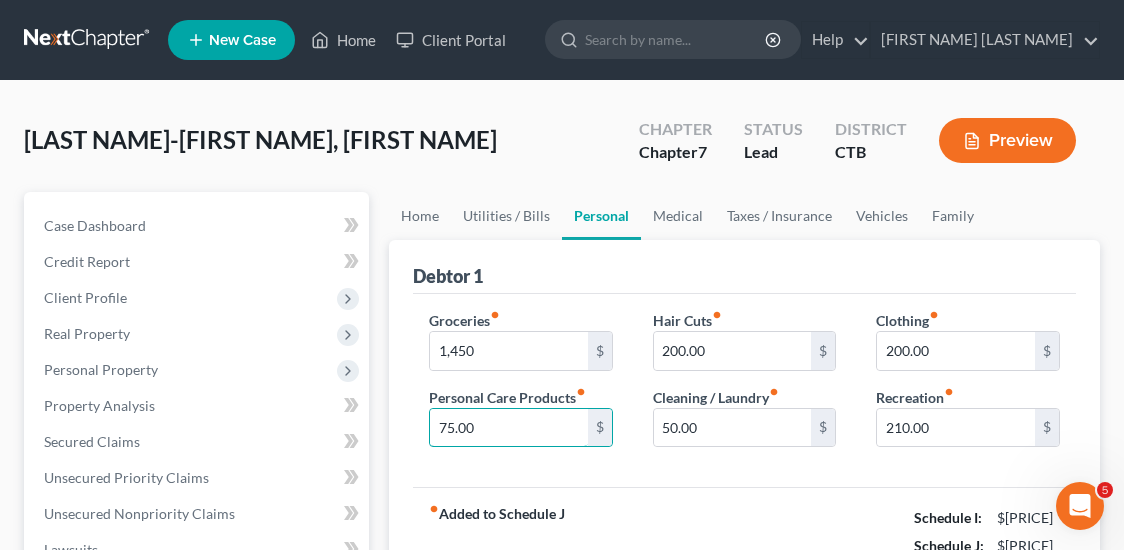 click on "75.00" at bounding box center (509, 428) 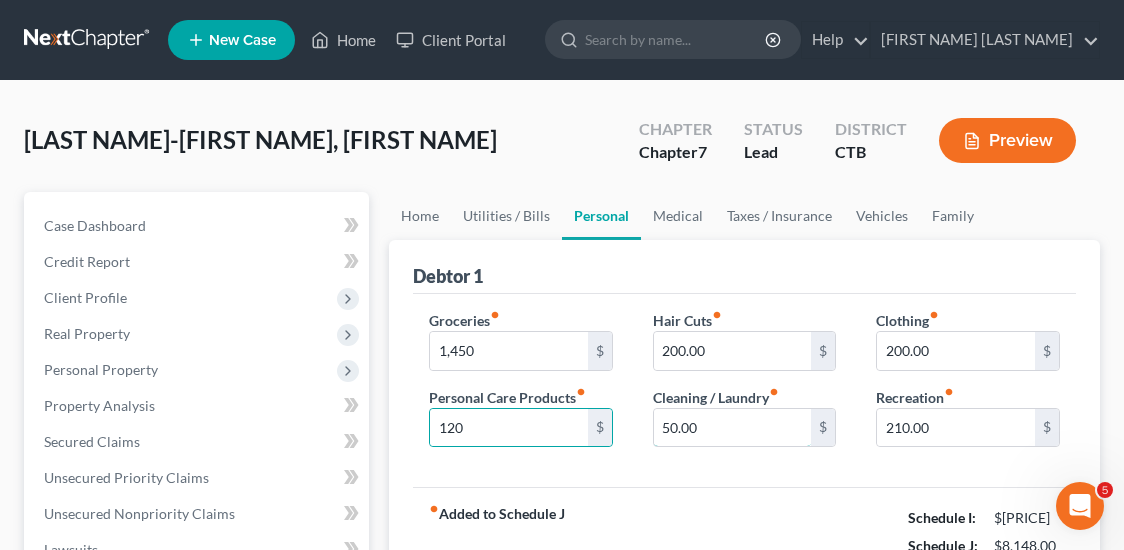 click on "50.00" at bounding box center [733, 428] 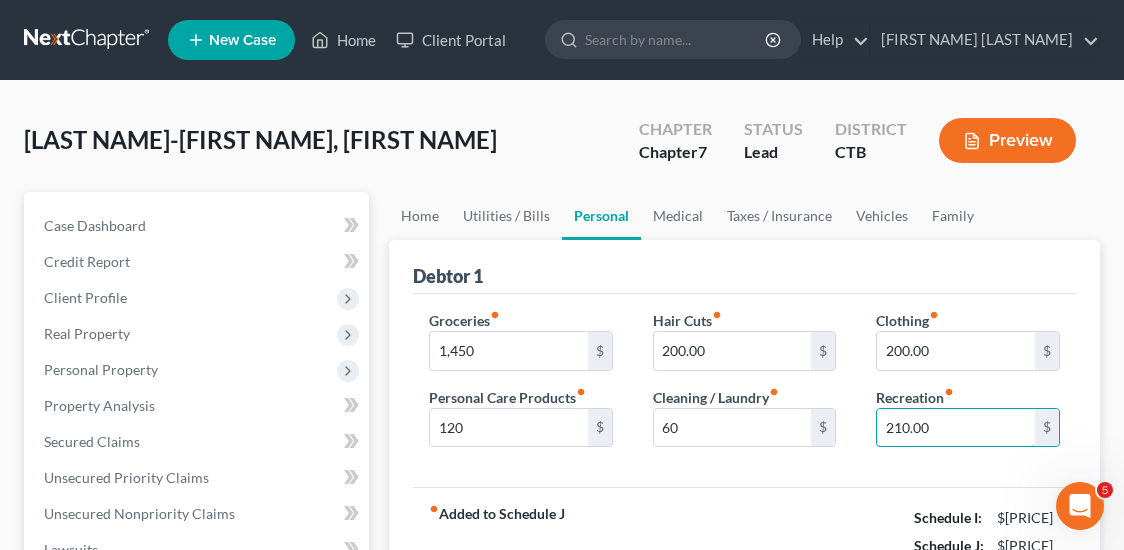 click on "210.00" at bounding box center [956, 428] 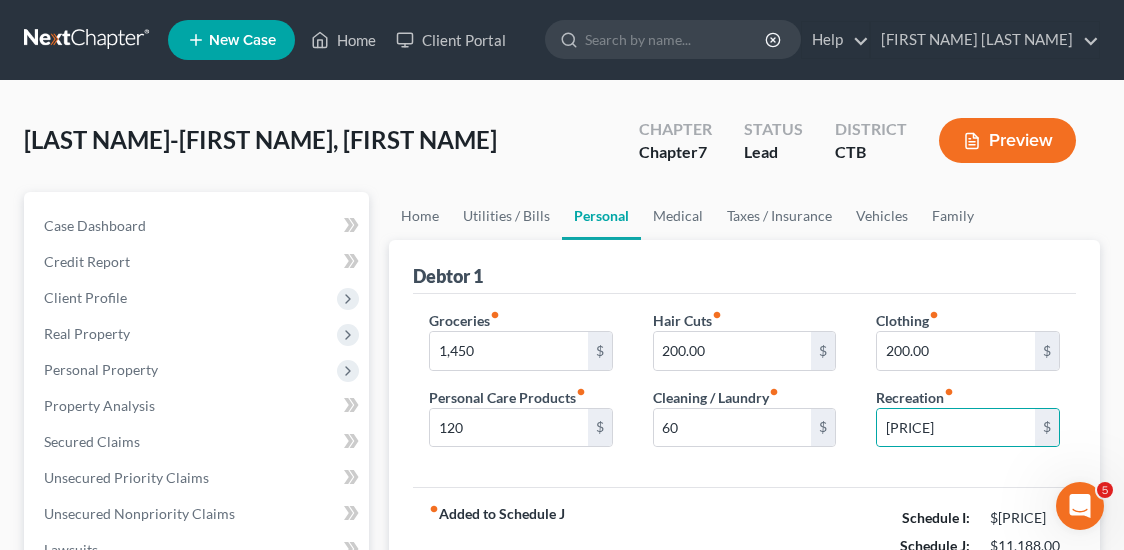 click on "Groceries  fiber_manual_record 1,450 $ Personal Care Products  fiber_manual_record 120 $ Hair Cuts  fiber_manual_record 200.00 $ Cleaning / Laundry  fiber_manual_record 60 $ Clothing  fiber_manual_record 200.00 $ Recreation  fiber_manual_record 3,240 $" at bounding box center [744, 391] 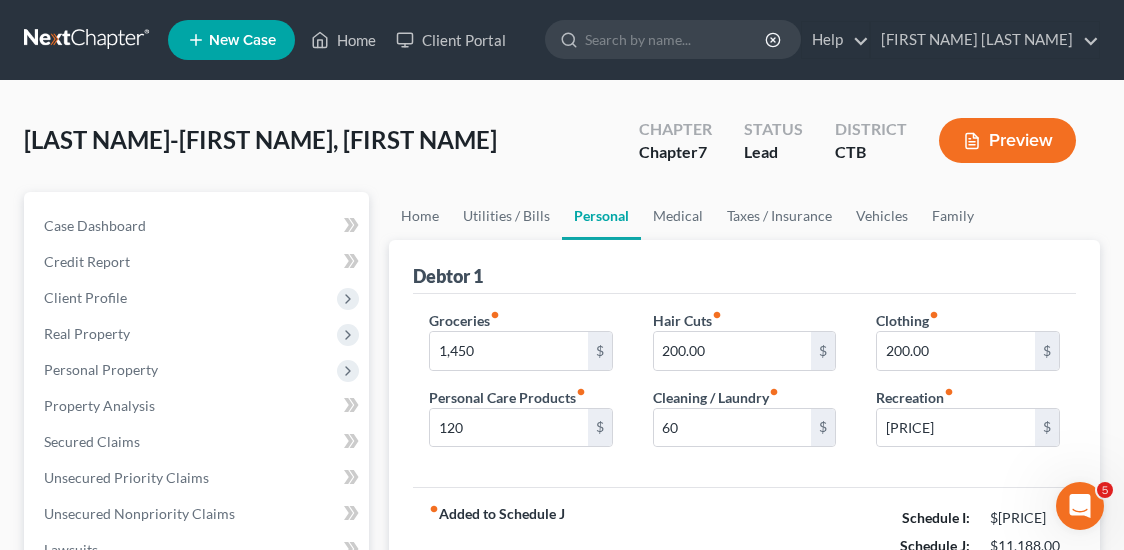 scroll, scrollTop: 333, scrollLeft: 0, axis: vertical 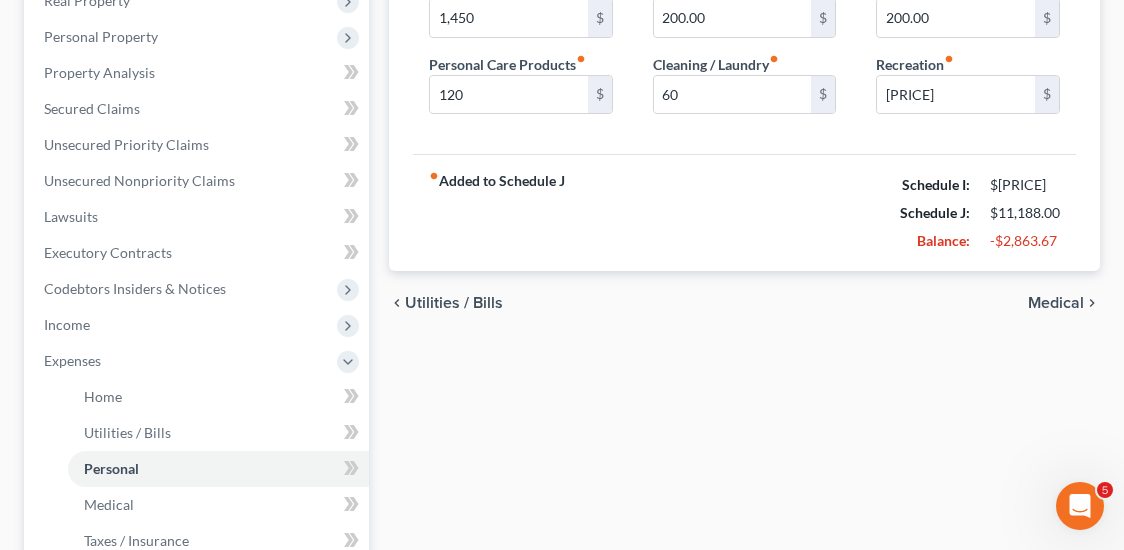 click on "Utilities / Bills" at bounding box center [454, 303] 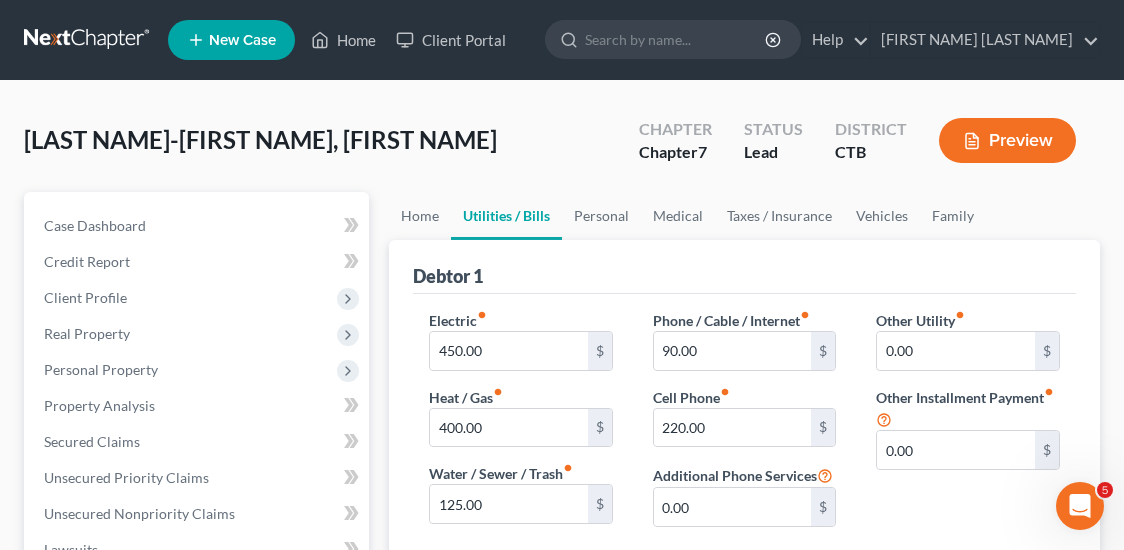 scroll, scrollTop: 333, scrollLeft: 0, axis: vertical 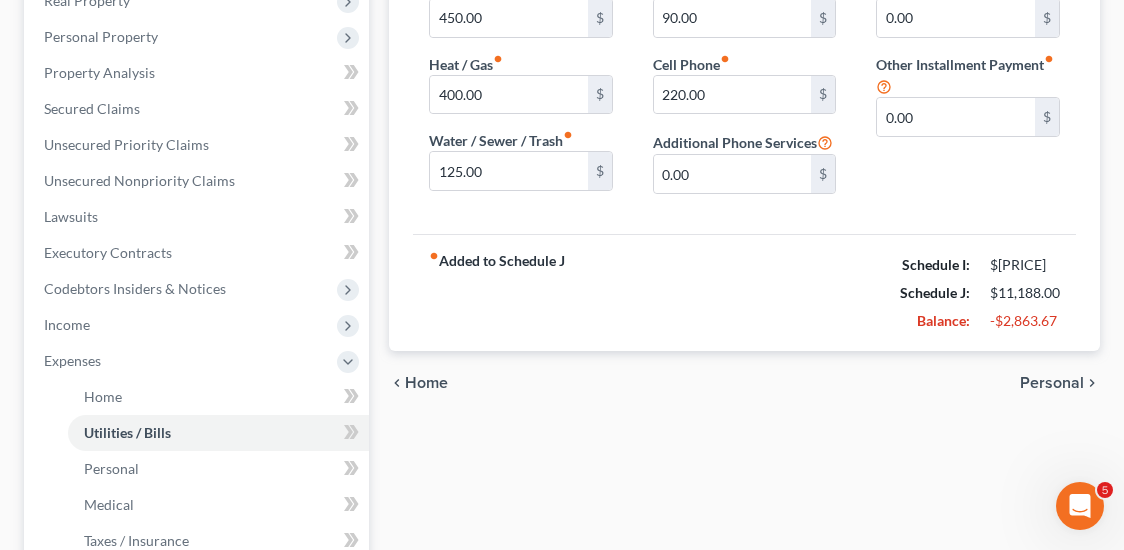 click on "chevron_left
Home
Personal
chevron_right" at bounding box center (744, 383) 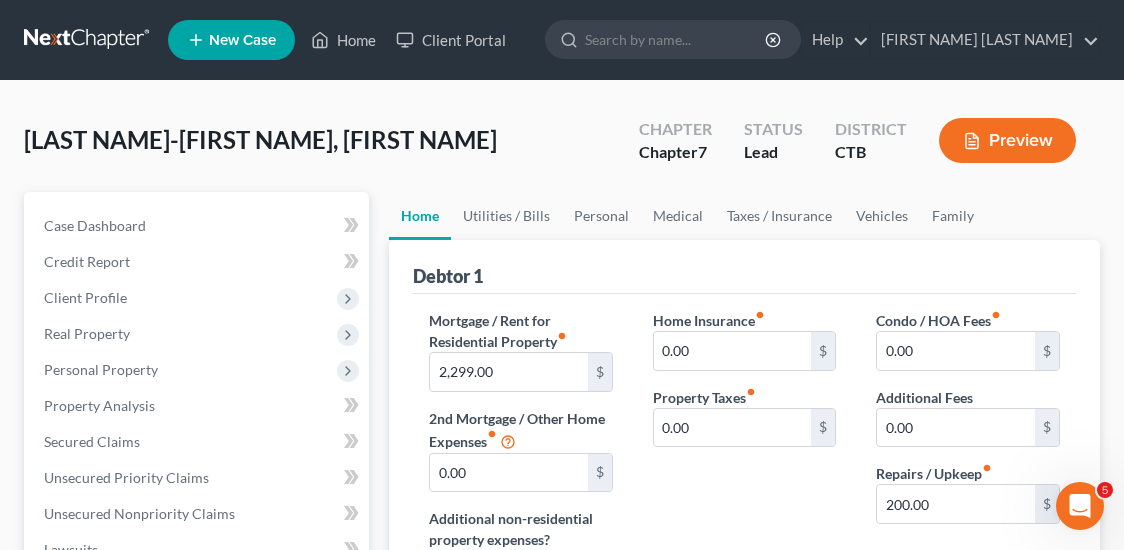 scroll, scrollTop: 333, scrollLeft: 0, axis: vertical 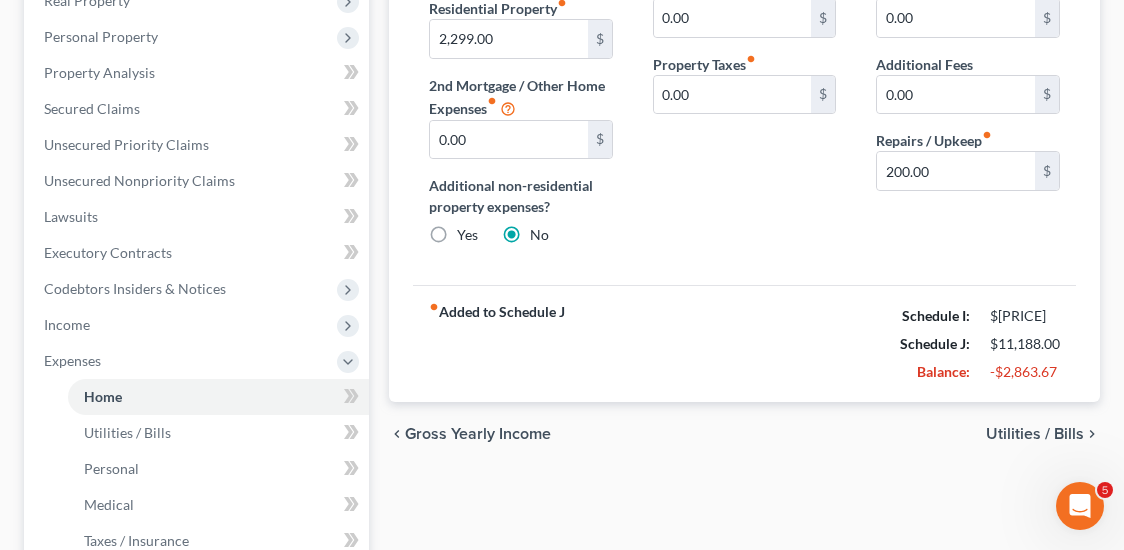 click on "Utilities / Bills" at bounding box center [1035, 434] 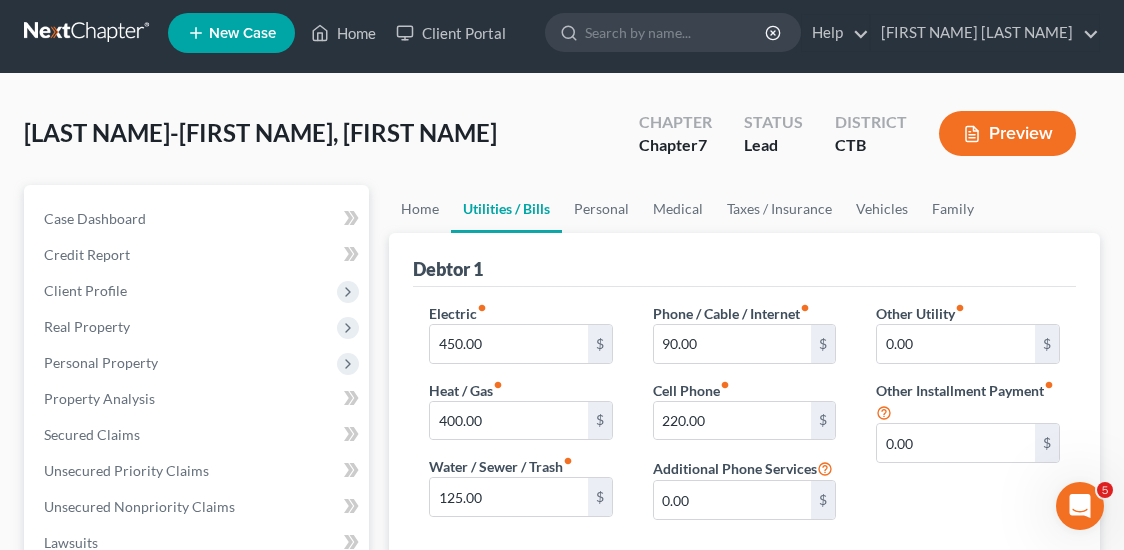 scroll, scrollTop: 0, scrollLeft: 0, axis: both 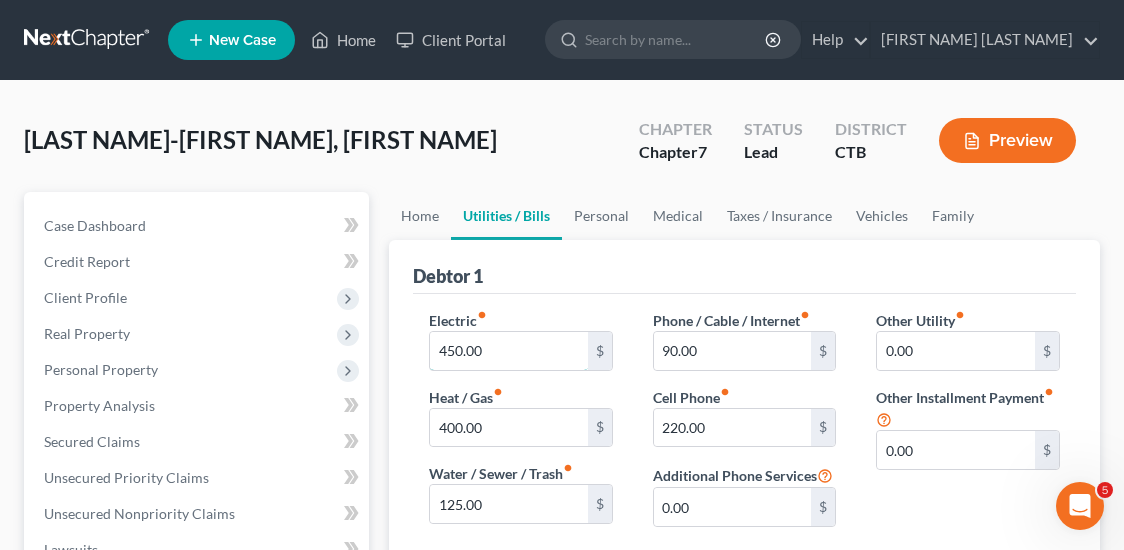 click on "450.00" at bounding box center [509, 351] 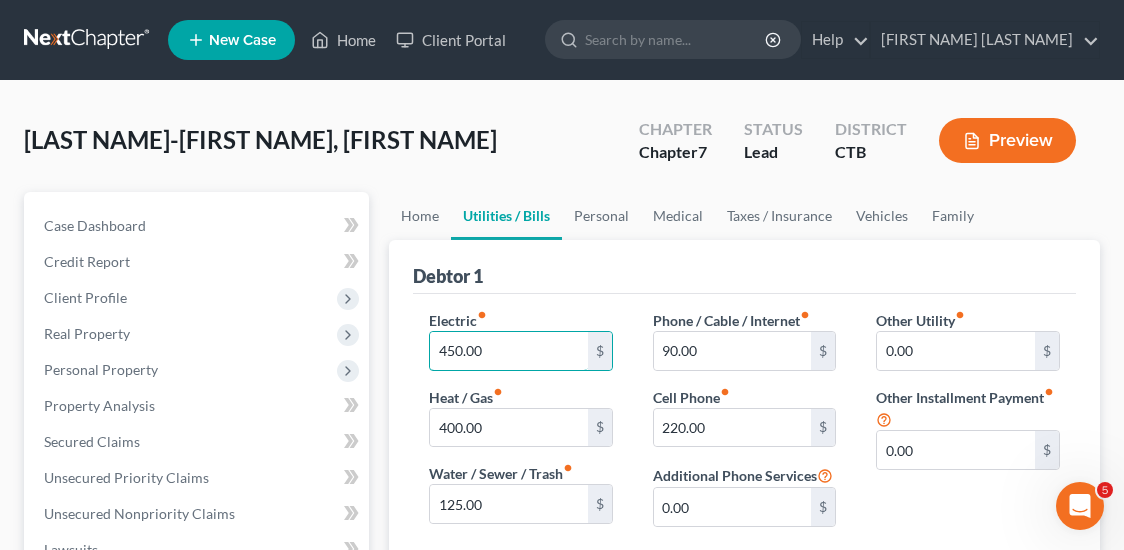 click on "450.00" at bounding box center (509, 351) 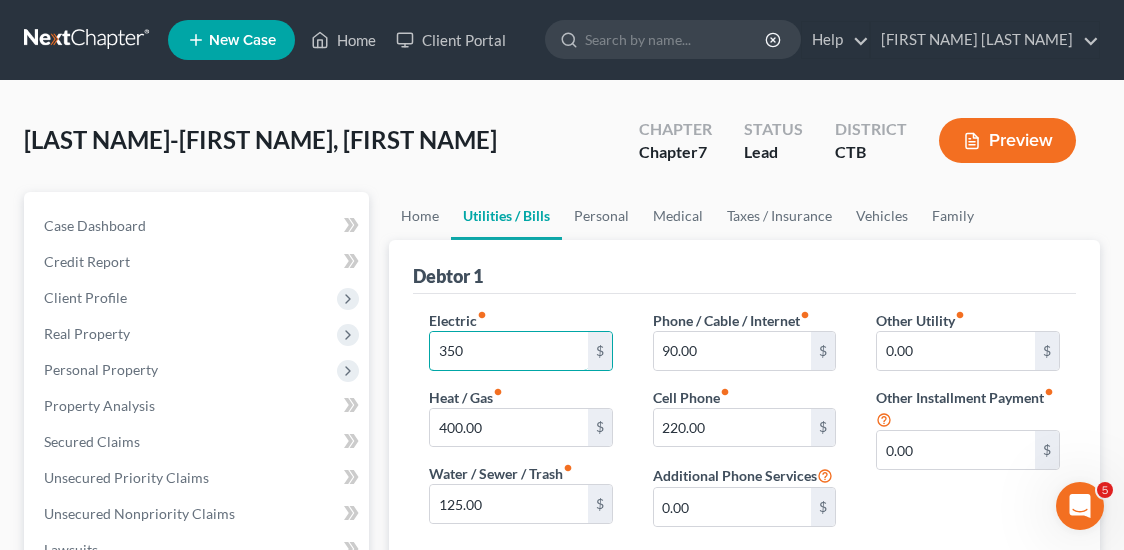 scroll, scrollTop: 333, scrollLeft: 0, axis: vertical 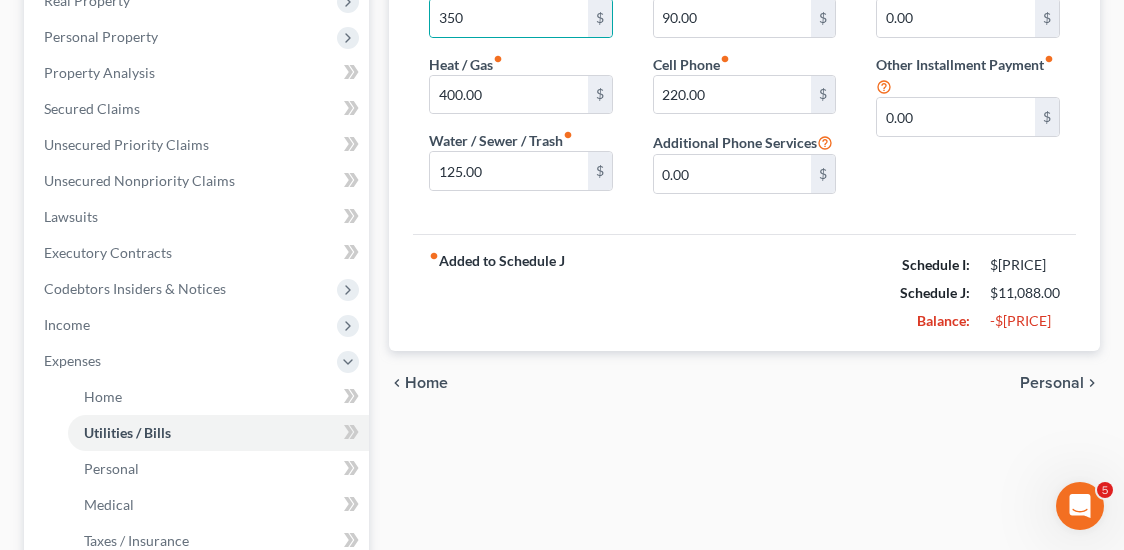 click on "Personal" at bounding box center (1052, 383) 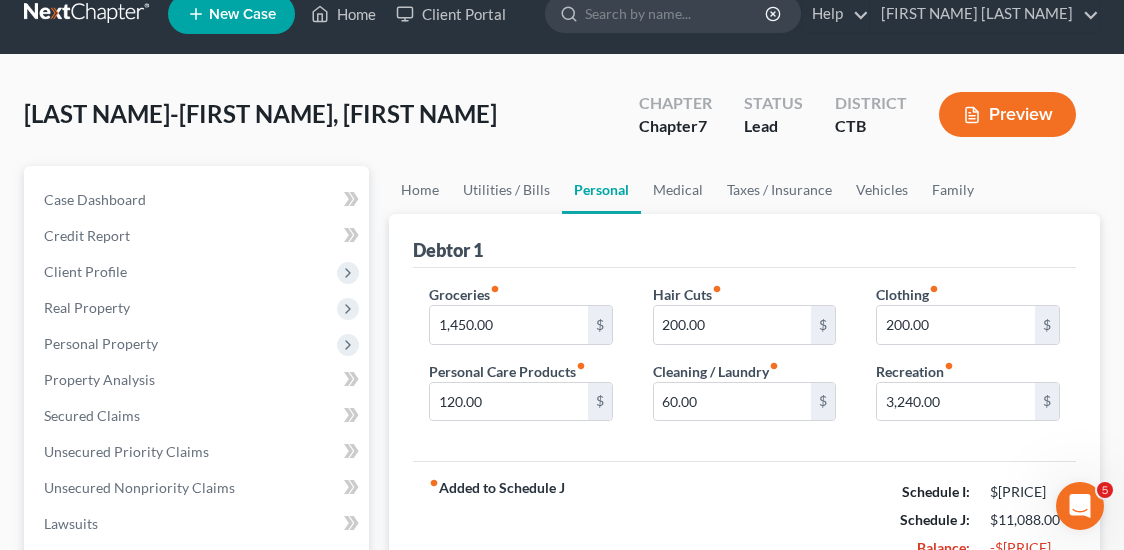 scroll, scrollTop: 0, scrollLeft: 0, axis: both 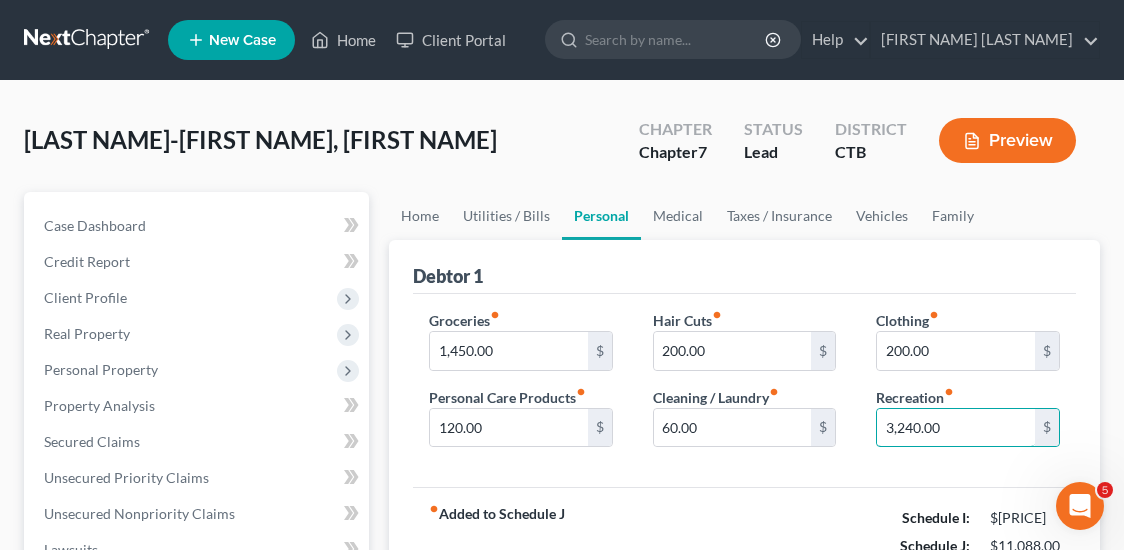 click on "3,240.00" at bounding box center [956, 428] 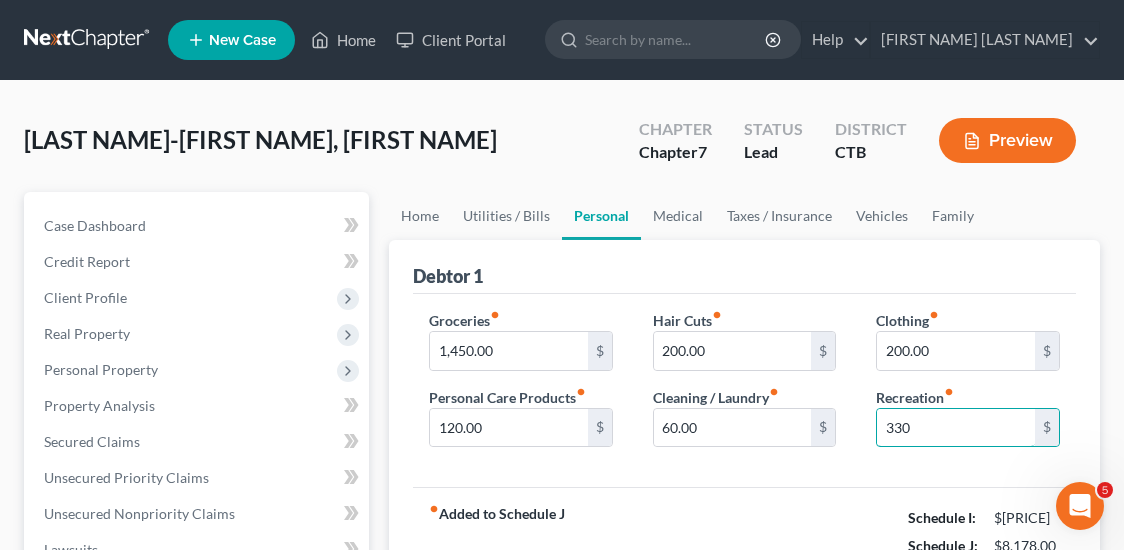 scroll, scrollTop: 333, scrollLeft: 0, axis: vertical 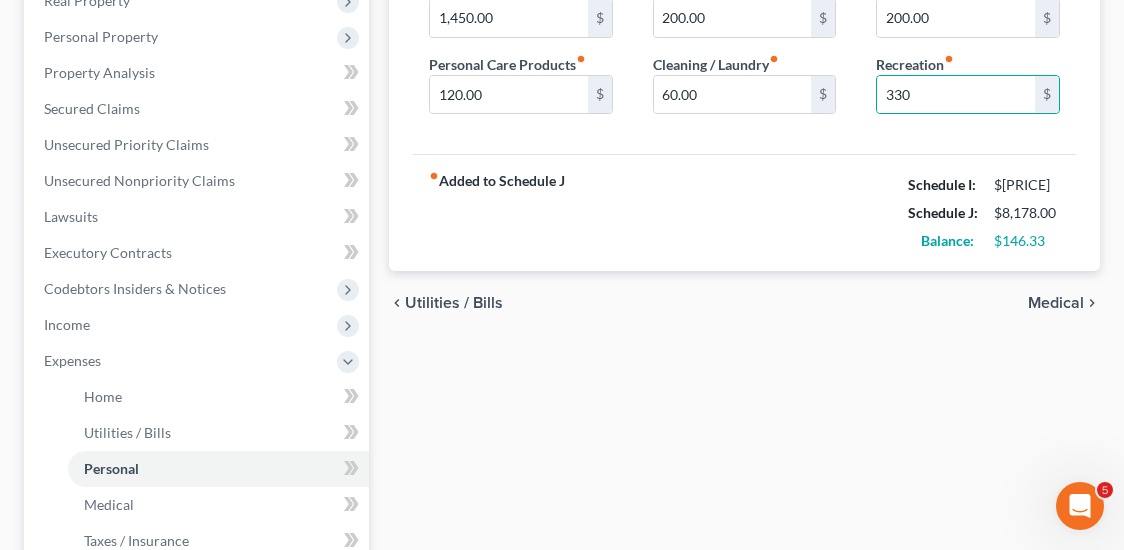click on "Medical" at bounding box center (1056, 303) 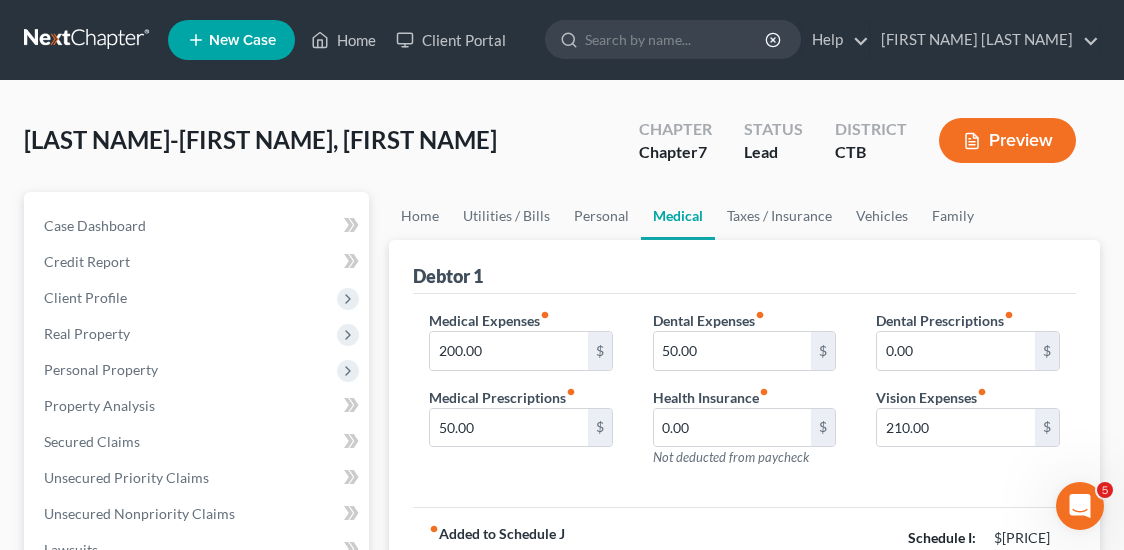 scroll, scrollTop: 333, scrollLeft: 0, axis: vertical 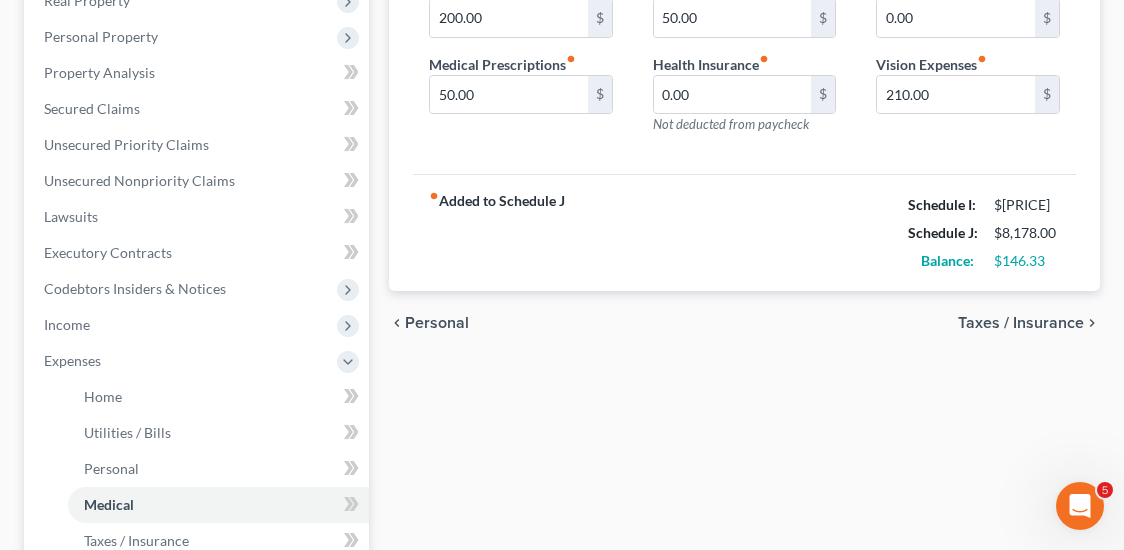 click on "Taxes / Insurance" at bounding box center [1021, 323] 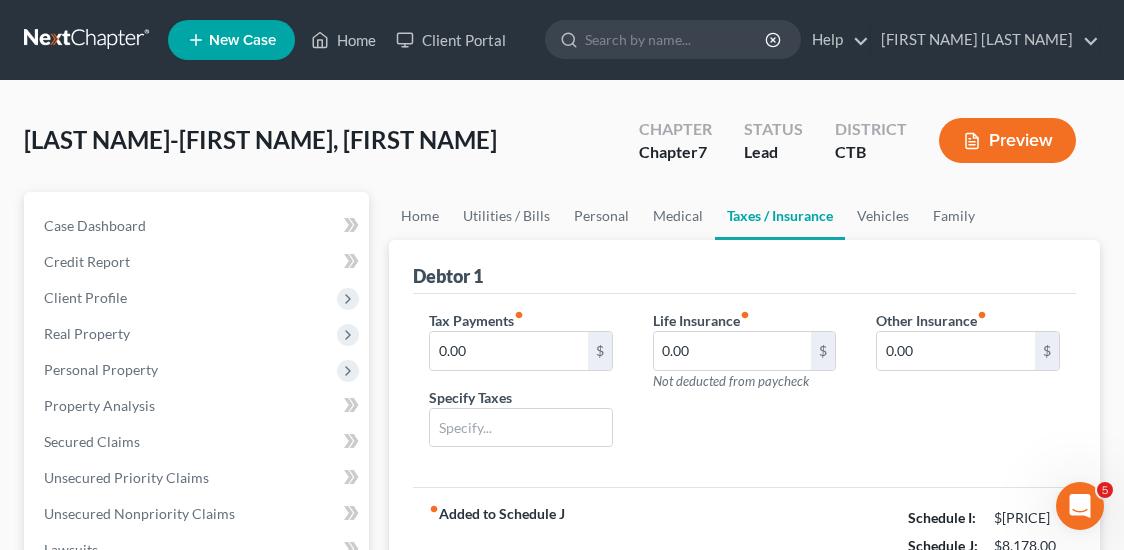 scroll, scrollTop: 333, scrollLeft: 0, axis: vertical 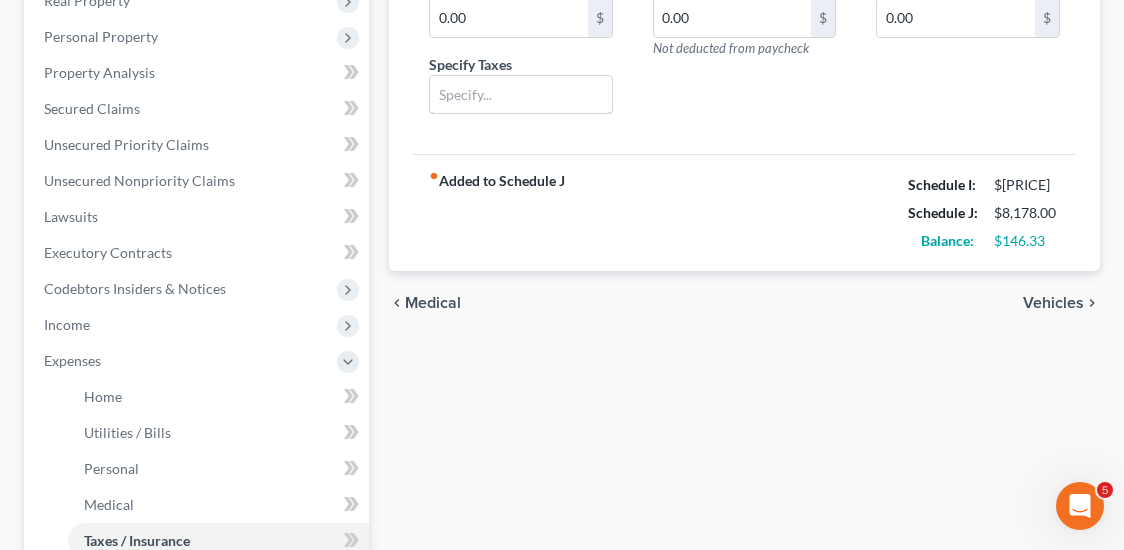 click at bounding box center [521, 95] 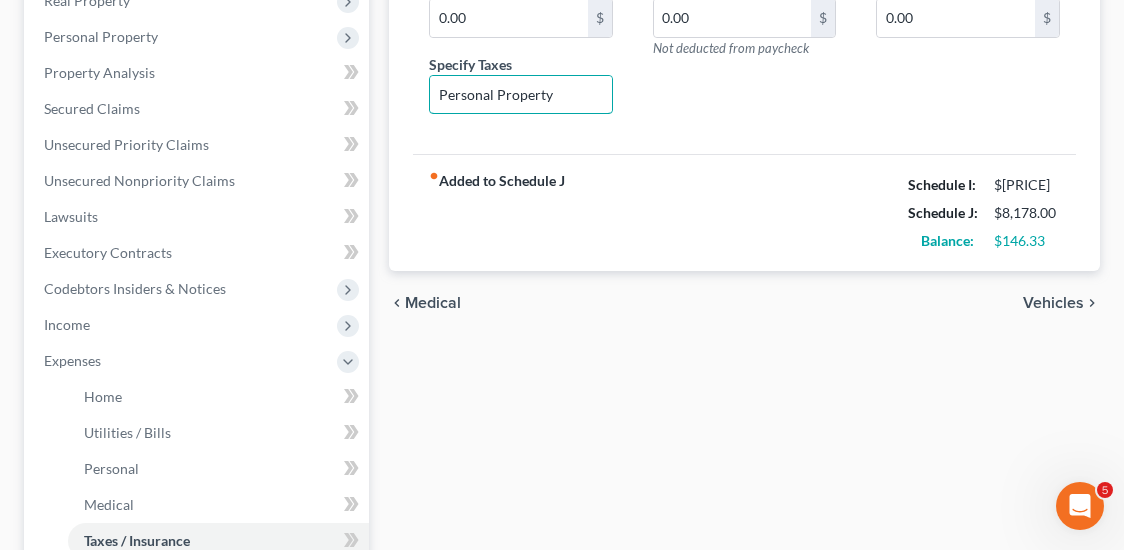 scroll, scrollTop: 0, scrollLeft: 0, axis: both 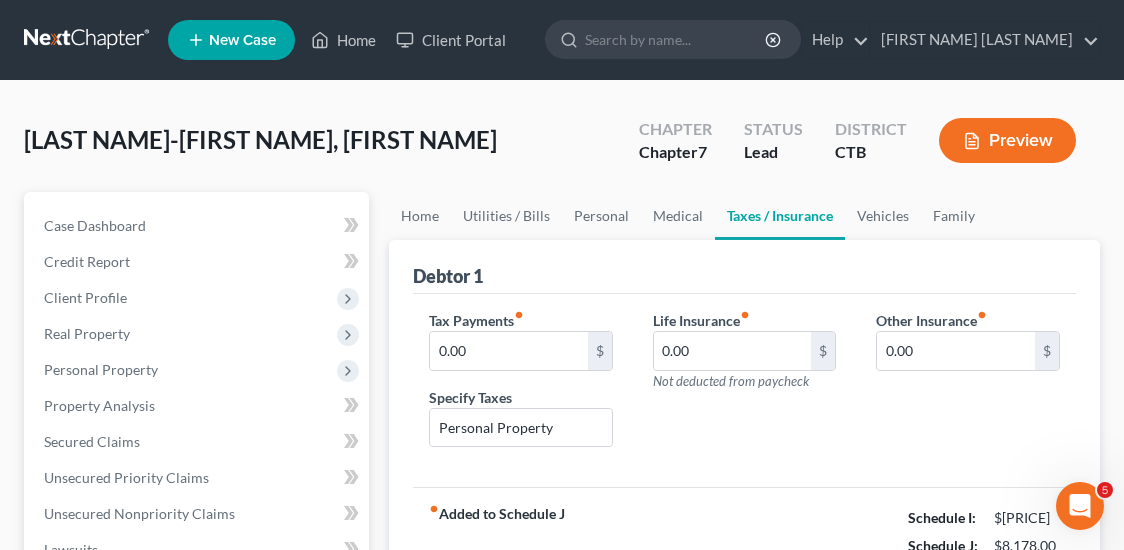 click on "Tax Payments  fiber_manual_record" at bounding box center (476, 320) 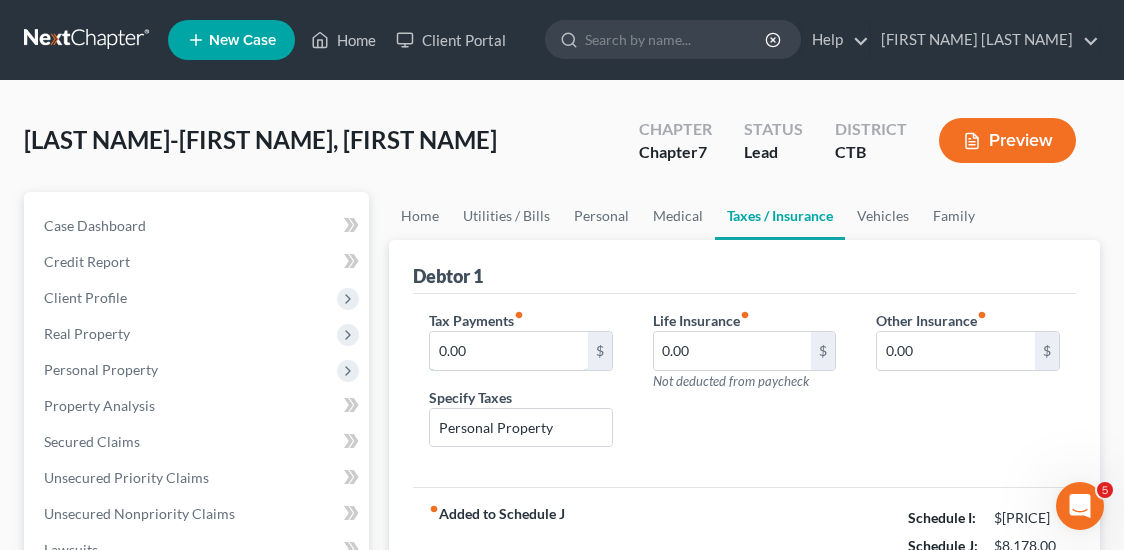 click on "0.00" at bounding box center (509, 351) 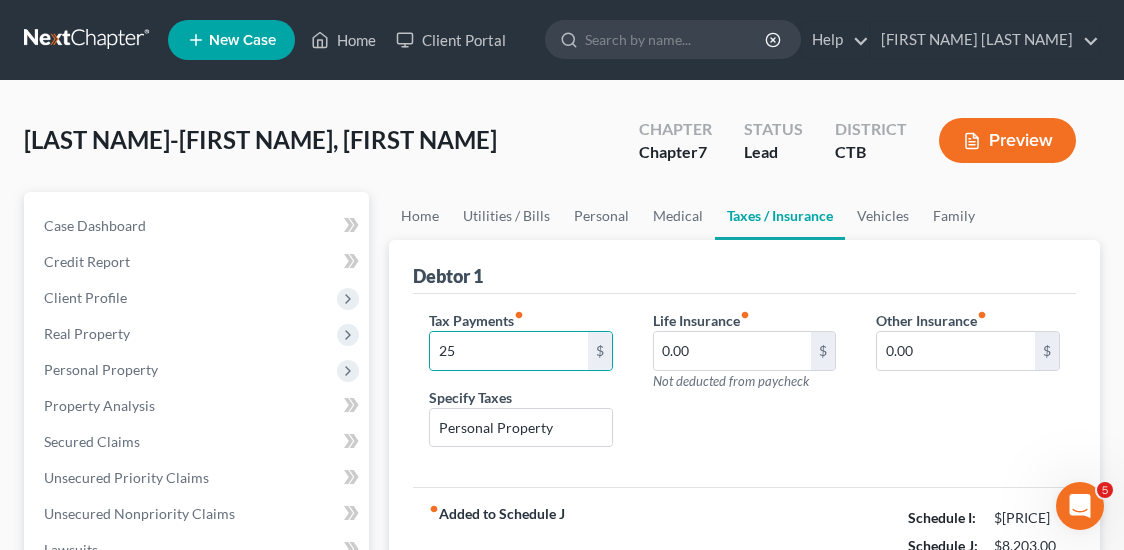 drag, startPoint x: 346, startPoint y: 327, endPoint x: 378, endPoint y: 320, distance: 32.75668 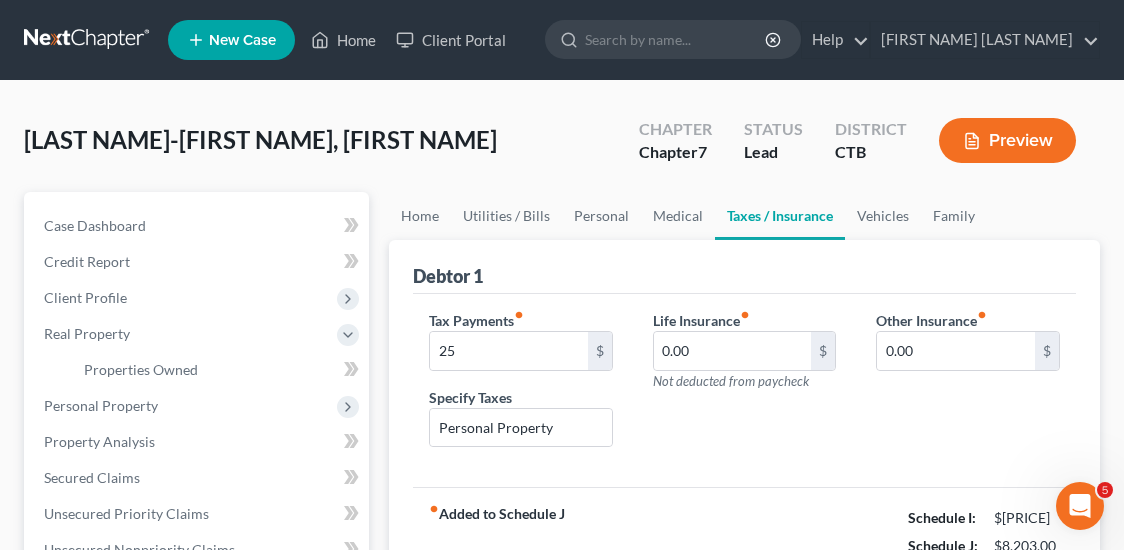 scroll, scrollTop: 333, scrollLeft: 0, axis: vertical 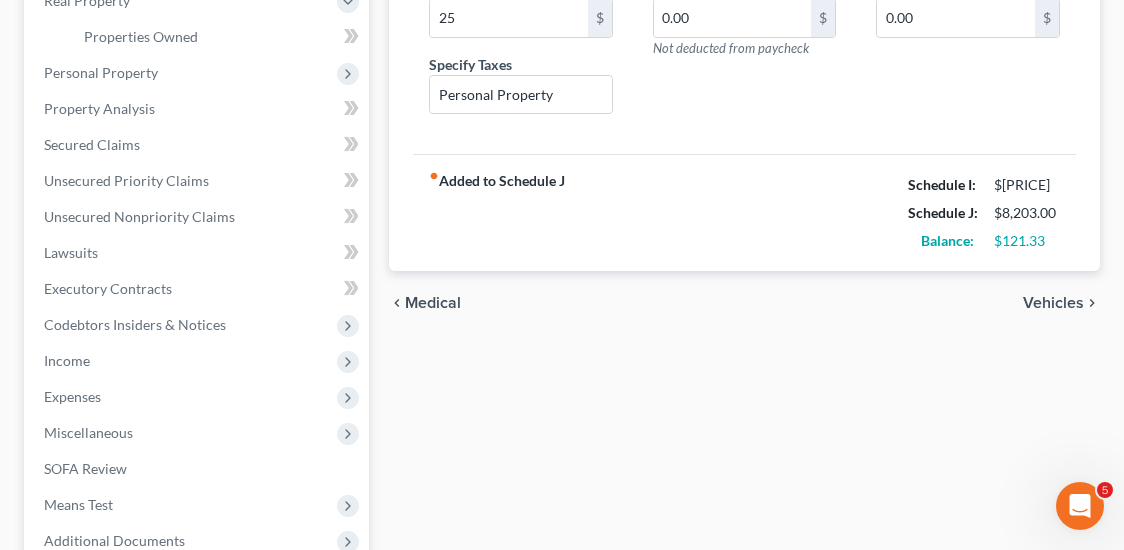 click on "Vehicles" at bounding box center [1053, 303] 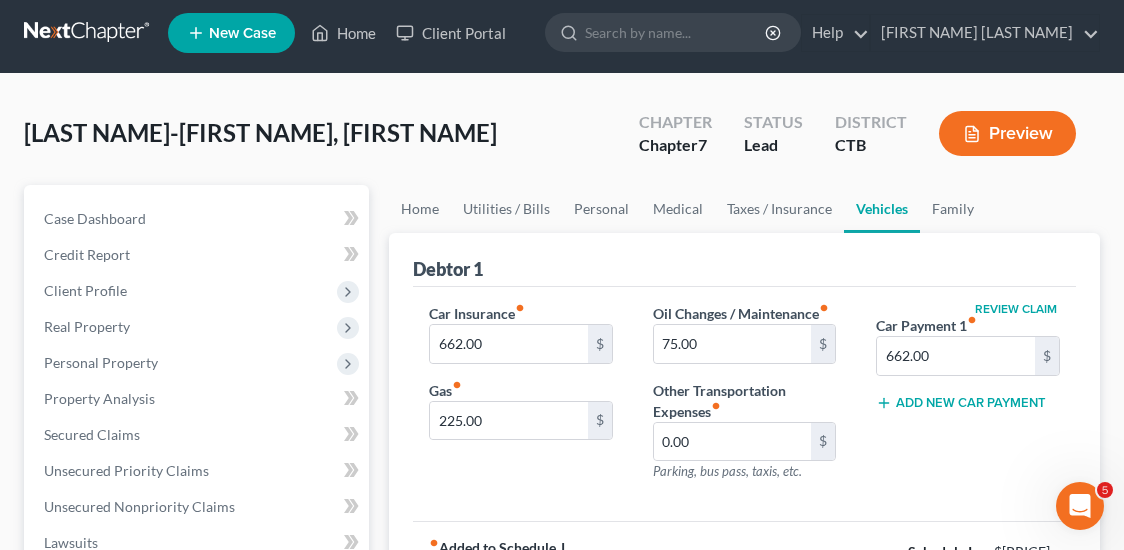 scroll, scrollTop: 0, scrollLeft: 0, axis: both 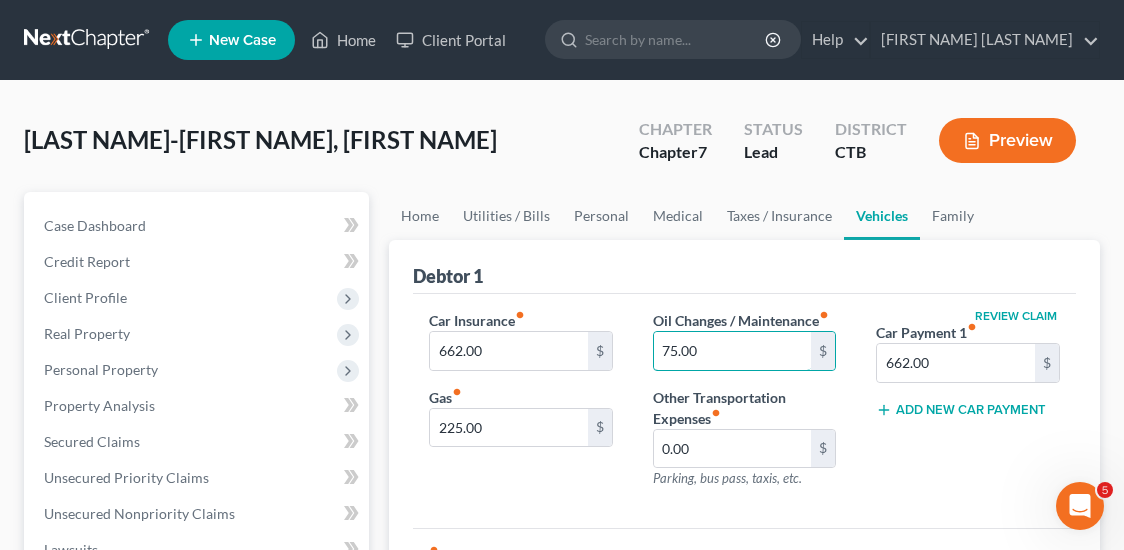 click on "75.00" at bounding box center (733, 351) 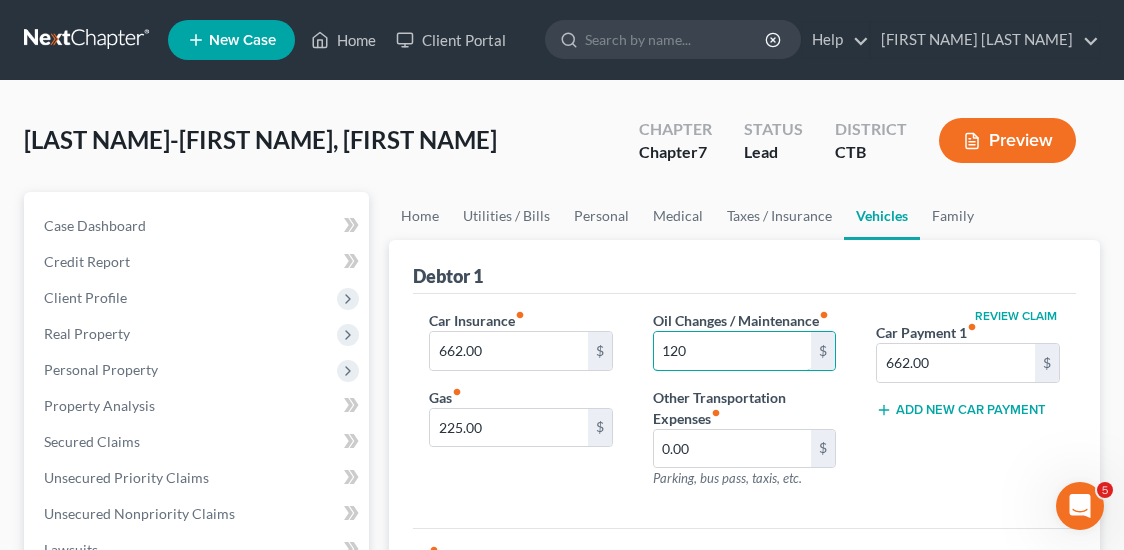 scroll, scrollTop: 333, scrollLeft: 0, axis: vertical 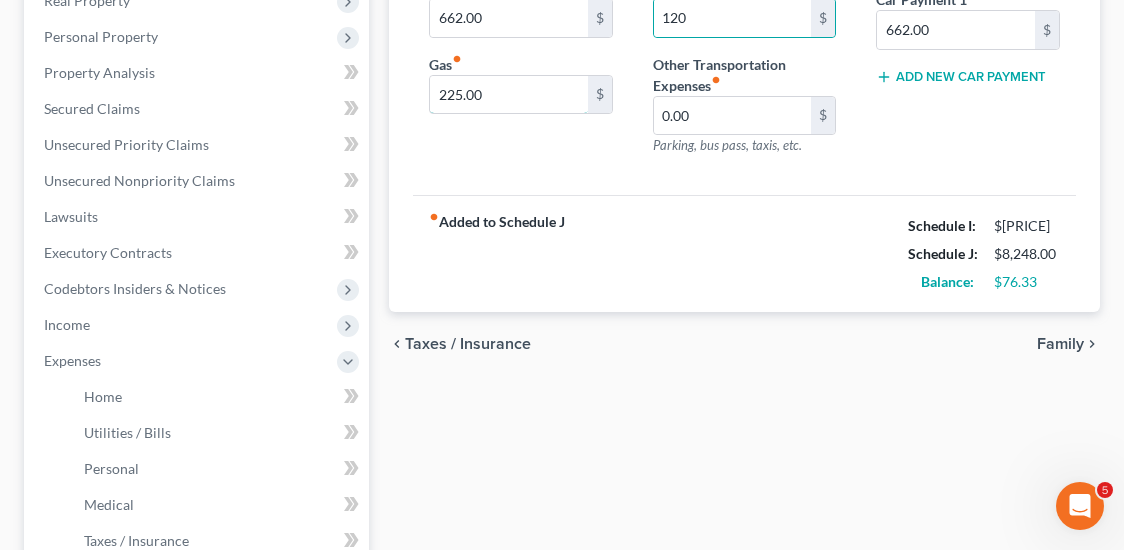 click on "225.00" at bounding box center (509, 95) 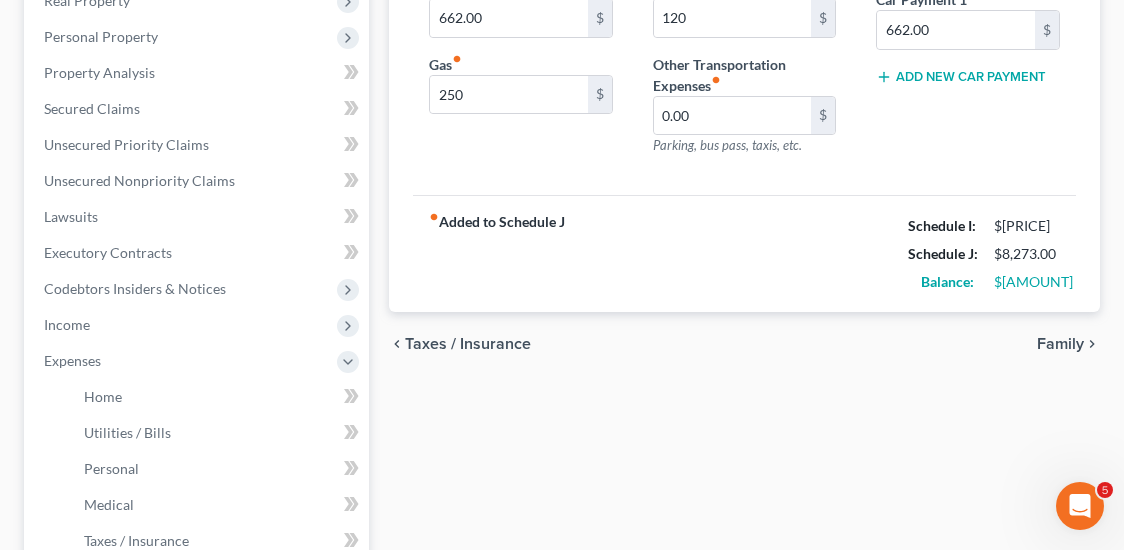 click on "chevron_left
Taxes / Insurance
Family
chevron_right" at bounding box center (744, 344) 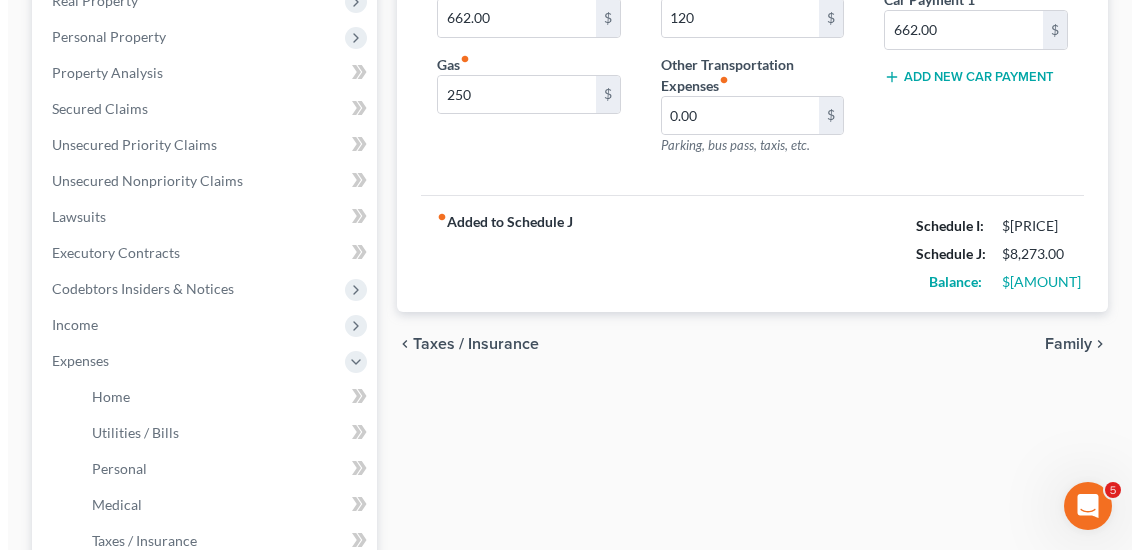 scroll, scrollTop: 666, scrollLeft: 0, axis: vertical 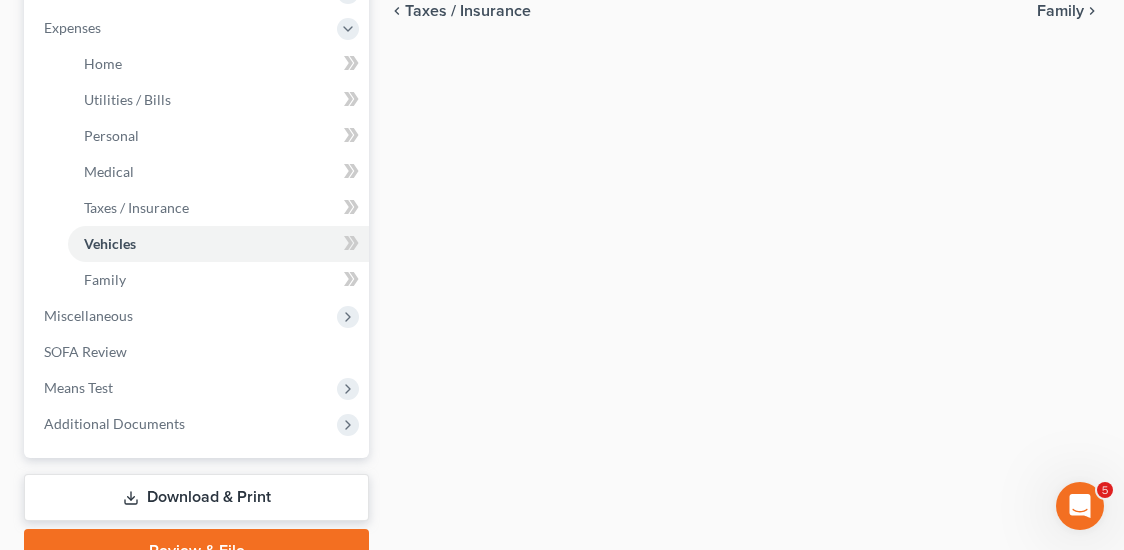 click on "Miscellaneous" at bounding box center [198, 316] 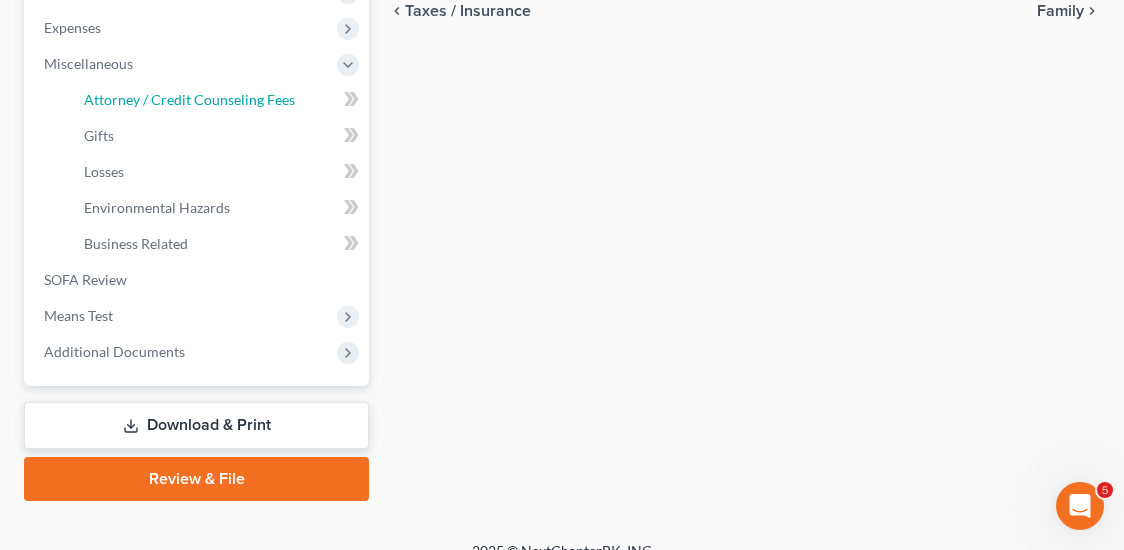 click on "Attorney / Credit Counseling Fees" at bounding box center (189, 99) 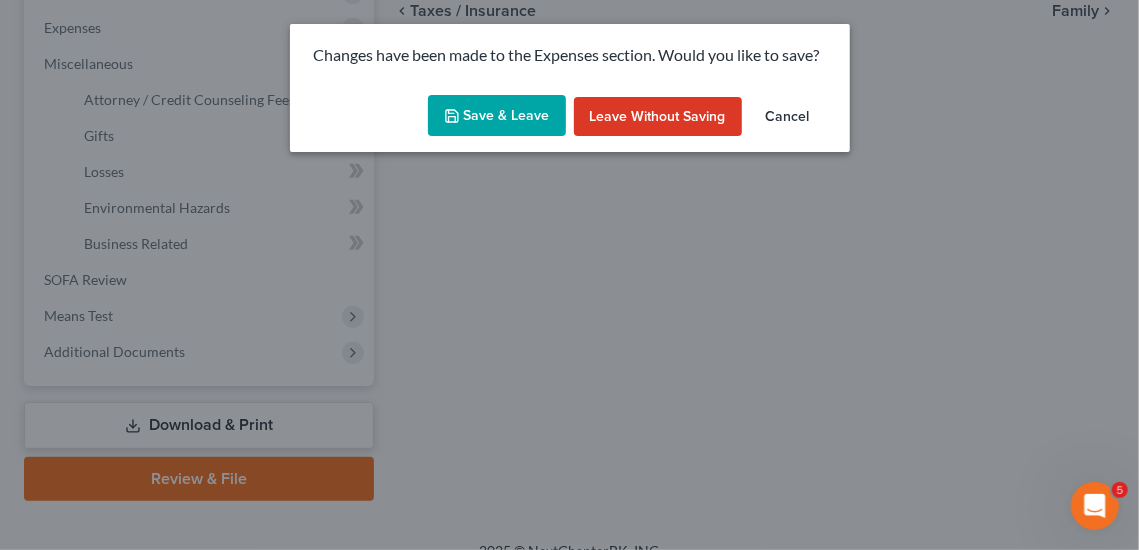 click on "Save & Leave" at bounding box center [497, 116] 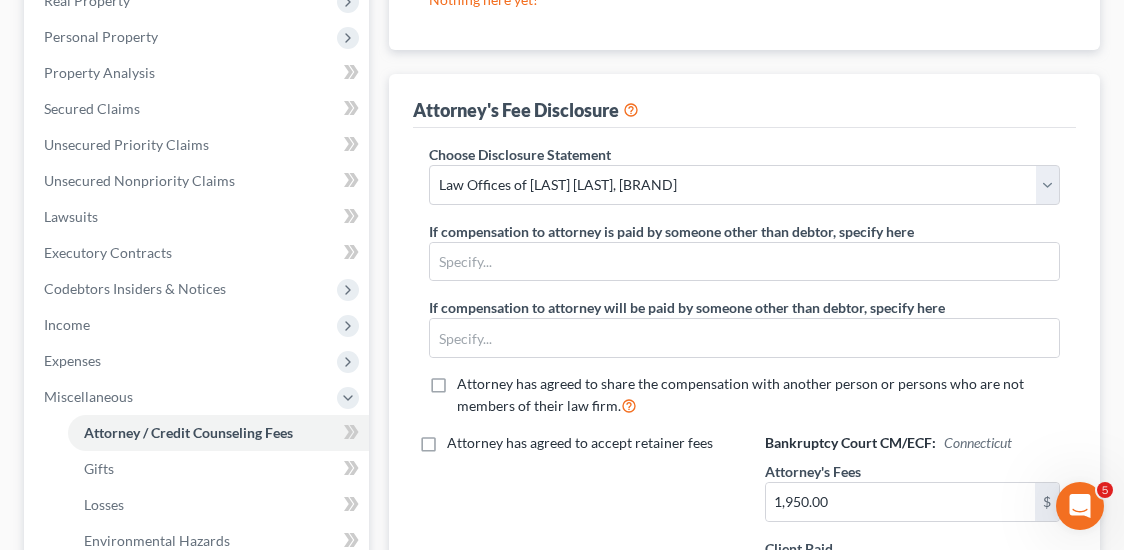 scroll, scrollTop: 666, scrollLeft: 0, axis: vertical 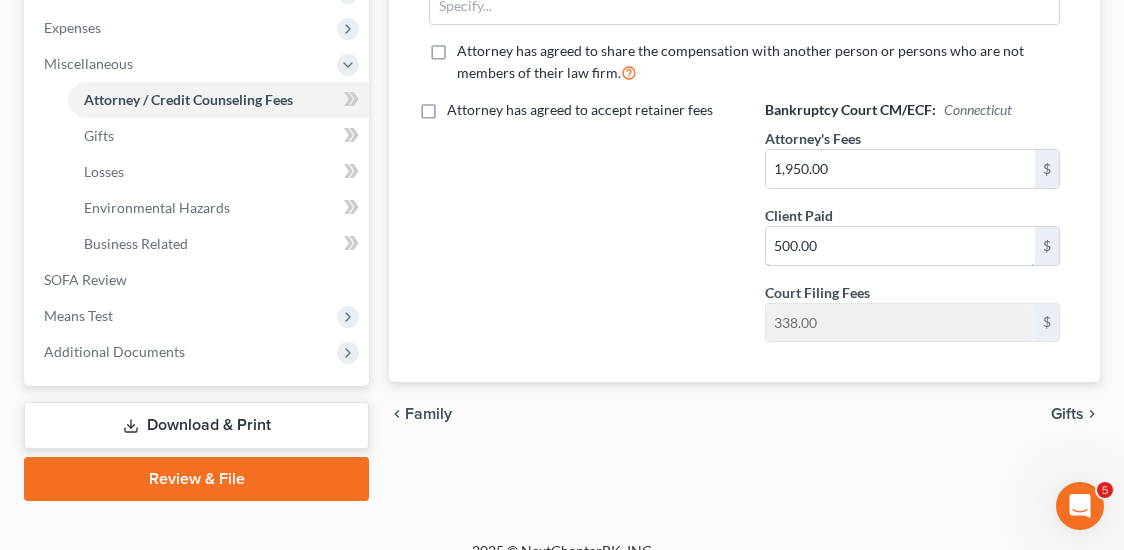 click on "500.00" at bounding box center [900, 246] 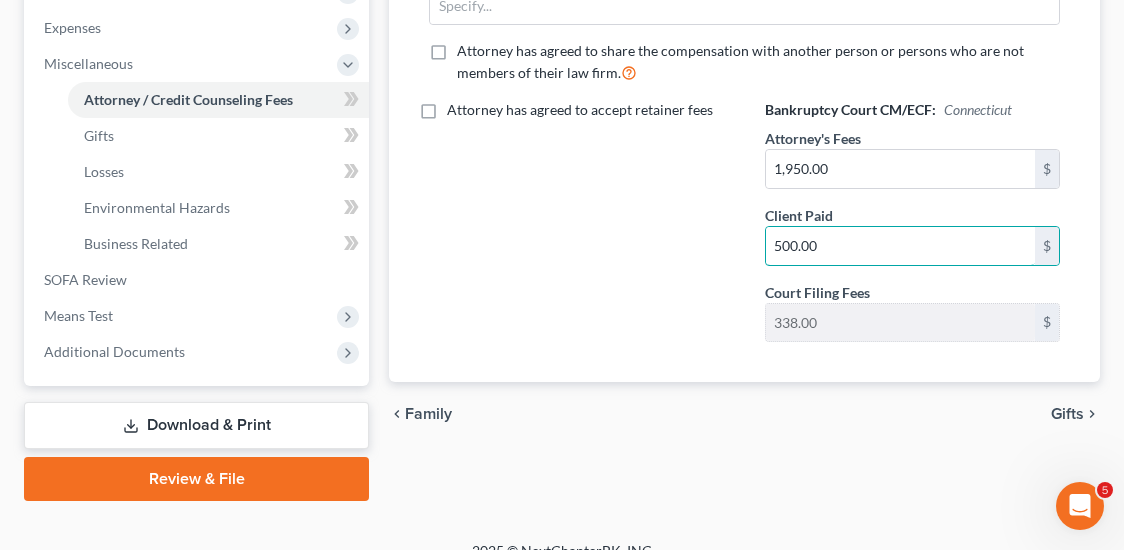 click on "500.00" at bounding box center (900, 246) 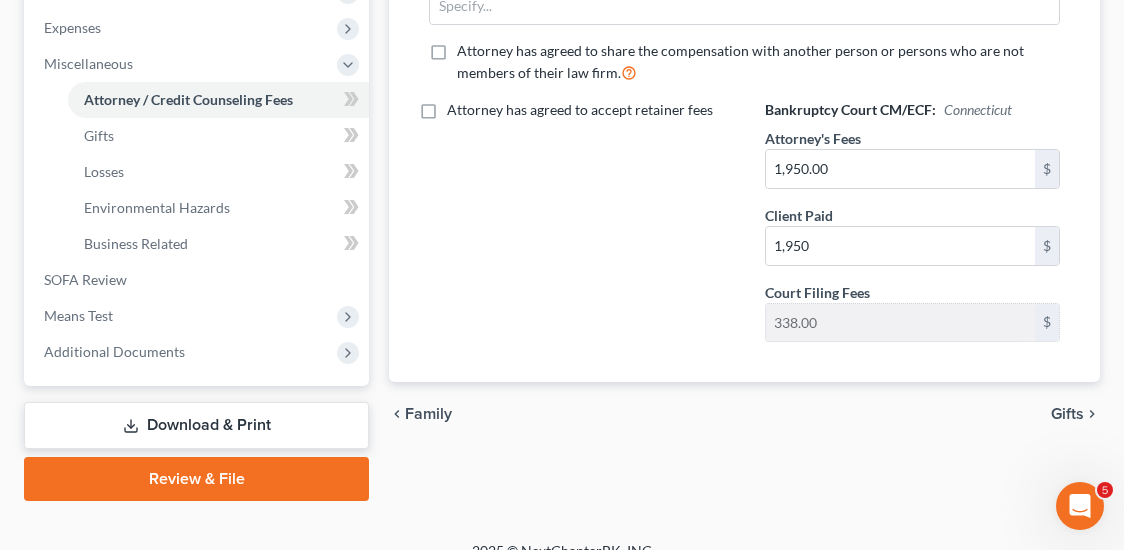 click on "chevron_left
Family
Gifts
chevron_right" at bounding box center (744, 414) 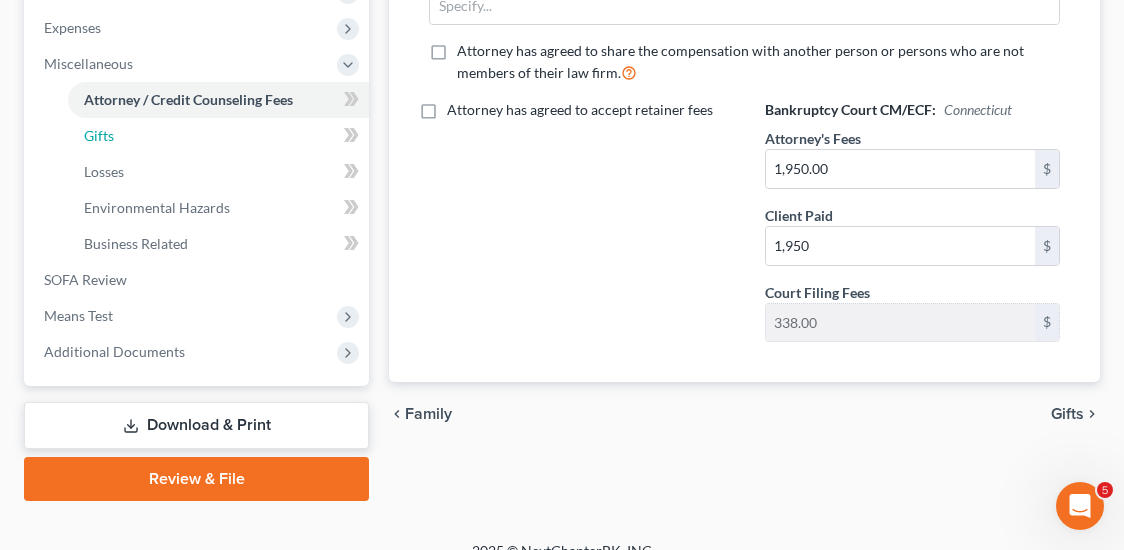 click on "Gifts" at bounding box center (99, 135) 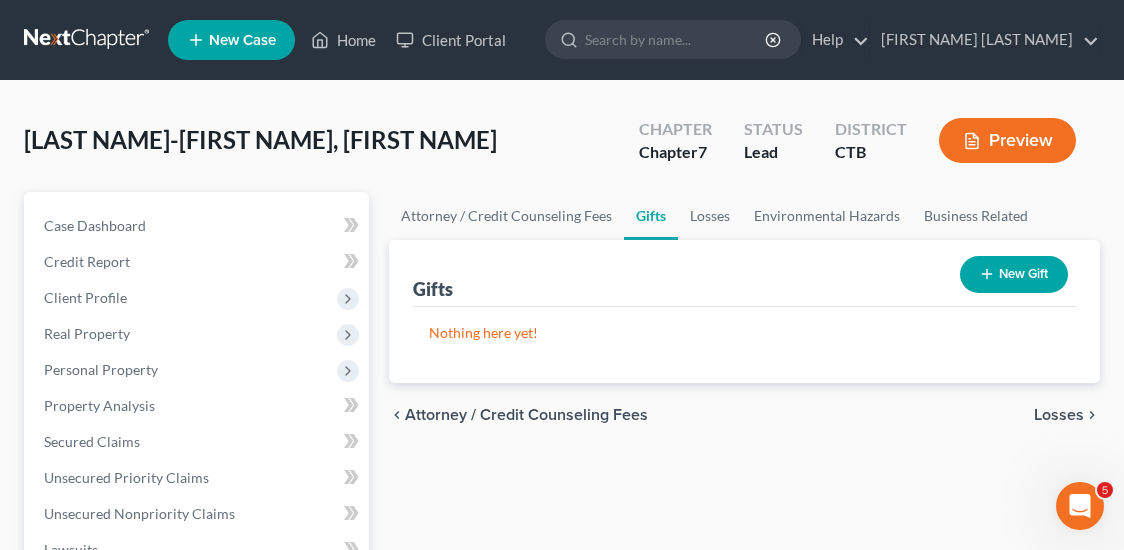 scroll, scrollTop: 333, scrollLeft: 0, axis: vertical 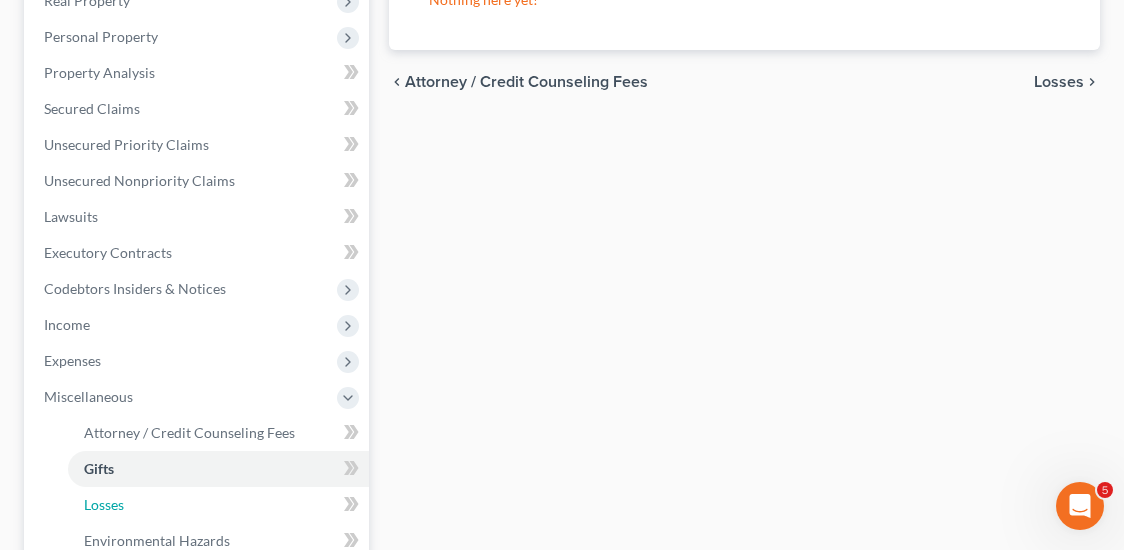 click on "Losses" at bounding box center [104, 504] 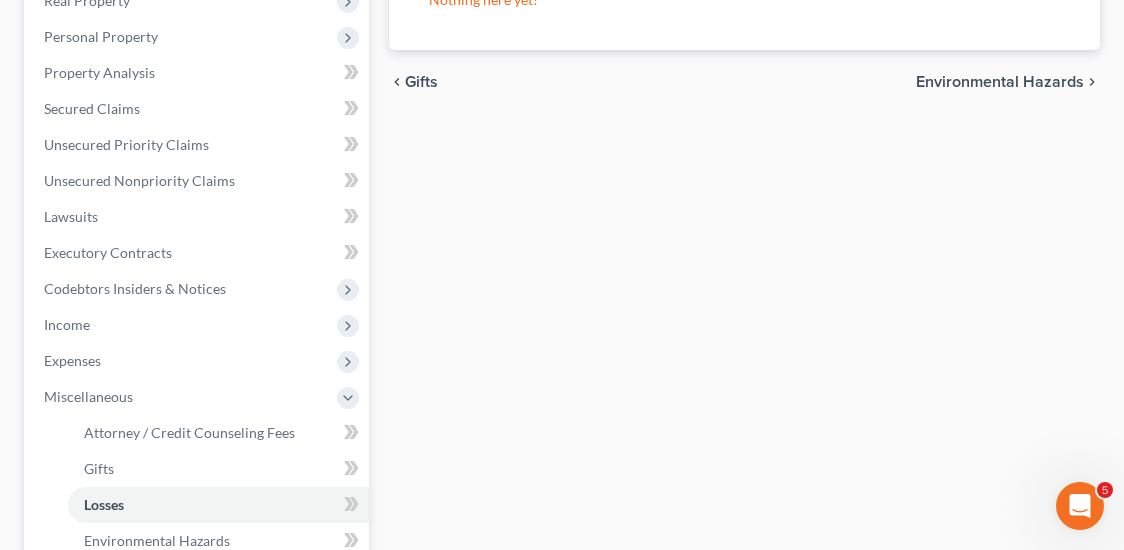 scroll, scrollTop: 666, scrollLeft: 0, axis: vertical 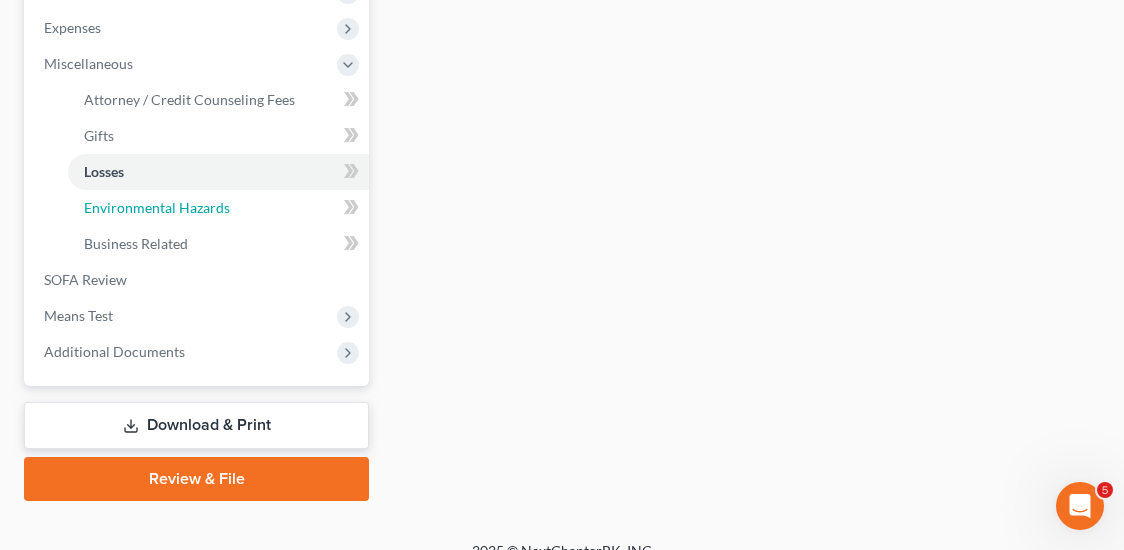 click on "Environmental Hazards" at bounding box center [157, 207] 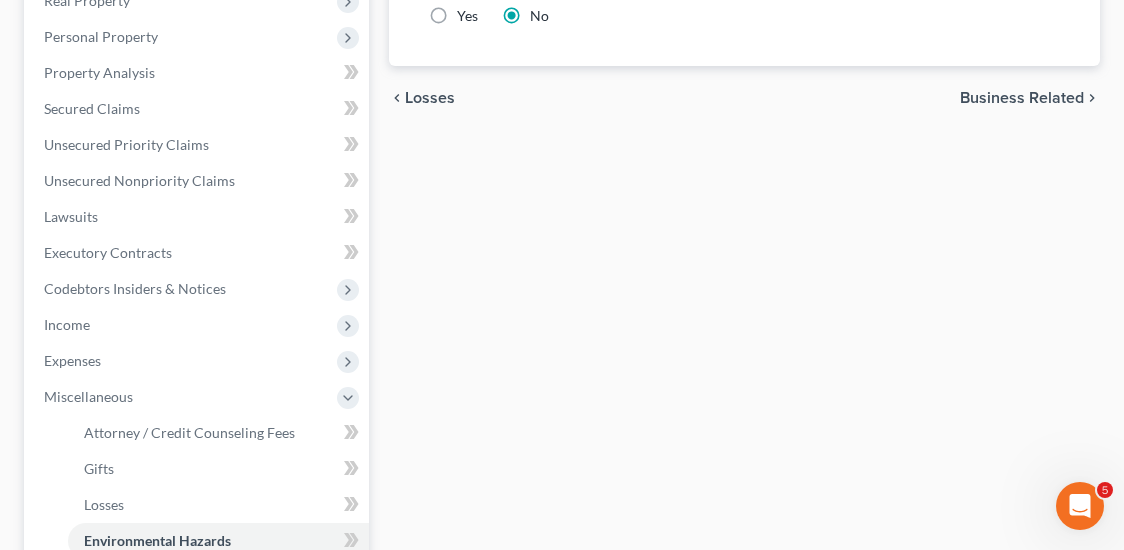 scroll, scrollTop: 666, scrollLeft: 0, axis: vertical 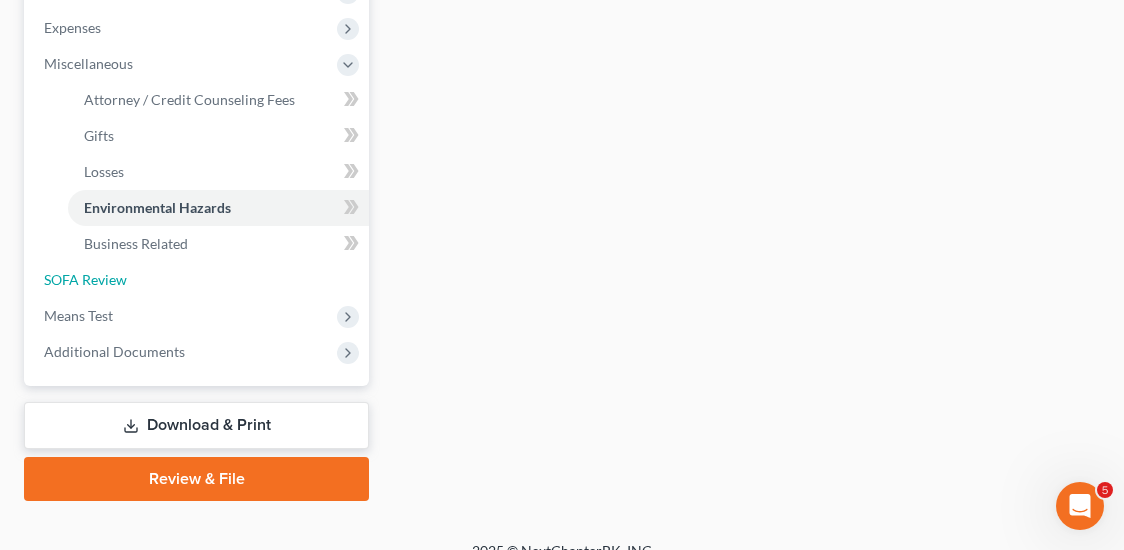 click on "SOFA Review" at bounding box center [85, 279] 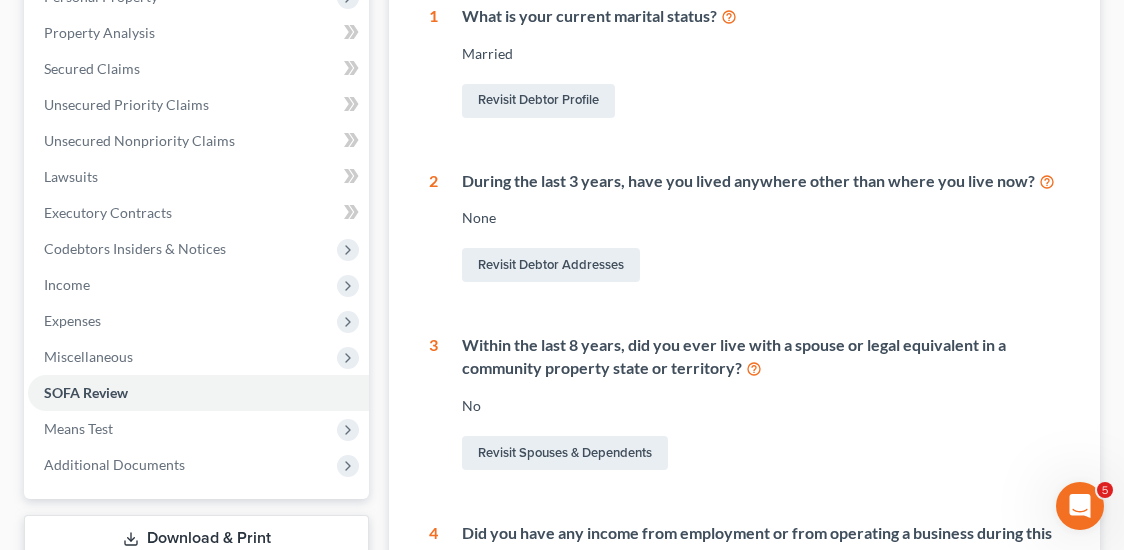 scroll, scrollTop: 0, scrollLeft: 0, axis: both 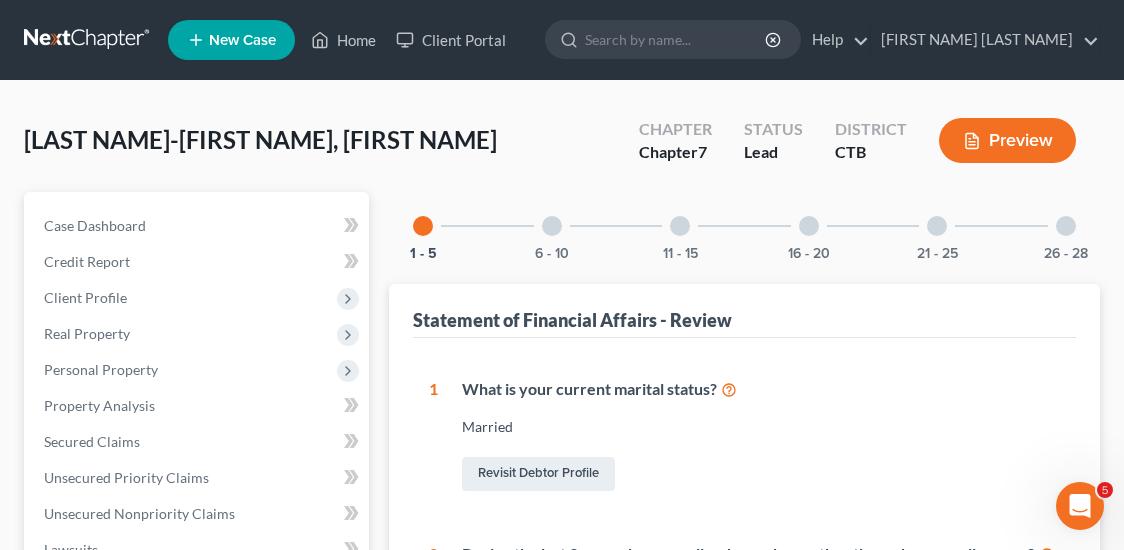 click at bounding box center (552, 226) 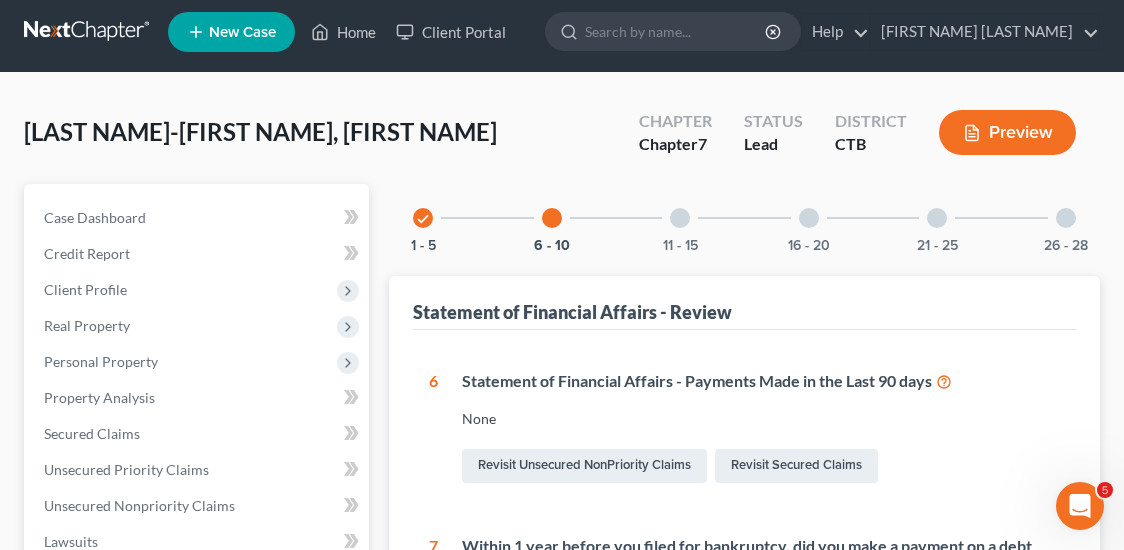 scroll, scrollTop: 0, scrollLeft: 0, axis: both 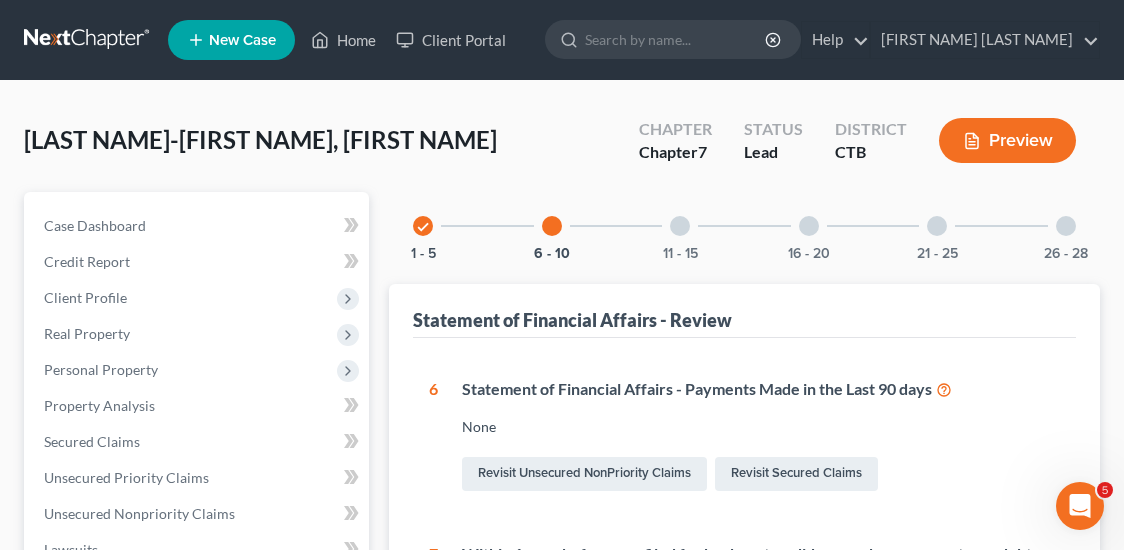 click at bounding box center [680, 226] 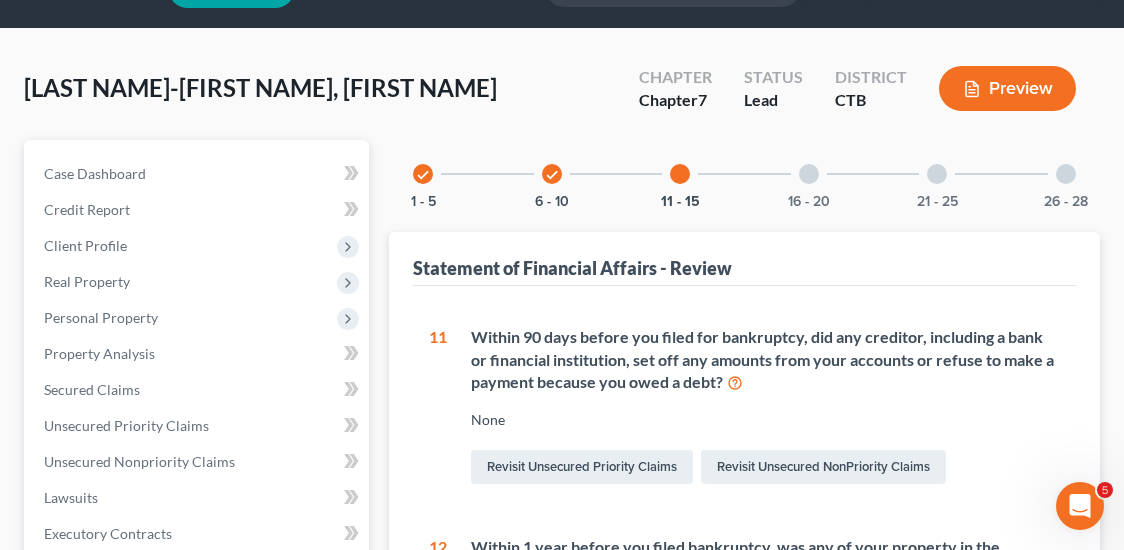 scroll, scrollTop: 0, scrollLeft: 0, axis: both 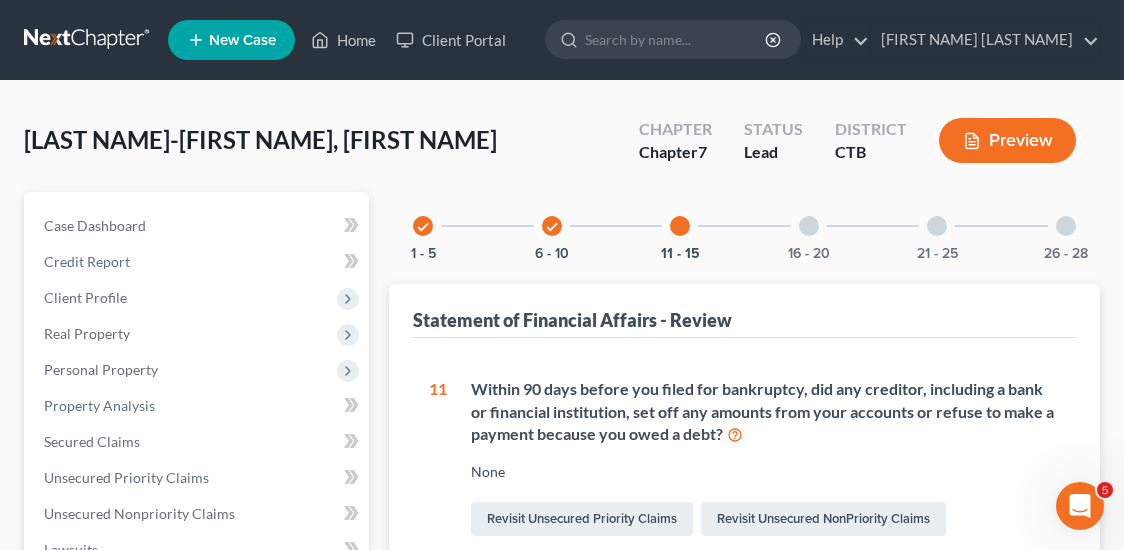 click at bounding box center [809, 226] 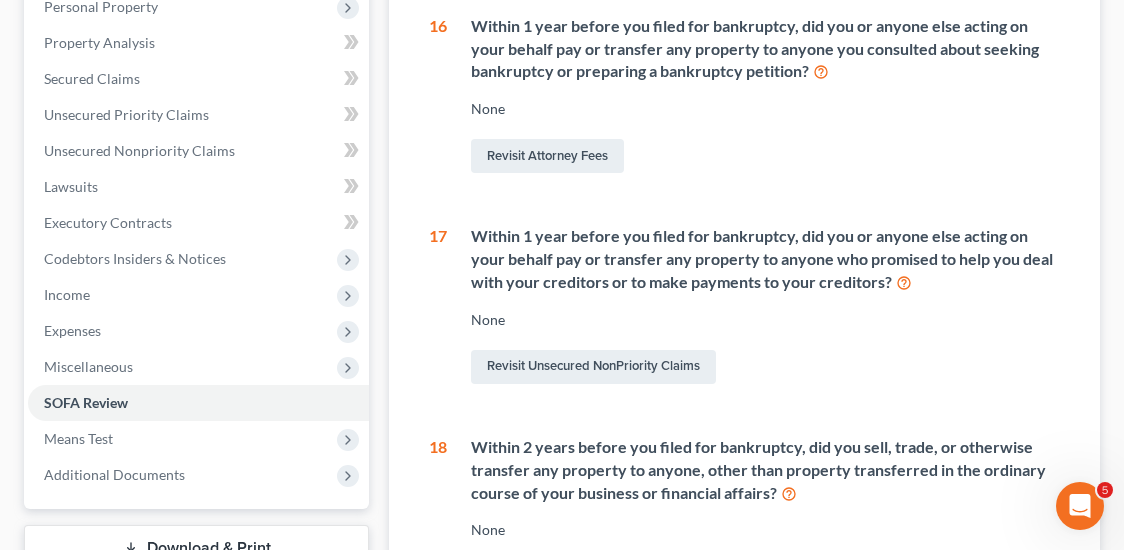 scroll, scrollTop: 0, scrollLeft: 0, axis: both 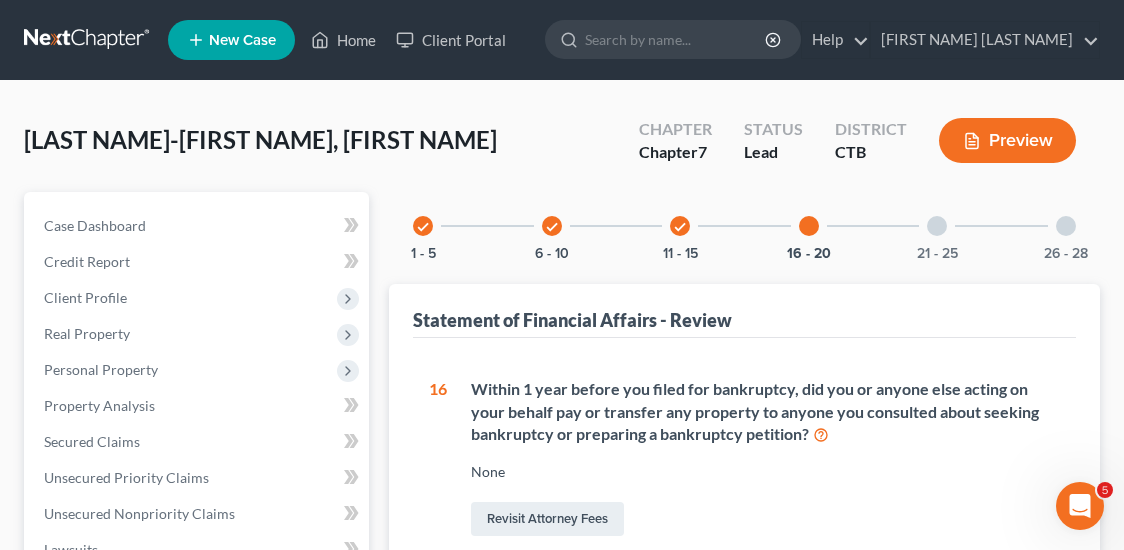 click on "21 - 25" at bounding box center (937, 226) 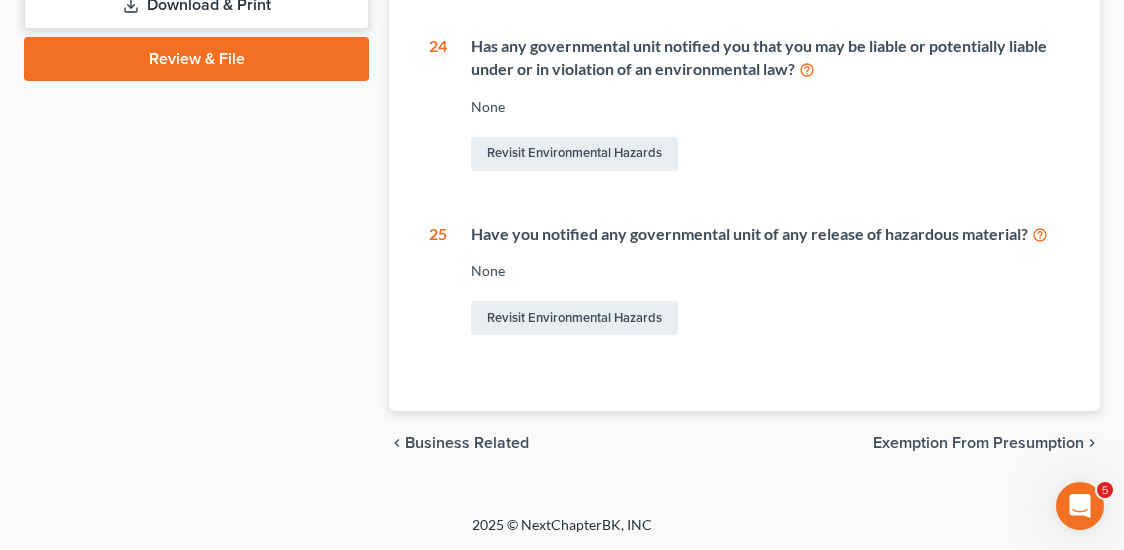 scroll, scrollTop: 573, scrollLeft: 0, axis: vertical 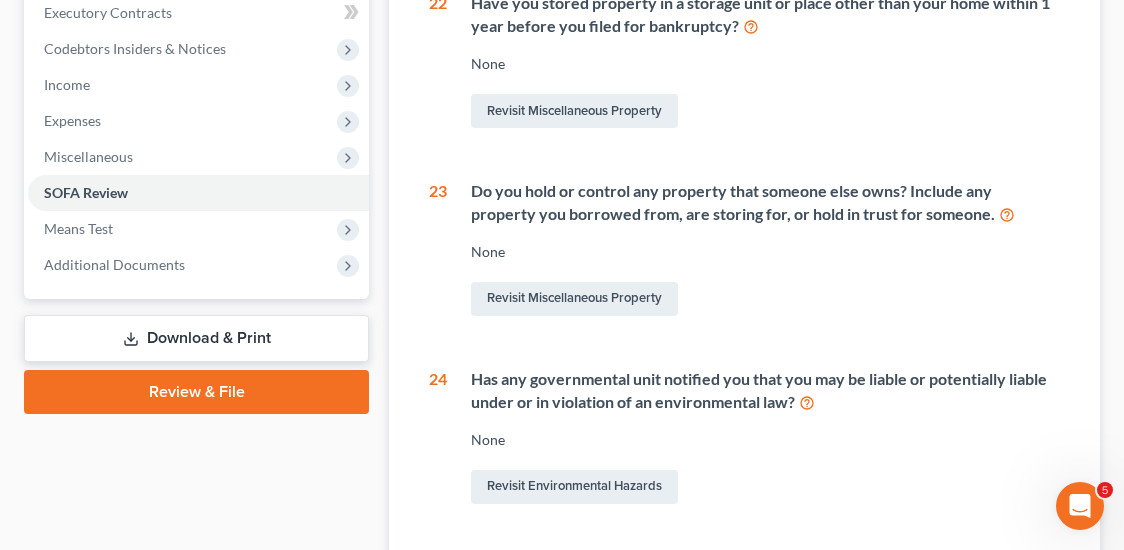click on "Means Test" at bounding box center [78, 228] 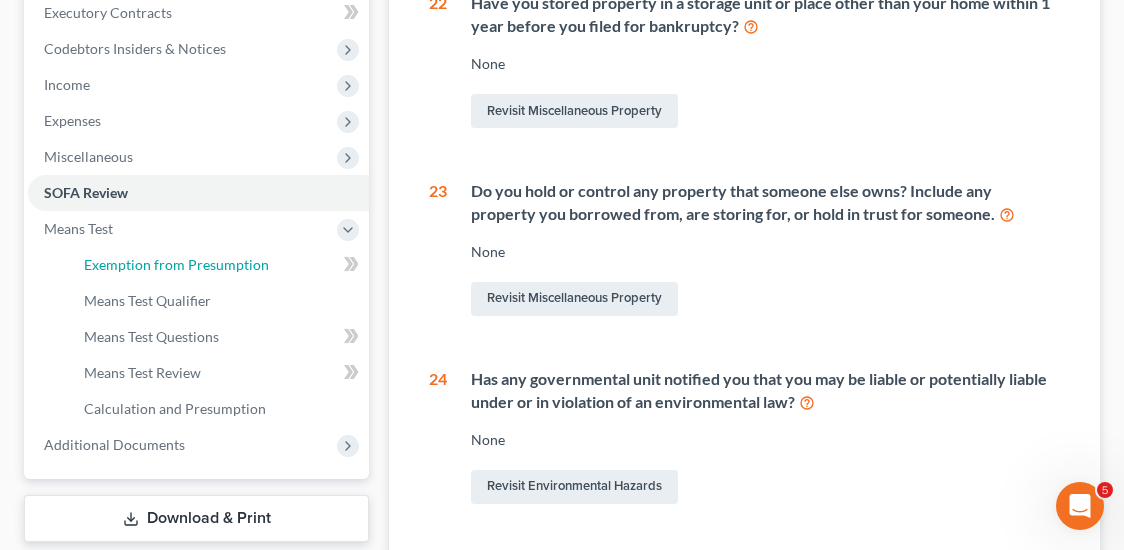 click on "Exemption from Presumption" at bounding box center (176, 264) 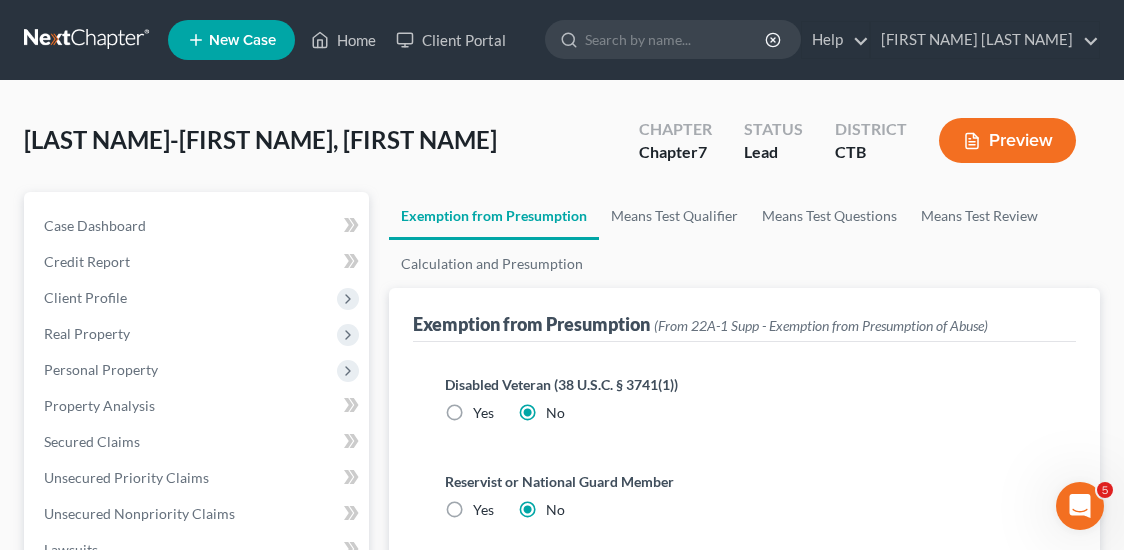 scroll, scrollTop: 333, scrollLeft: 0, axis: vertical 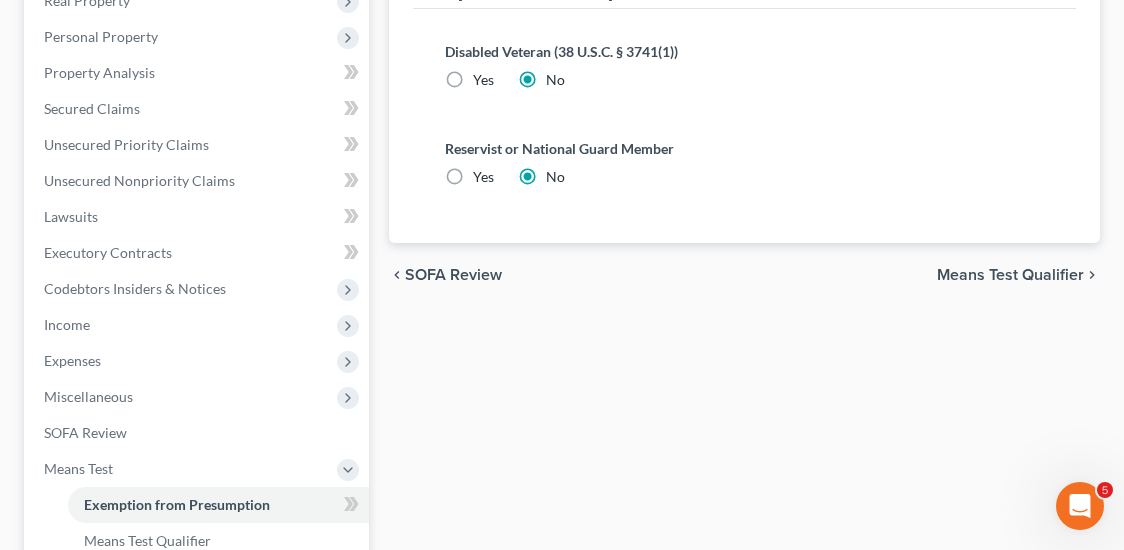 click on "Means Test Qualifier" at bounding box center [1010, 275] 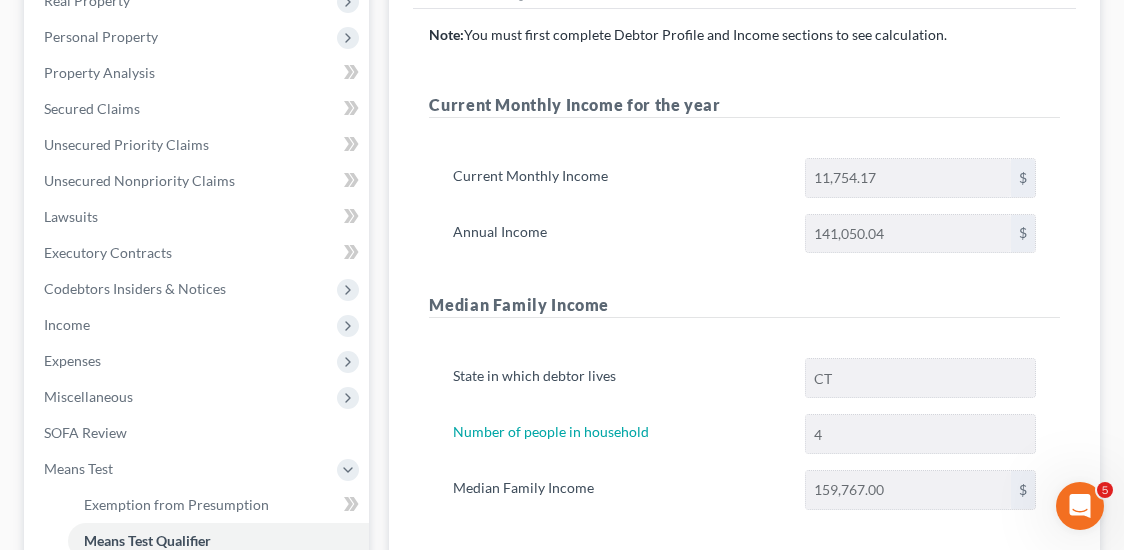 scroll, scrollTop: 666, scrollLeft: 0, axis: vertical 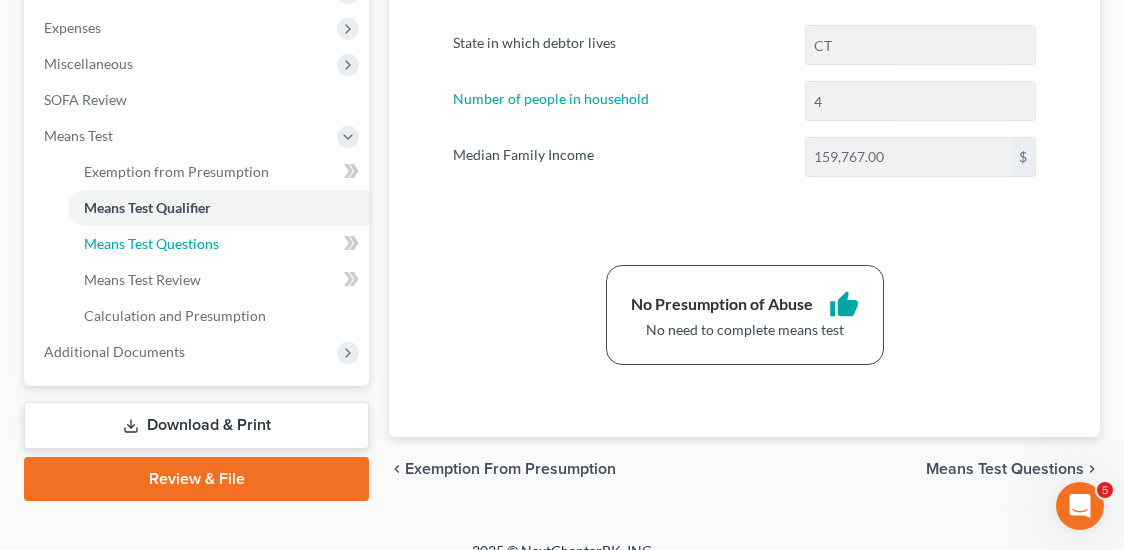 click on "Means Test Questions" at bounding box center (151, 243) 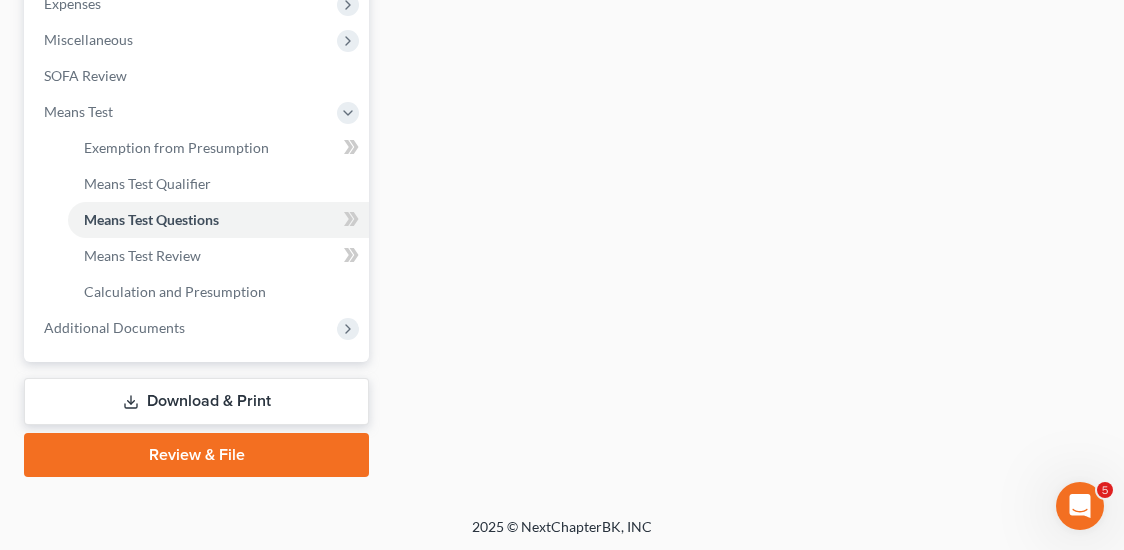 scroll, scrollTop: 690, scrollLeft: 0, axis: vertical 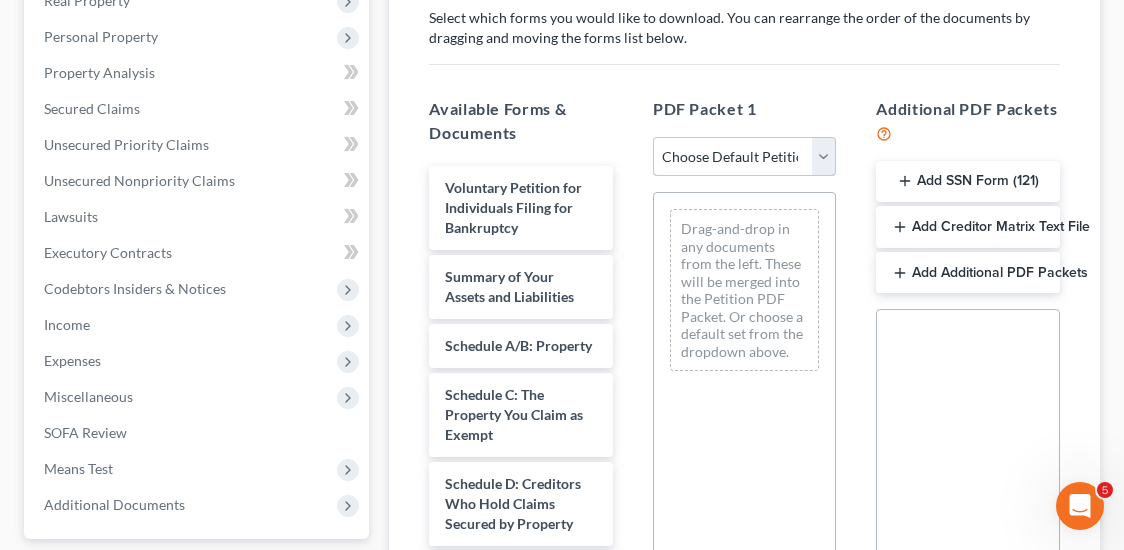 click on "Choose Default Petition PDF Packet Complete Bankruptcy Petition (all forms and schedules) Emergency Filing Forms (Petition and Creditor List Only) Amended Forms Signature Pages Only Fee Agreement" at bounding box center (745, 157) 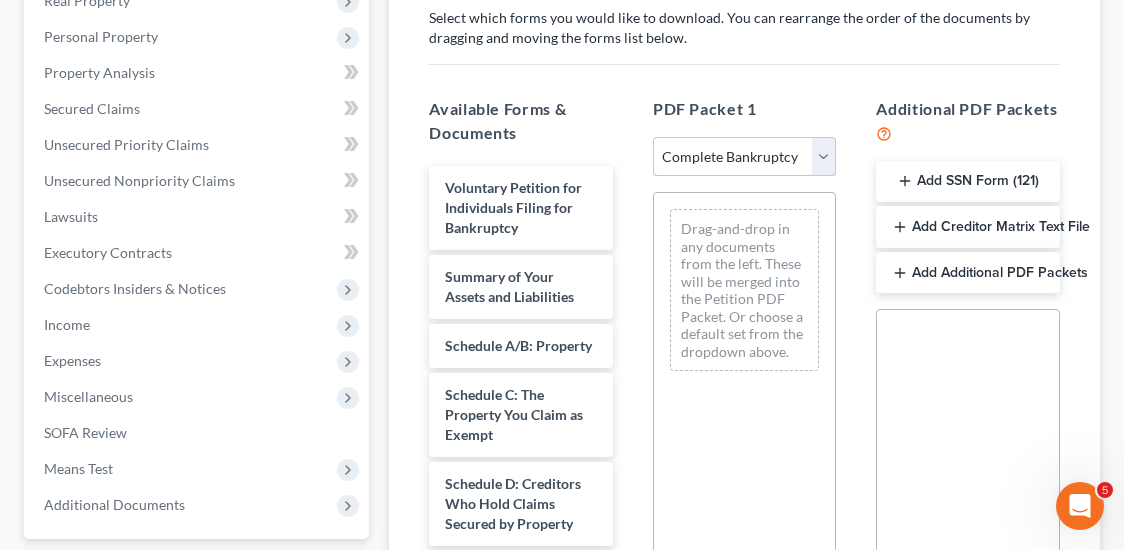 click on "Choose Default Petition PDF Packet Complete Bankruptcy Petition (all forms and schedules) Emergency Filing Forms (Petition and Creditor List Only) Amended Forms Signature Pages Only Fee Agreement" at bounding box center [745, 157] 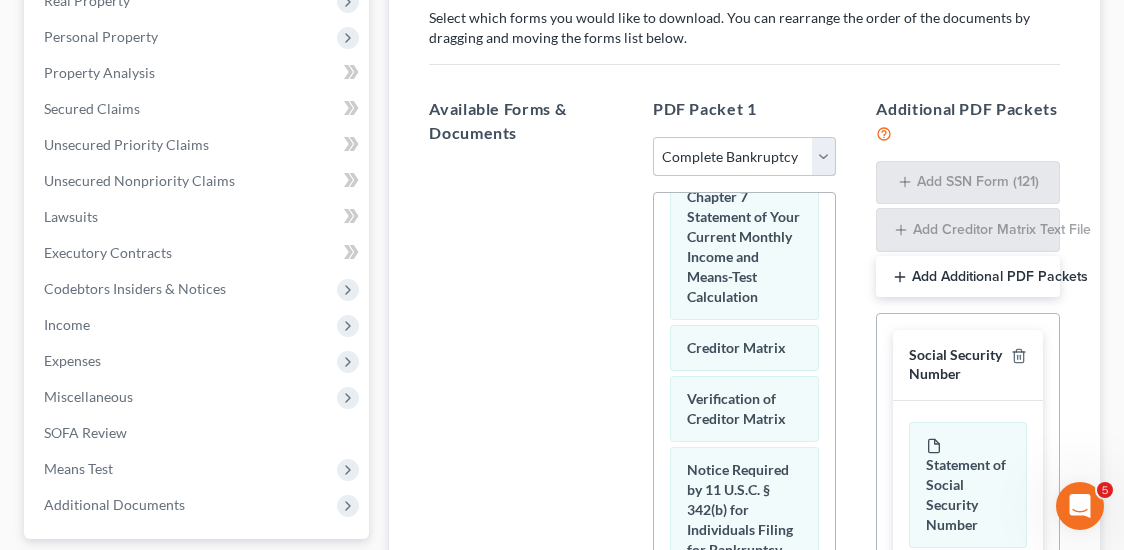 scroll, scrollTop: 1333, scrollLeft: 0, axis: vertical 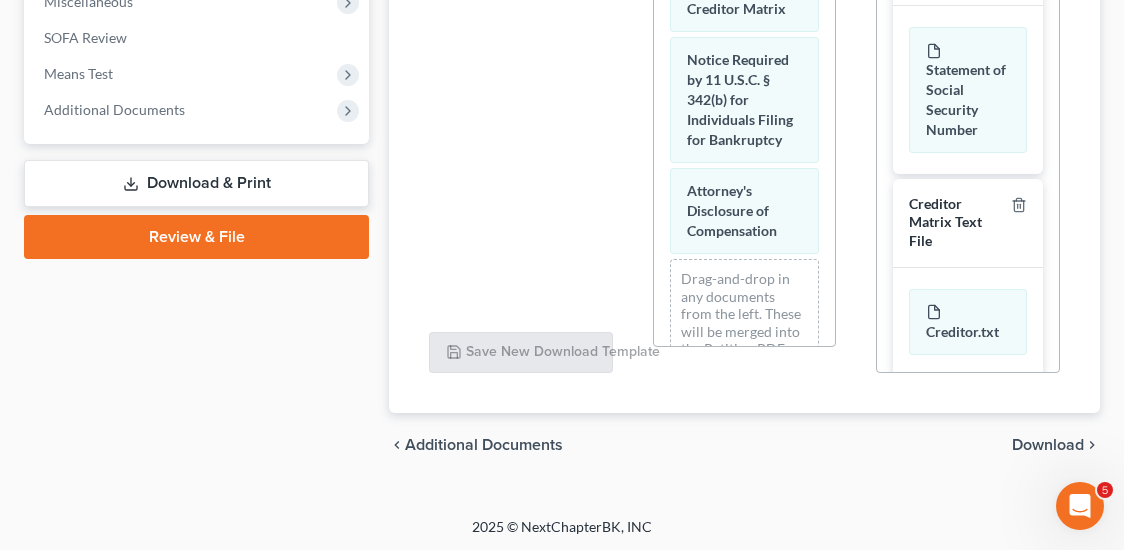 click on "Download" at bounding box center (1048, 445) 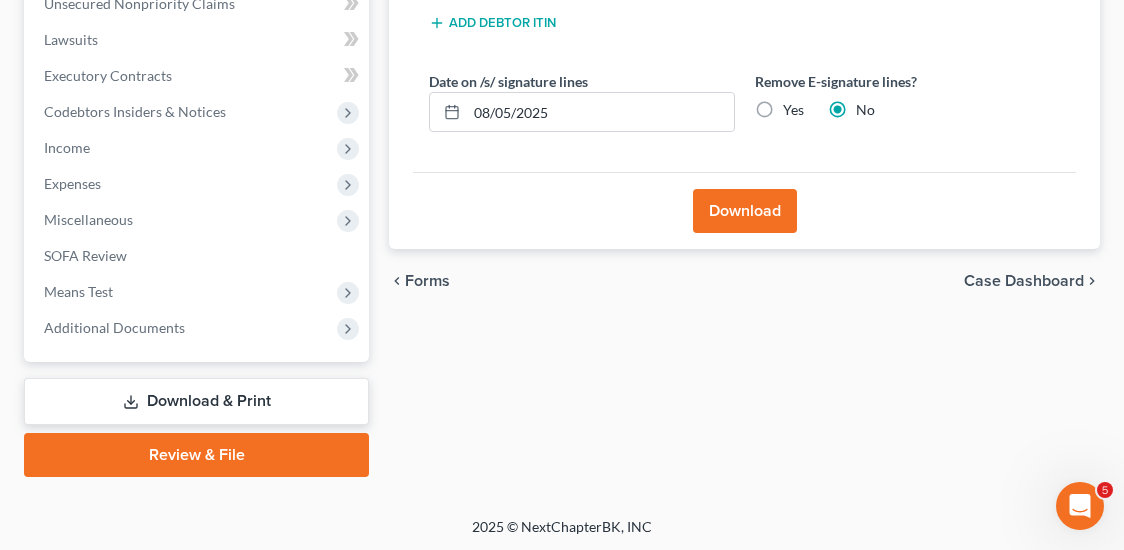 scroll, scrollTop: 177, scrollLeft: 0, axis: vertical 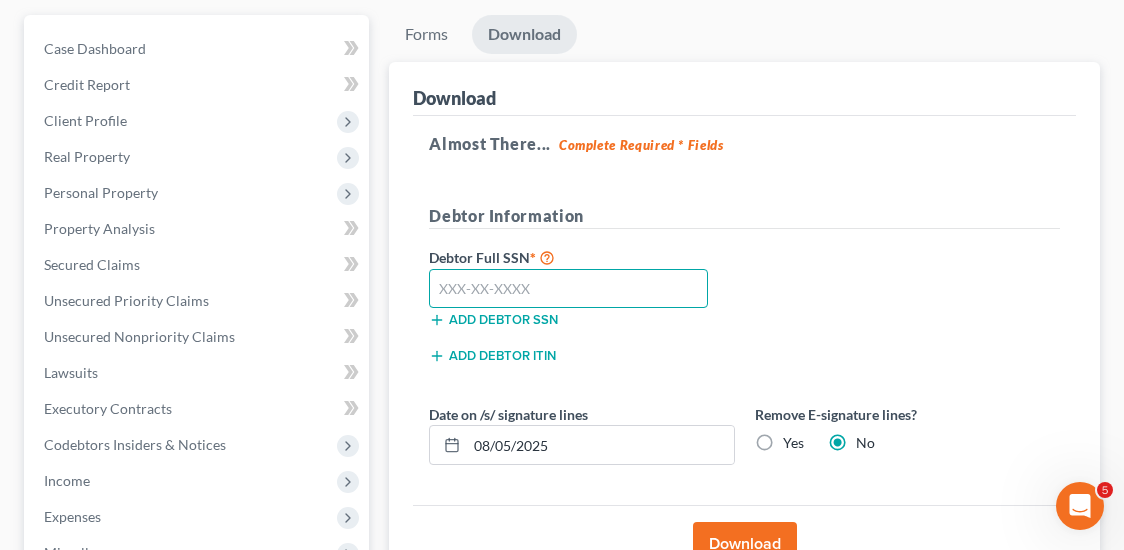 click at bounding box center (568, 289) 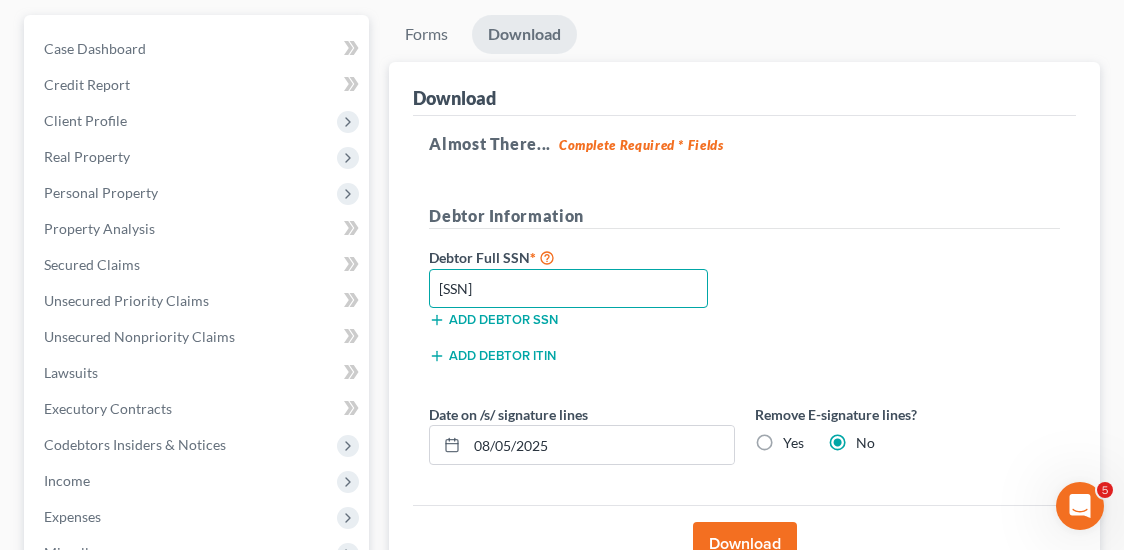scroll, scrollTop: 510, scrollLeft: 0, axis: vertical 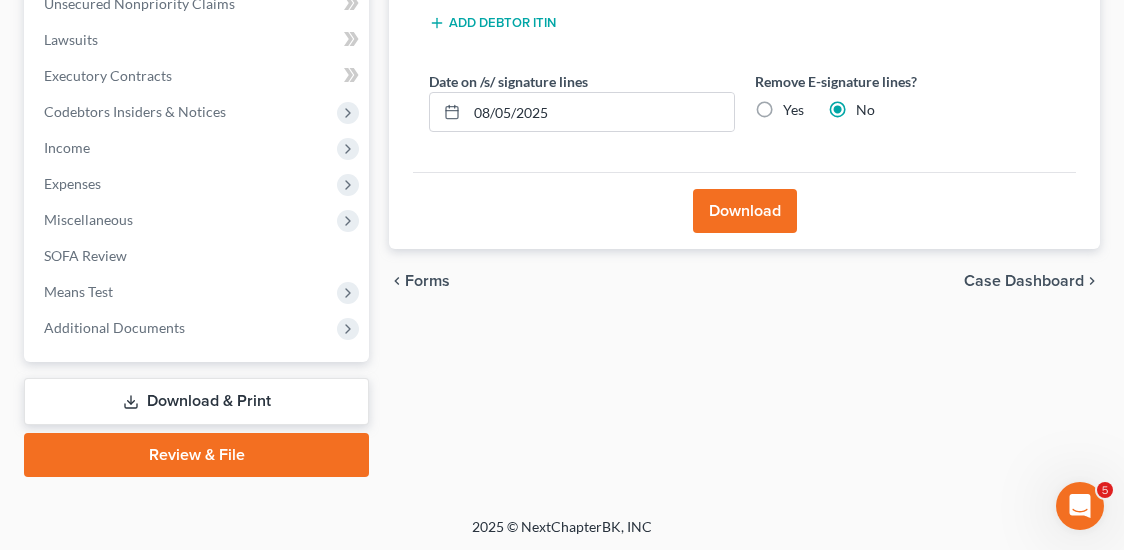 click on "Download" at bounding box center (745, 211) 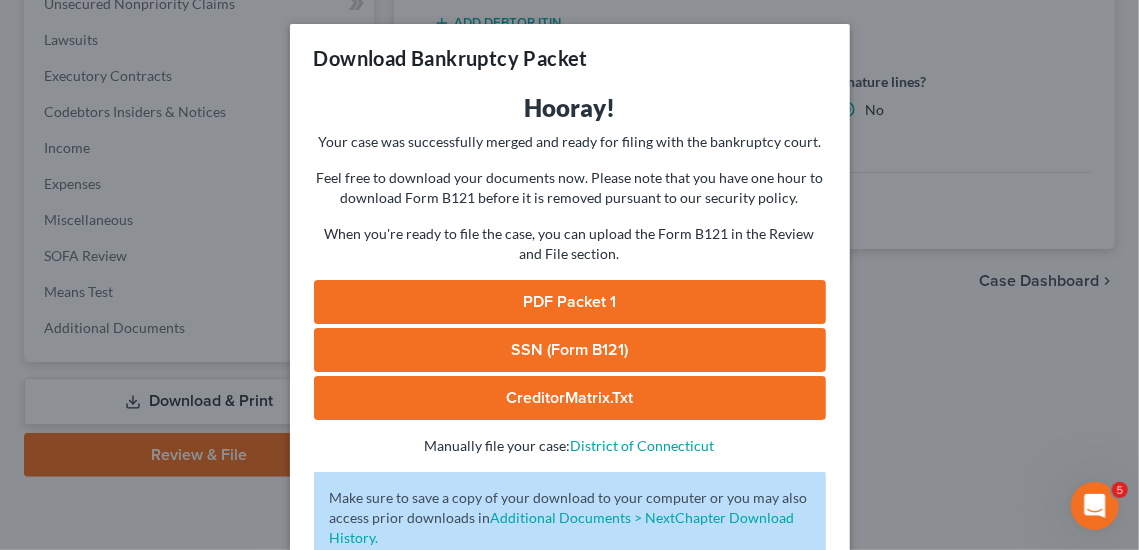 click on "PDF Packet 1" at bounding box center [570, 302] 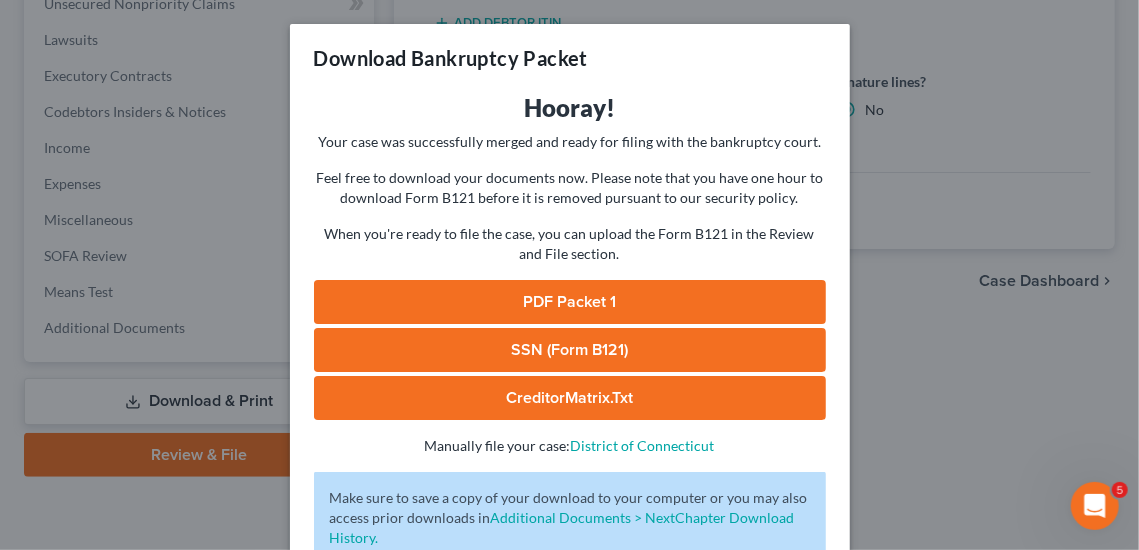 click on "SSN (Form B121)" at bounding box center [570, 350] 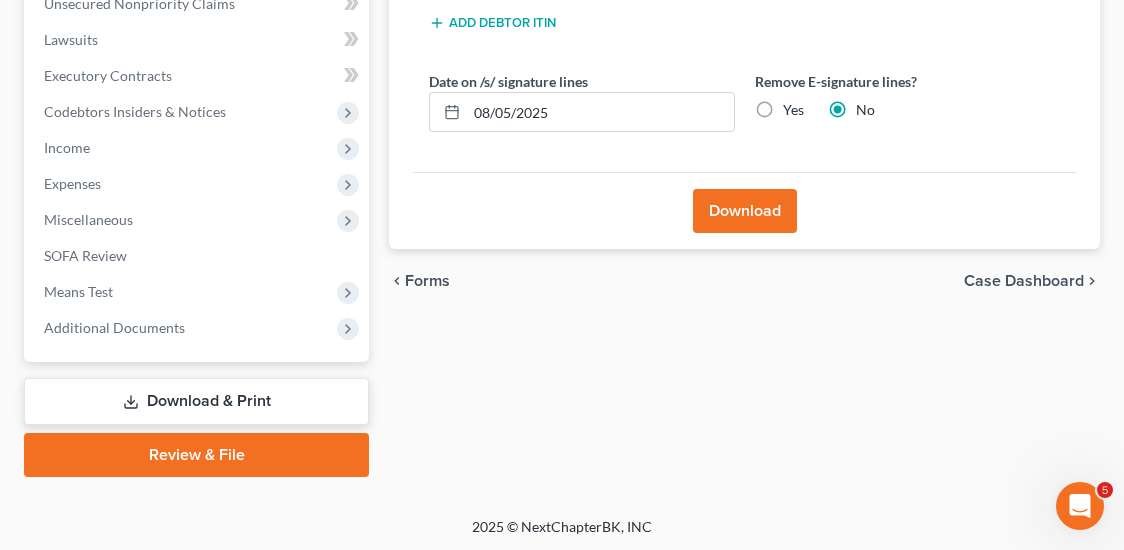 click on "Income" at bounding box center (198, 148) 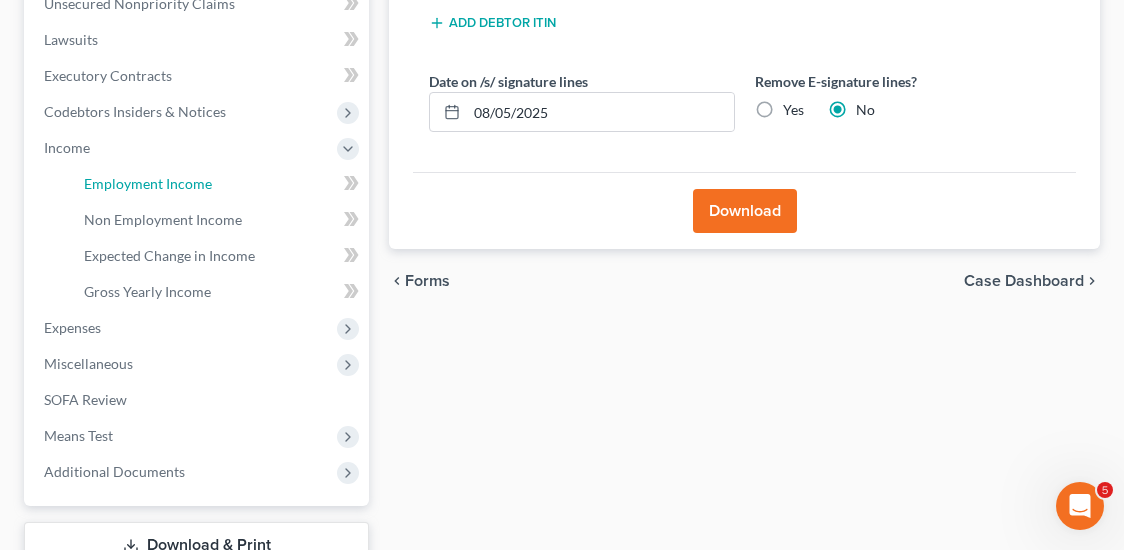drag, startPoint x: 167, startPoint y: 183, endPoint x: 362, endPoint y: 217, distance: 197.94191 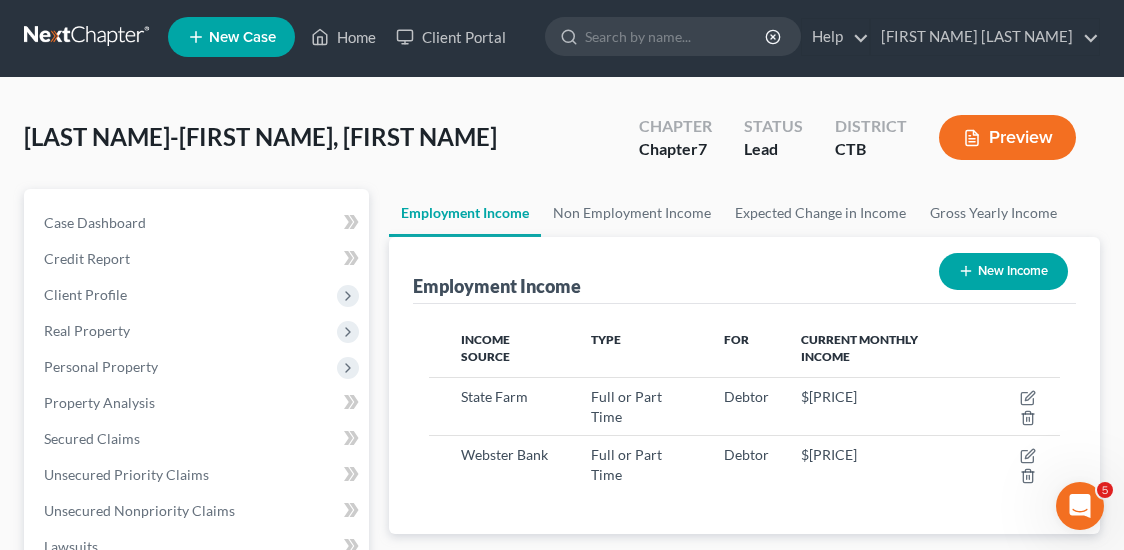 scroll, scrollTop: 0, scrollLeft: 0, axis: both 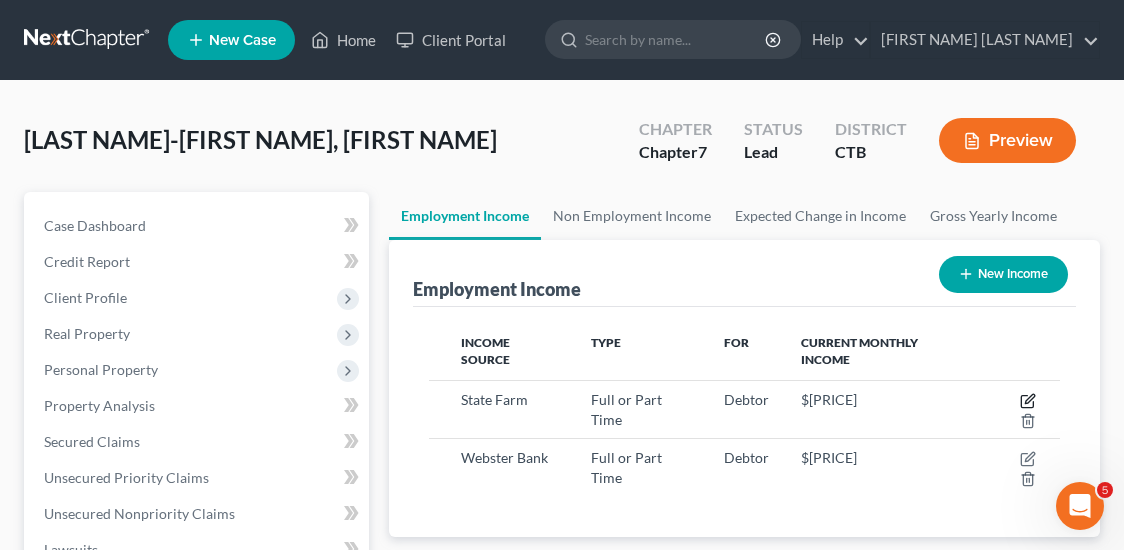 click 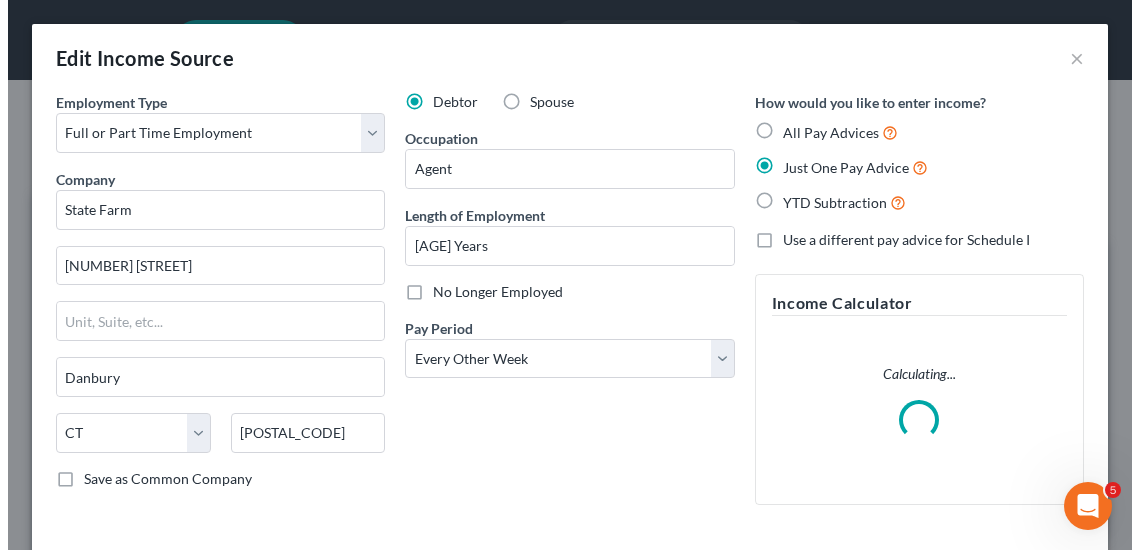 scroll, scrollTop: 999680, scrollLeft: 999319, axis: both 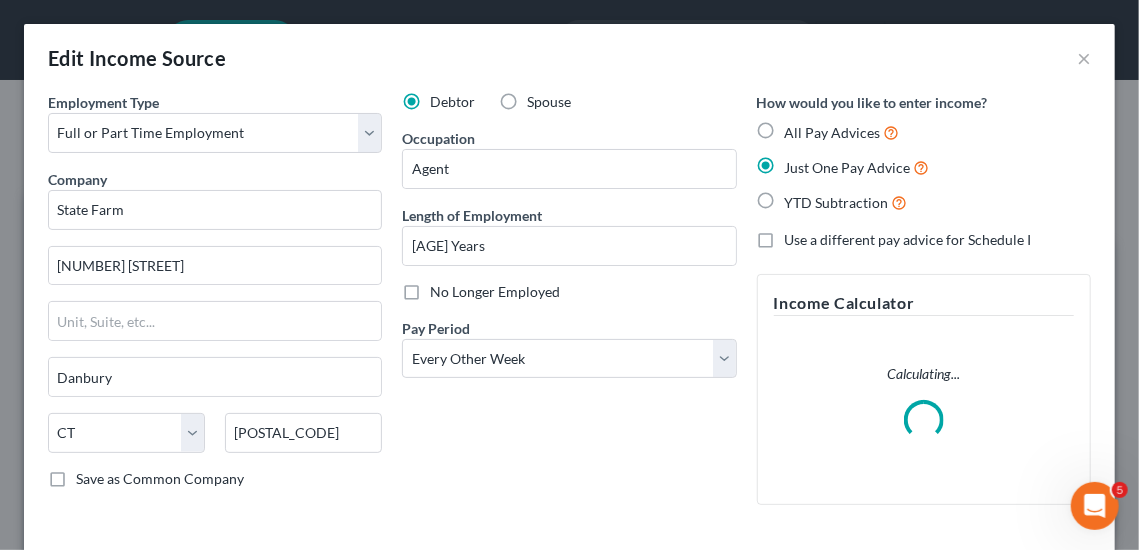 click on "Spouse" at bounding box center [549, 102] 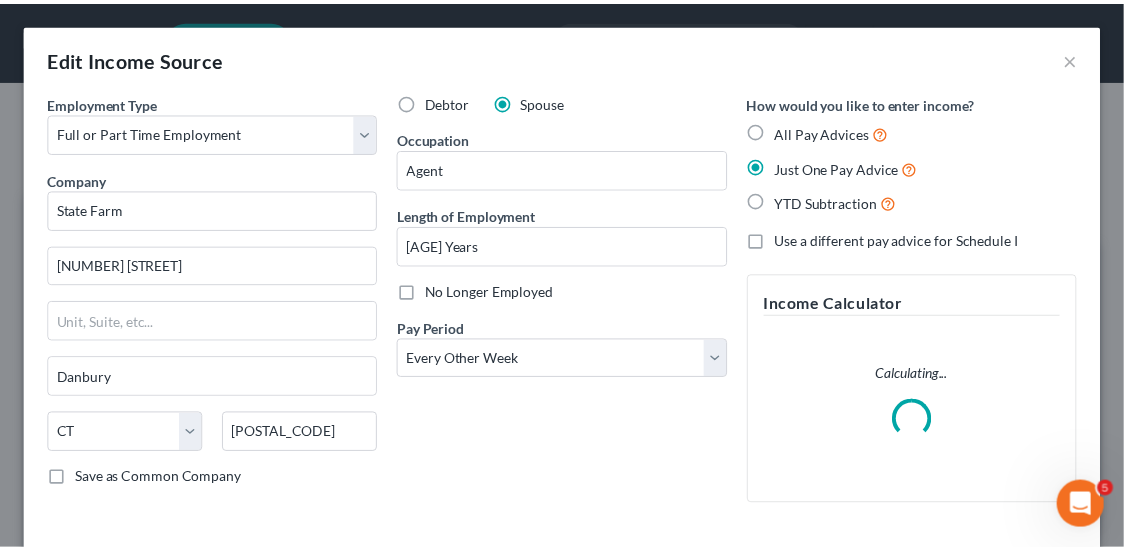 scroll, scrollTop: 166, scrollLeft: 0, axis: vertical 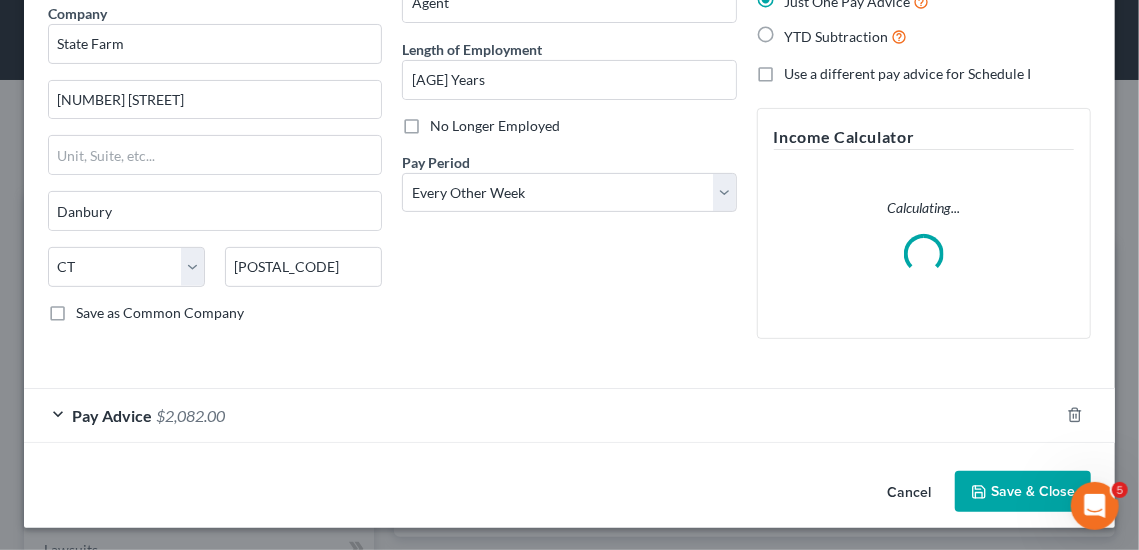 click on "Save & Close" at bounding box center [1023, 492] 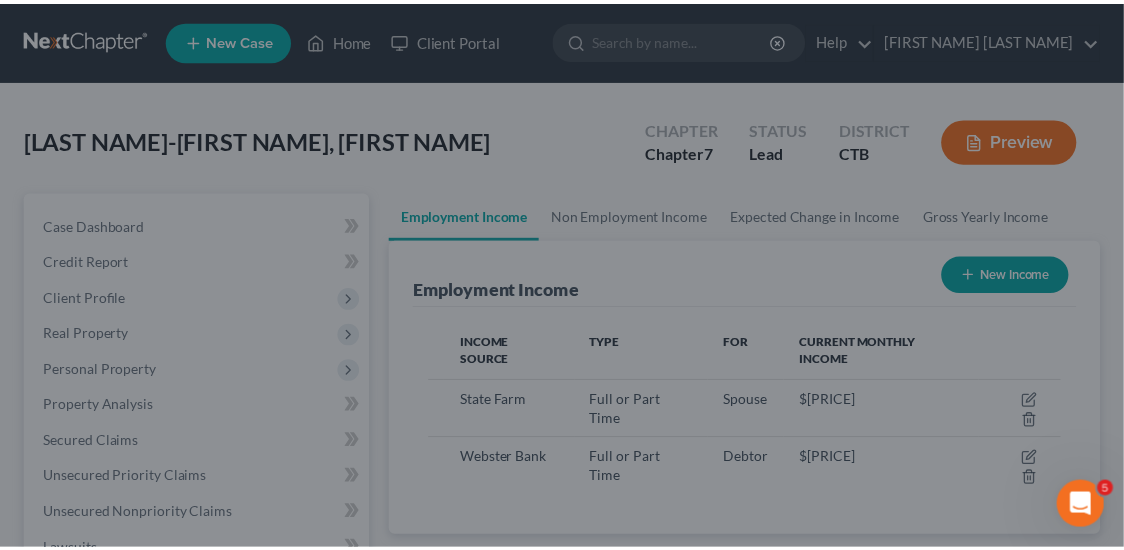 scroll, scrollTop: 314, scrollLeft: 670, axis: both 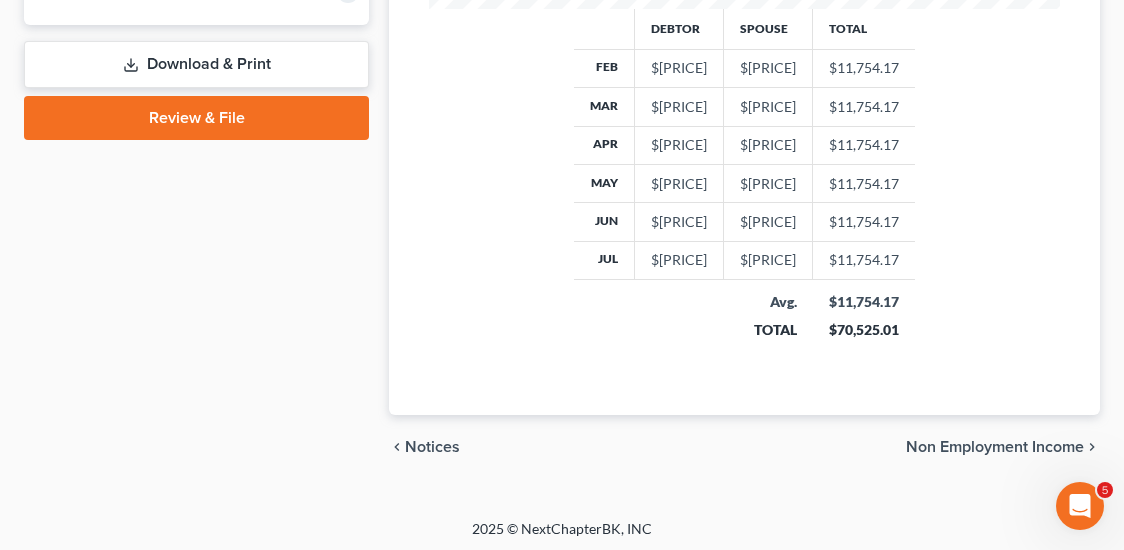 click on "Download & Print" at bounding box center (196, 64) 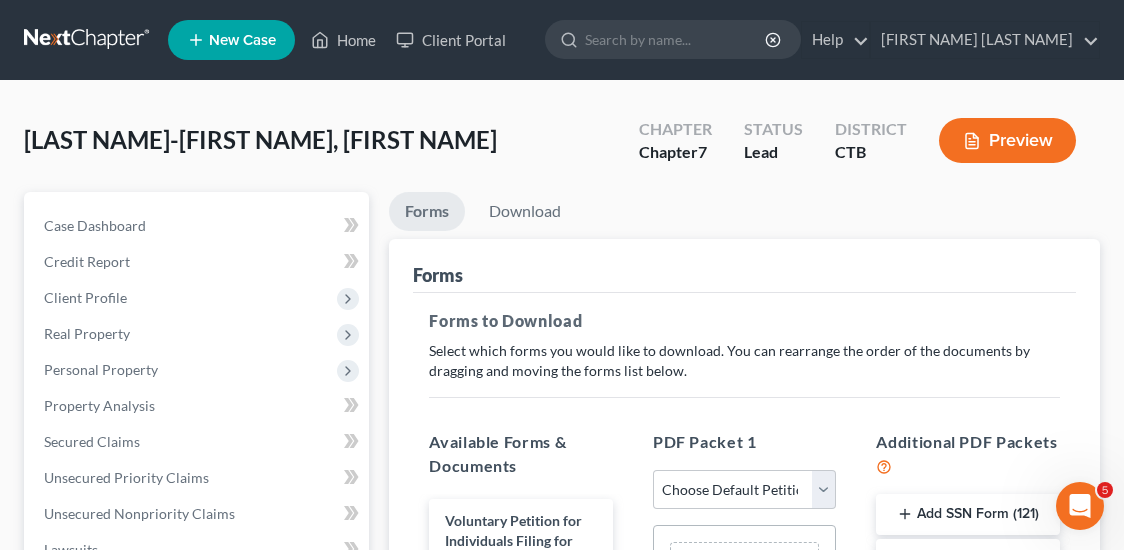 scroll, scrollTop: 333, scrollLeft: 0, axis: vertical 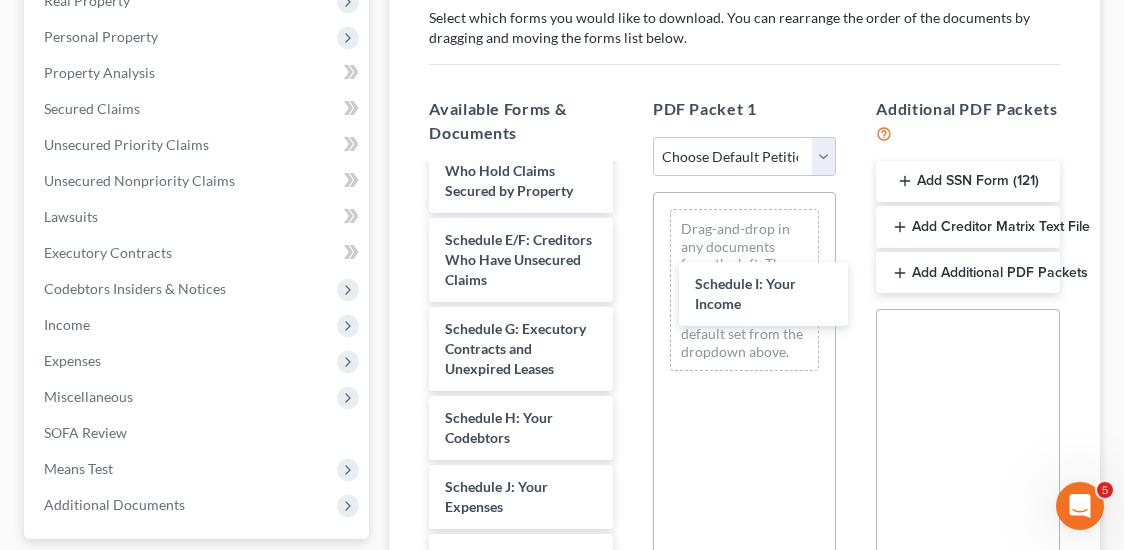drag, startPoint x: 518, startPoint y: 513, endPoint x: 766, endPoint y: 294, distance: 330.85495 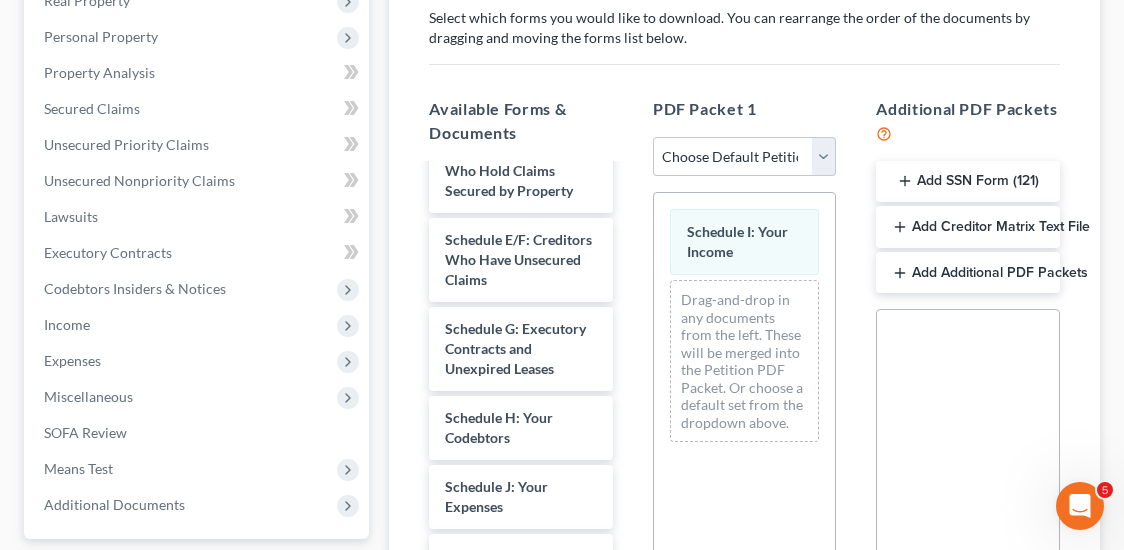 scroll, scrollTop: 726, scrollLeft: 0, axis: vertical 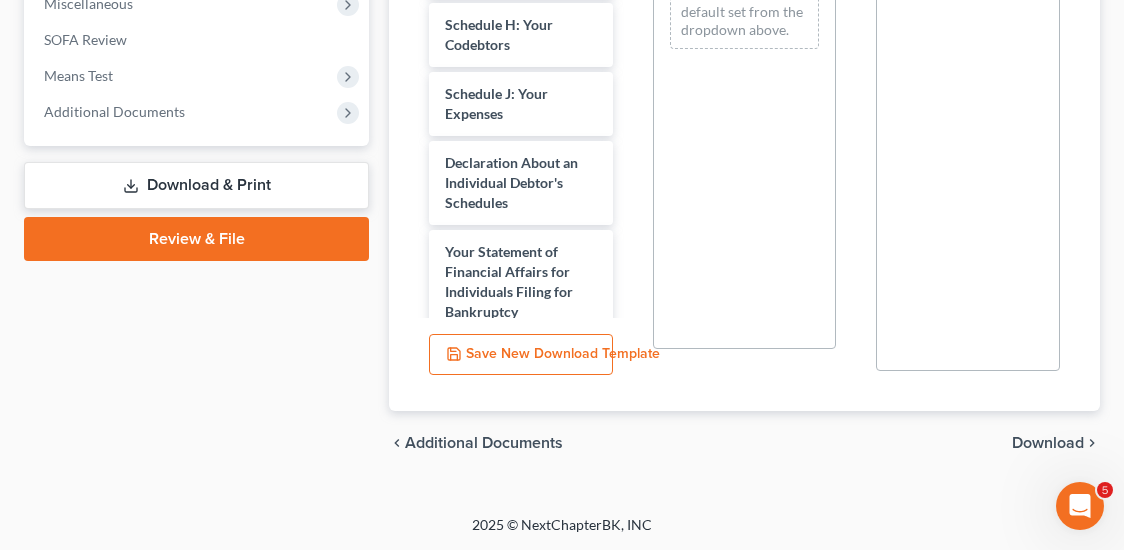 click on "Download" at bounding box center [1048, 443] 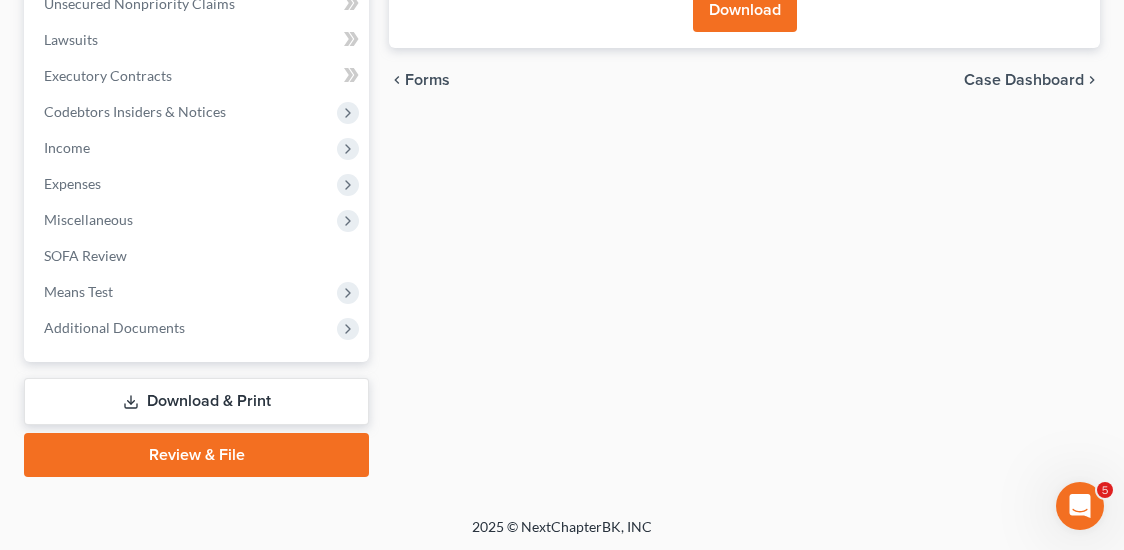 click on "Download" at bounding box center (745, 10) 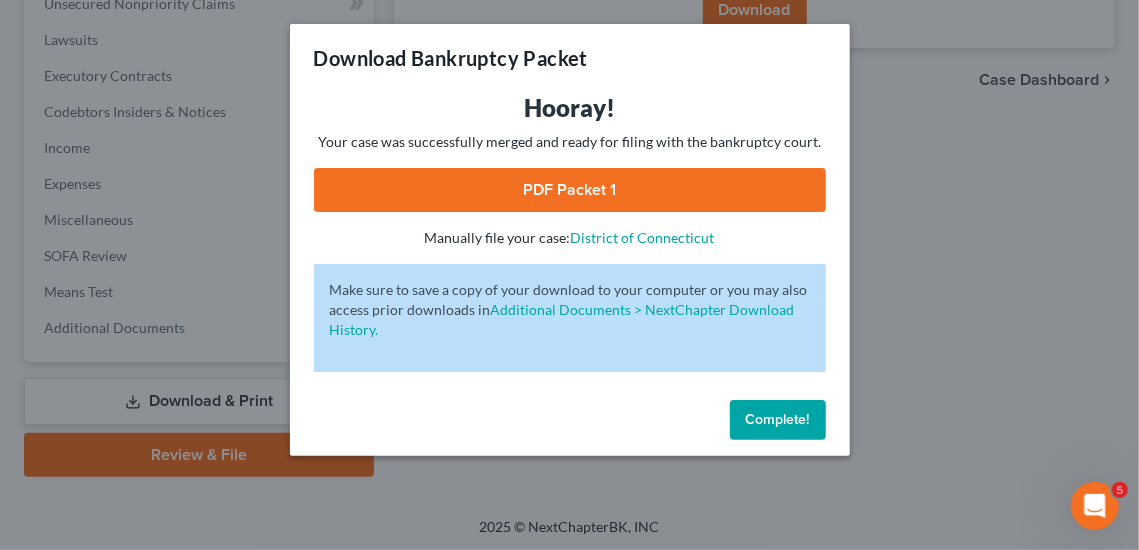 click on "PDF Packet 1" at bounding box center [570, 190] 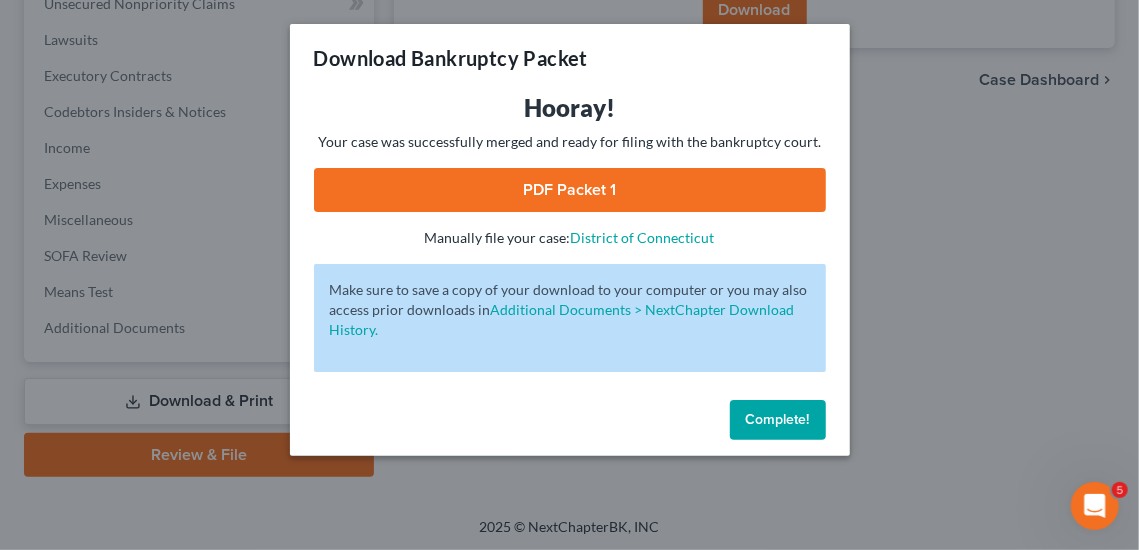 click on "Complete!" at bounding box center (778, 420) 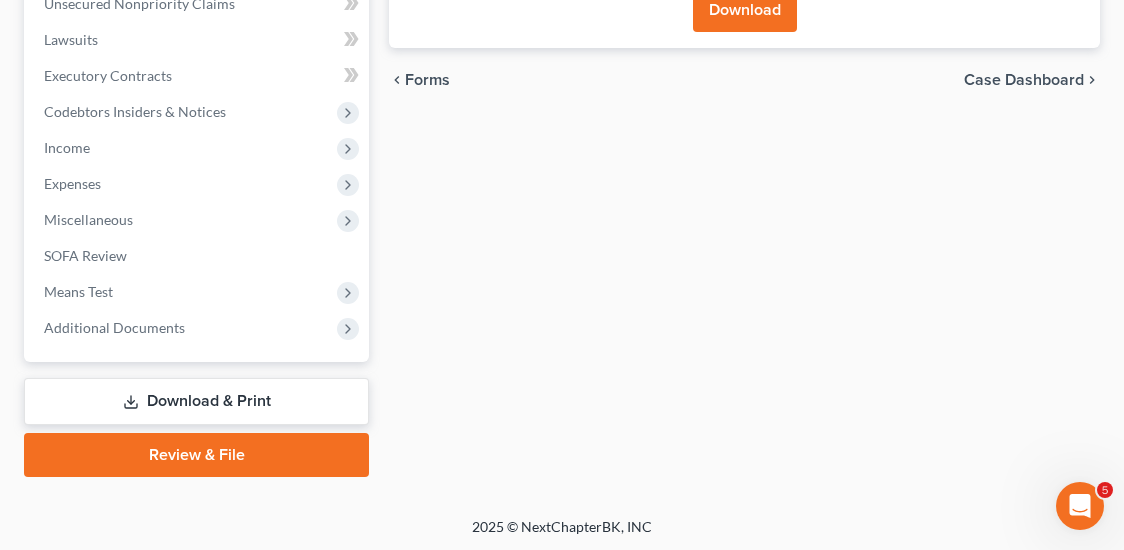click on "Means Test" at bounding box center [198, 292] 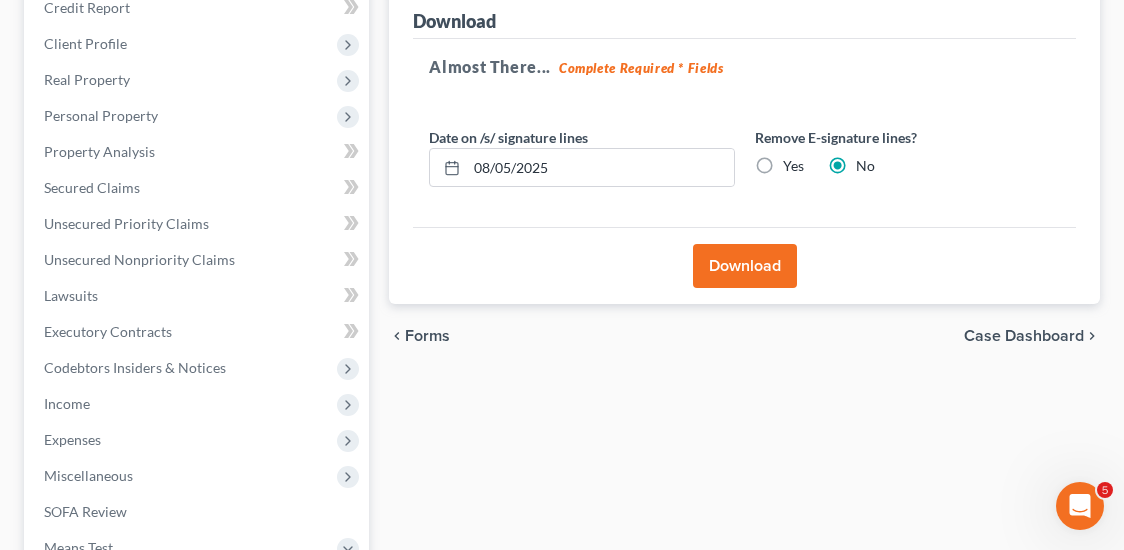 scroll, scrollTop: 0, scrollLeft: 0, axis: both 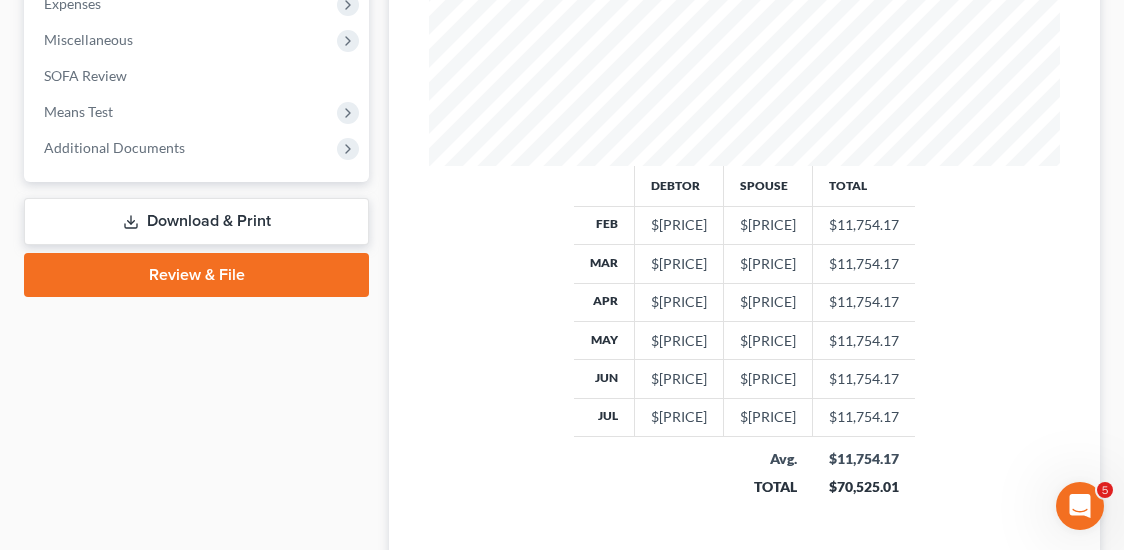 click on "Download & Print" at bounding box center [196, 221] 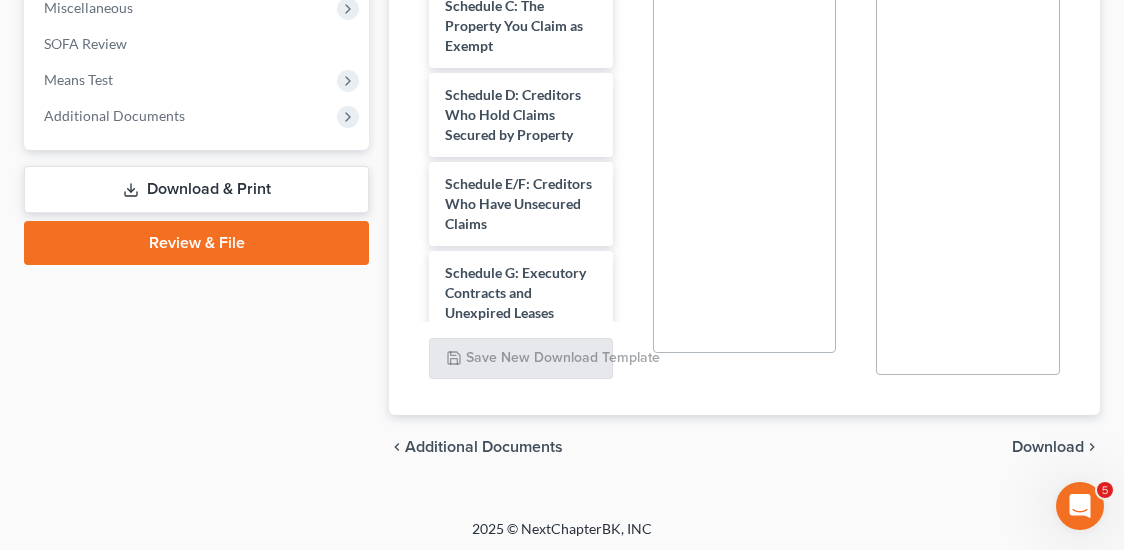 scroll, scrollTop: 726, scrollLeft: 0, axis: vertical 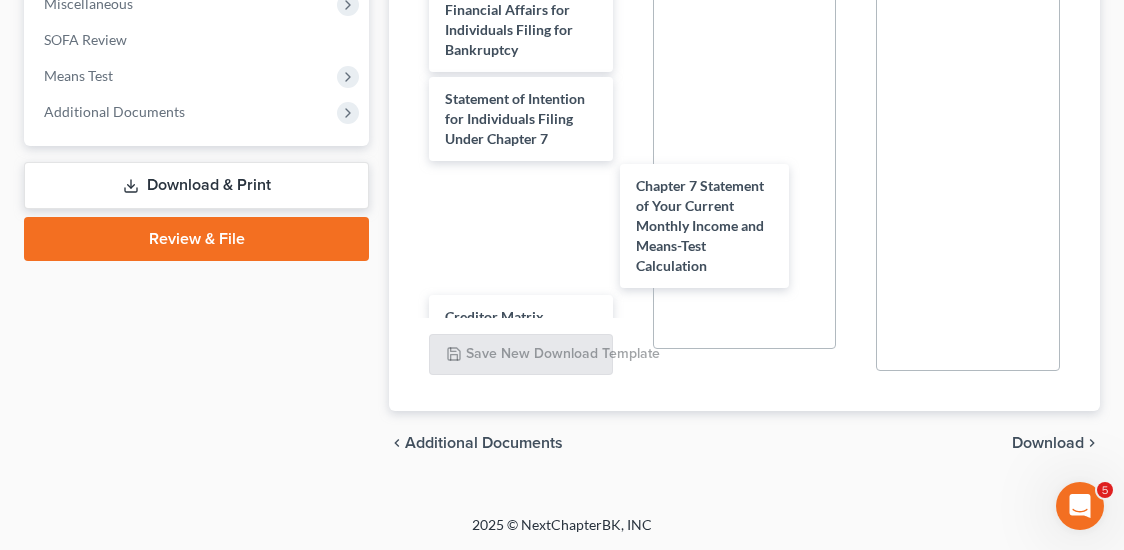 drag, startPoint x: 517, startPoint y: 267, endPoint x: 740, endPoint y: 205, distance: 231.45842 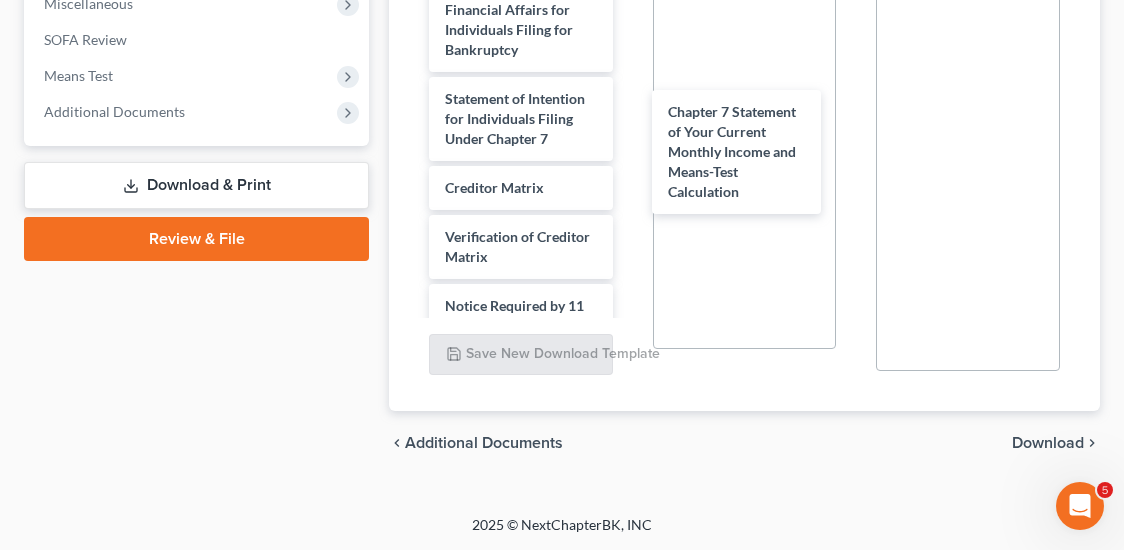 drag, startPoint x: 524, startPoint y: 263, endPoint x: 751, endPoint y: -104, distance: 431.52985 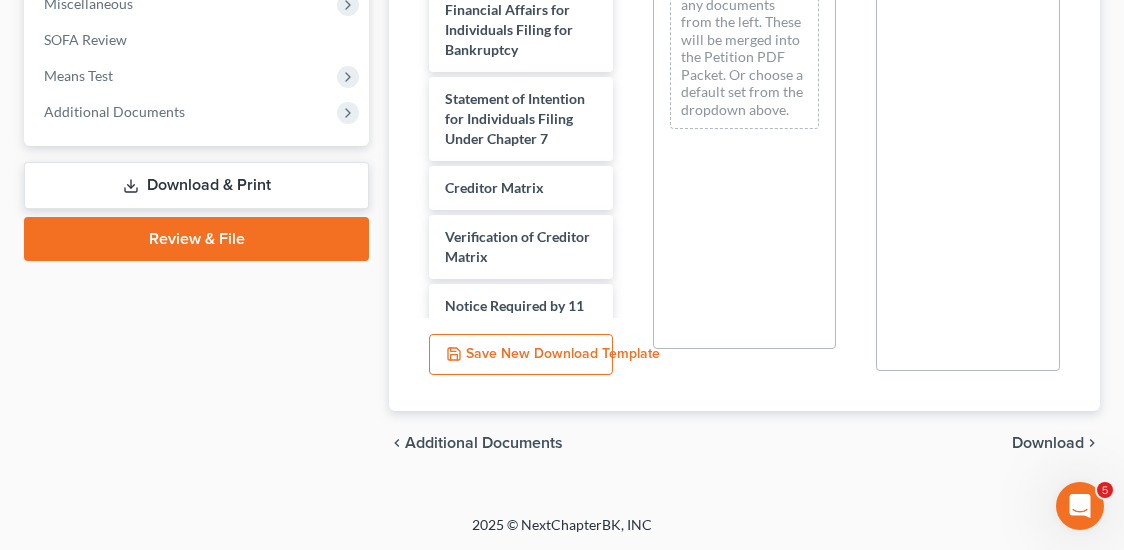 click on "Download" at bounding box center [1048, 443] 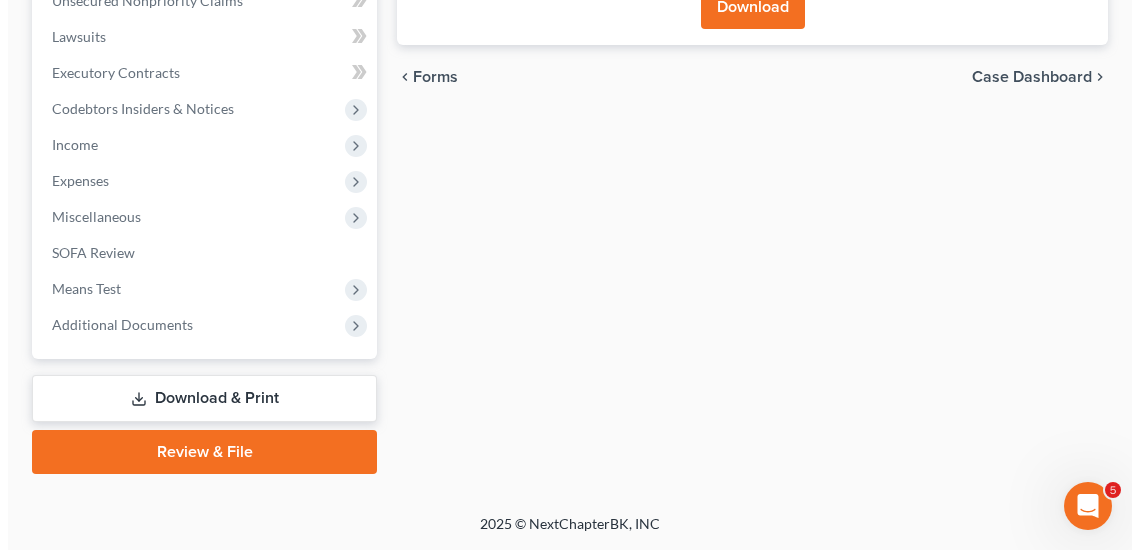 scroll, scrollTop: 510, scrollLeft: 0, axis: vertical 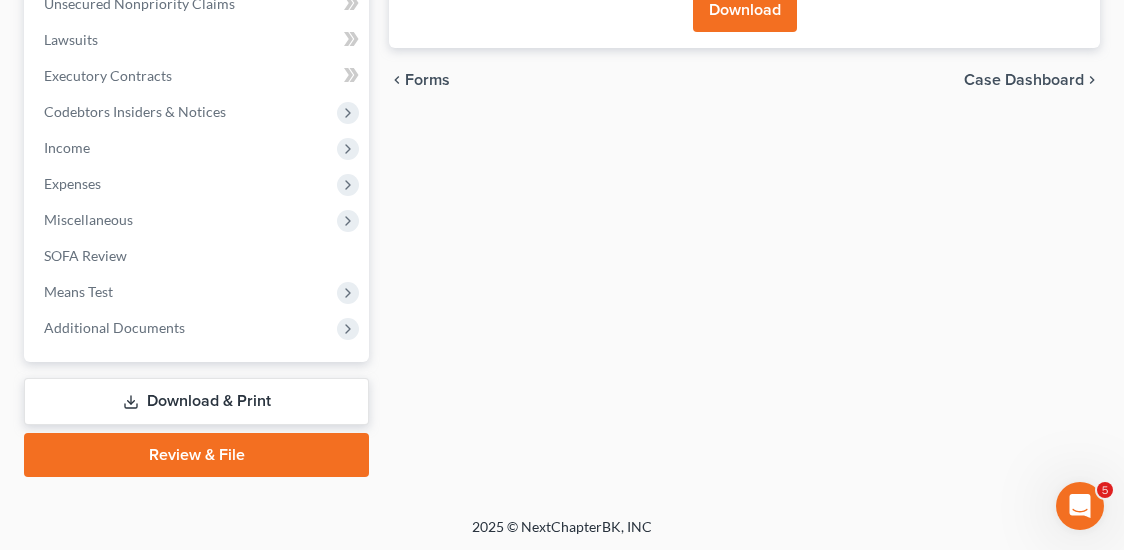 click on "Download" at bounding box center (745, 10) 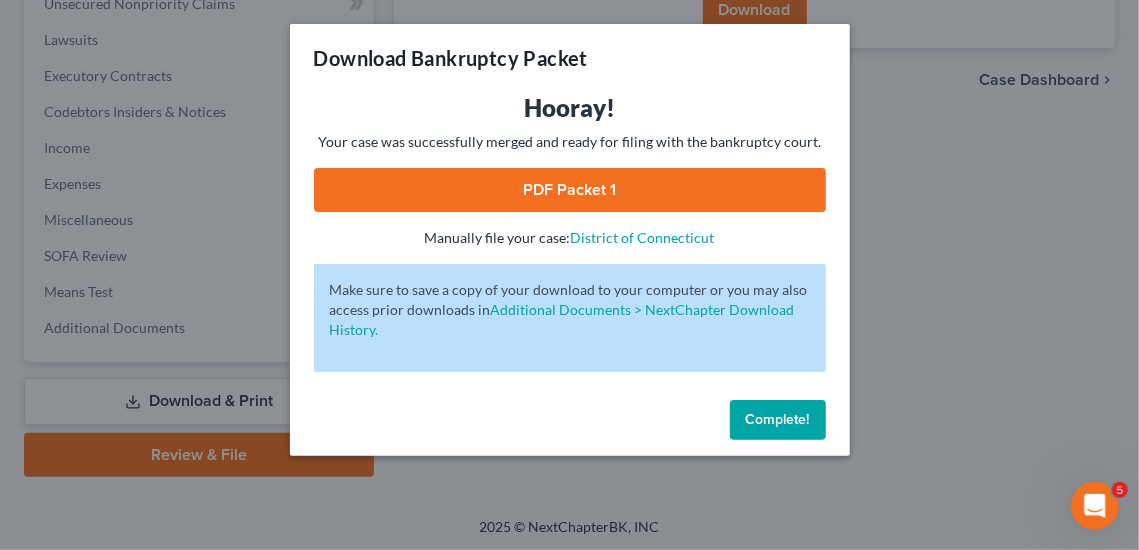 click on "PDF Packet 1" at bounding box center (570, 190) 